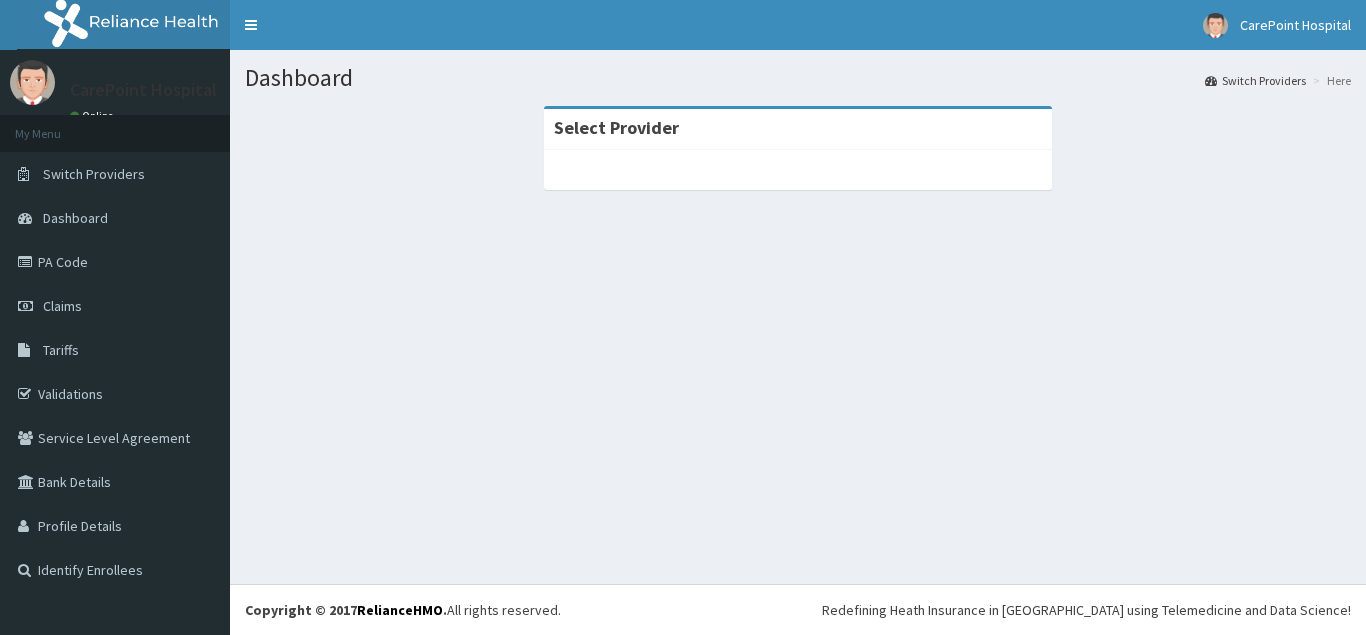 scroll, scrollTop: 0, scrollLeft: 0, axis: both 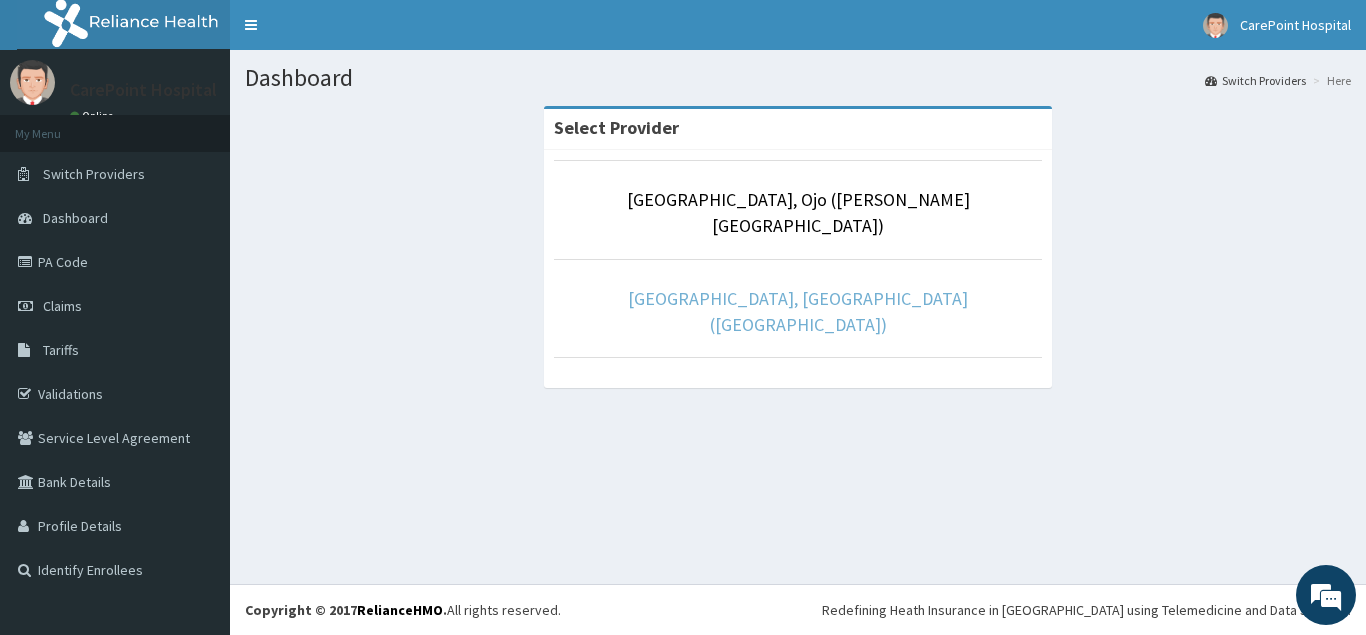 click on "[GEOGRAPHIC_DATA], [GEOGRAPHIC_DATA] ([GEOGRAPHIC_DATA])" at bounding box center (798, 311) 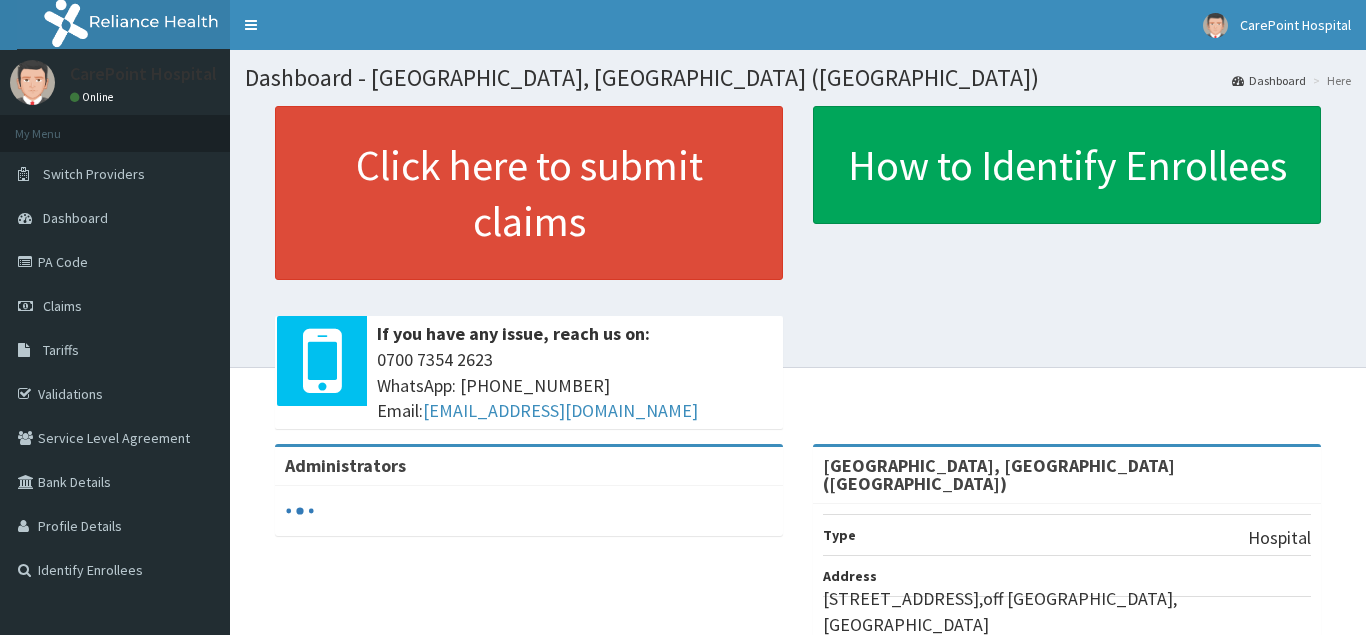 scroll, scrollTop: 0, scrollLeft: 0, axis: both 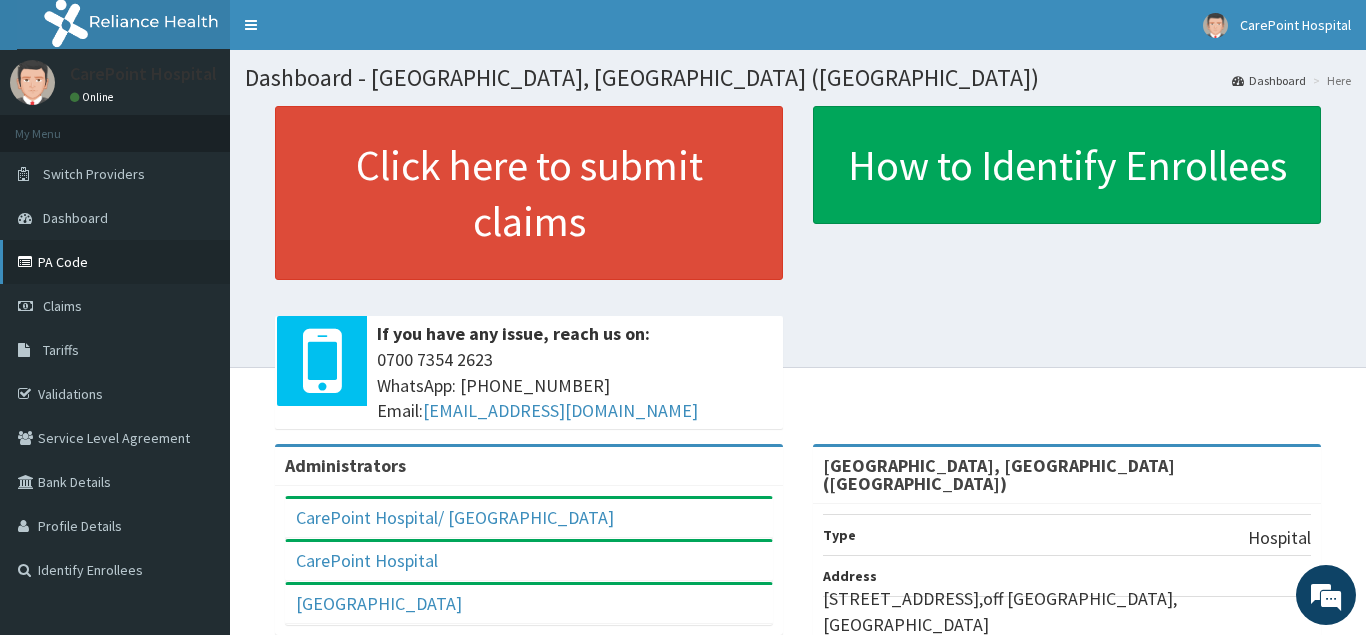 click on "PA Code" at bounding box center [115, 262] 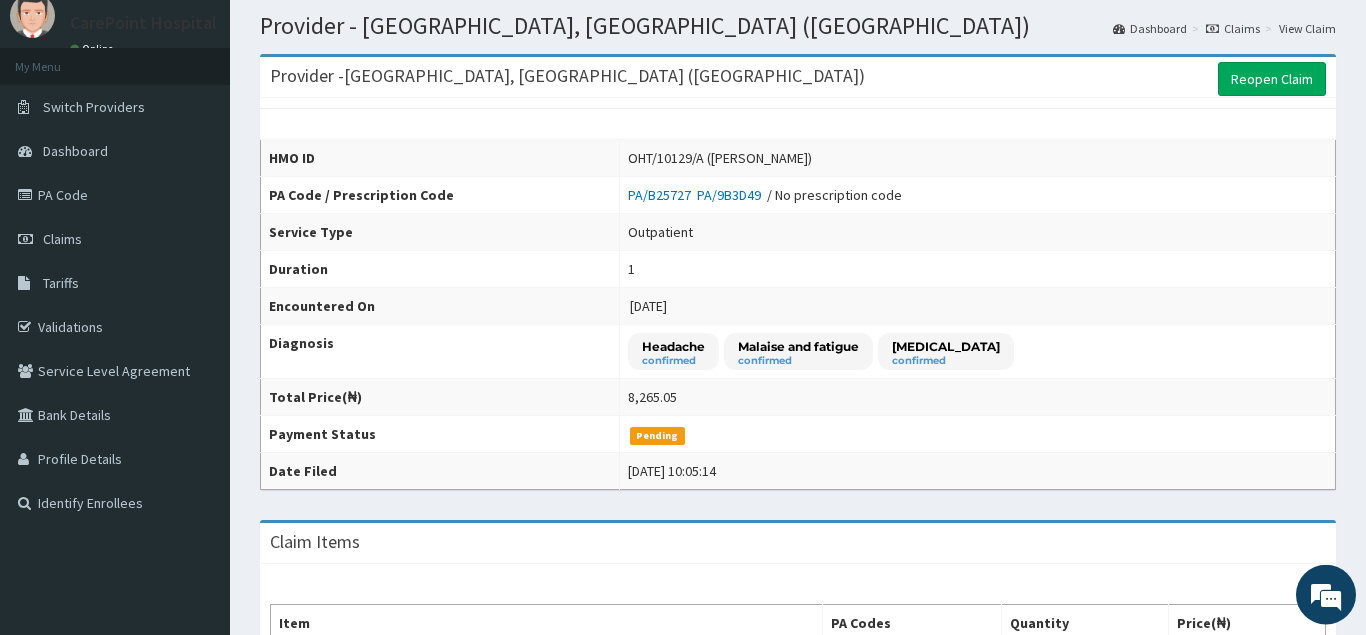 scroll, scrollTop: 0, scrollLeft: 0, axis: both 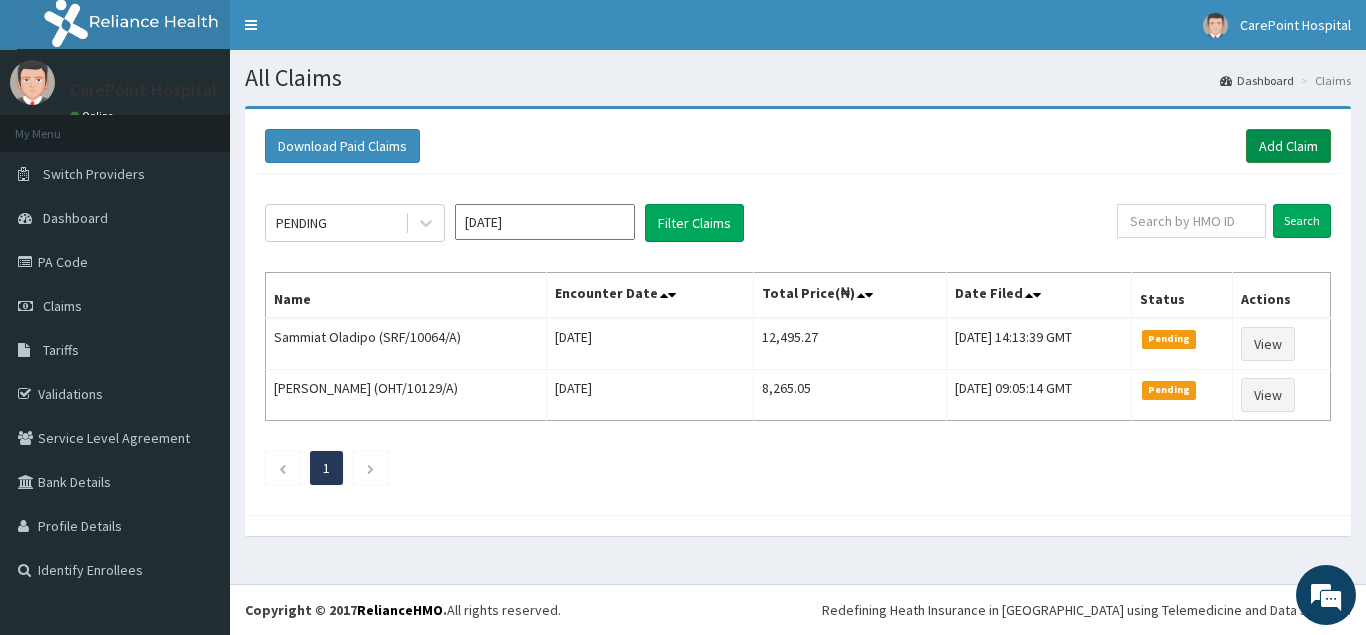 click on "Add Claim" at bounding box center (1288, 146) 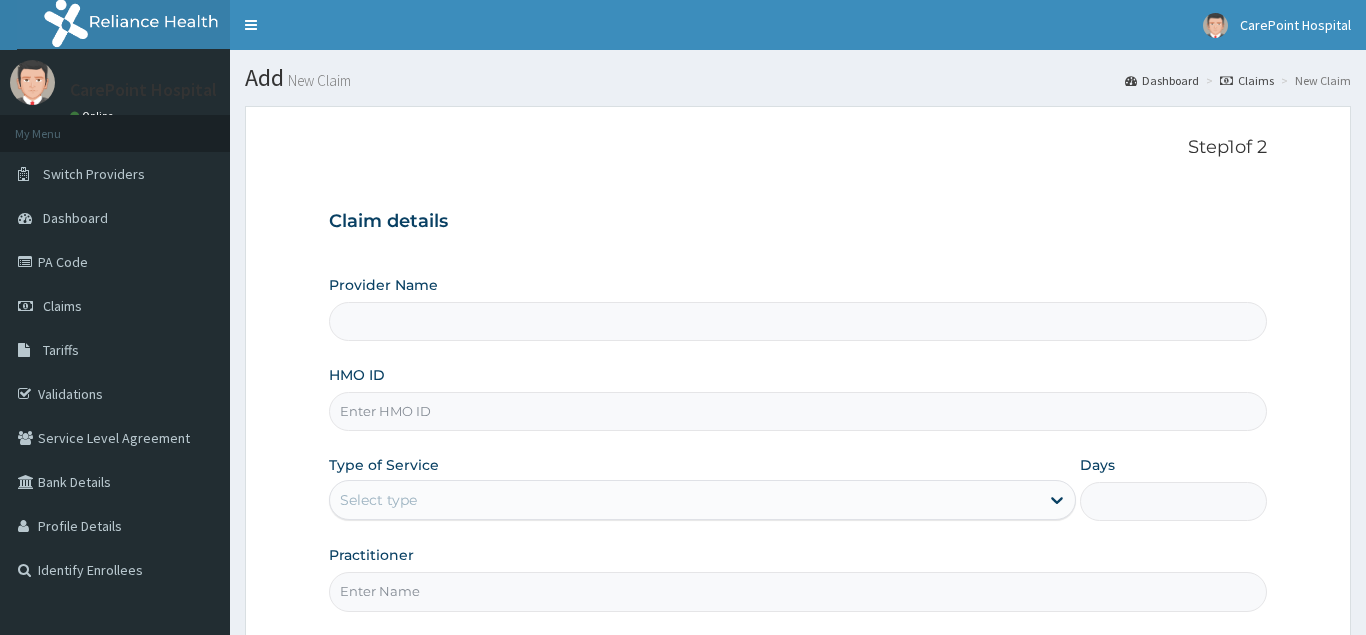 scroll, scrollTop: 0, scrollLeft: 0, axis: both 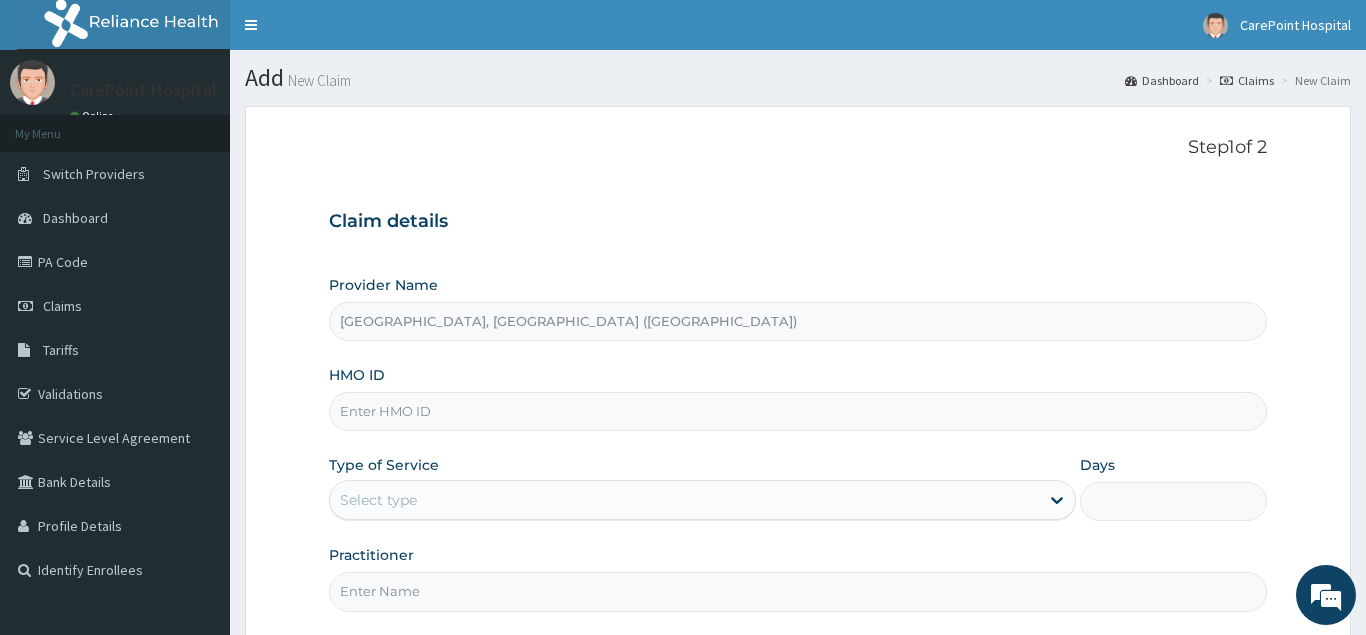 click on "HMO ID" at bounding box center [798, 411] 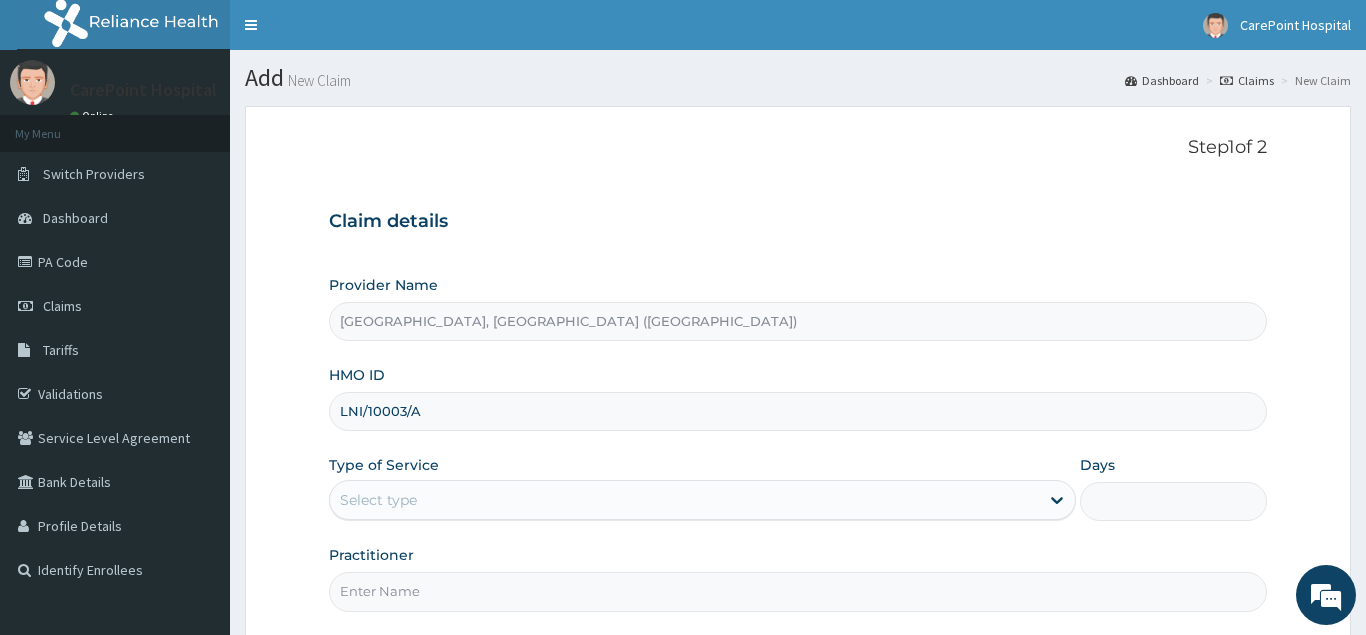 type on "LNI/10003/A" 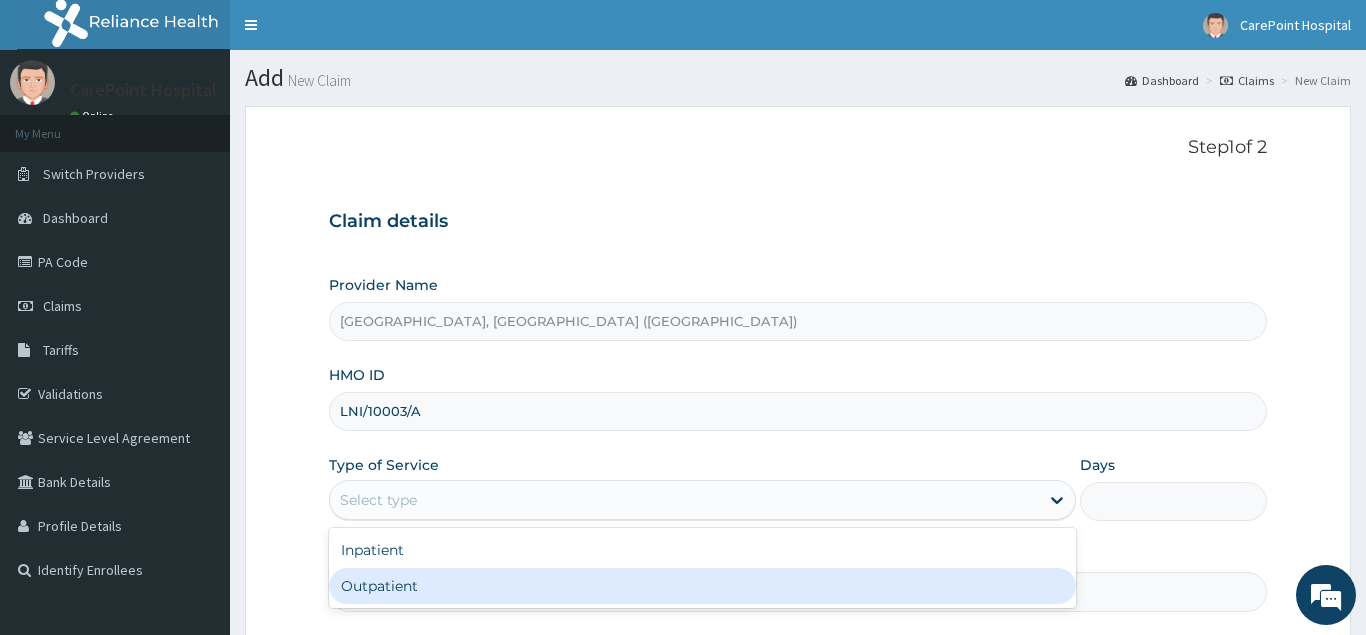 click on "Outpatient" at bounding box center [703, 586] 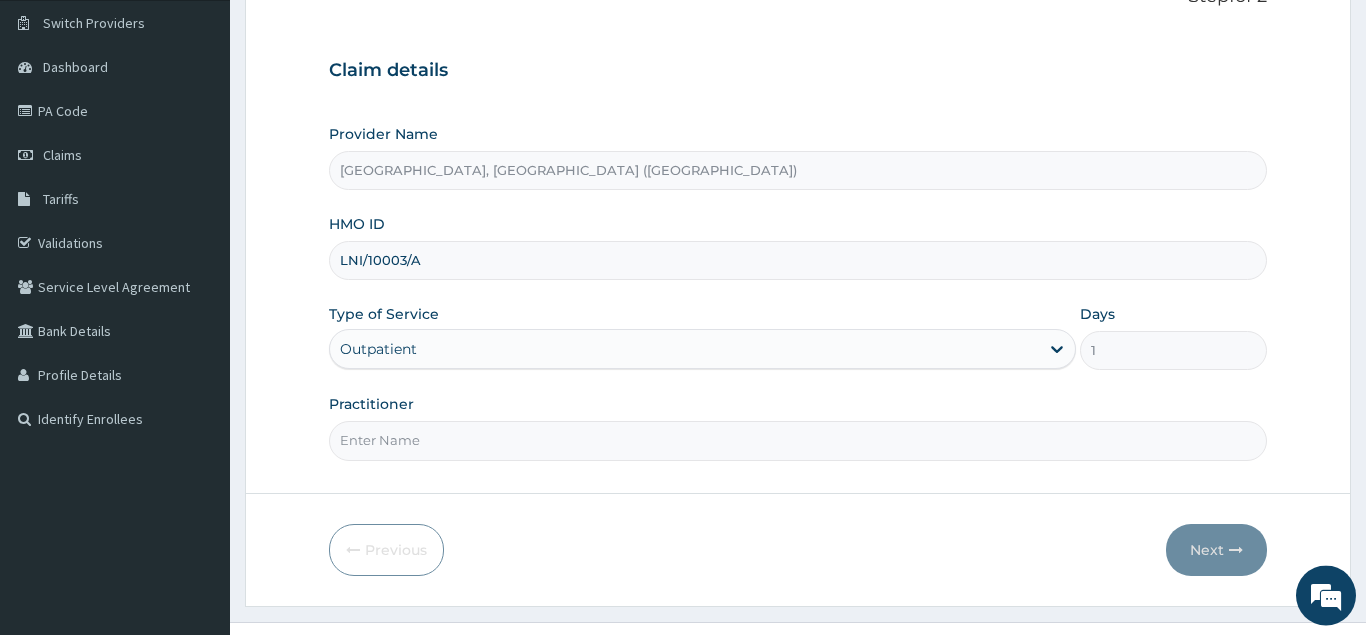 scroll, scrollTop: 189, scrollLeft: 0, axis: vertical 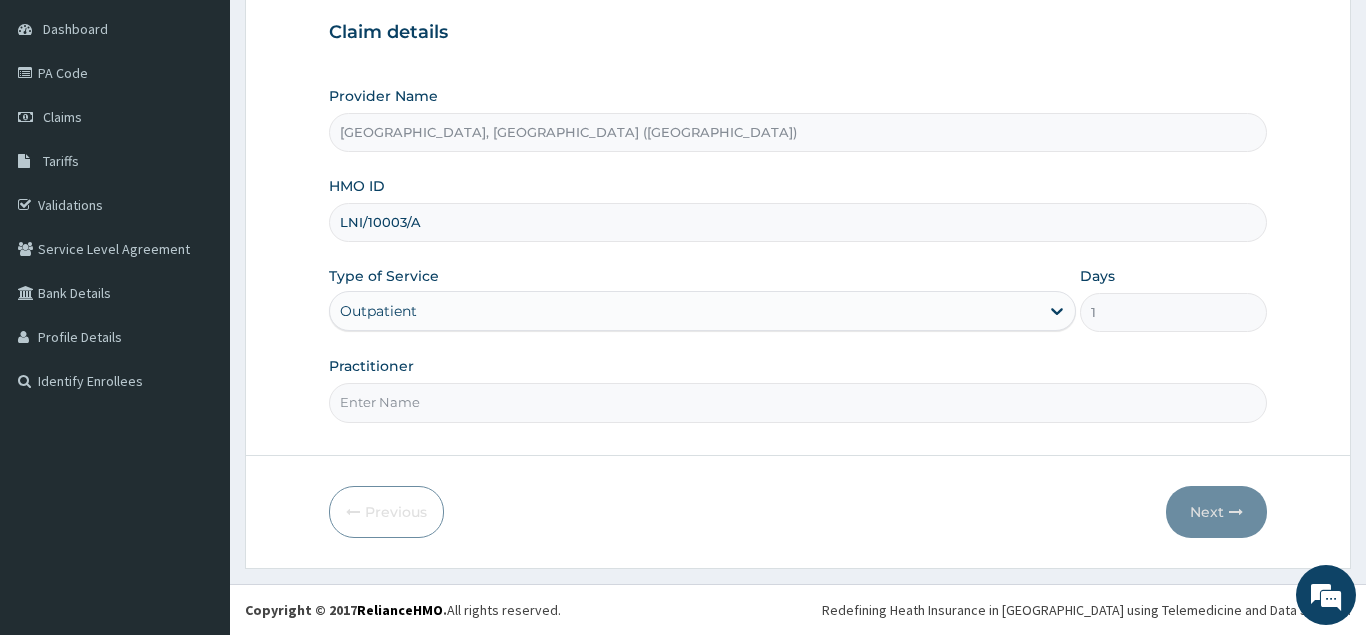 click on "Practitioner" at bounding box center [798, 402] 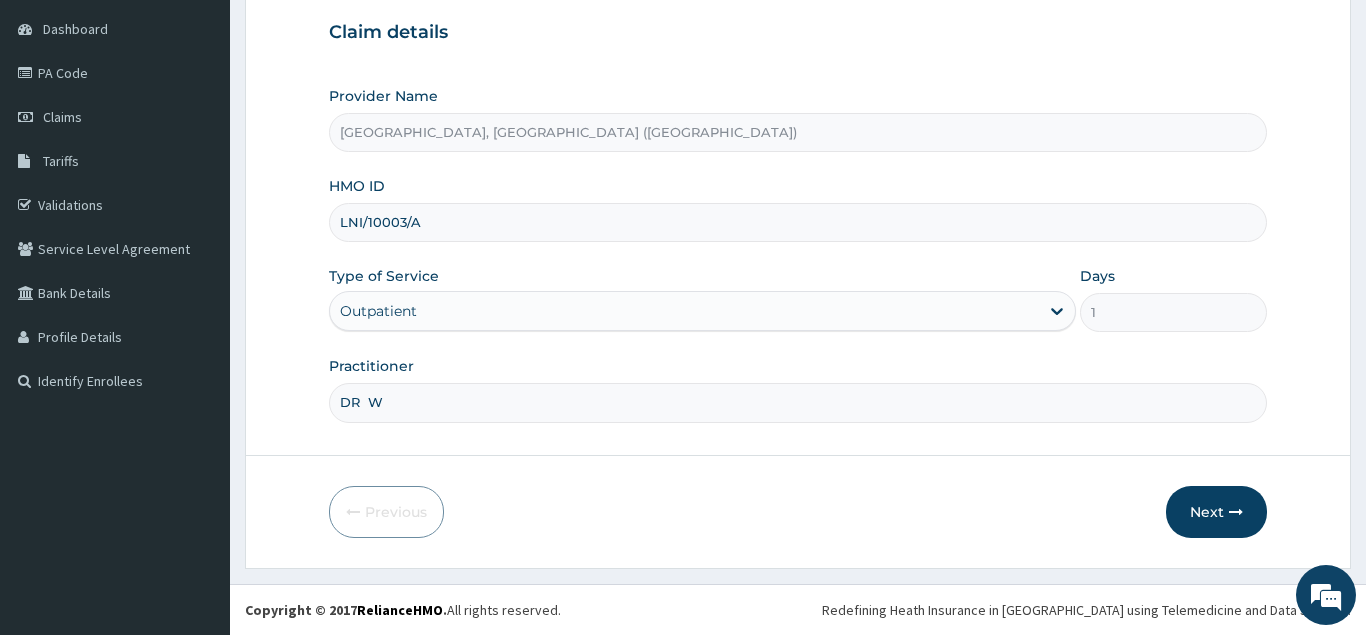 scroll, scrollTop: 0, scrollLeft: 0, axis: both 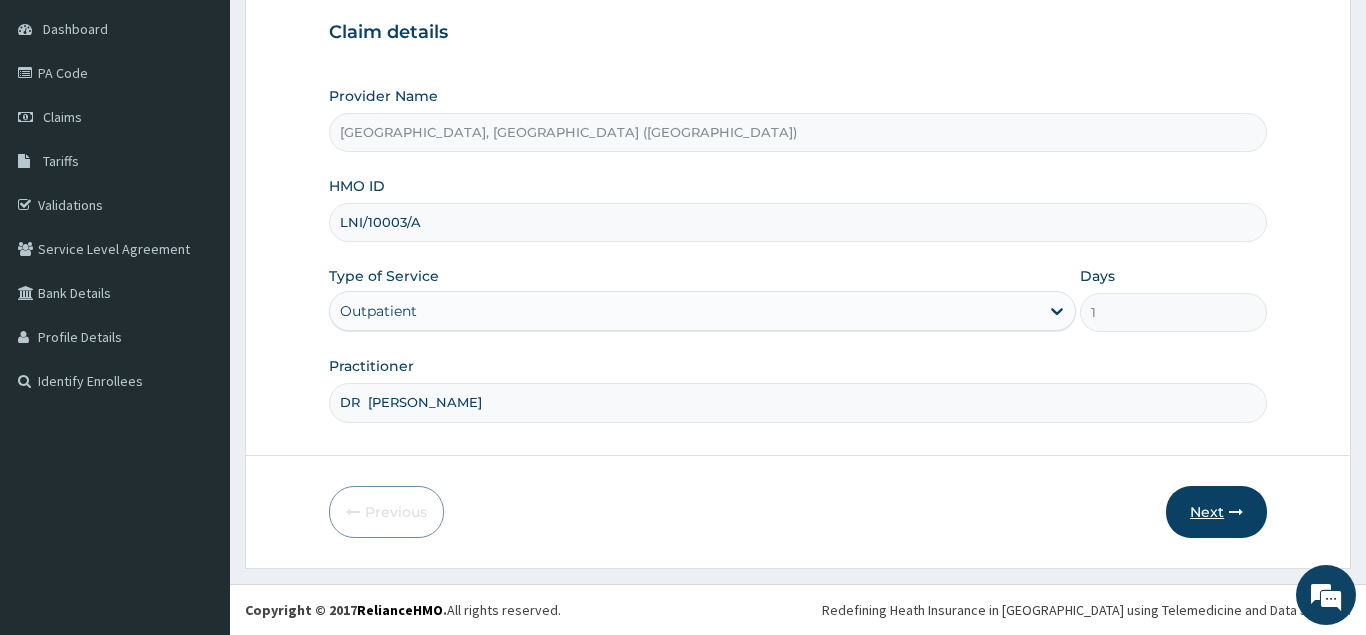 type on "DR  WONDER" 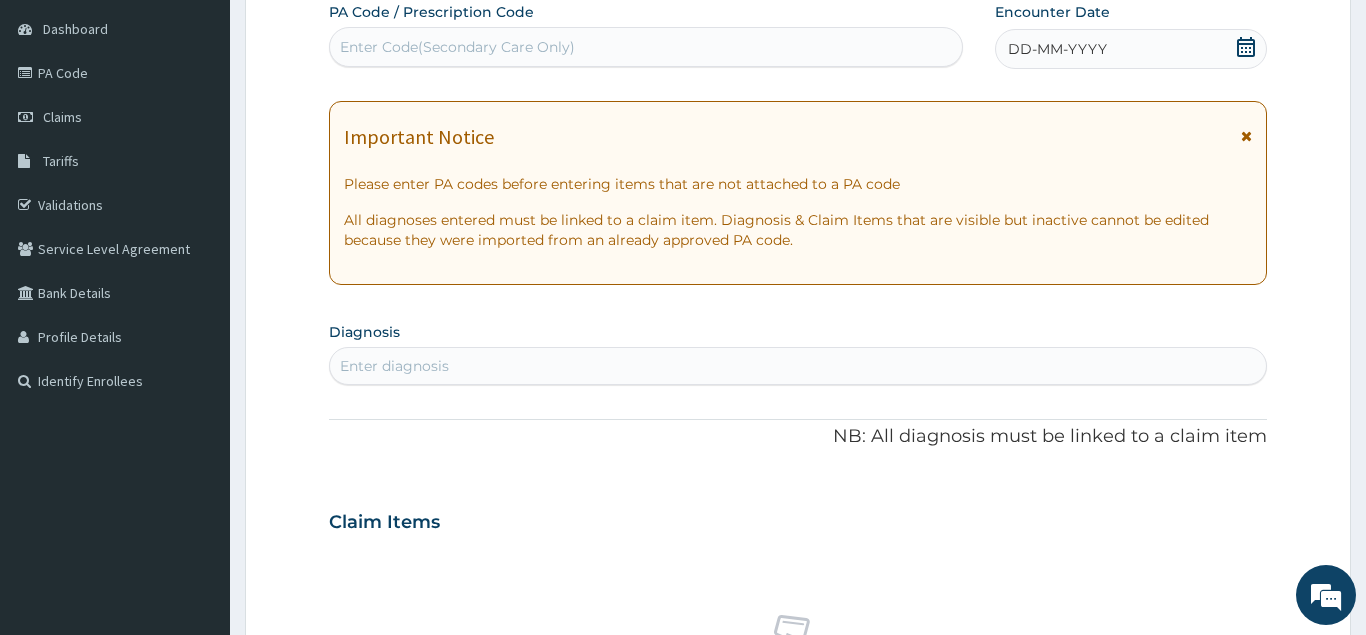 click on "Enter diagnosis" at bounding box center (798, 366) 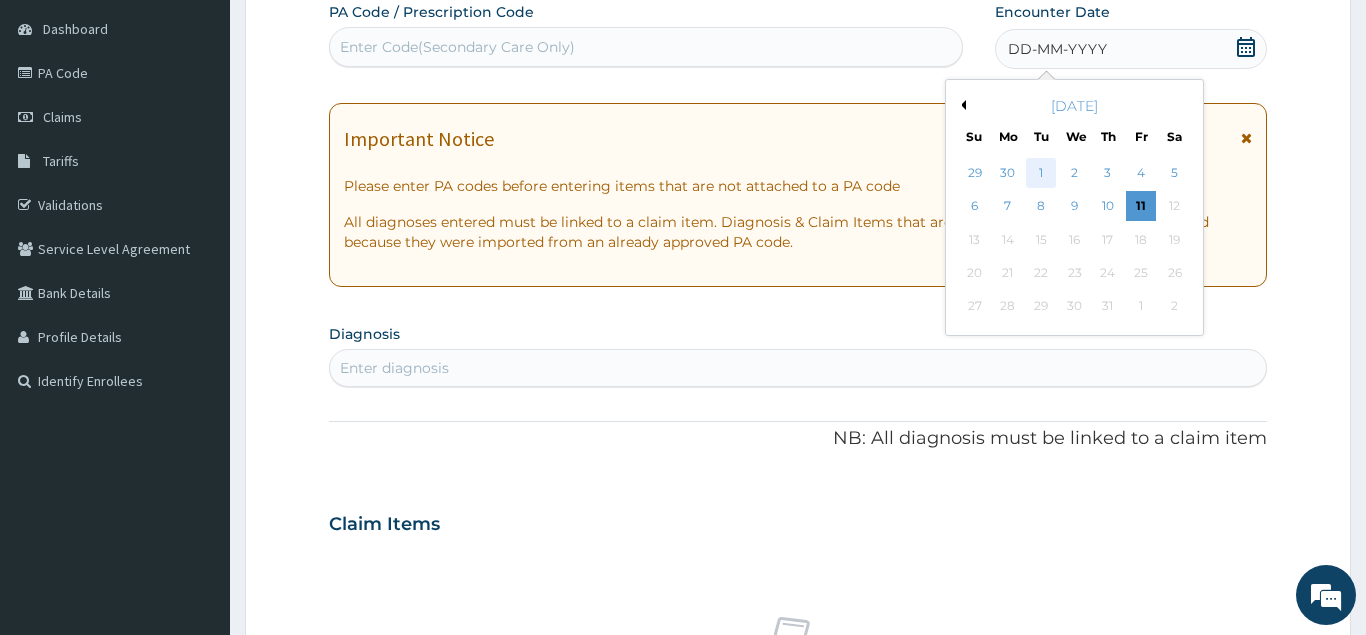 click on "1" at bounding box center [1042, 173] 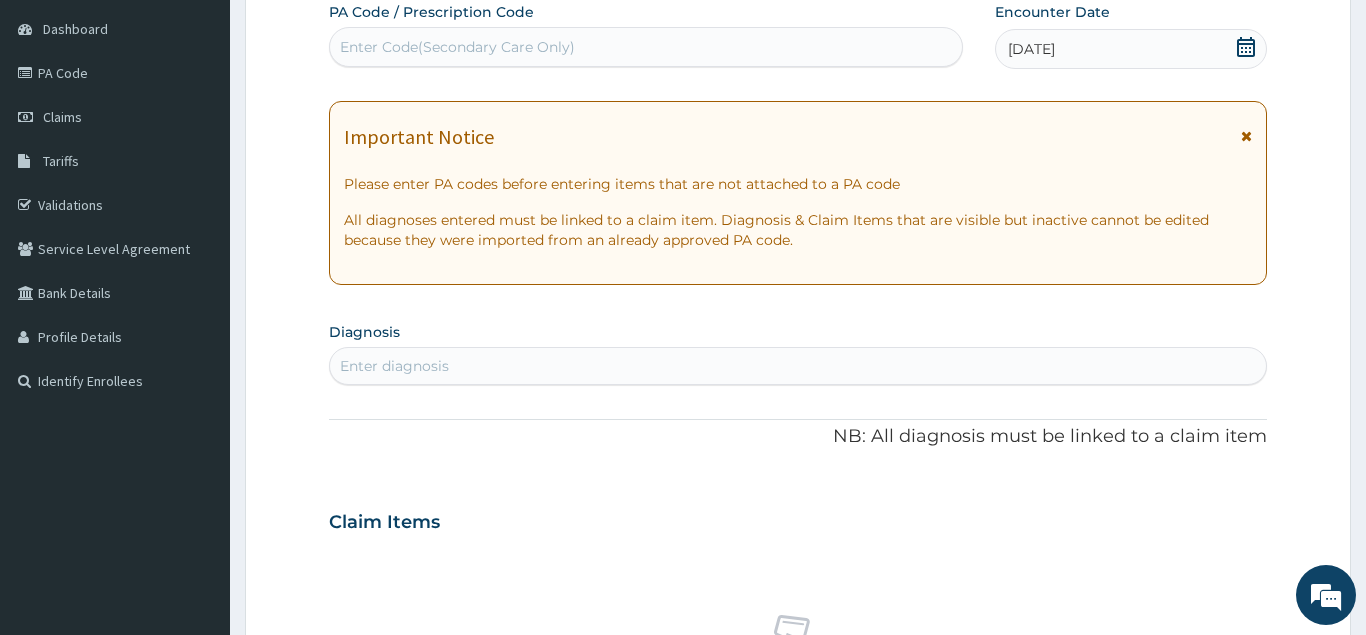 click on "Enter diagnosis" at bounding box center (394, 366) 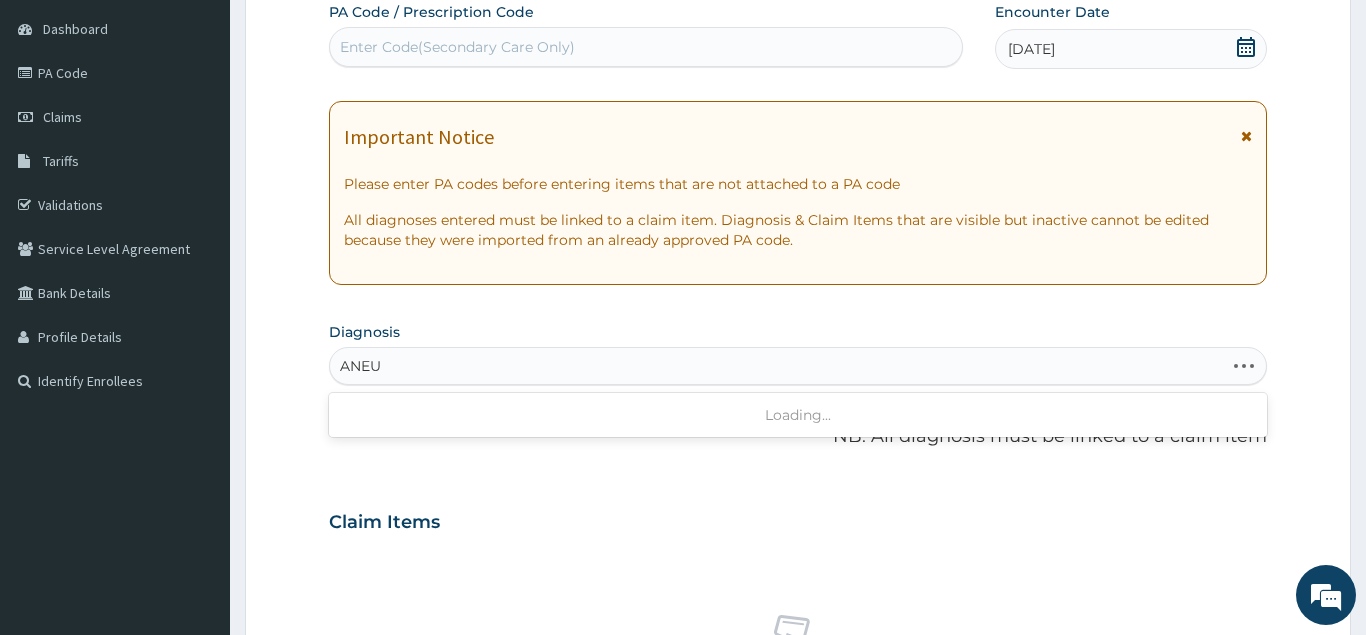 type on "ANEUR" 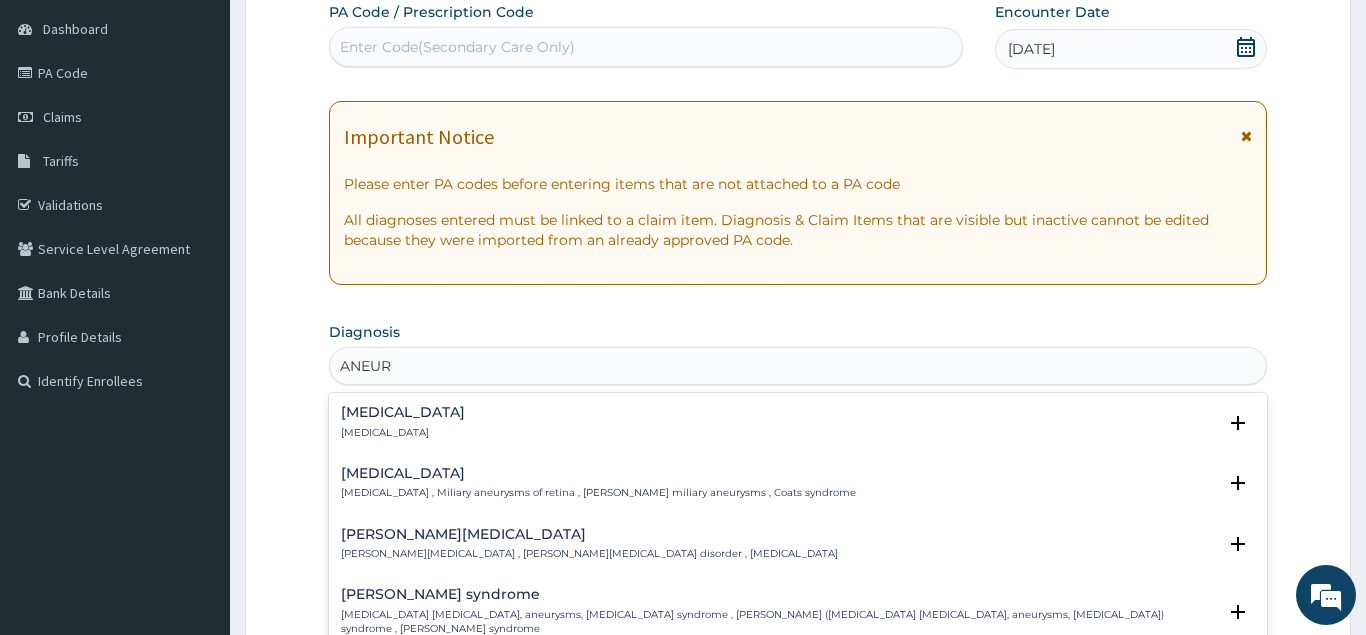 click on "Aneurysm" at bounding box center [403, 433] 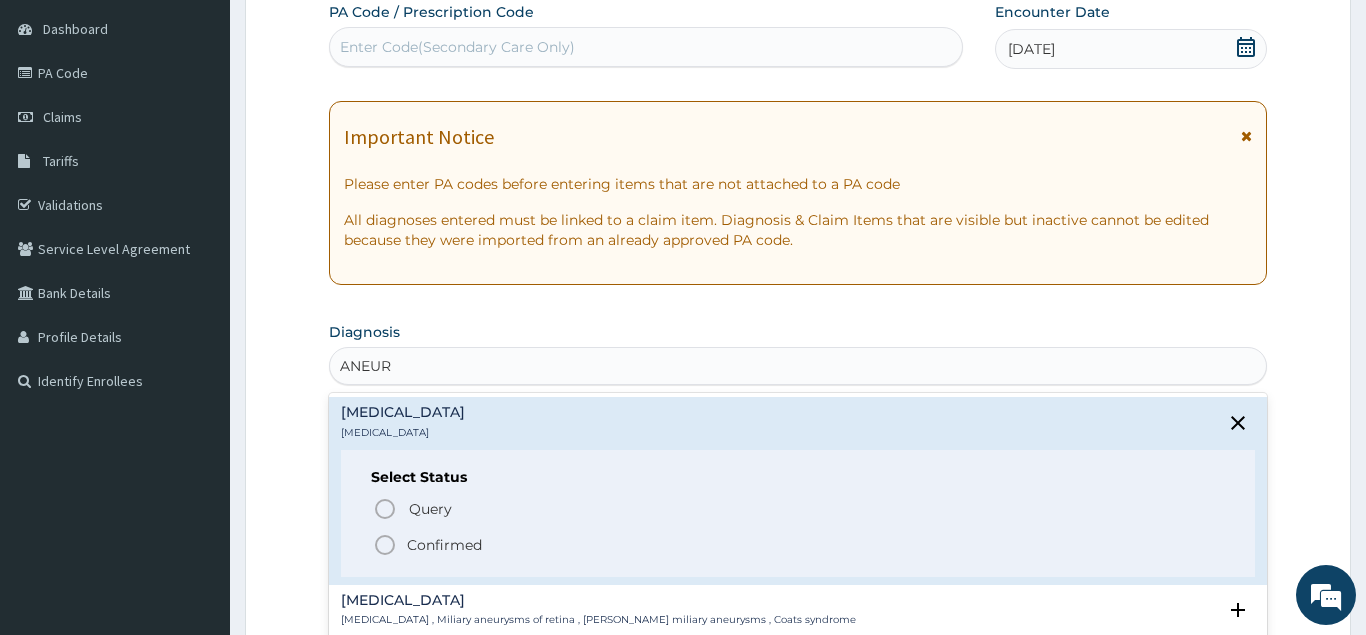 click on "Confirmed" at bounding box center (799, 545) 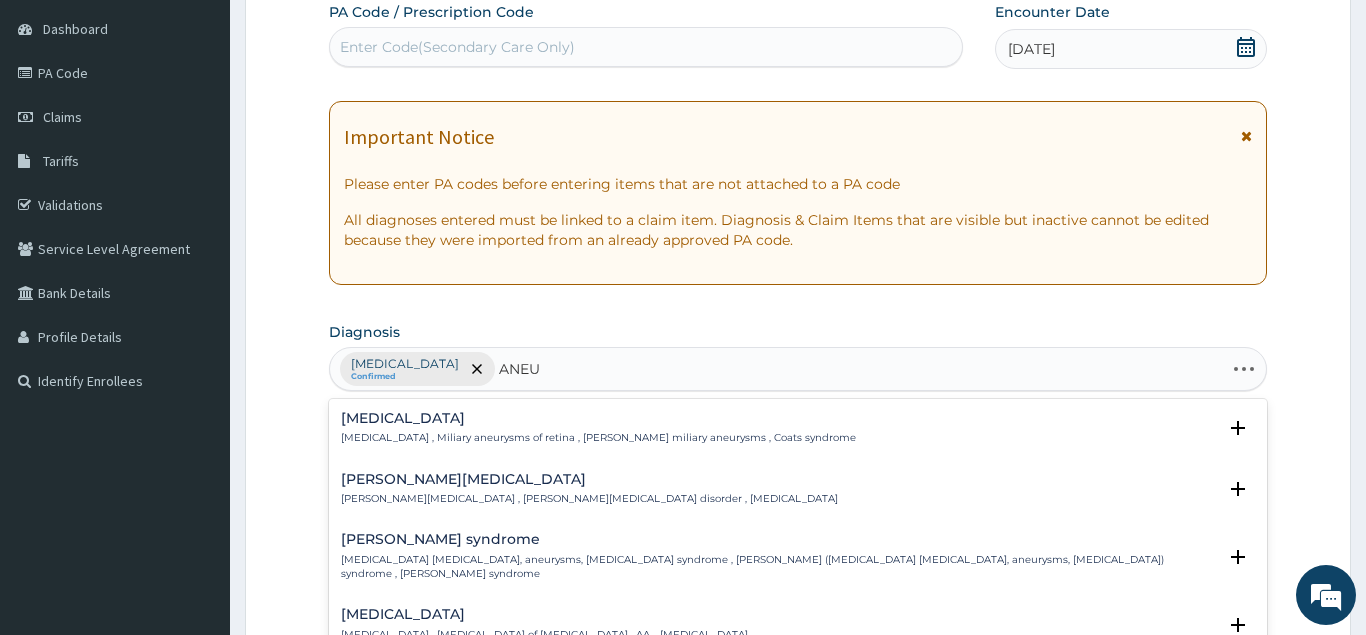 type on "ANEUR" 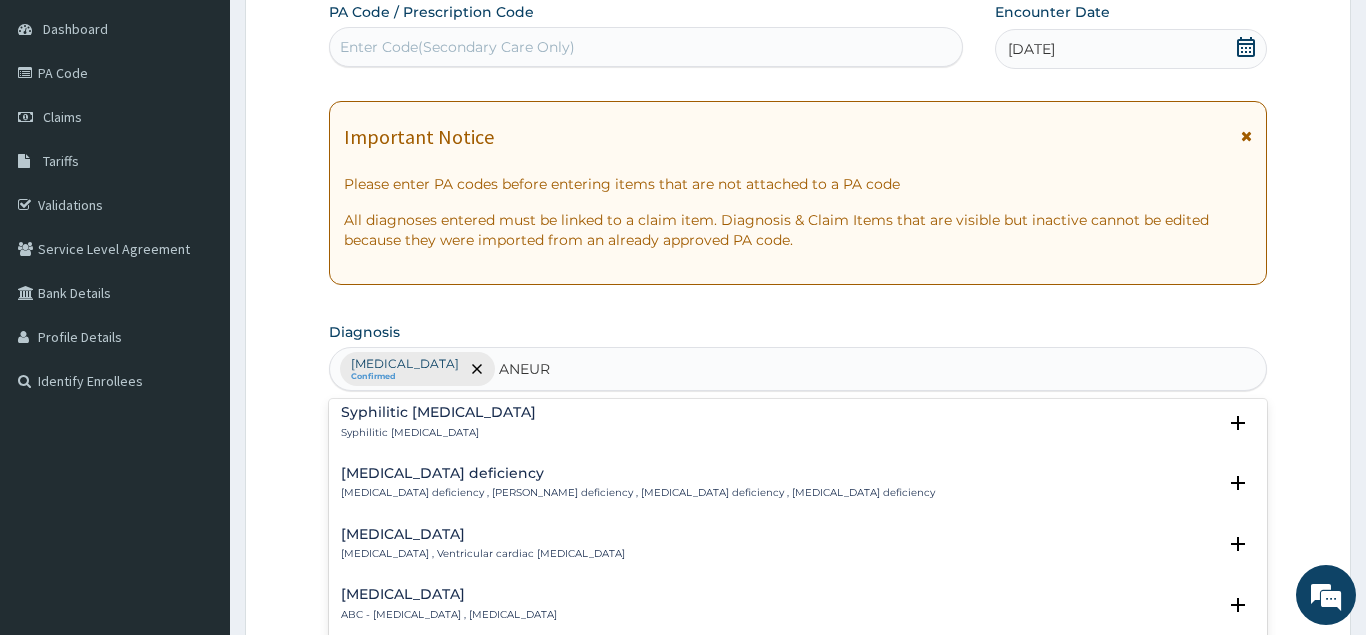 scroll, scrollTop: 756, scrollLeft: 0, axis: vertical 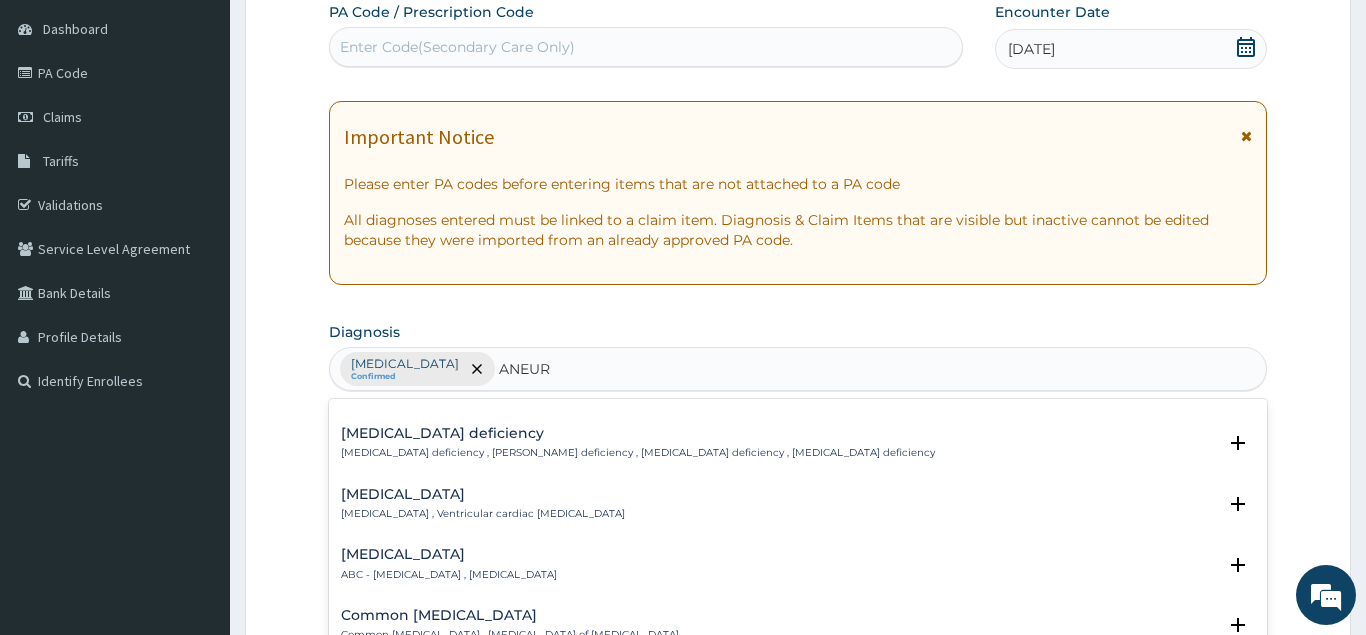click on "Aneurysmal bone cyst" at bounding box center [449, 554] 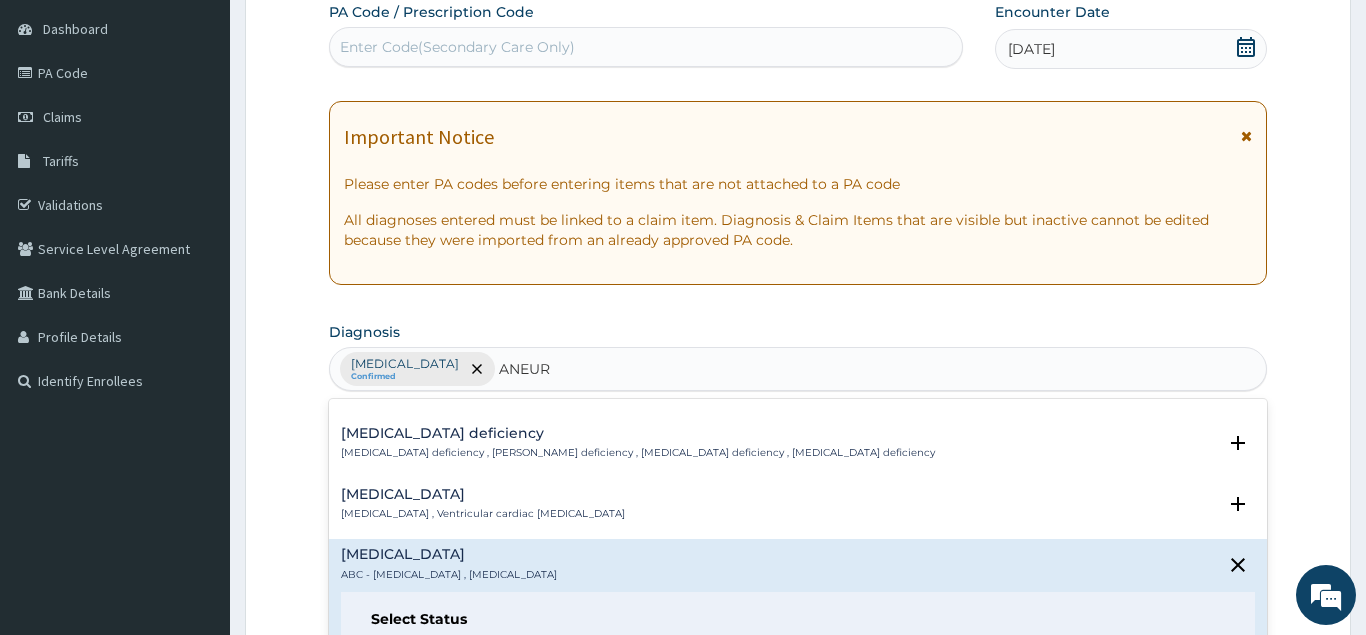 scroll, scrollTop: 864, scrollLeft: 0, axis: vertical 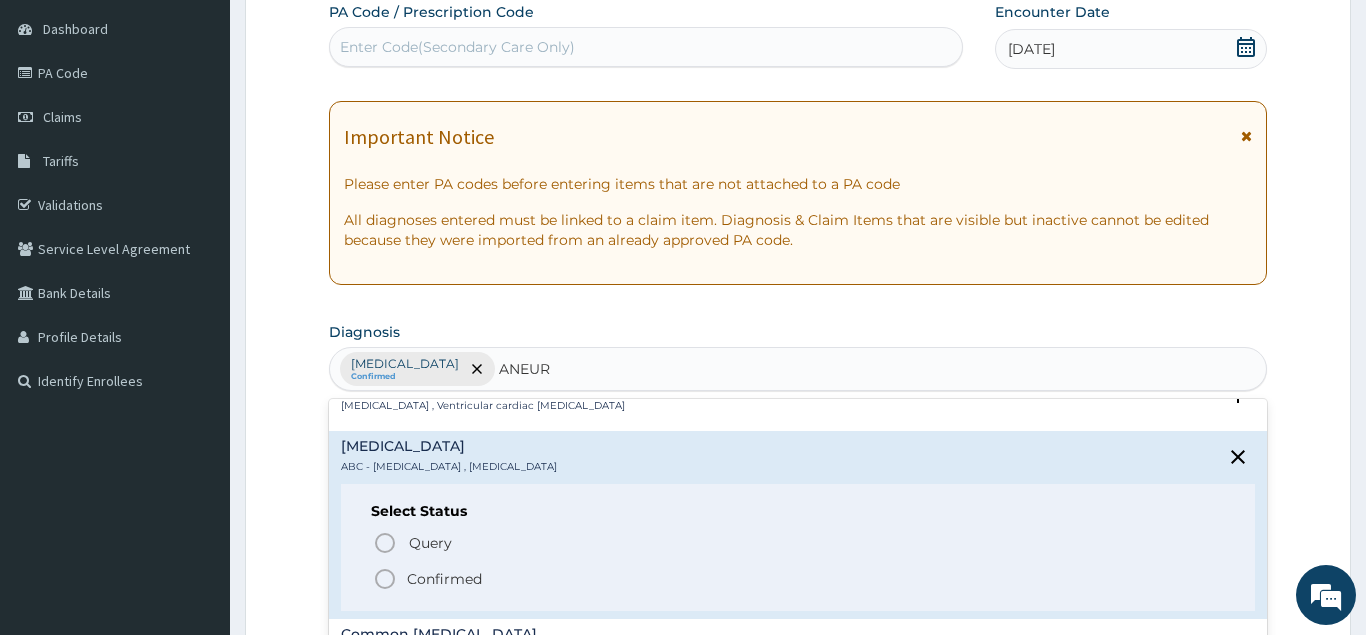 click on "Confirmed" at bounding box center [444, 579] 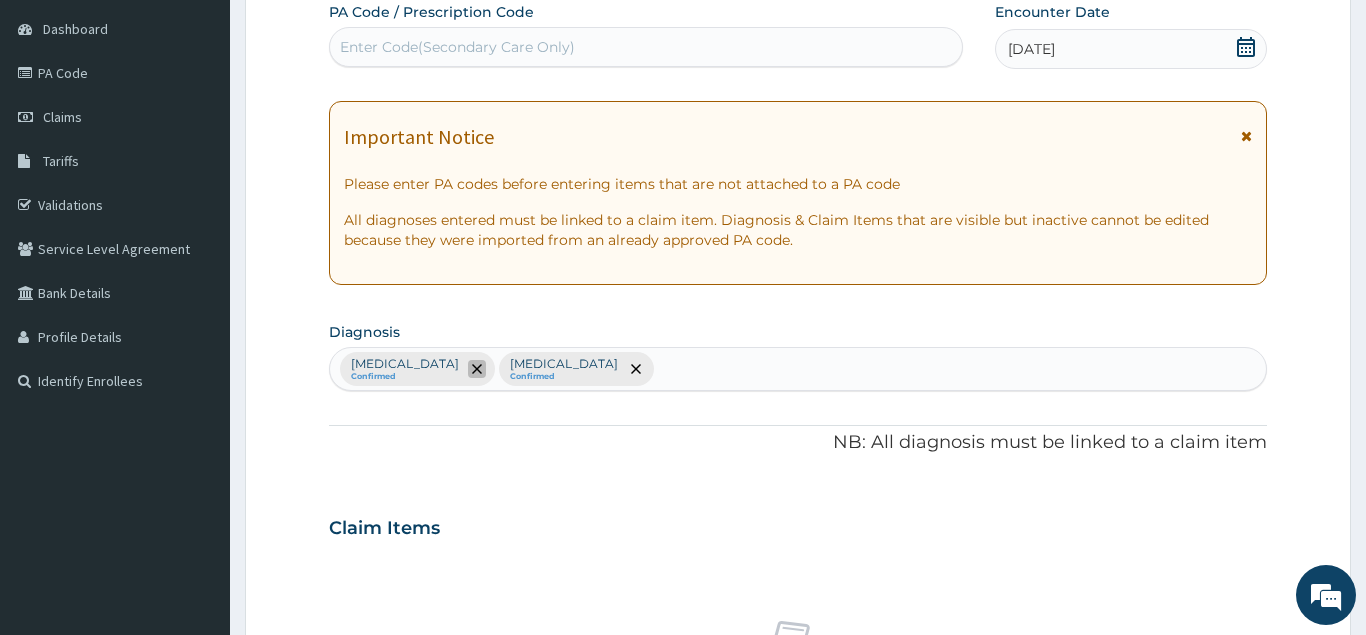click 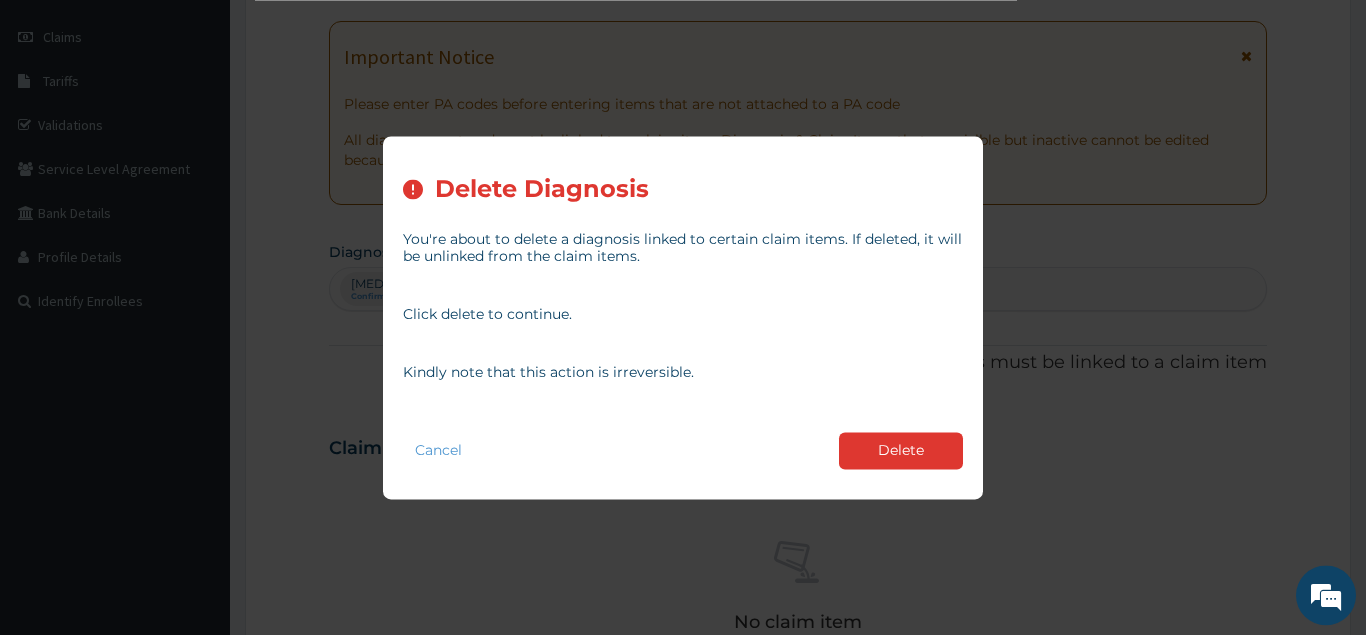 scroll, scrollTop: 393, scrollLeft: 0, axis: vertical 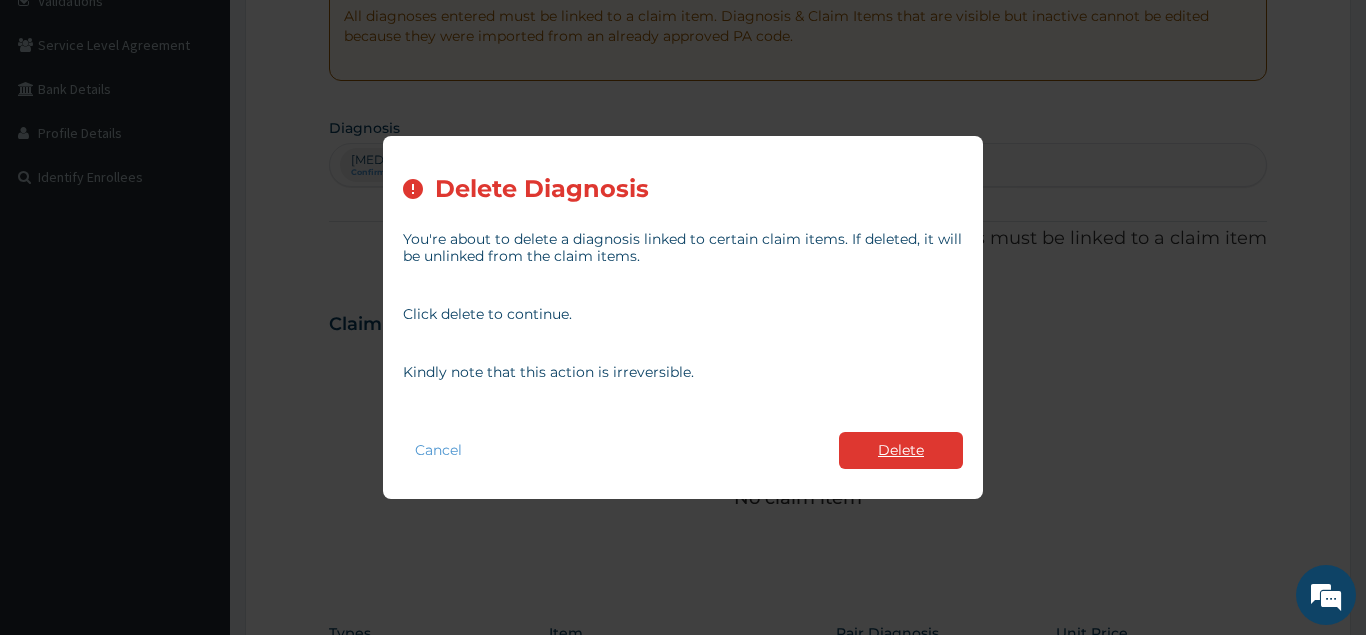 click on "Delete" at bounding box center [901, 450] 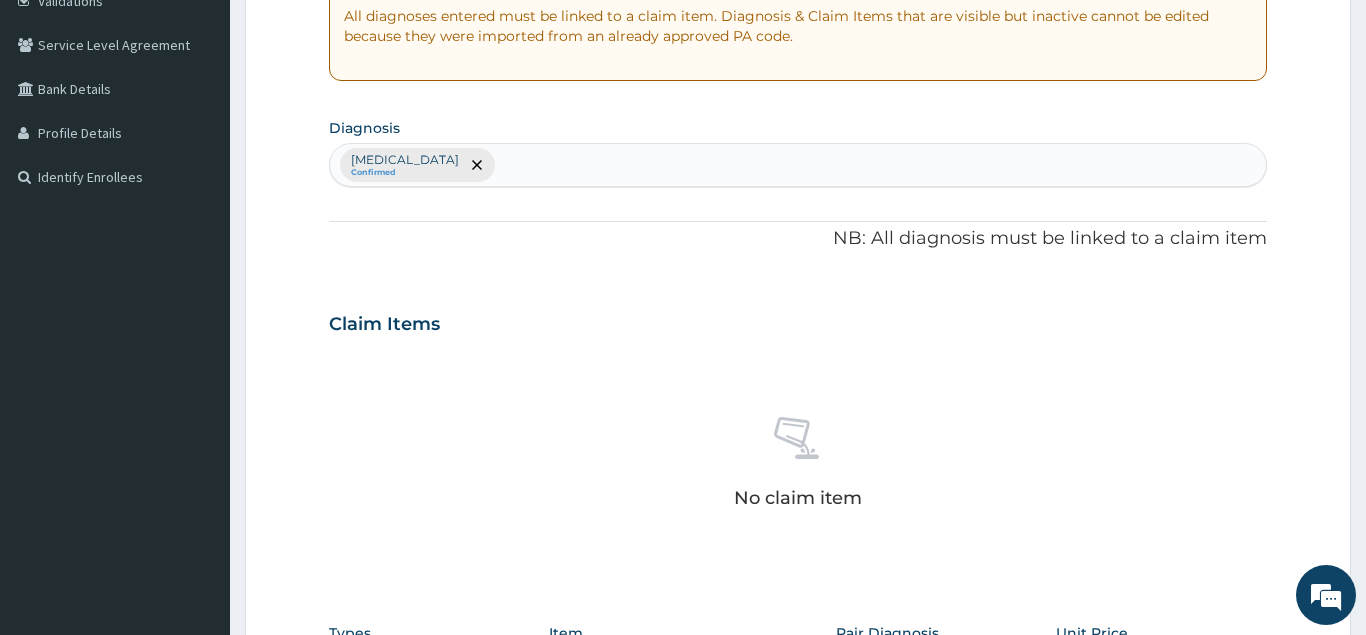 scroll, scrollTop: 699, scrollLeft: 0, axis: vertical 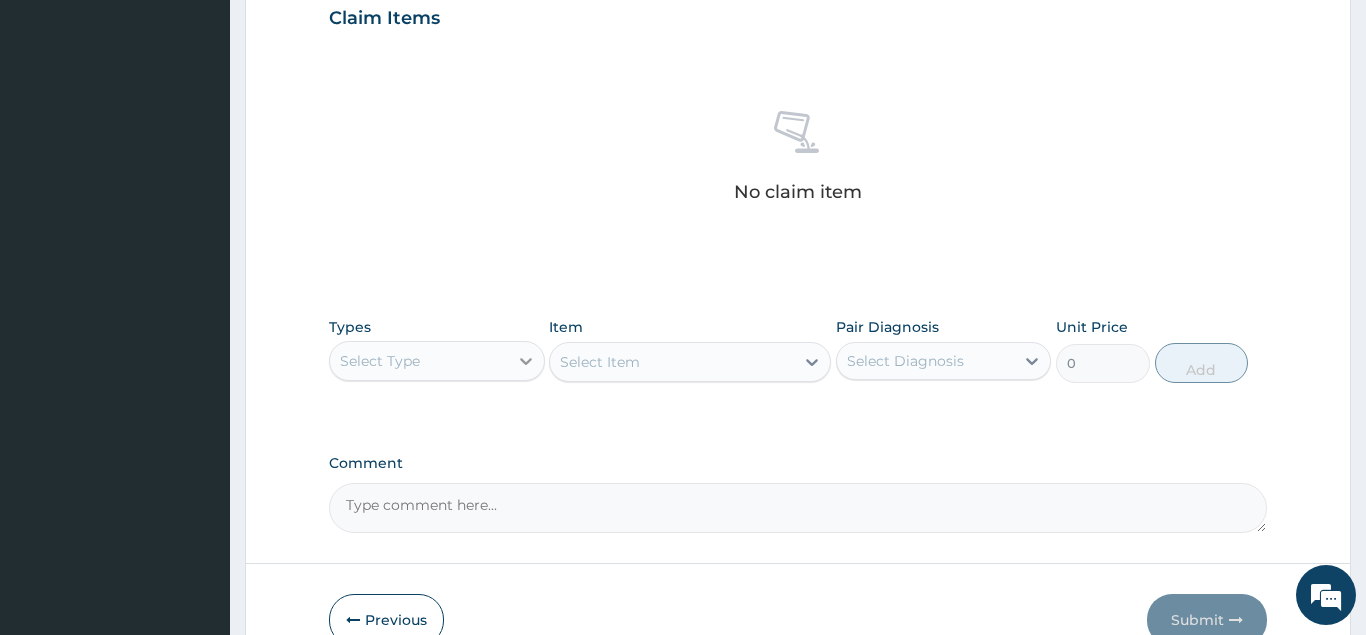 click 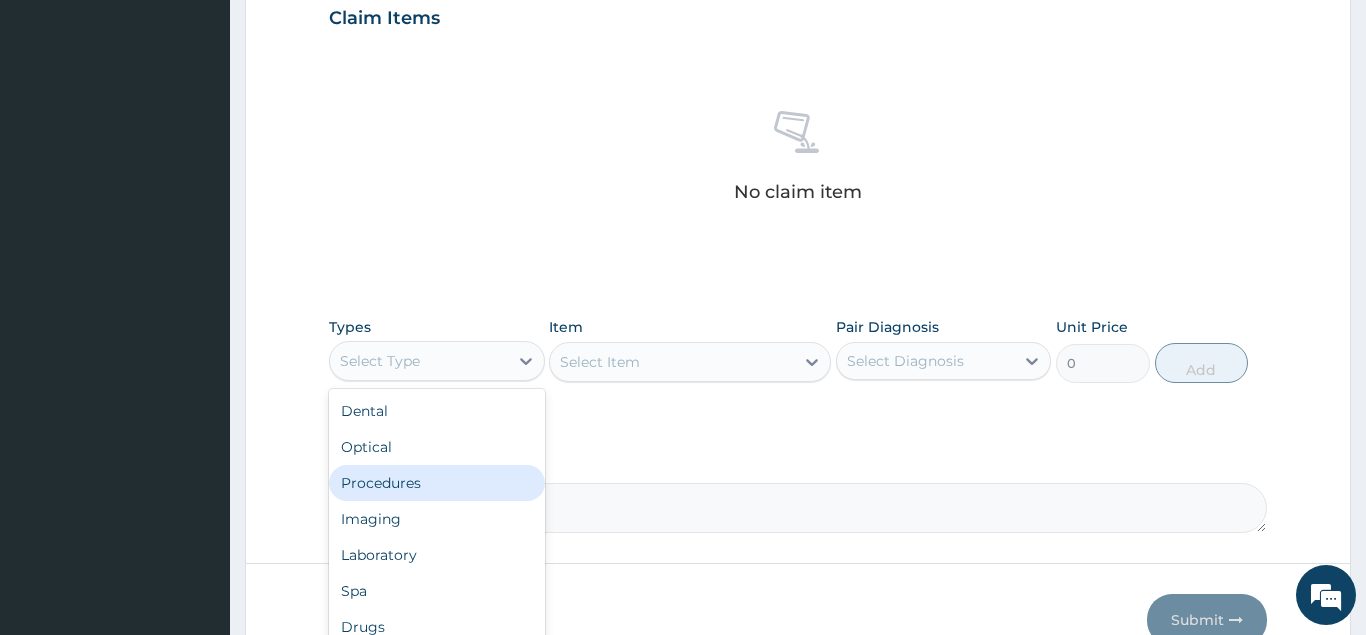 click on "Procedures" at bounding box center (437, 483) 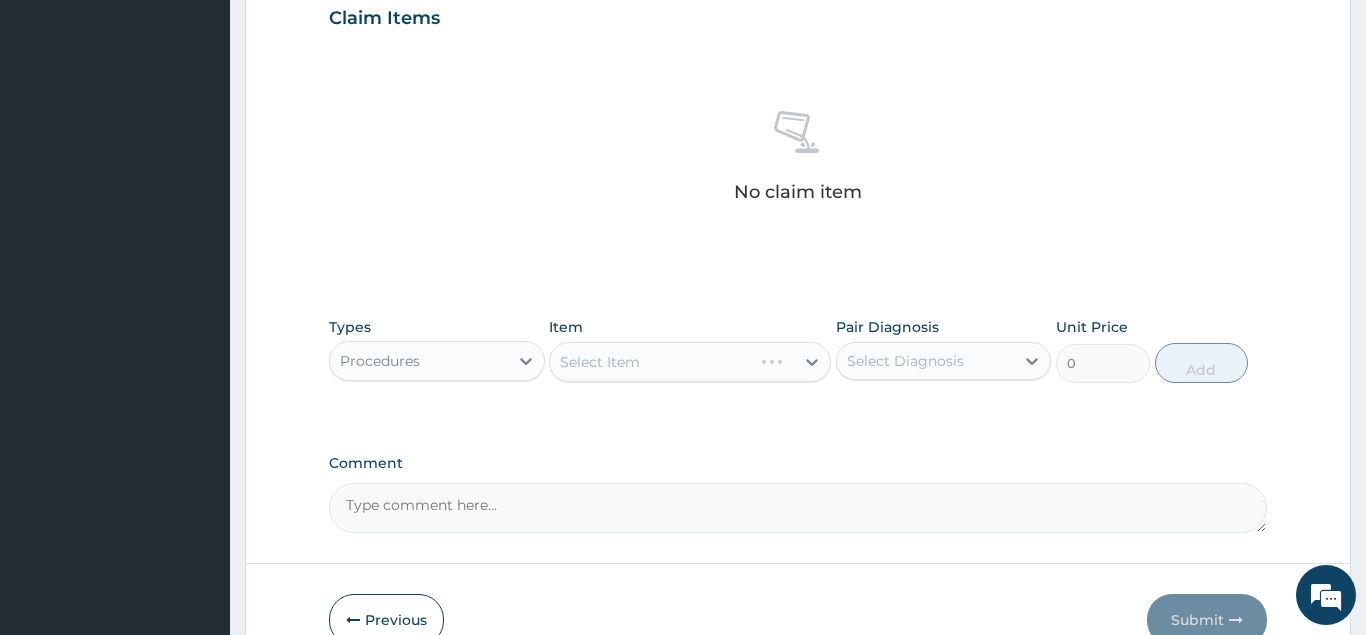 click on "Select Item" at bounding box center [690, 362] 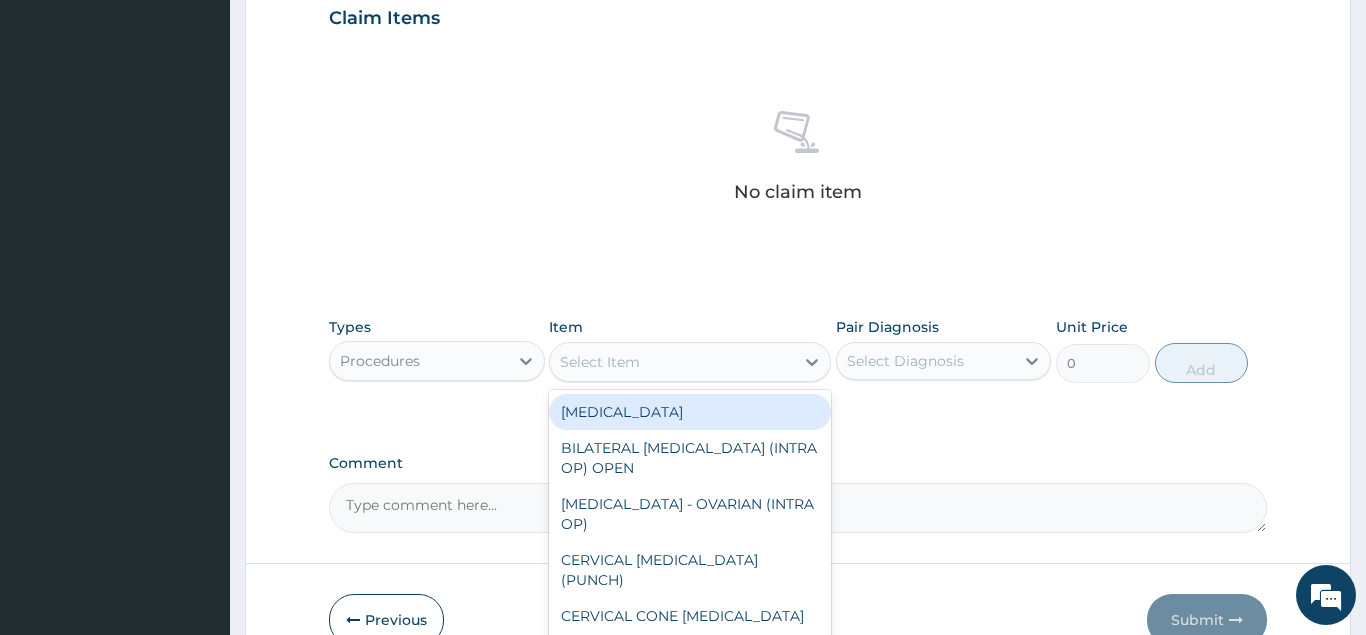 click on "Select Item" at bounding box center [672, 362] 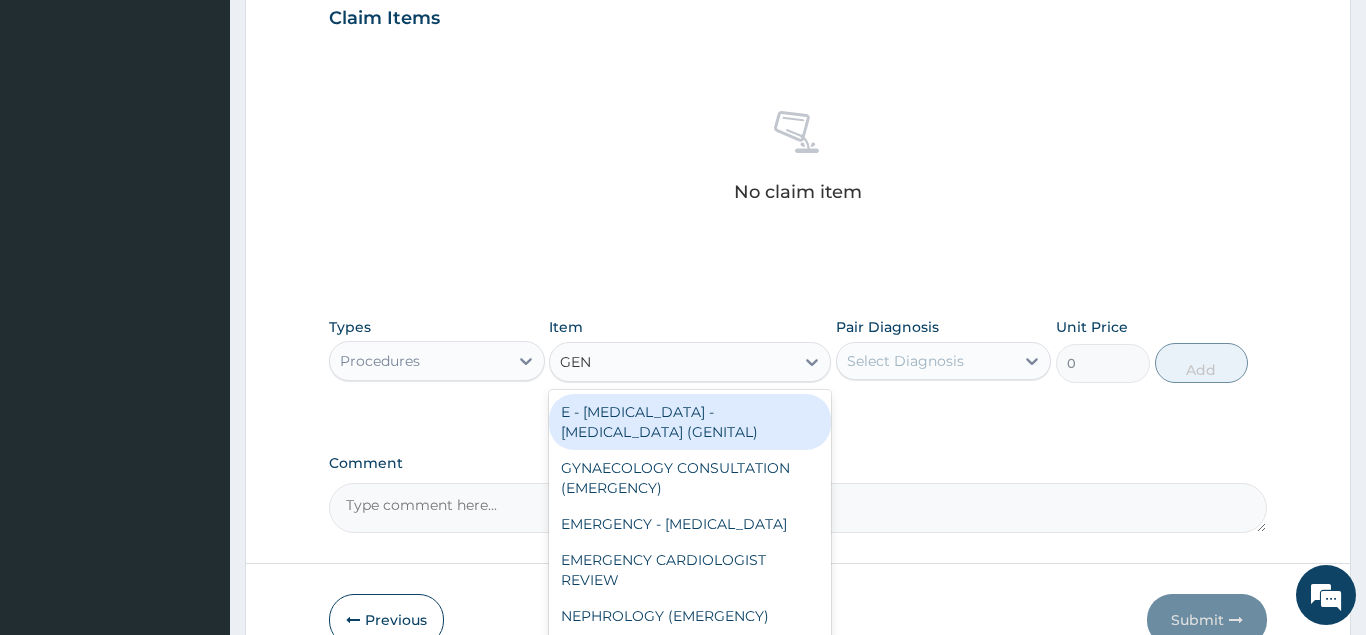 type on "GENE" 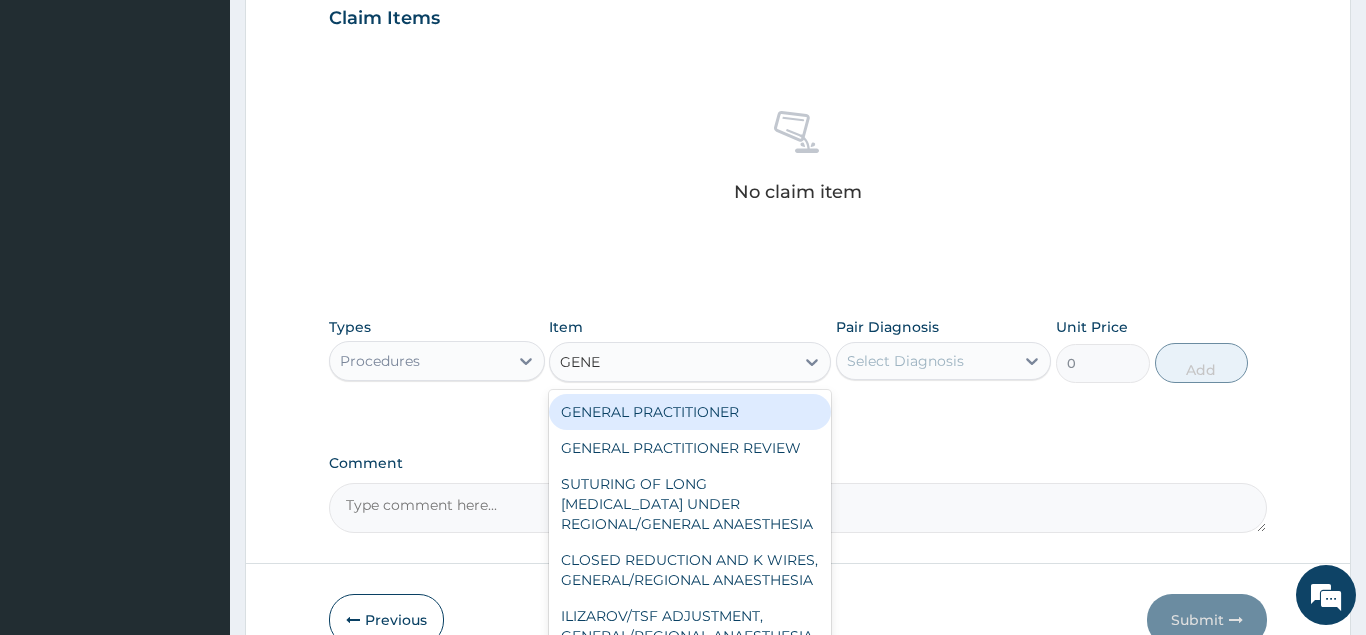 click on "GENERAL PRACTITIONER" at bounding box center [690, 412] 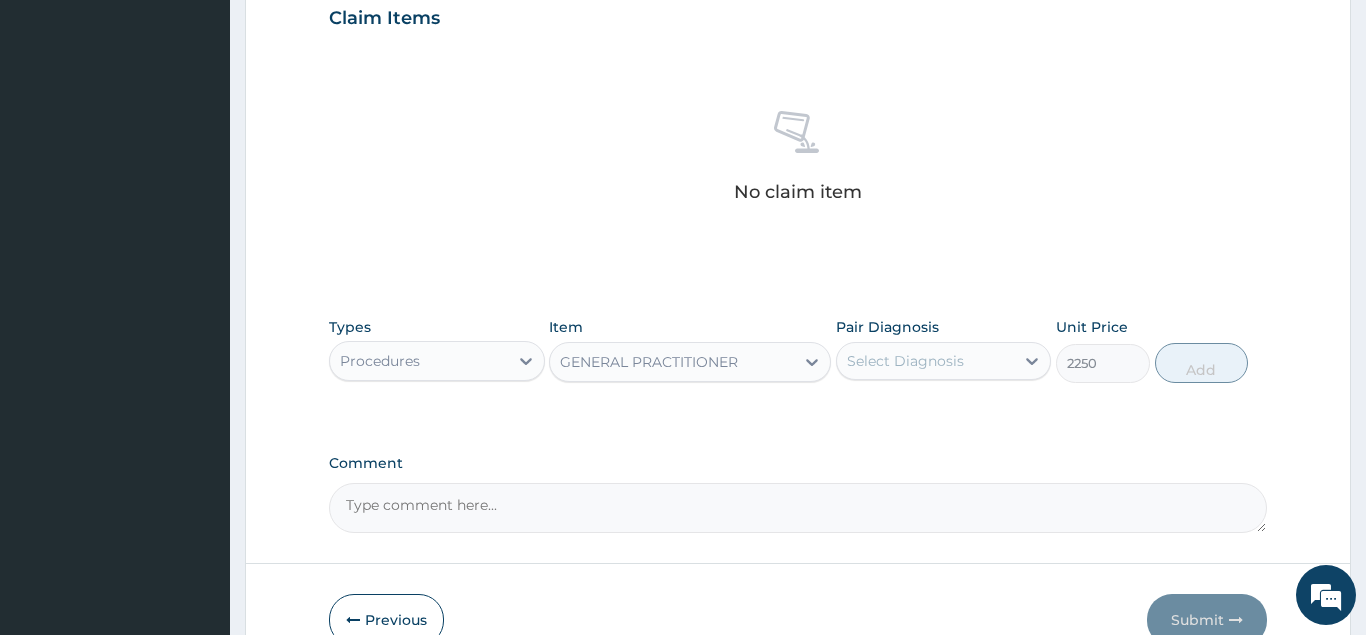 click on "Select Diagnosis" at bounding box center (926, 361) 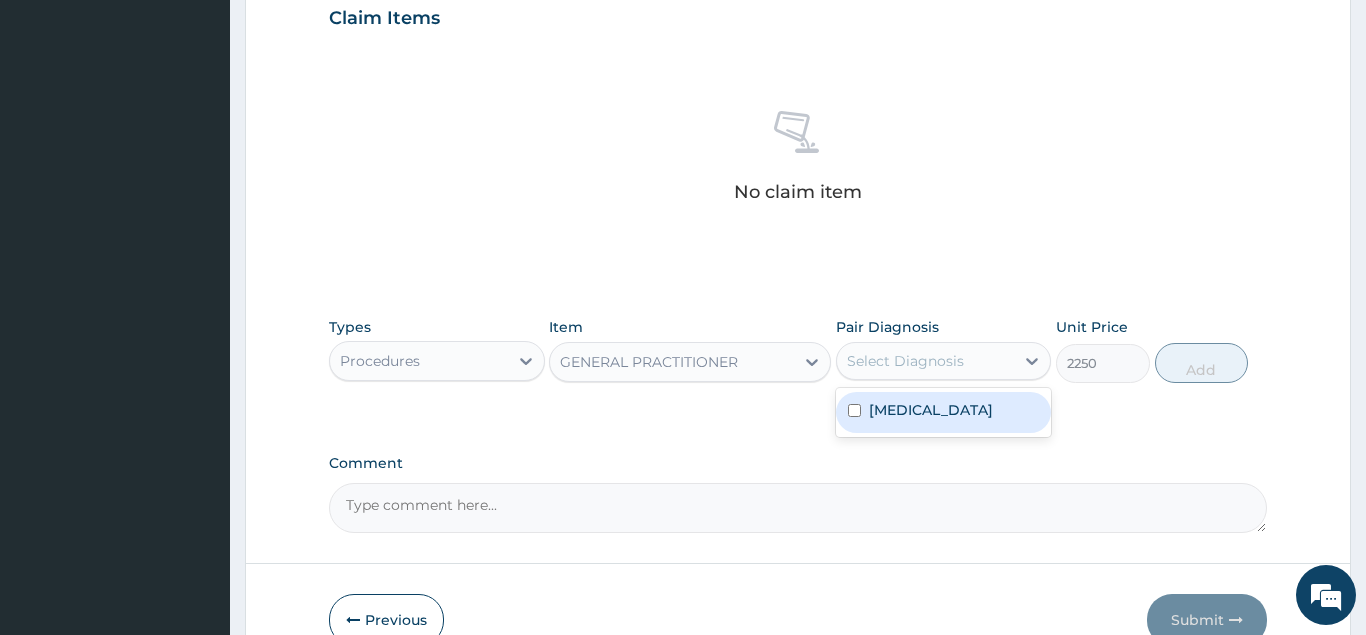 click on "Aneurysmal bone cyst" at bounding box center [931, 410] 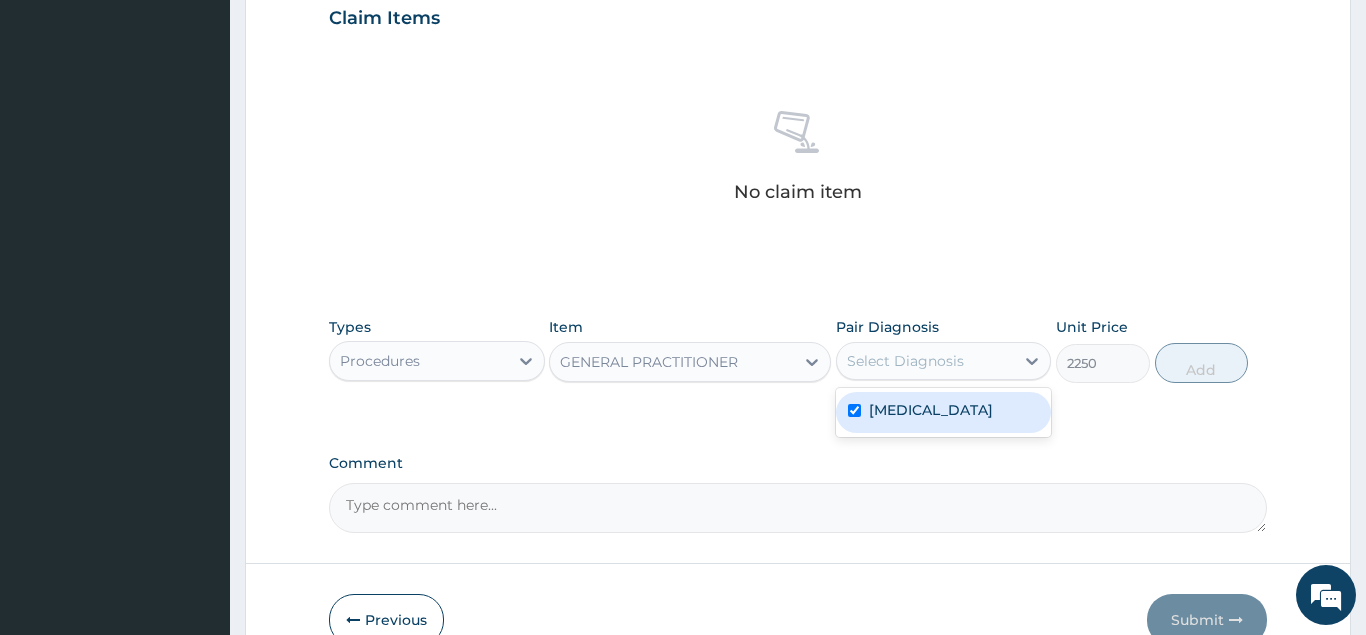 checkbox on "true" 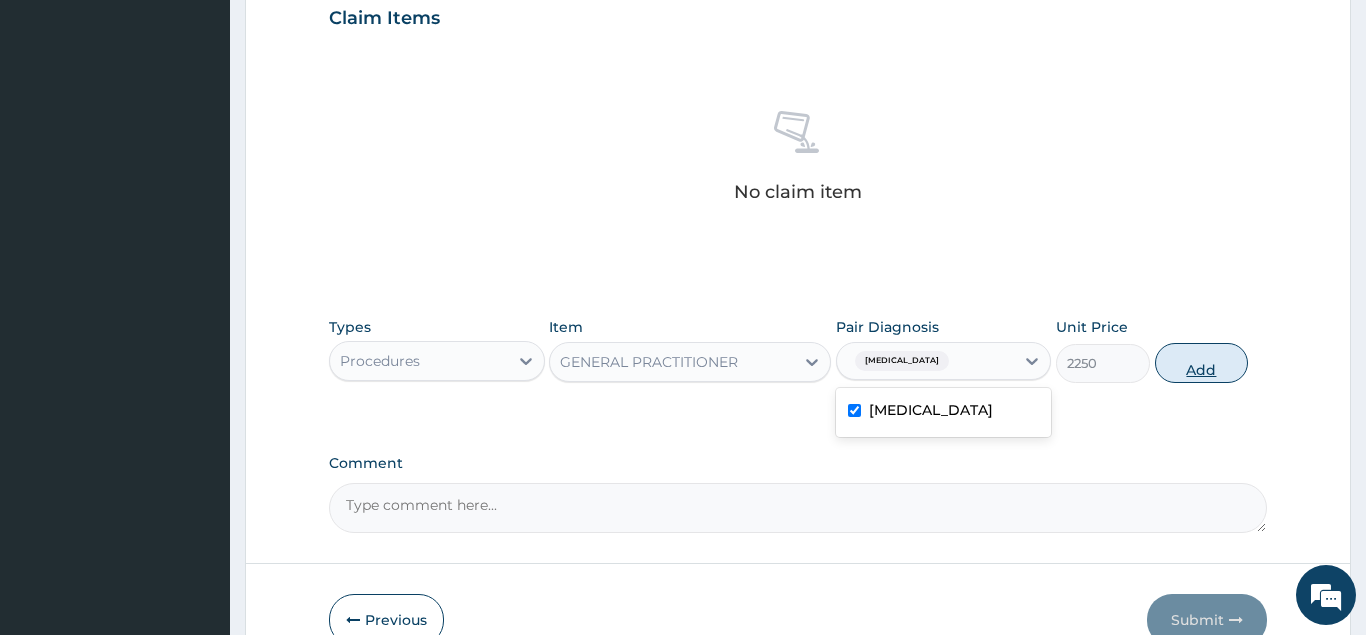 click on "Add" at bounding box center (1202, 363) 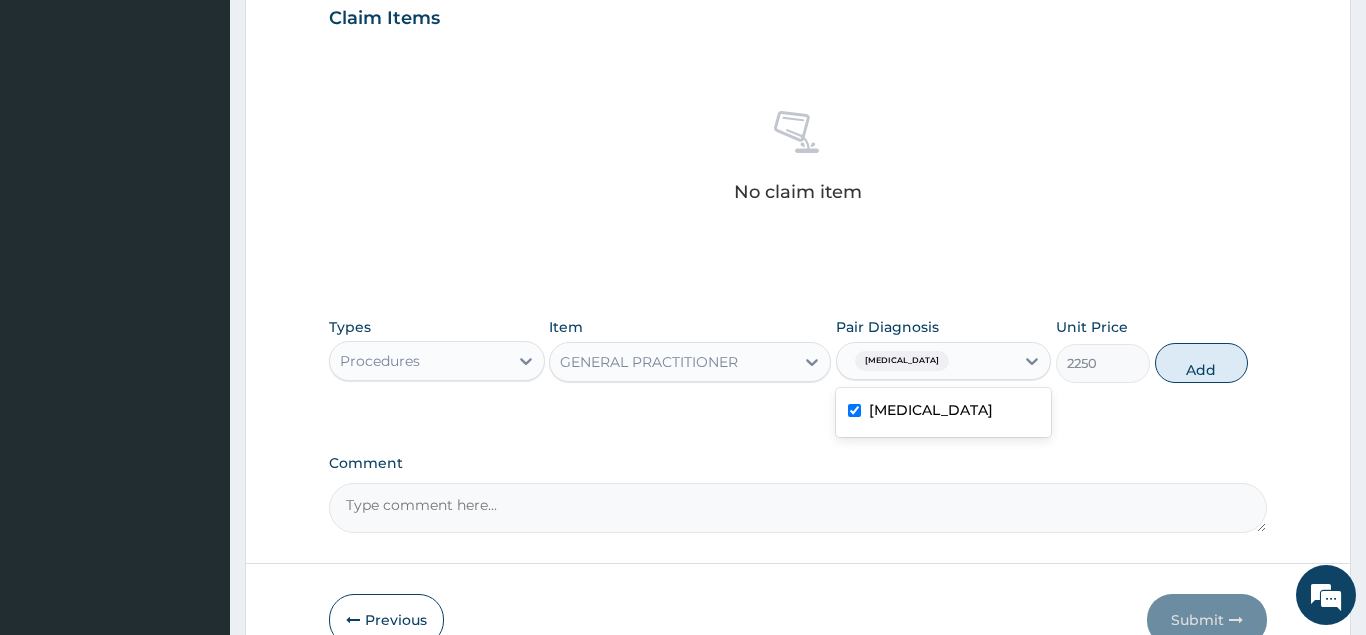 type on "0" 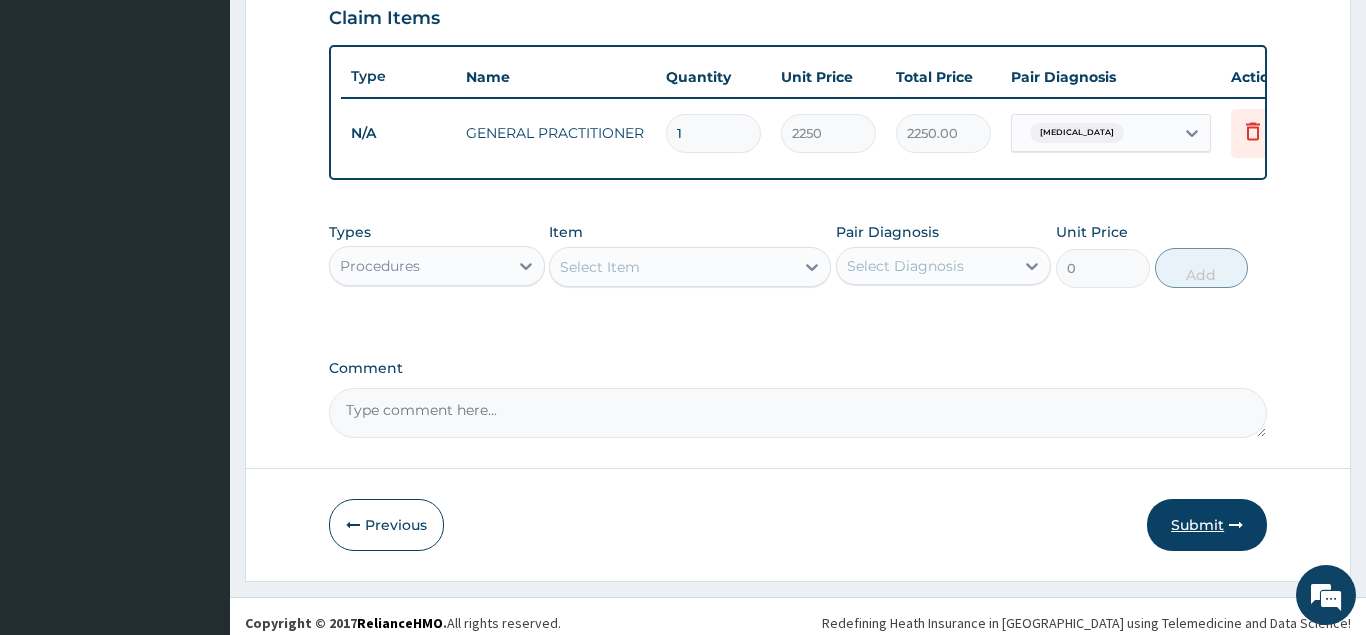 click on "Submit" at bounding box center (1207, 525) 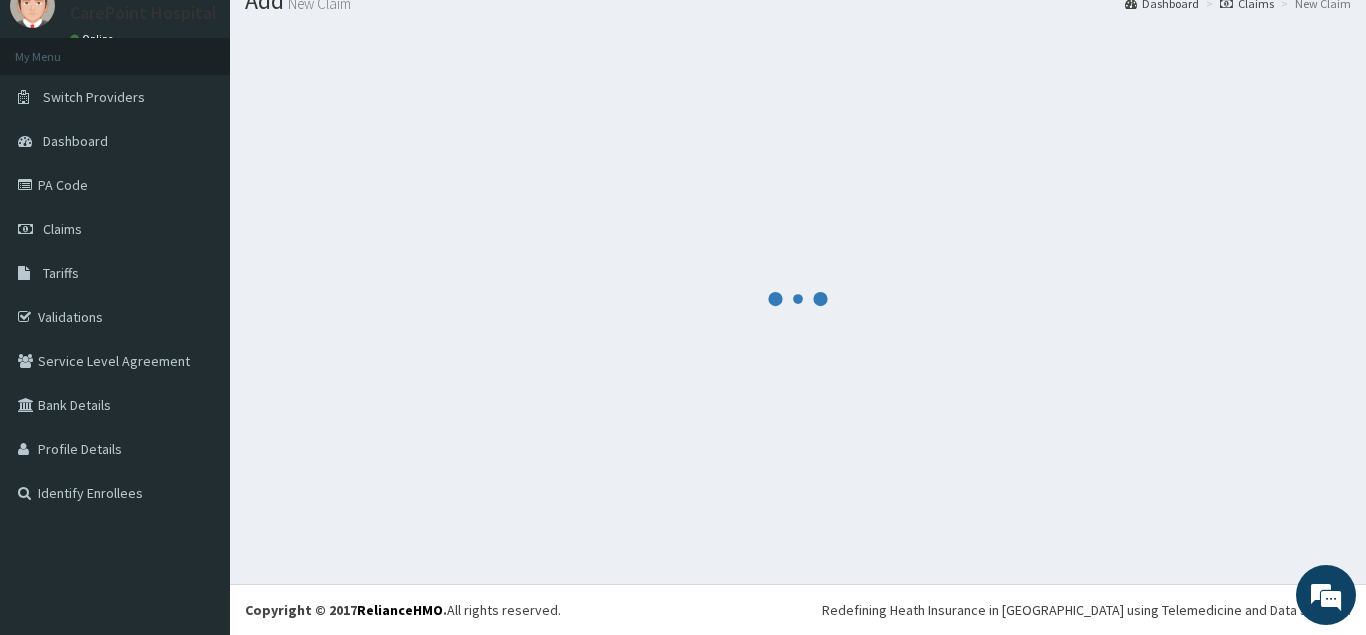 scroll, scrollTop: 77, scrollLeft: 0, axis: vertical 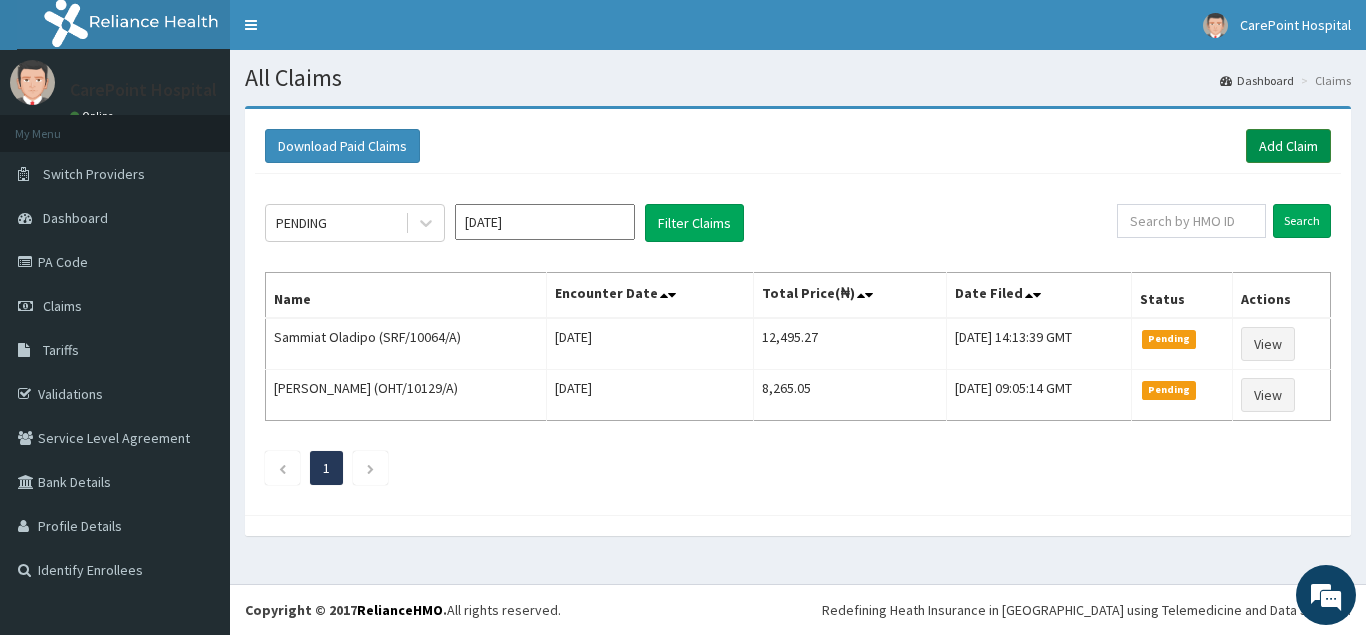 click on "Add Claim" at bounding box center [1288, 146] 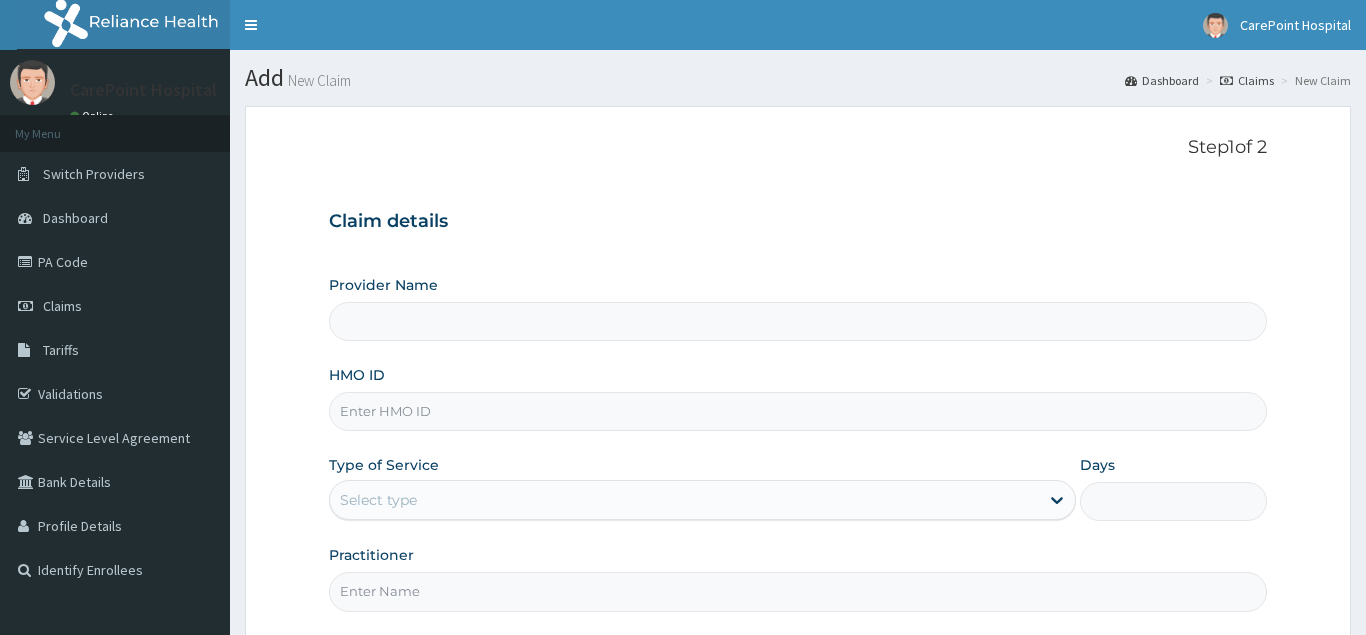 scroll, scrollTop: 0, scrollLeft: 0, axis: both 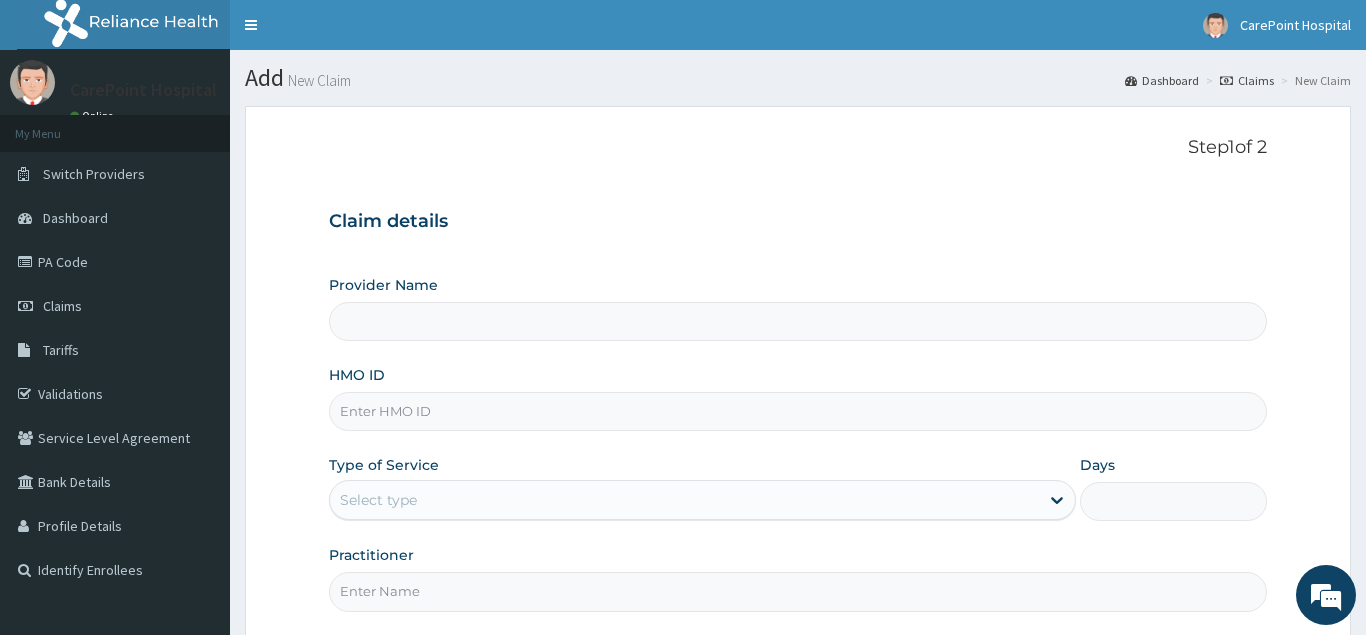 type on "CarePoint Hospital, Egbeda (Shefi Hospital)" 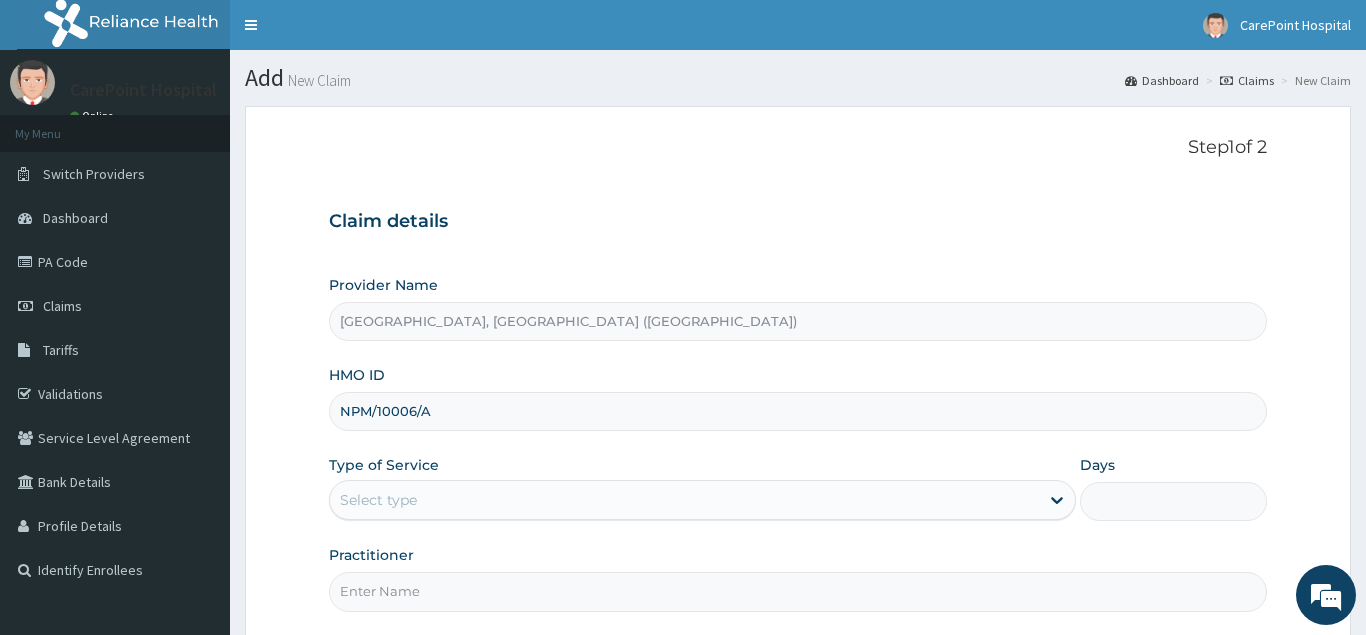 type on "NPM/10006/A" 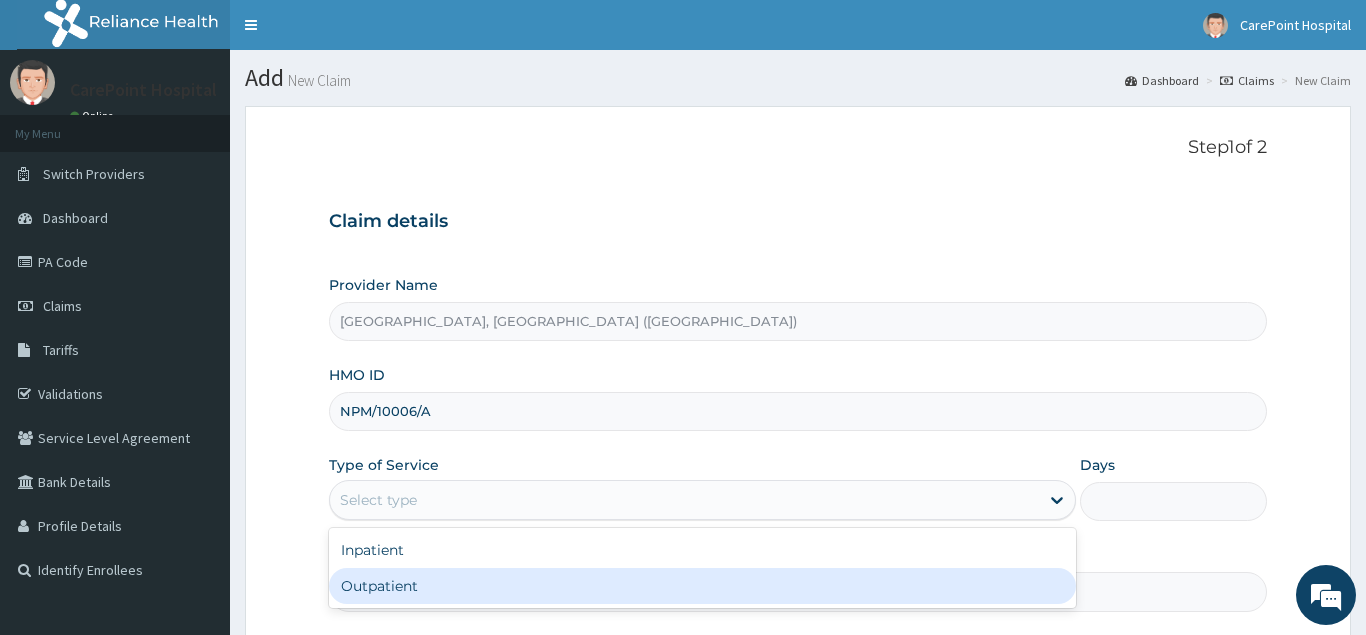 click on "Outpatient" at bounding box center (703, 586) 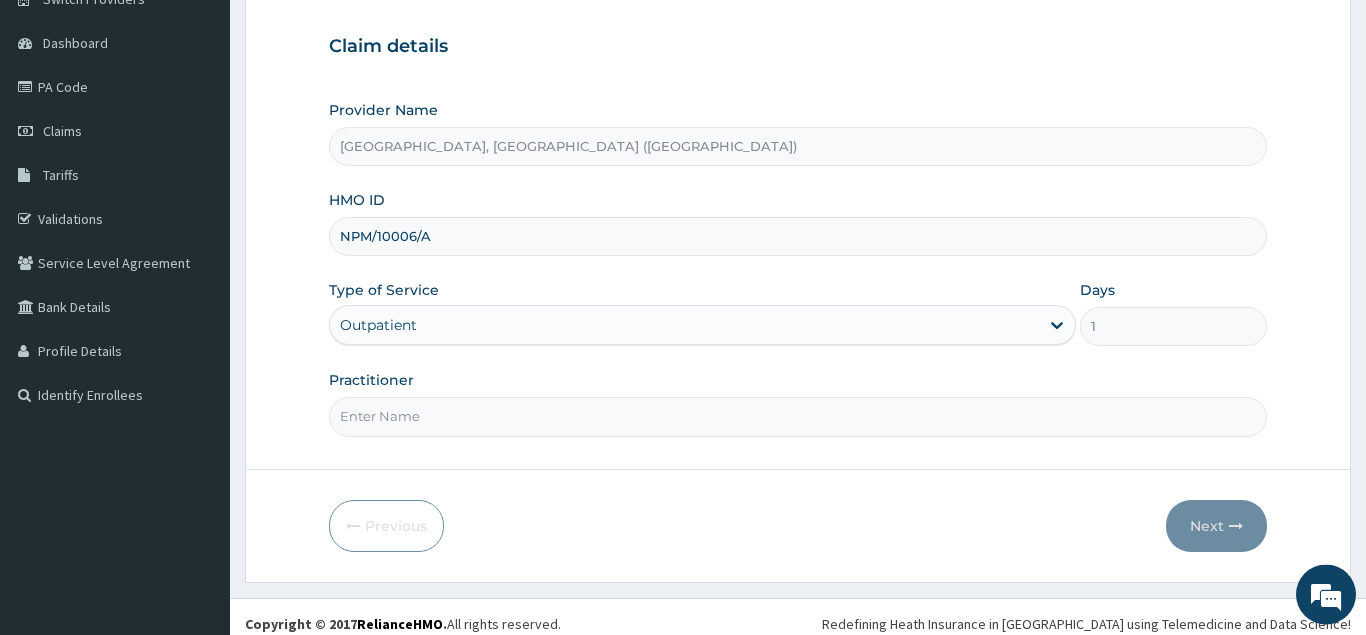 scroll, scrollTop: 189, scrollLeft: 0, axis: vertical 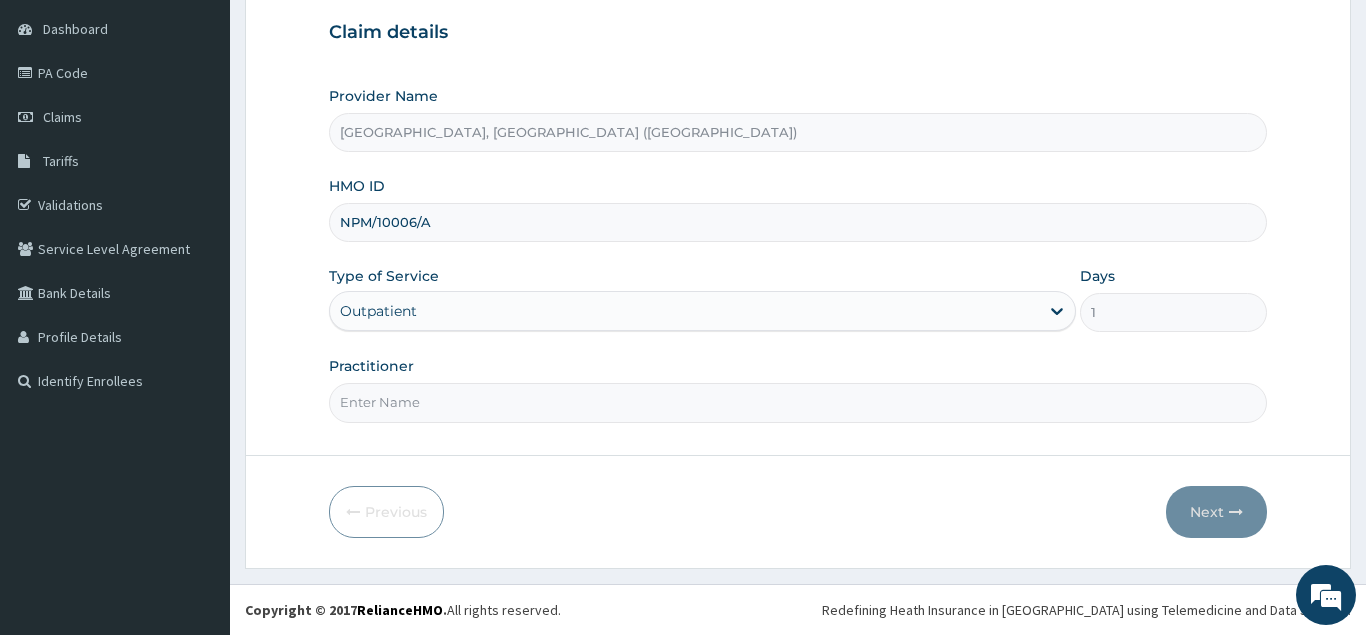 click on "Practitioner" at bounding box center [798, 402] 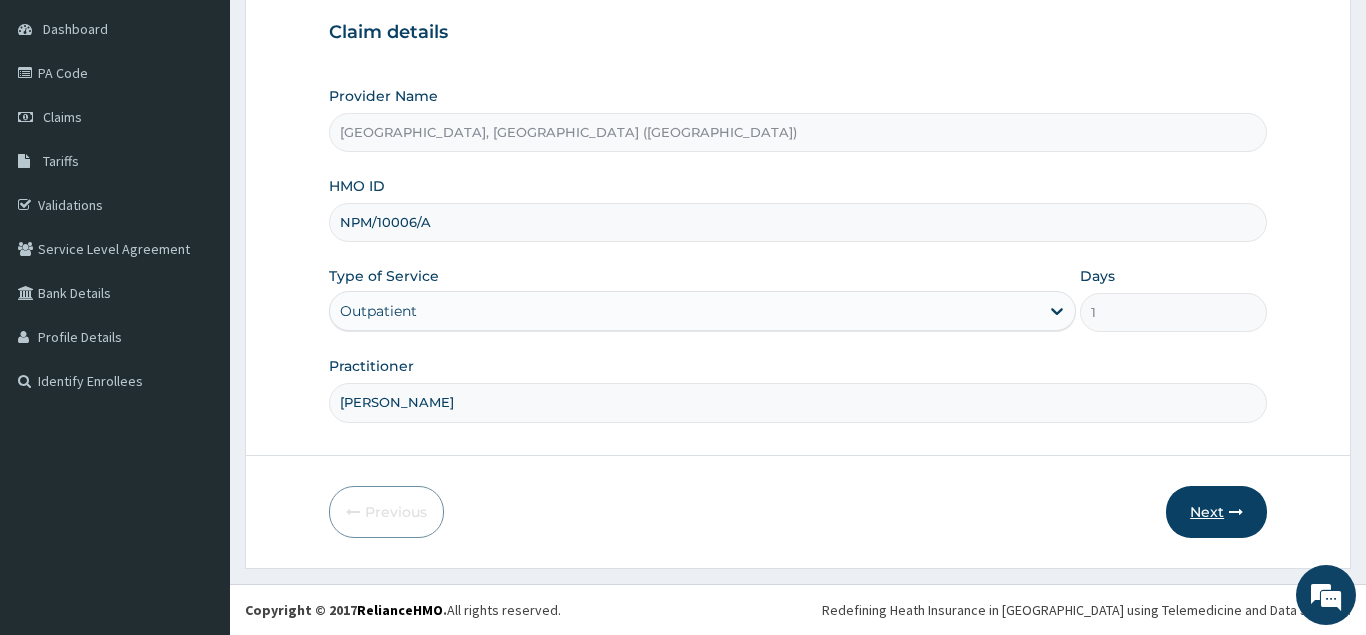 type on "DR OKE" 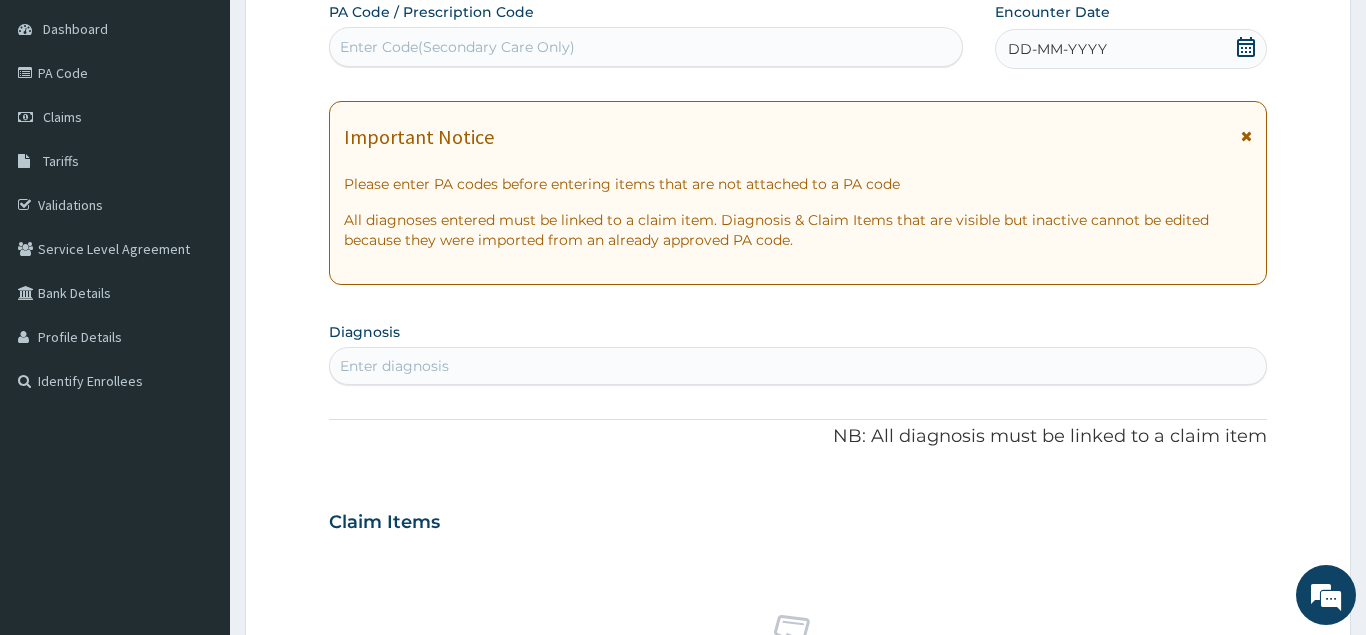 click on "Enter Code(Secondary Care Only)" at bounding box center [457, 47] 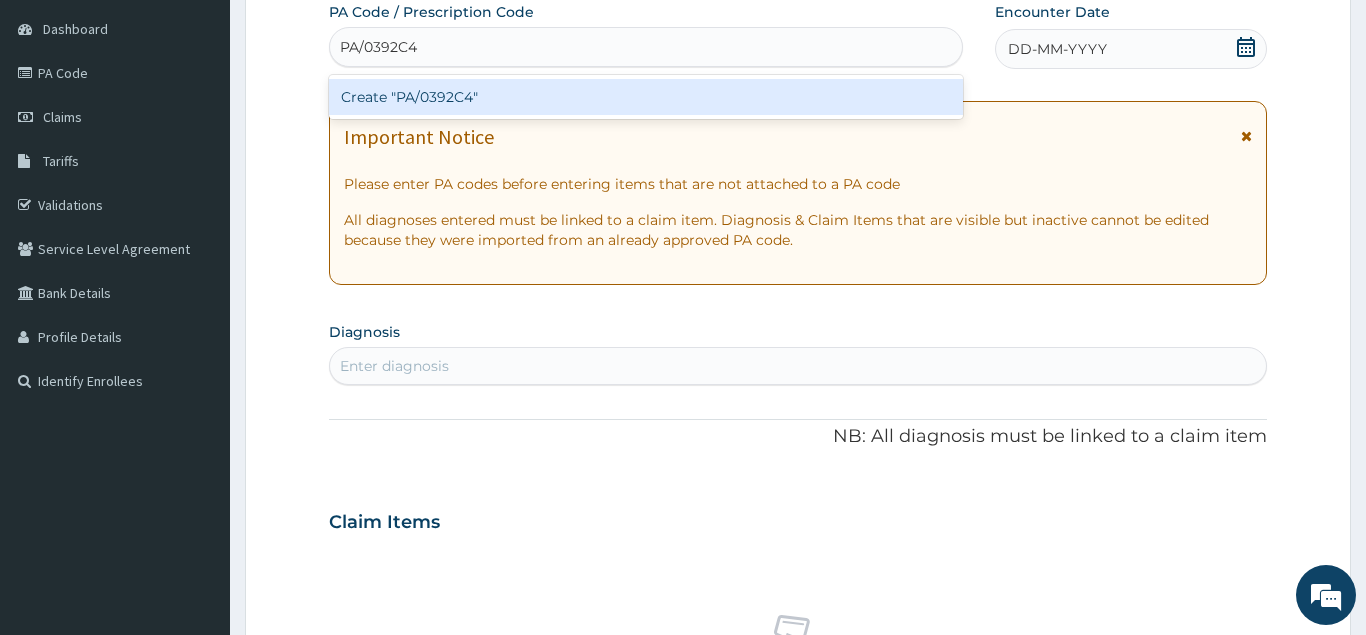 click on "Create "PA/0392C4"" at bounding box center [646, 97] 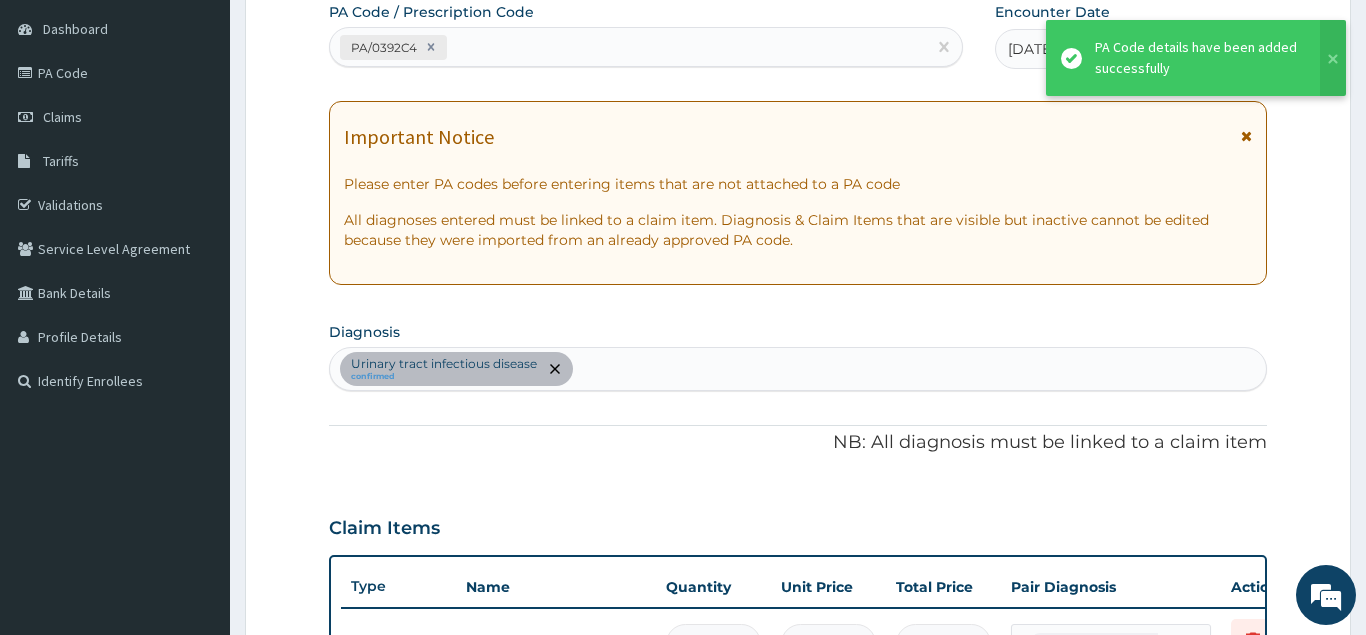 scroll, scrollTop: 584, scrollLeft: 0, axis: vertical 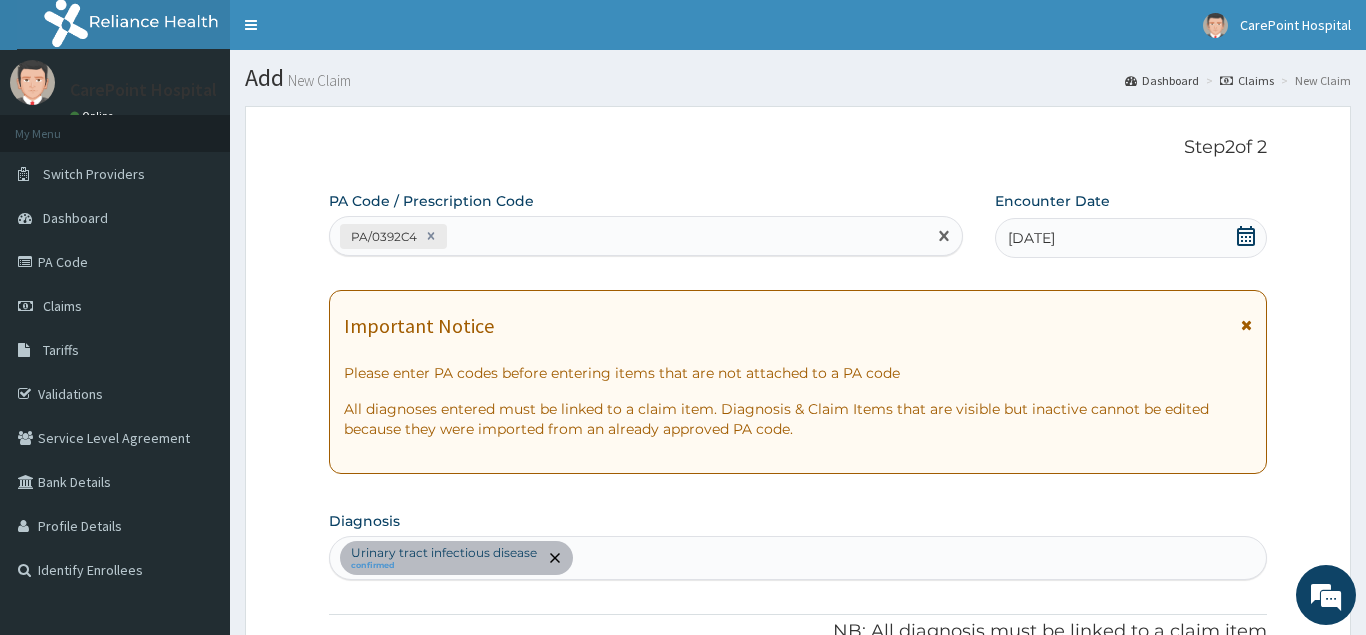 click on "PA/0392C4" at bounding box center [628, 236] 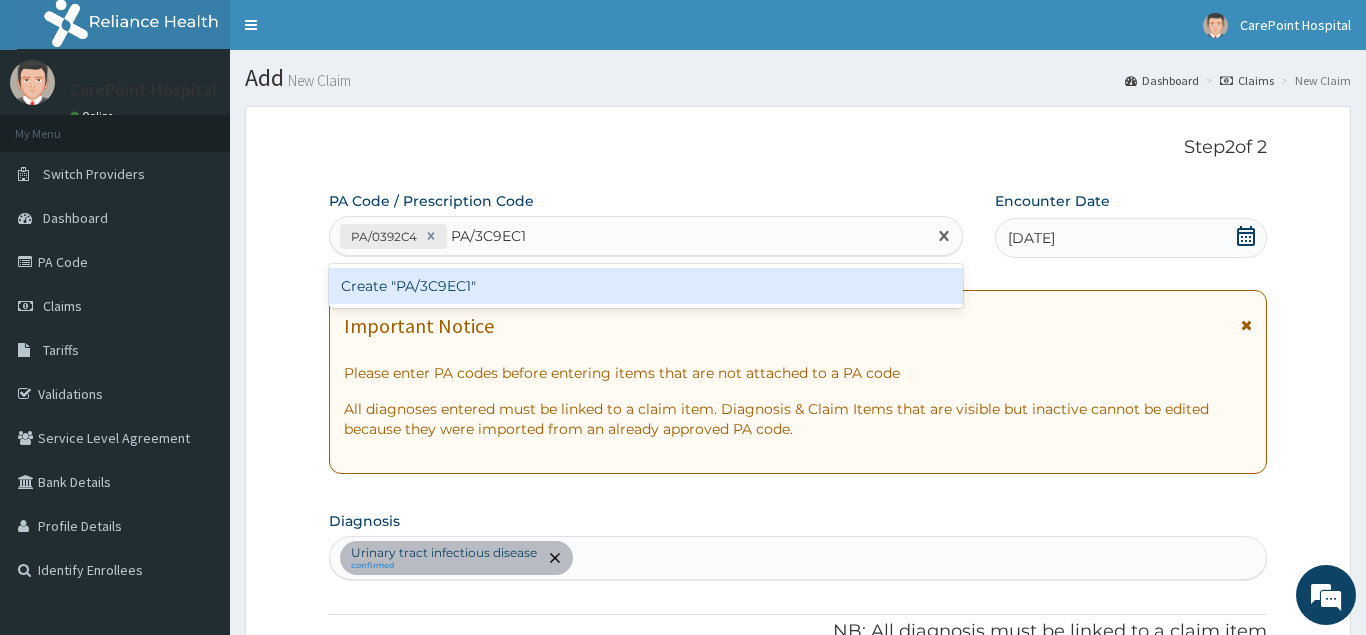 click on "Create "PA/3C9EC1"" at bounding box center [646, 286] 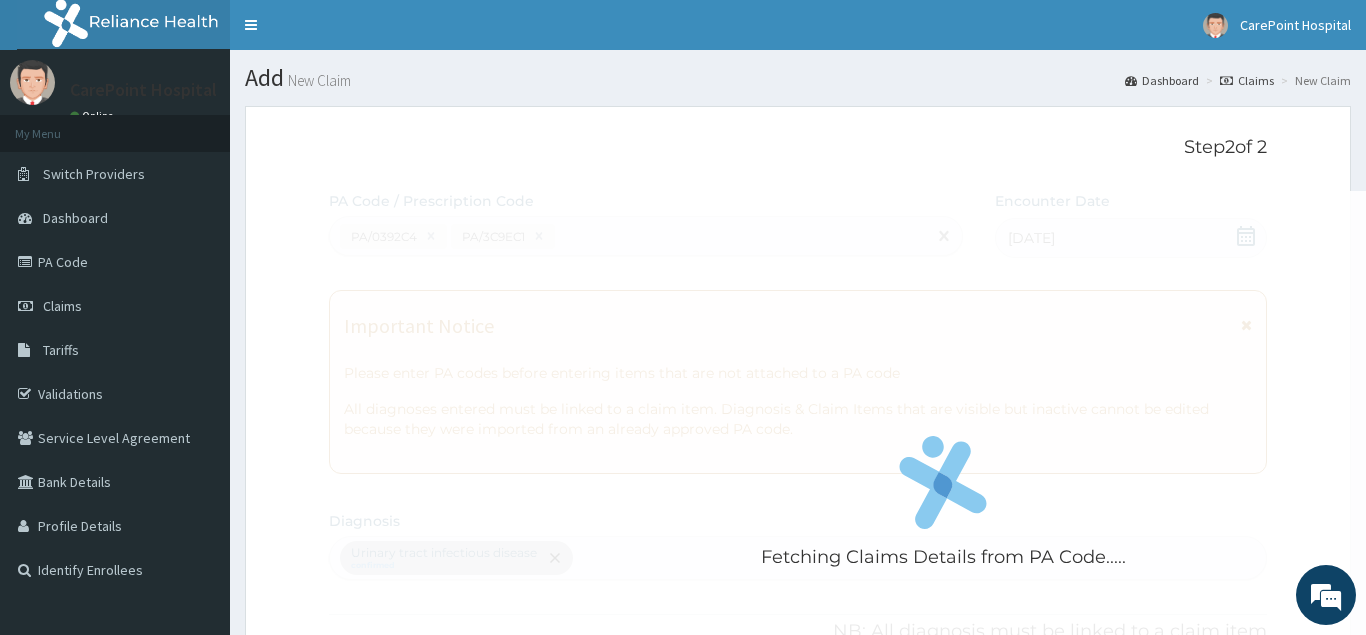 scroll, scrollTop: 722, scrollLeft: 0, axis: vertical 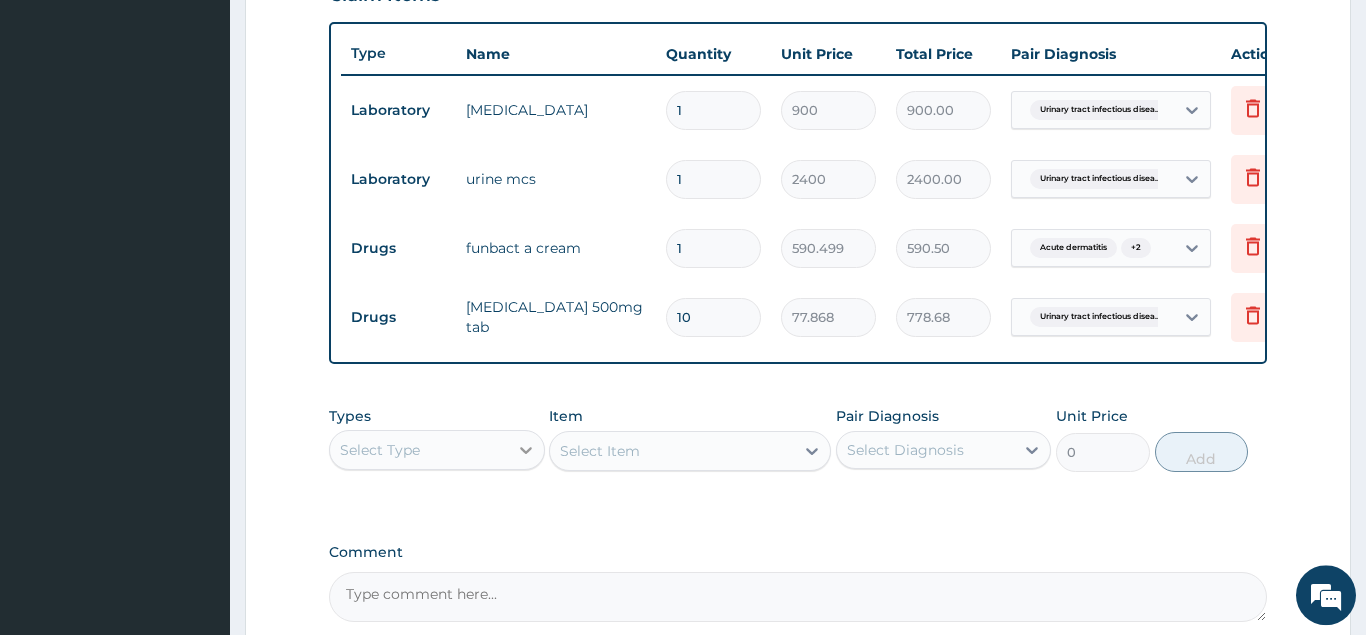 click 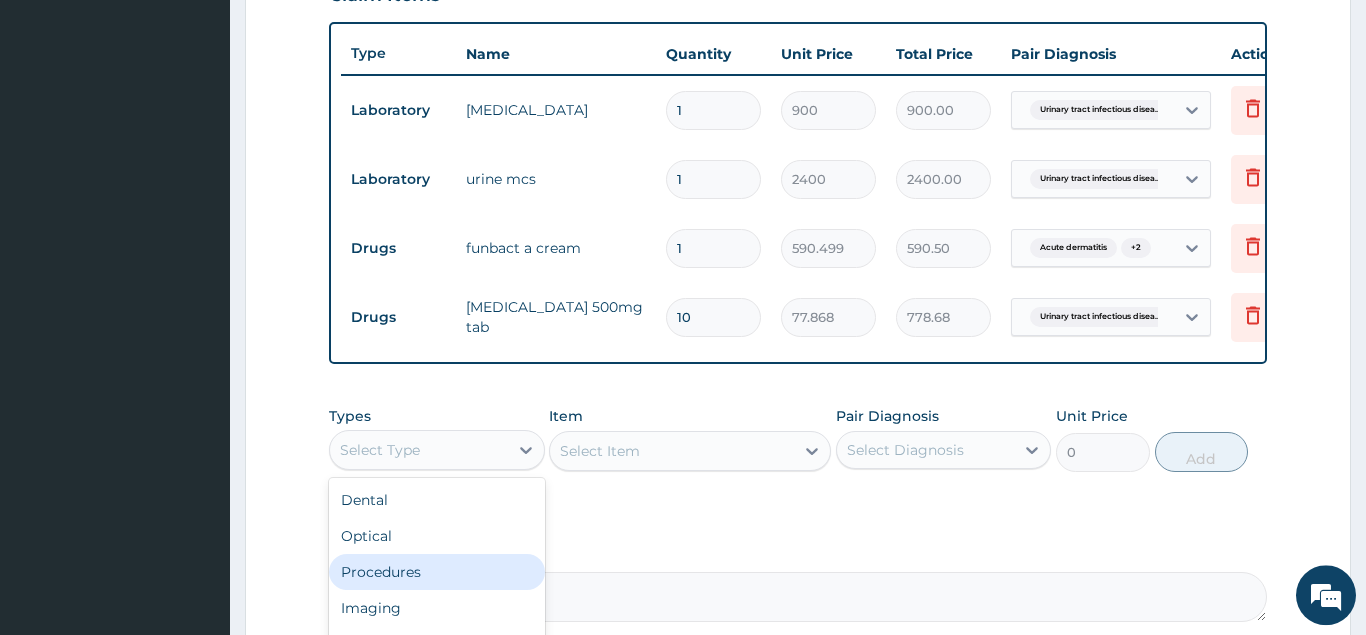click on "Procedures" at bounding box center [437, 572] 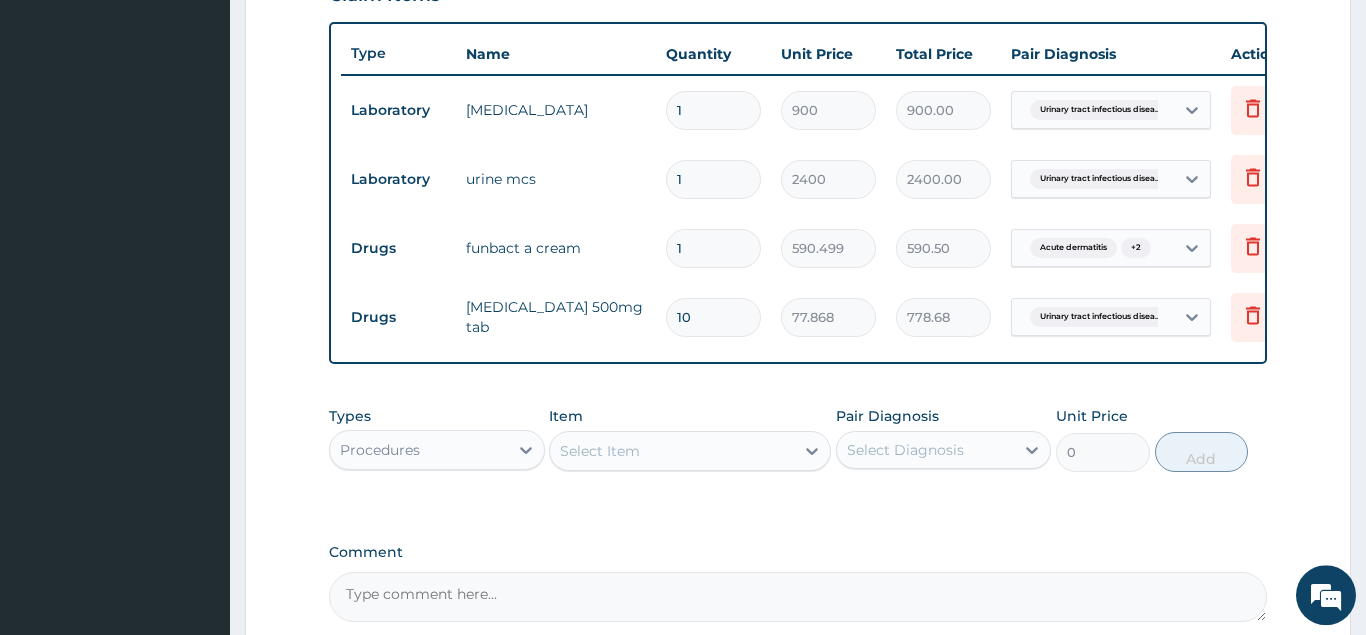 click on "Select Item" at bounding box center (672, 451) 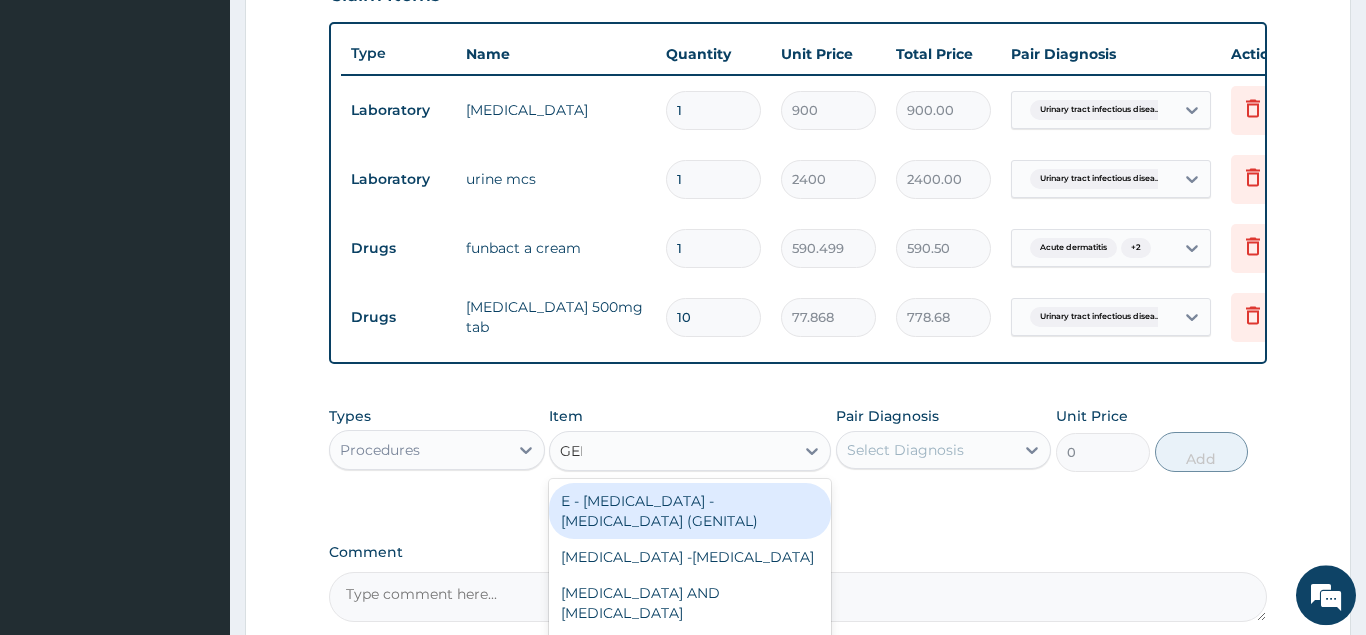 type on "GENE" 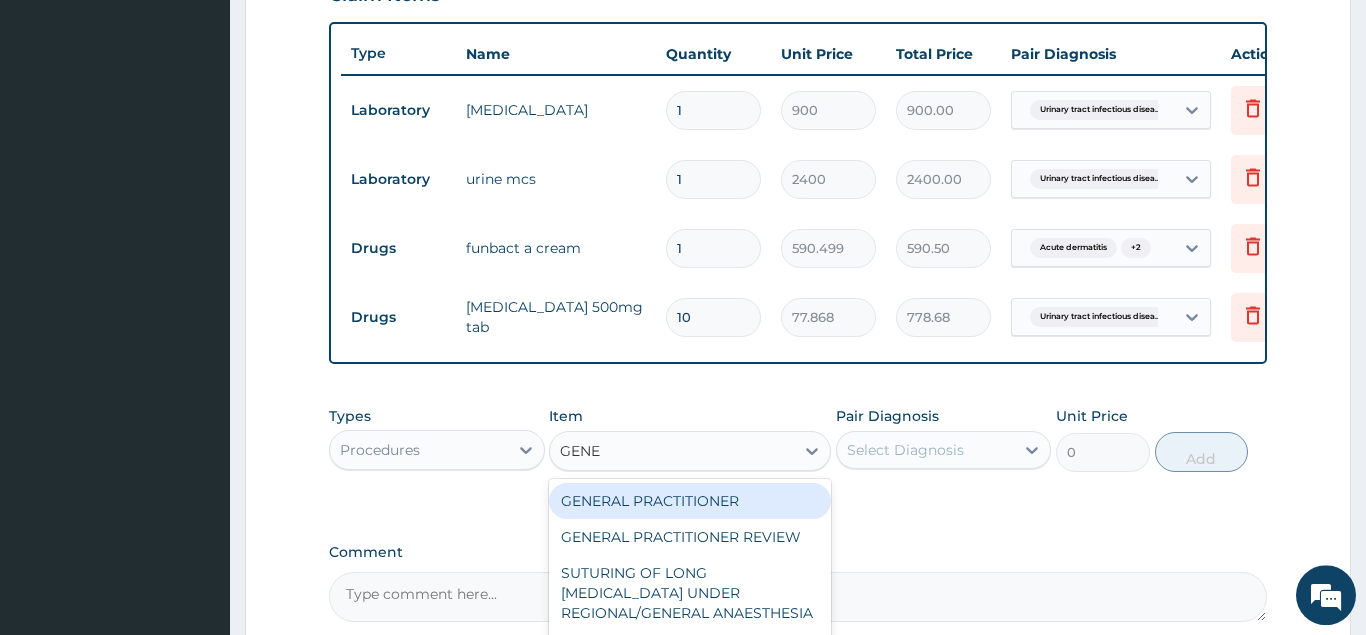 click on "GENERAL PRACTITIONER" at bounding box center (690, 501) 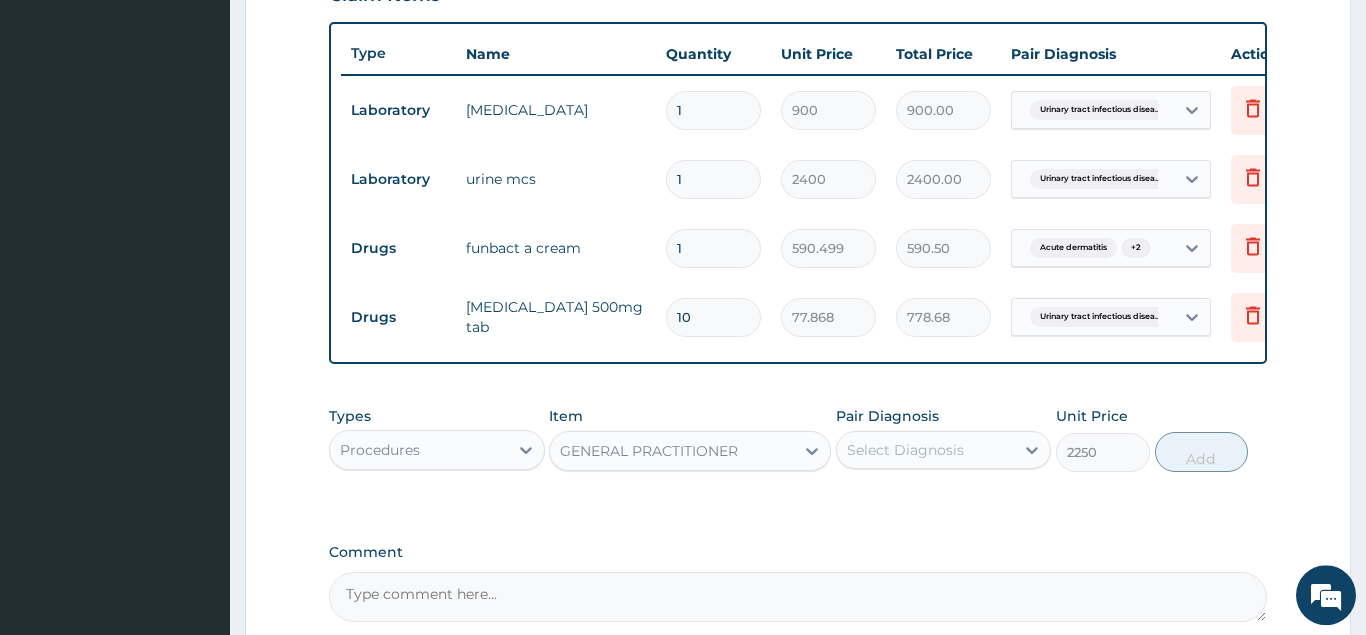 click on "Select Diagnosis" at bounding box center (926, 450) 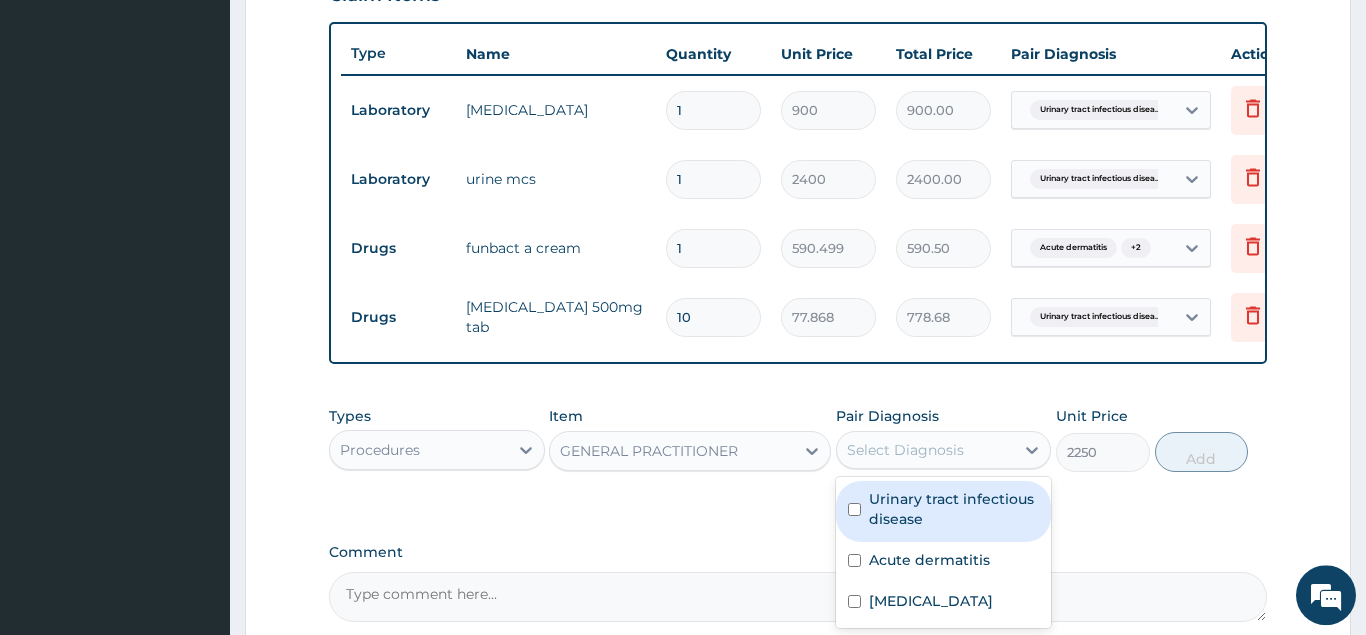 click on "Urinary tract infectious disease" at bounding box center (954, 509) 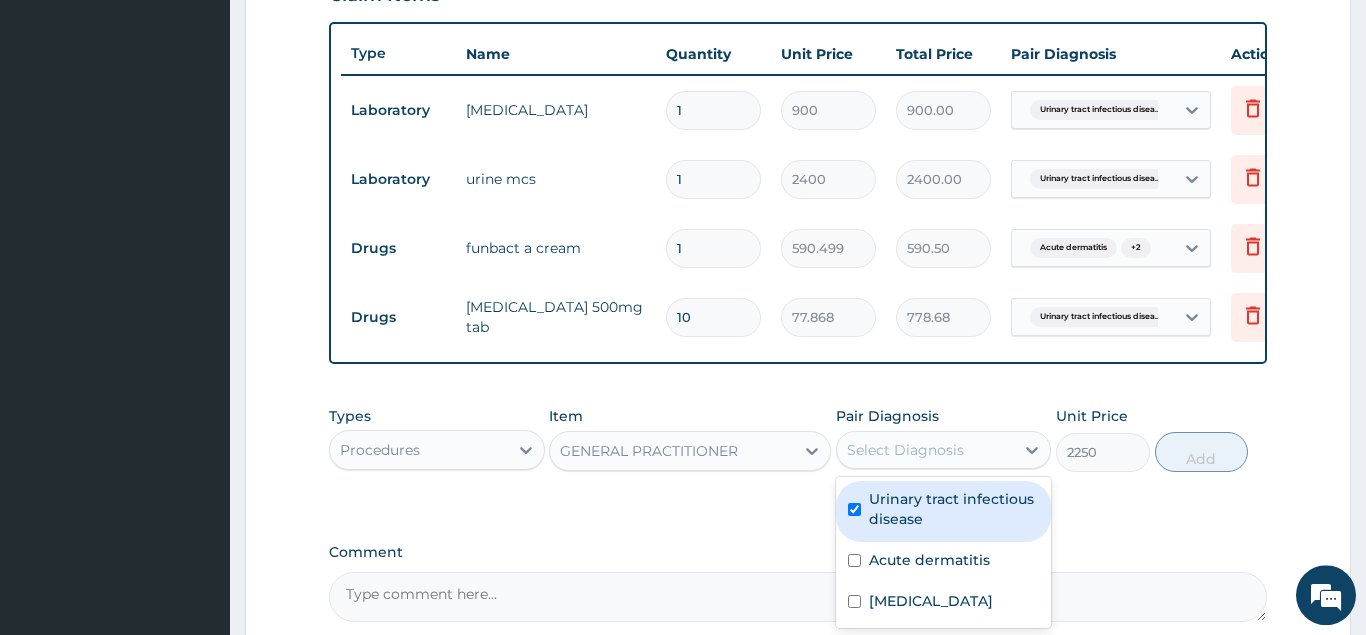 checkbox on "true" 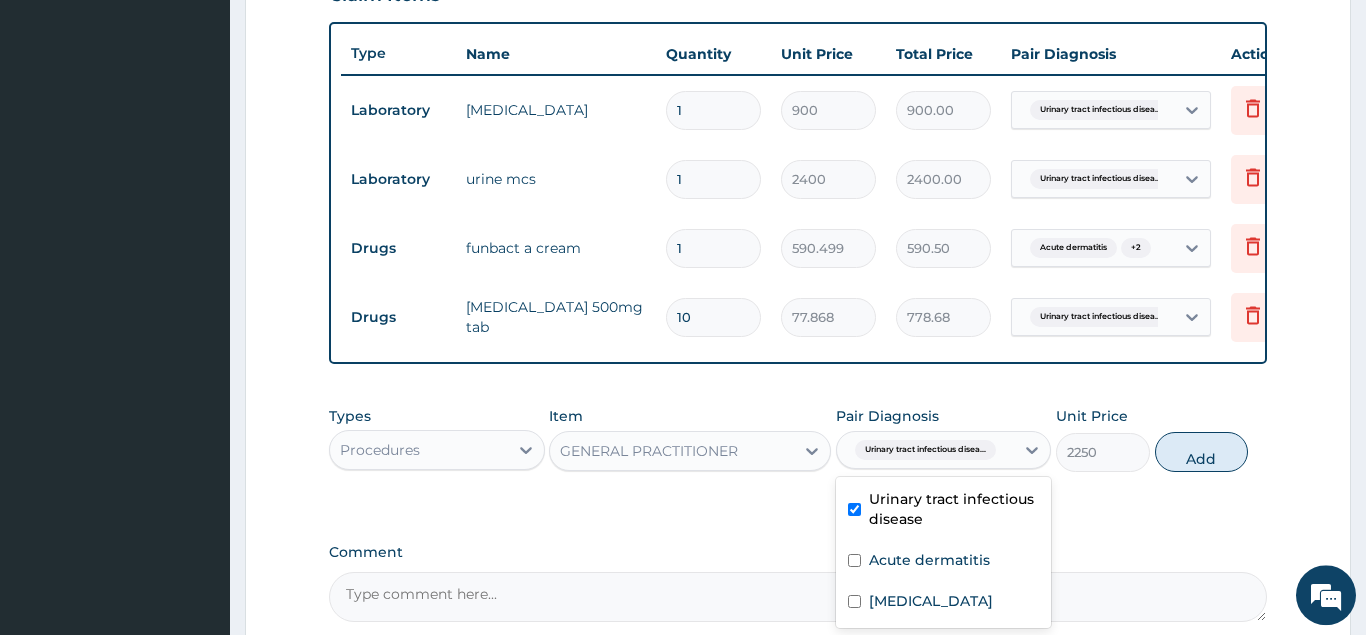 click on "Add" at bounding box center (1202, 452) 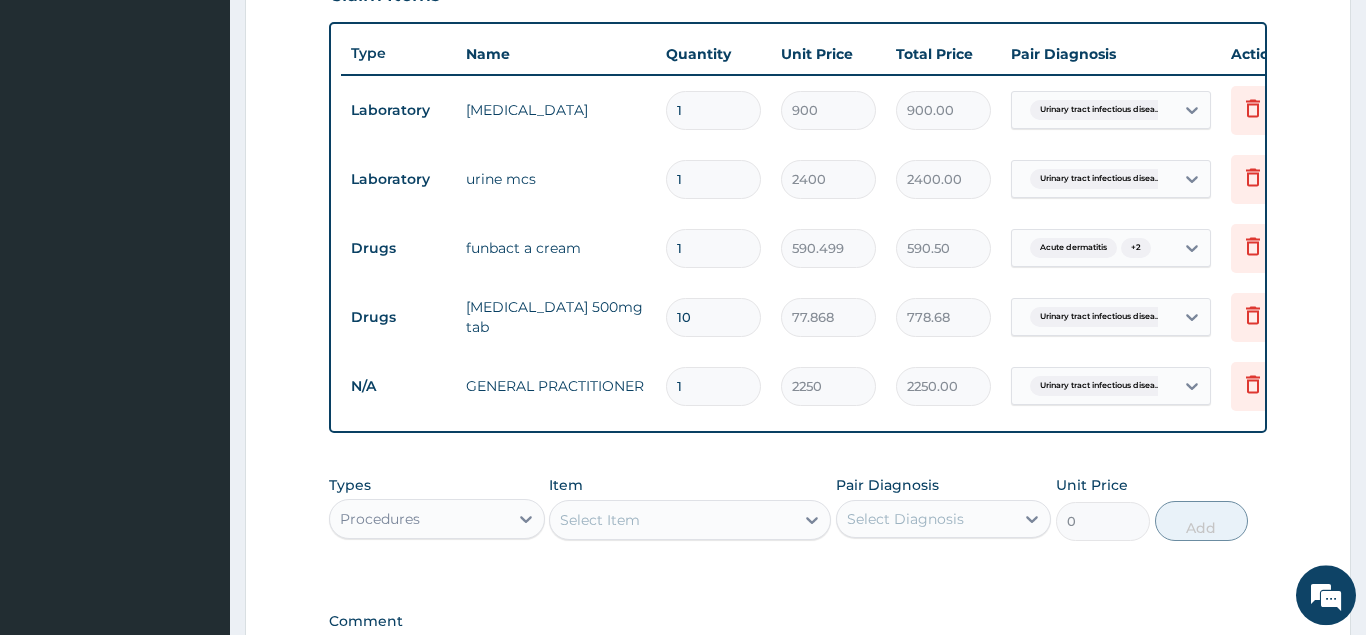 scroll, scrollTop: 988, scrollLeft: 0, axis: vertical 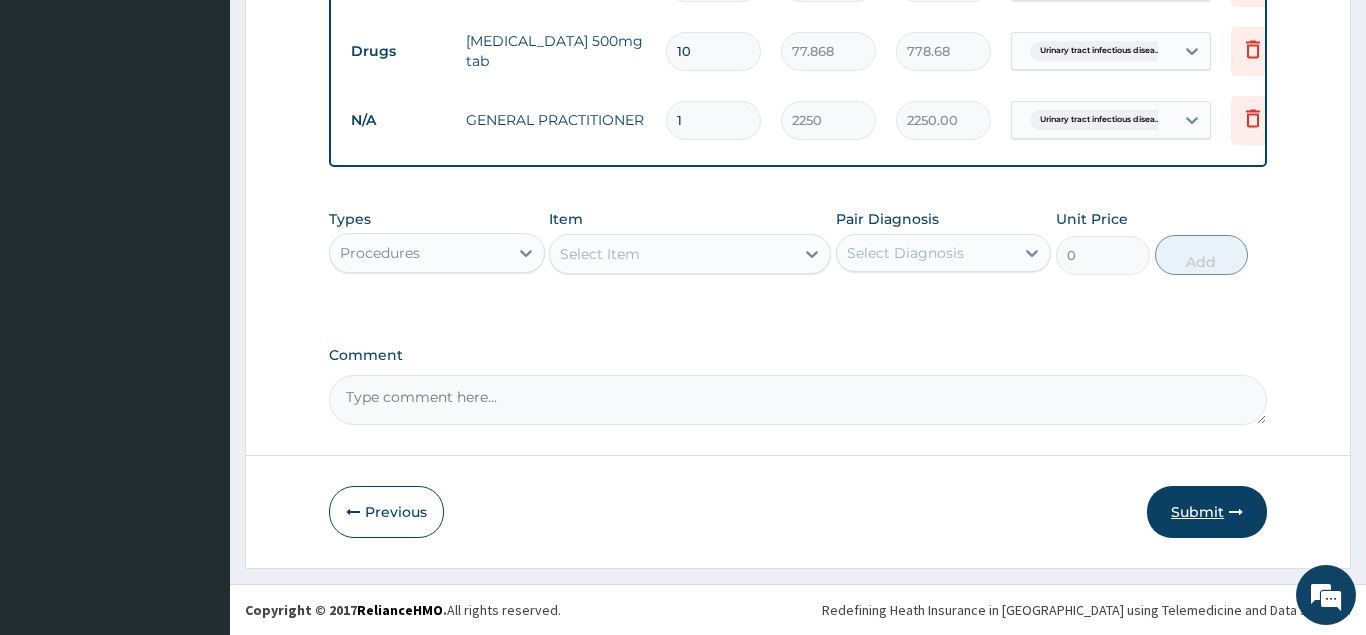 click on "Submit" at bounding box center (1207, 512) 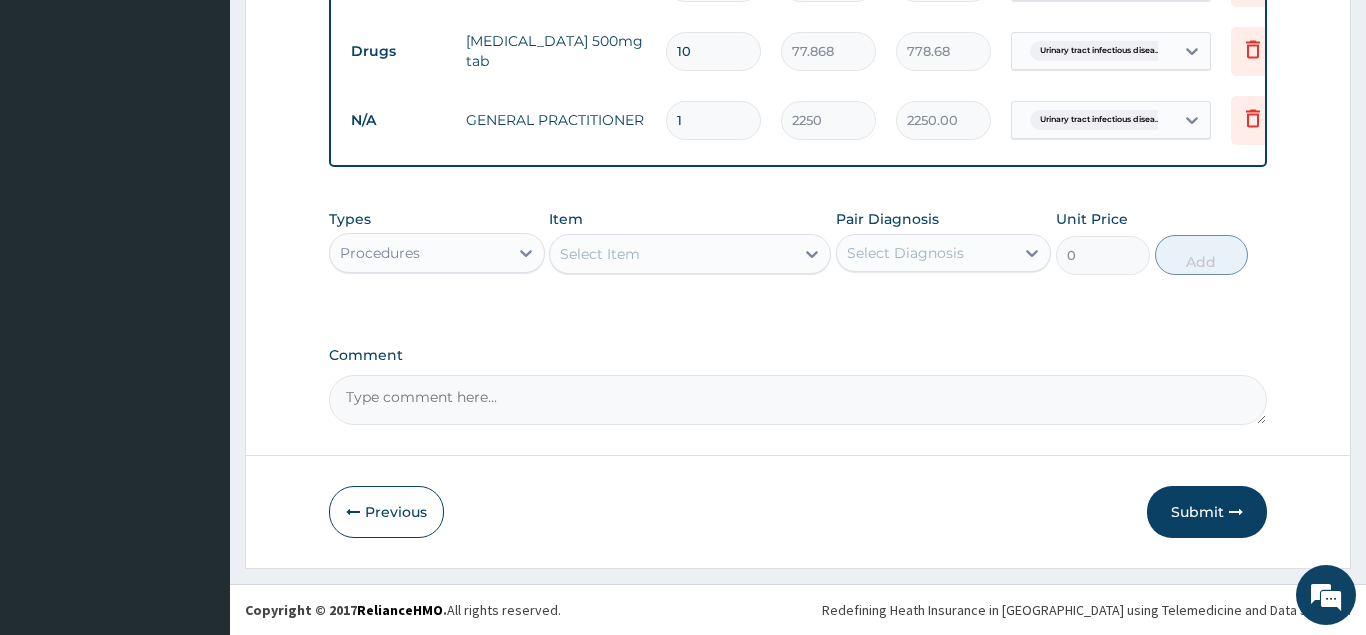 scroll, scrollTop: 77, scrollLeft: 0, axis: vertical 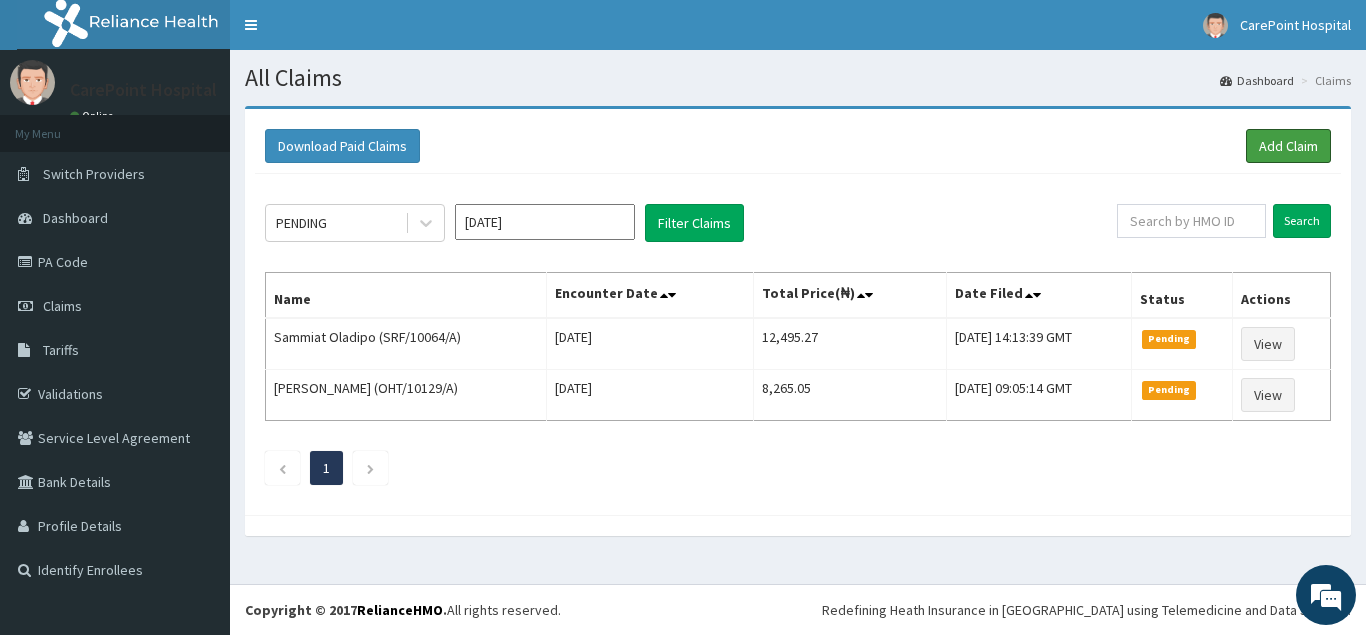 drag, startPoint x: 1298, startPoint y: 152, endPoint x: 1231, endPoint y: 106, distance: 81.27115 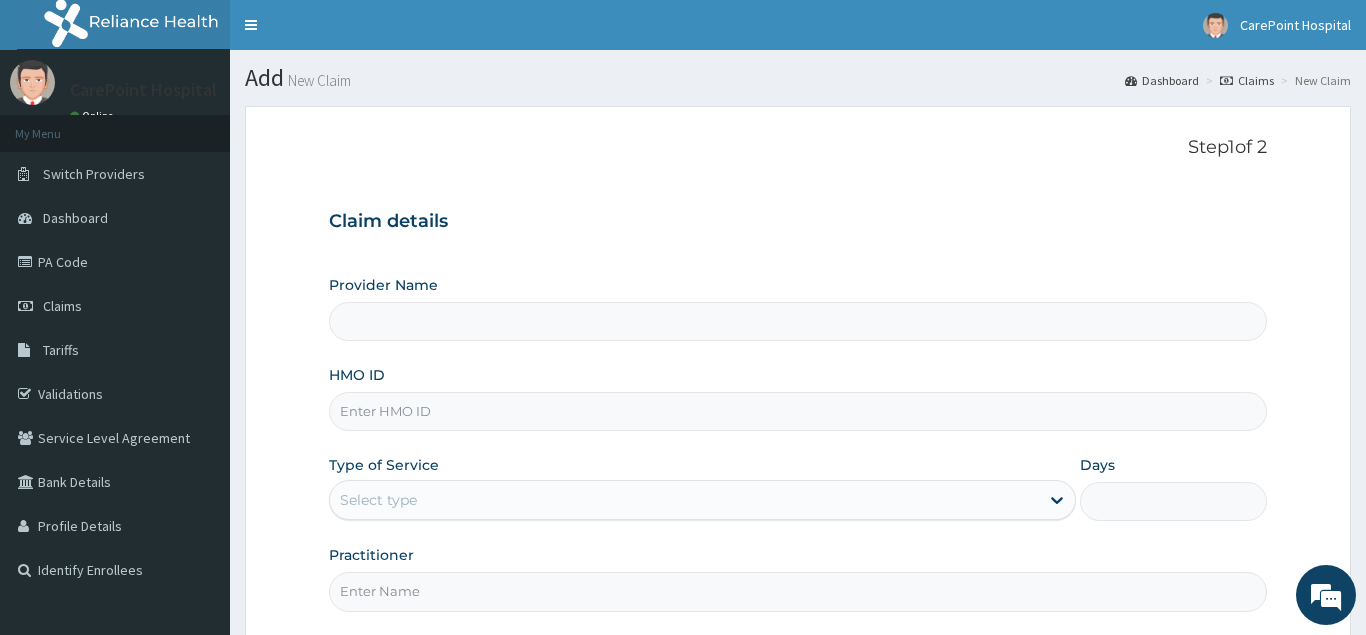 type on "[GEOGRAPHIC_DATA], [GEOGRAPHIC_DATA] ([GEOGRAPHIC_DATA])" 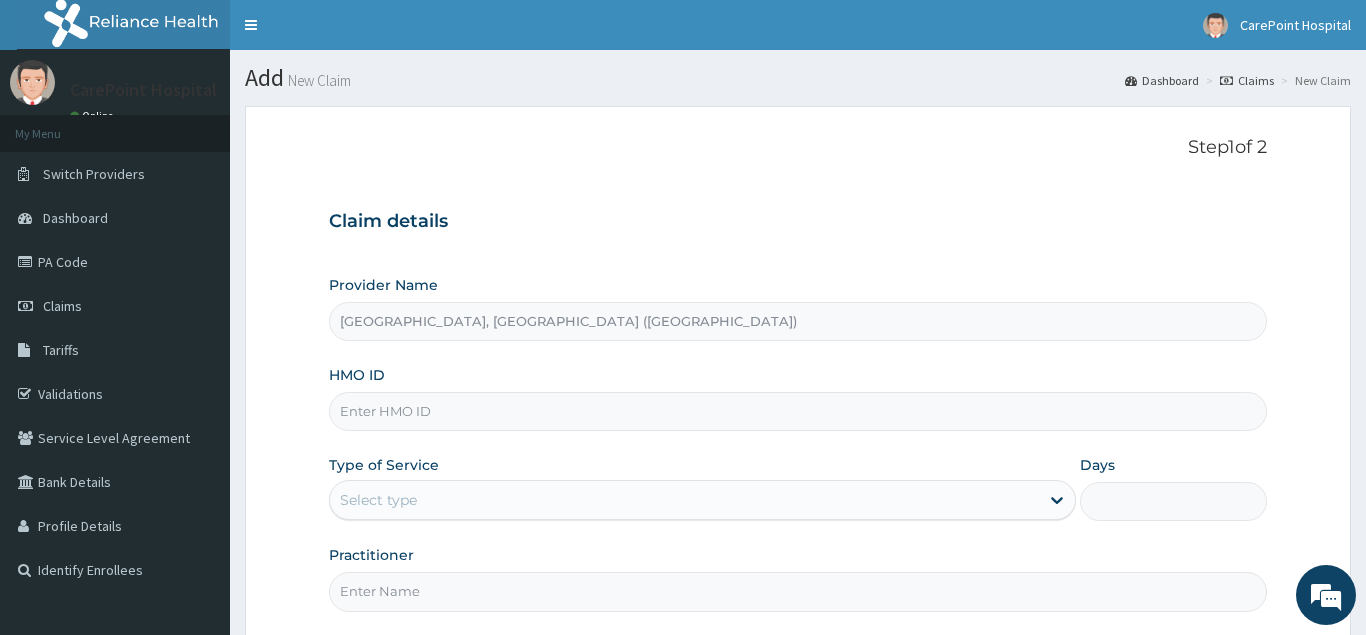 scroll, scrollTop: 0, scrollLeft: 0, axis: both 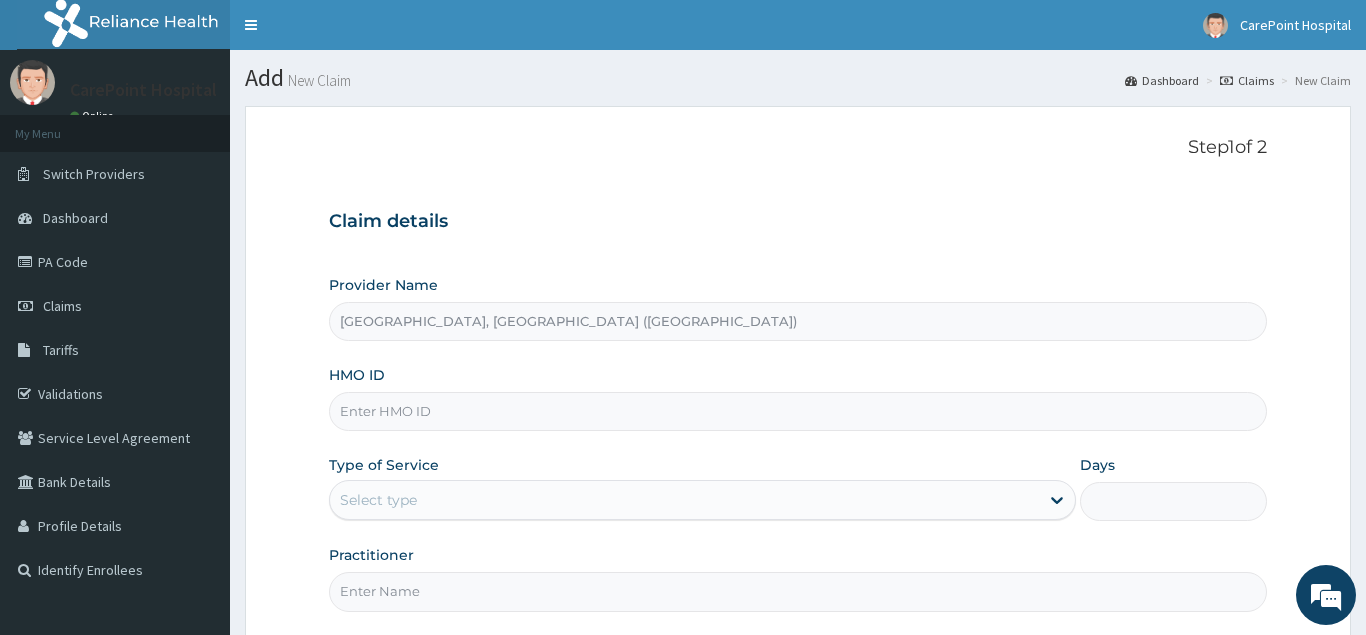 click on "HMO ID" at bounding box center [798, 411] 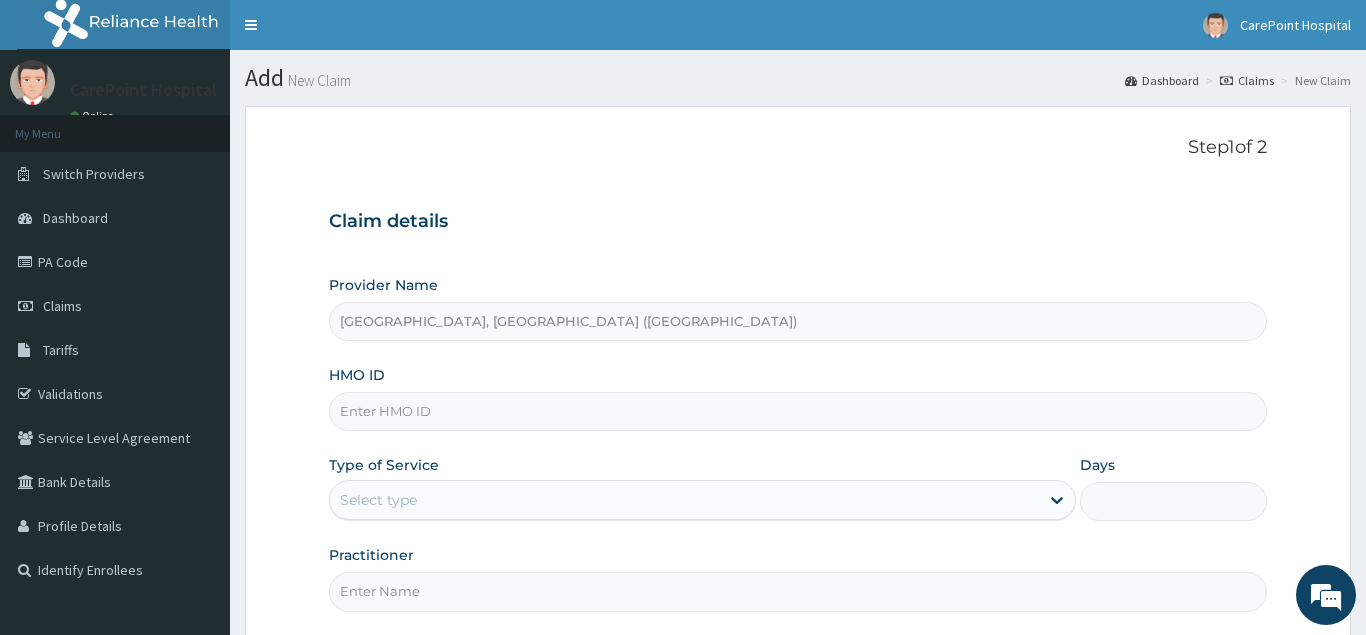 paste on "PPI/10070/F" 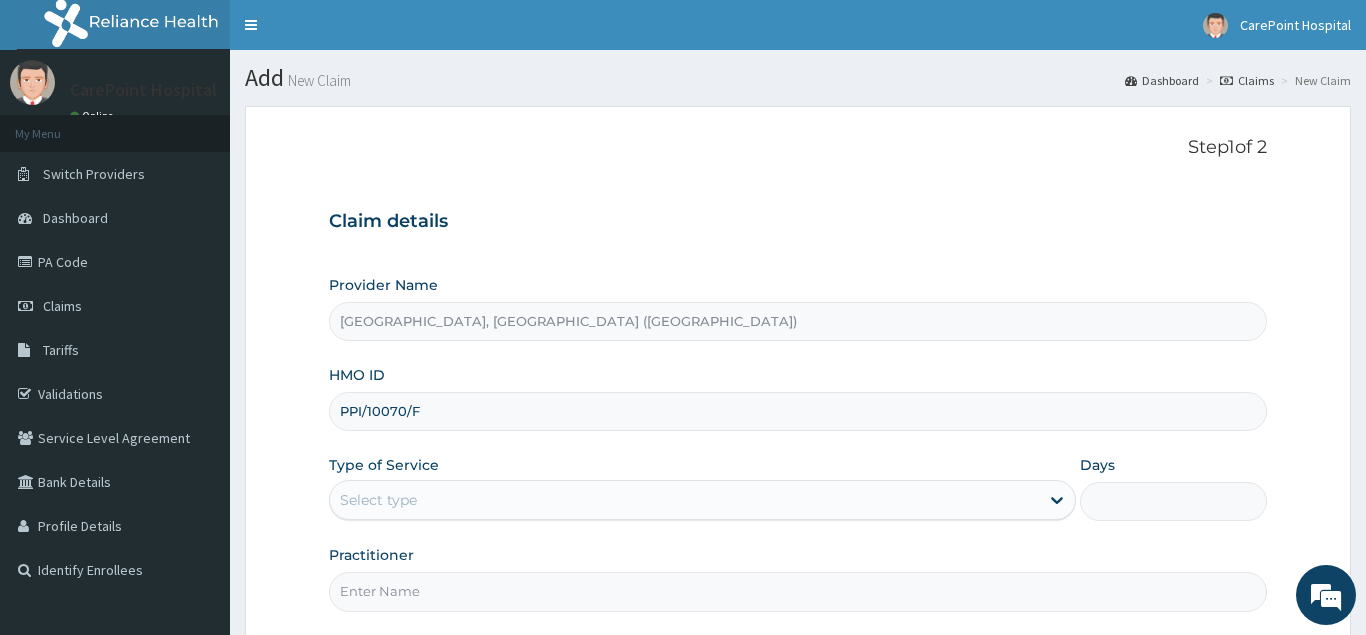 type on "PPI/10070/F" 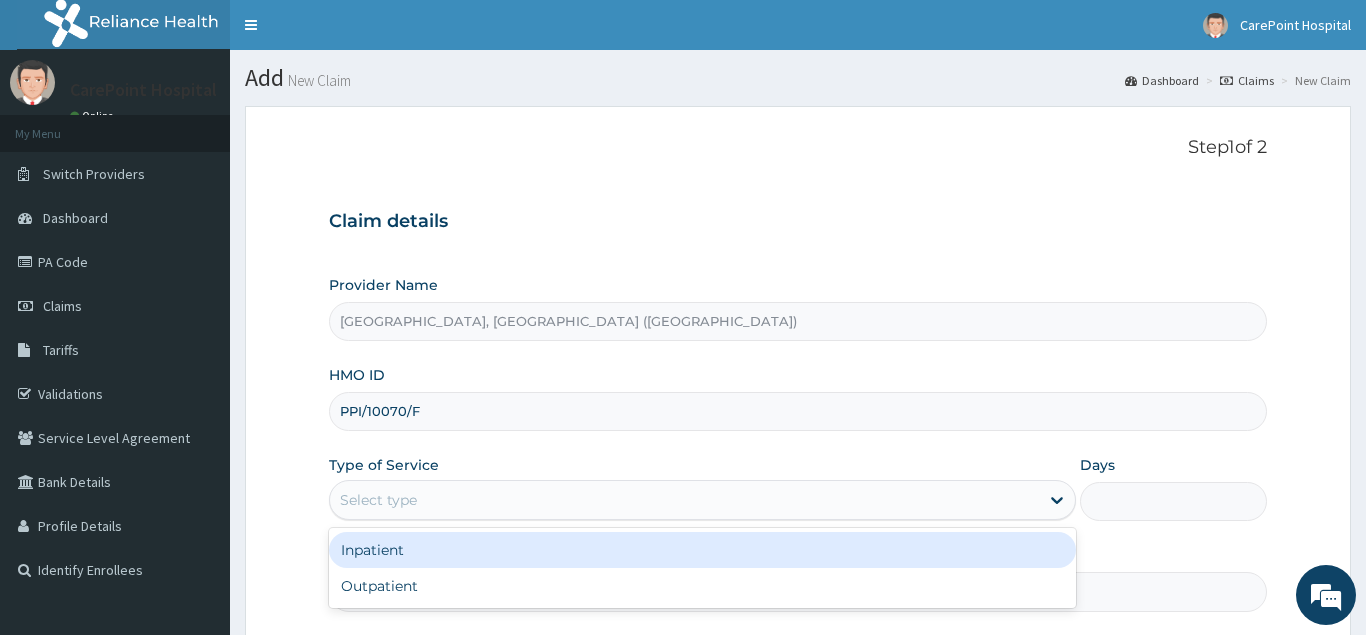 click on "Select type" at bounding box center [378, 500] 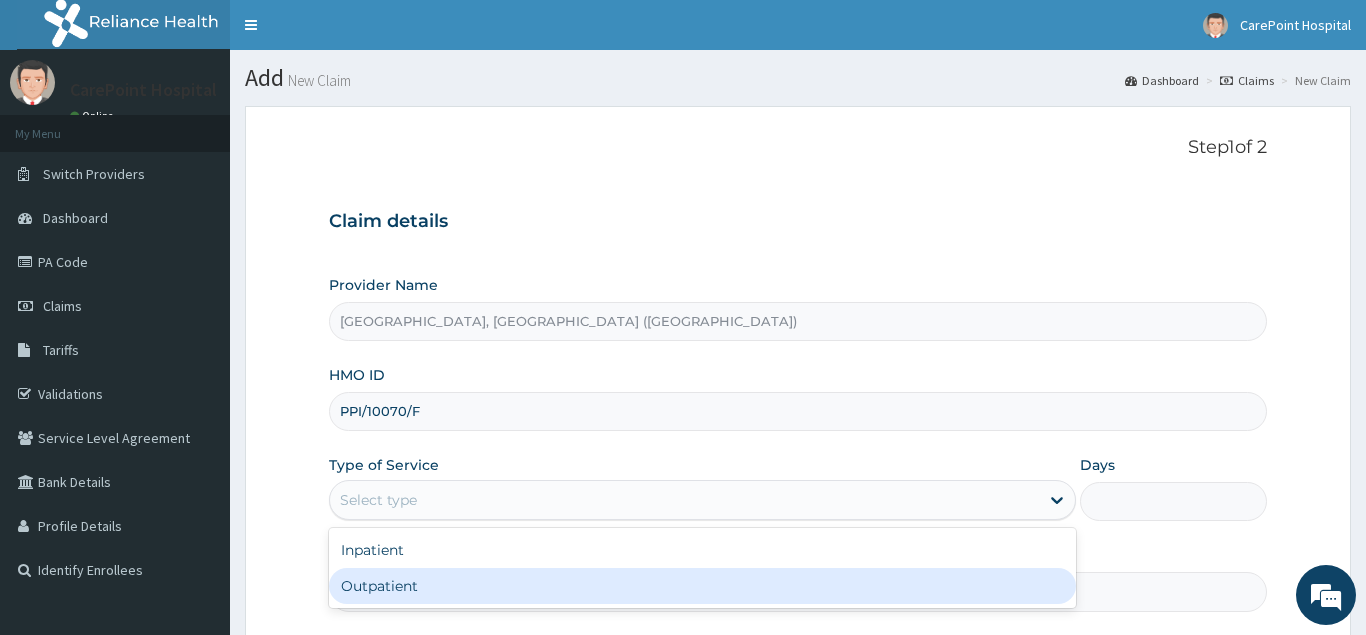 drag, startPoint x: 393, startPoint y: 578, endPoint x: 400, endPoint y: 568, distance: 12.206555 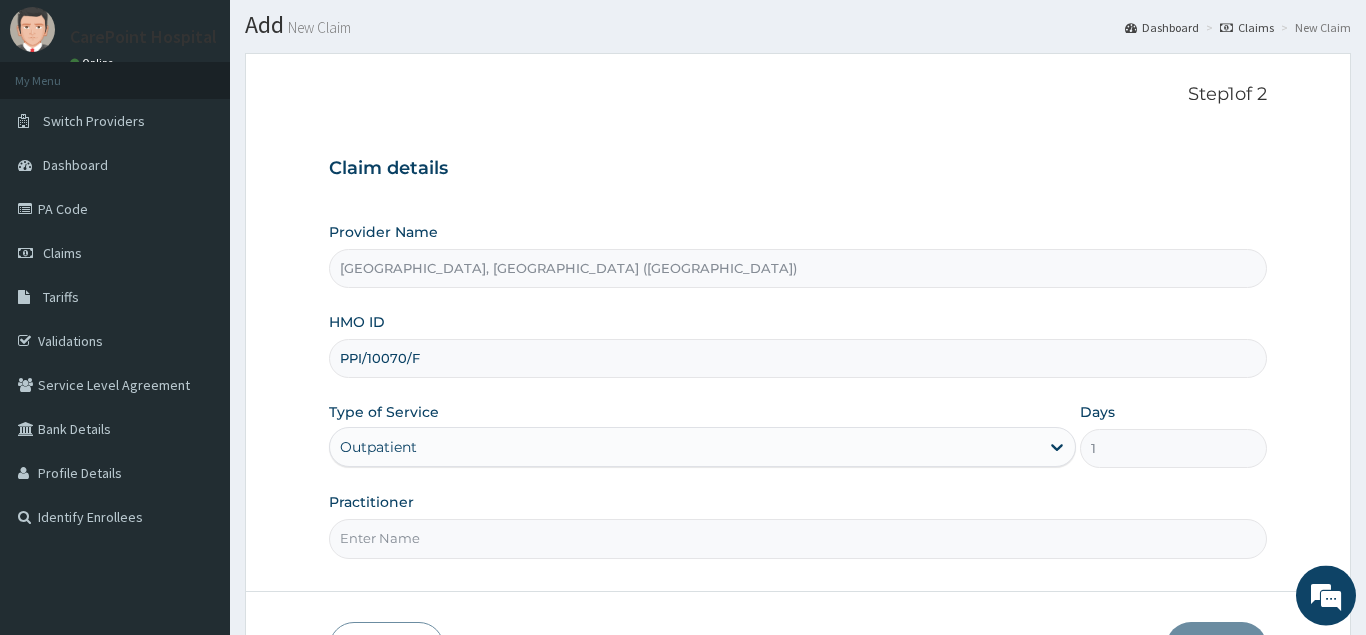 scroll, scrollTop: 102, scrollLeft: 0, axis: vertical 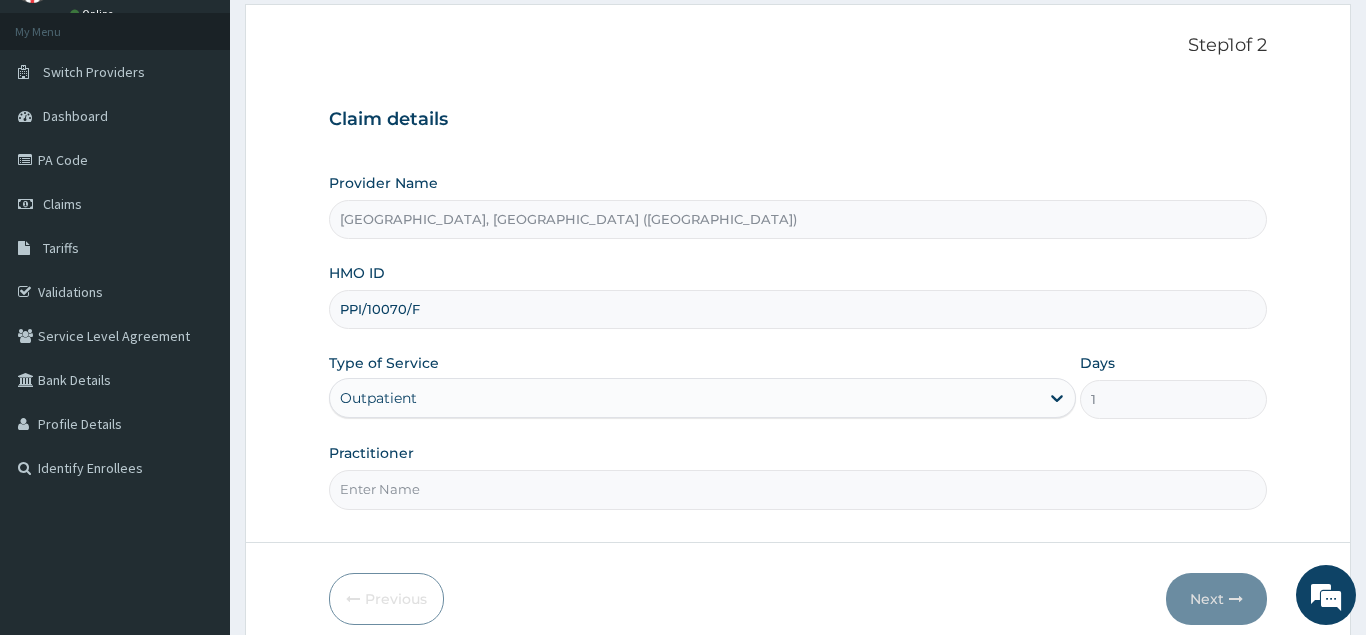 click on "Practitioner" at bounding box center (798, 489) 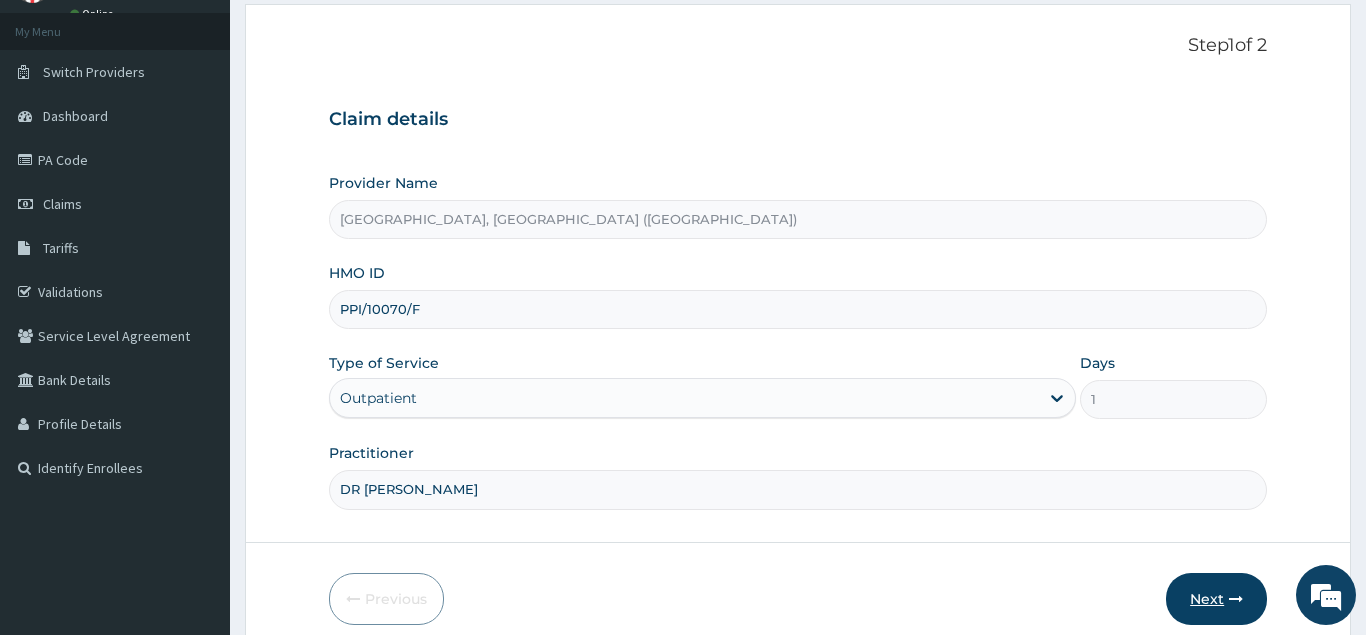 type on "DR WONDER" 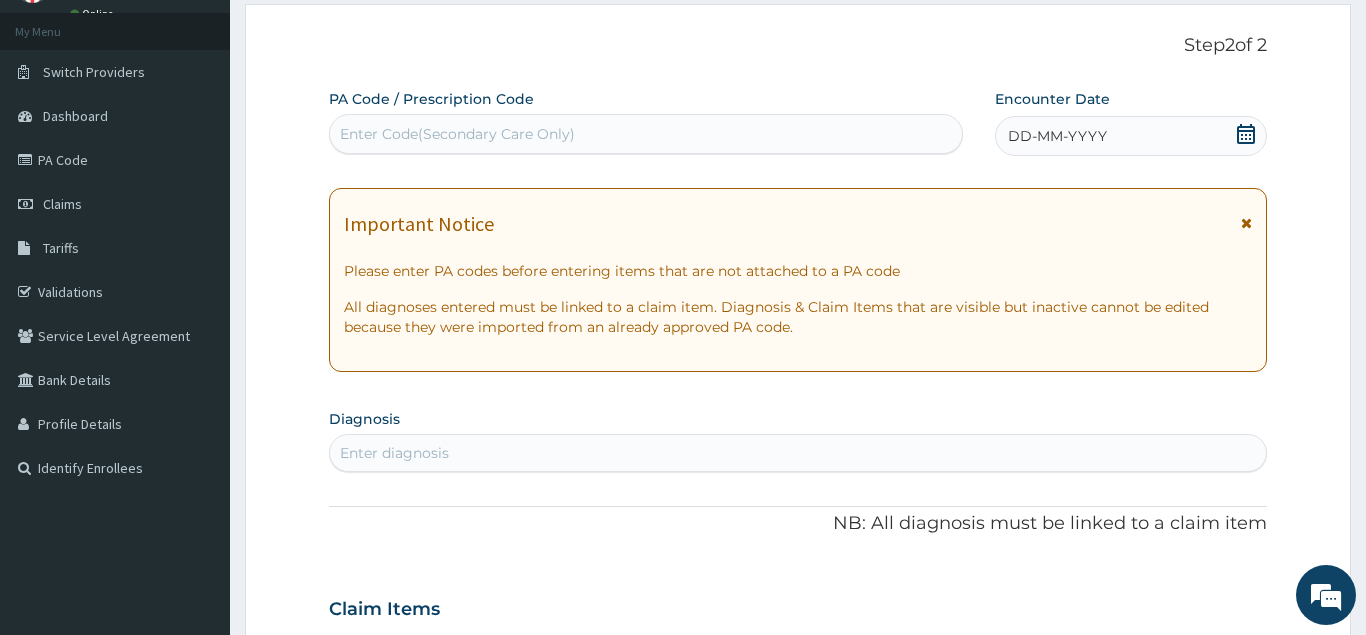 click 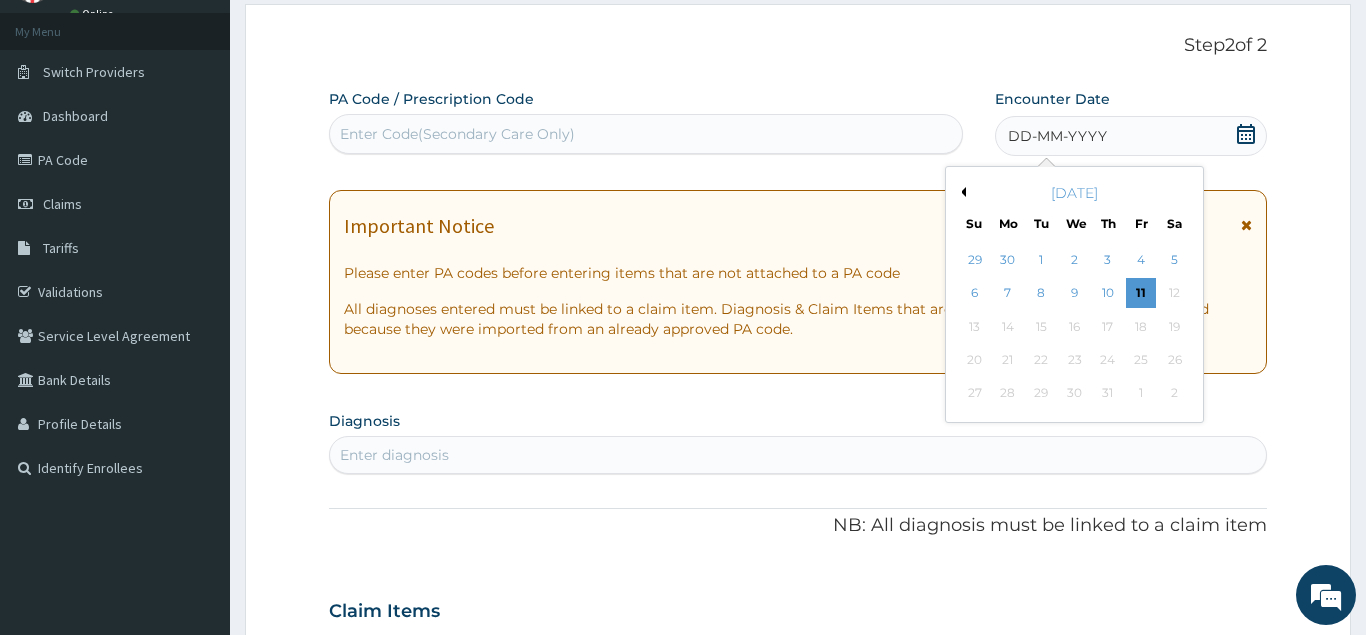 click on "6" at bounding box center (975, 294) 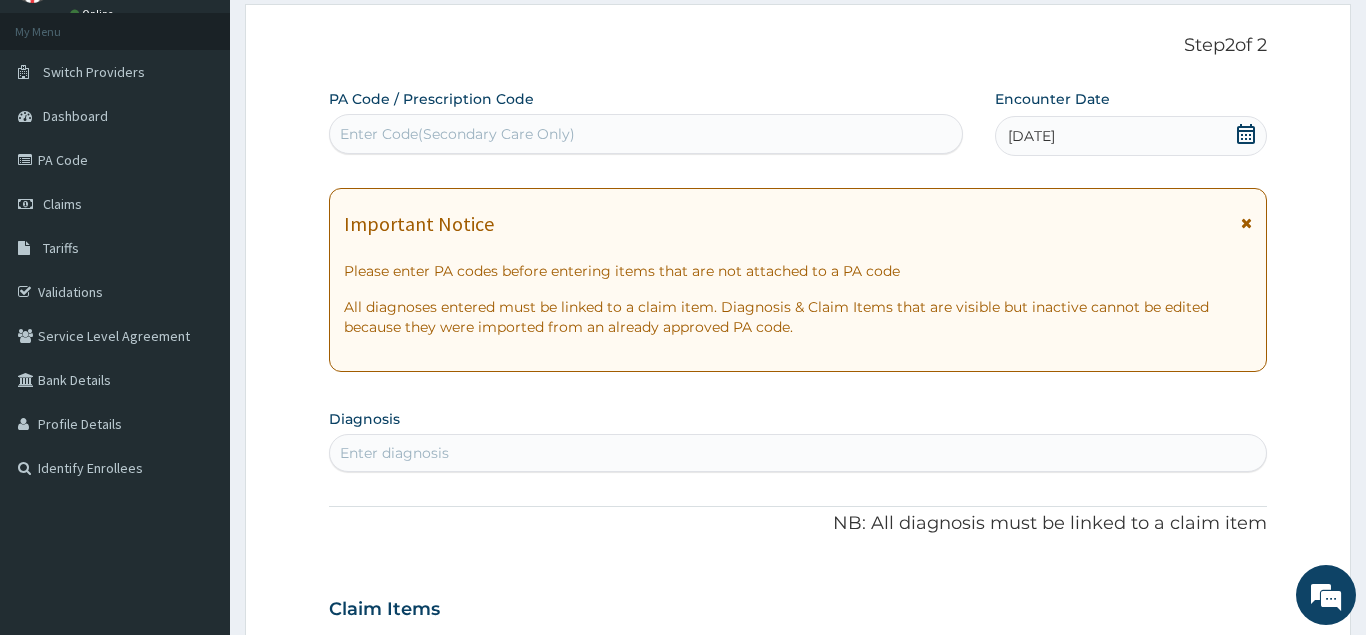 scroll, scrollTop: 408, scrollLeft: 0, axis: vertical 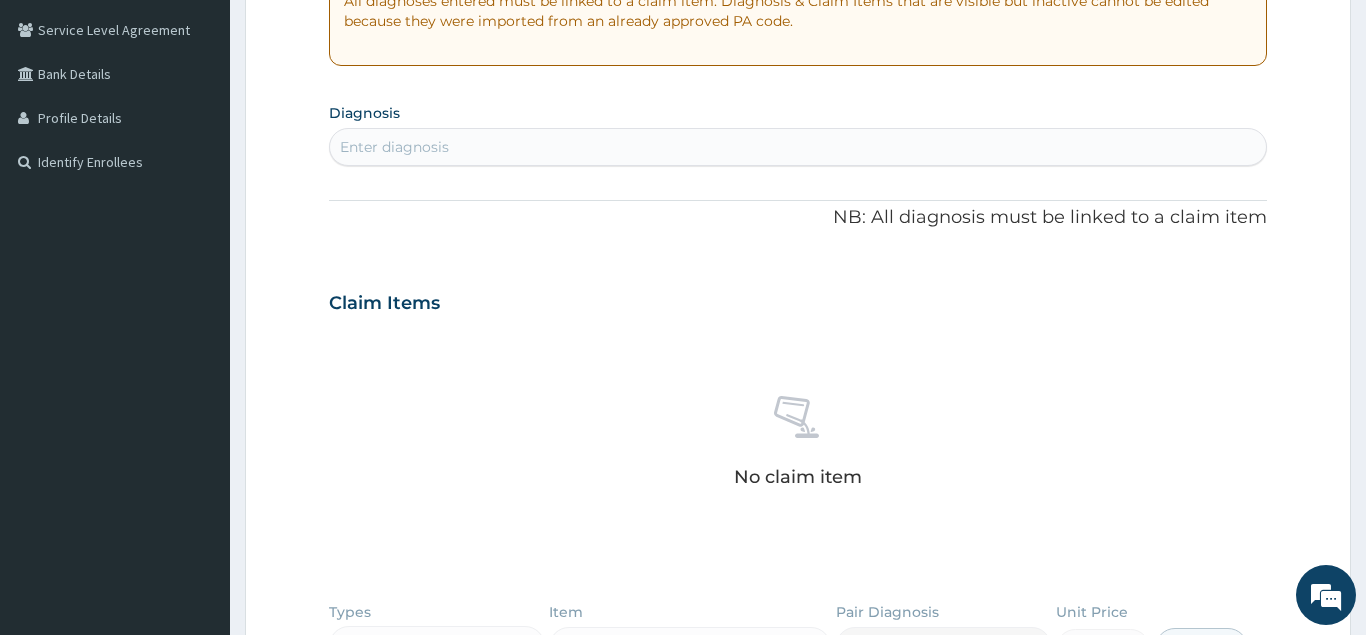 click on "Enter diagnosis" at bounding box center (798, 147) 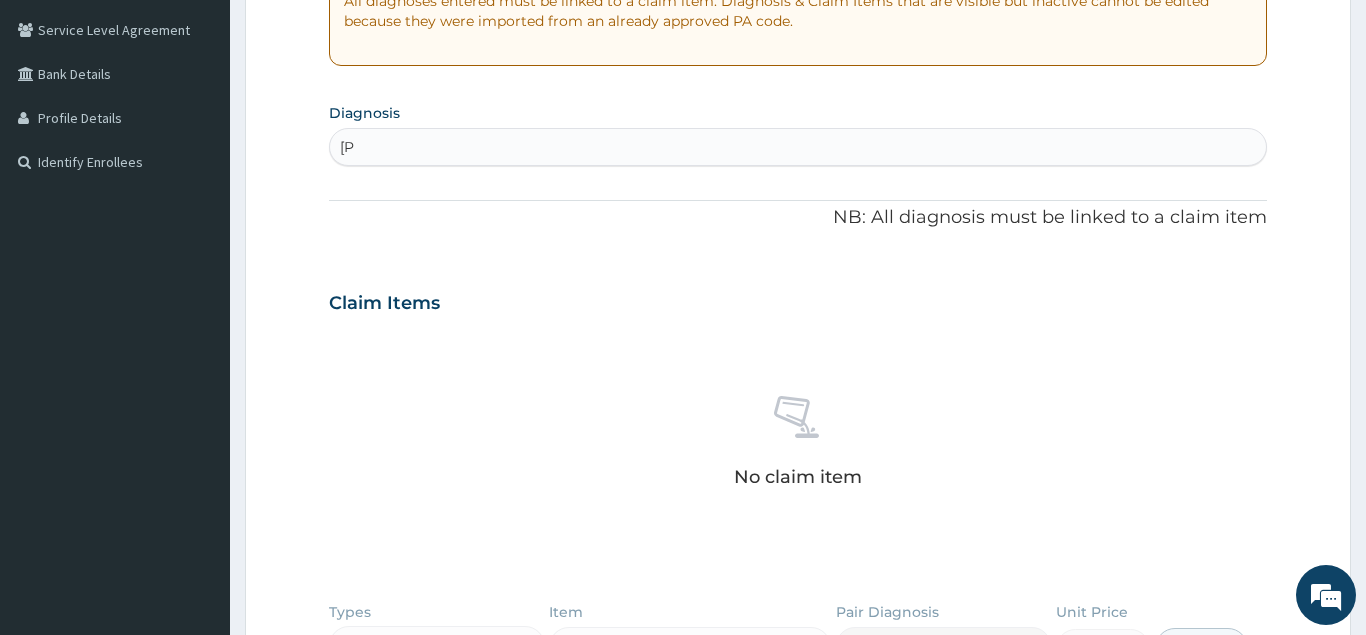 type on "[" 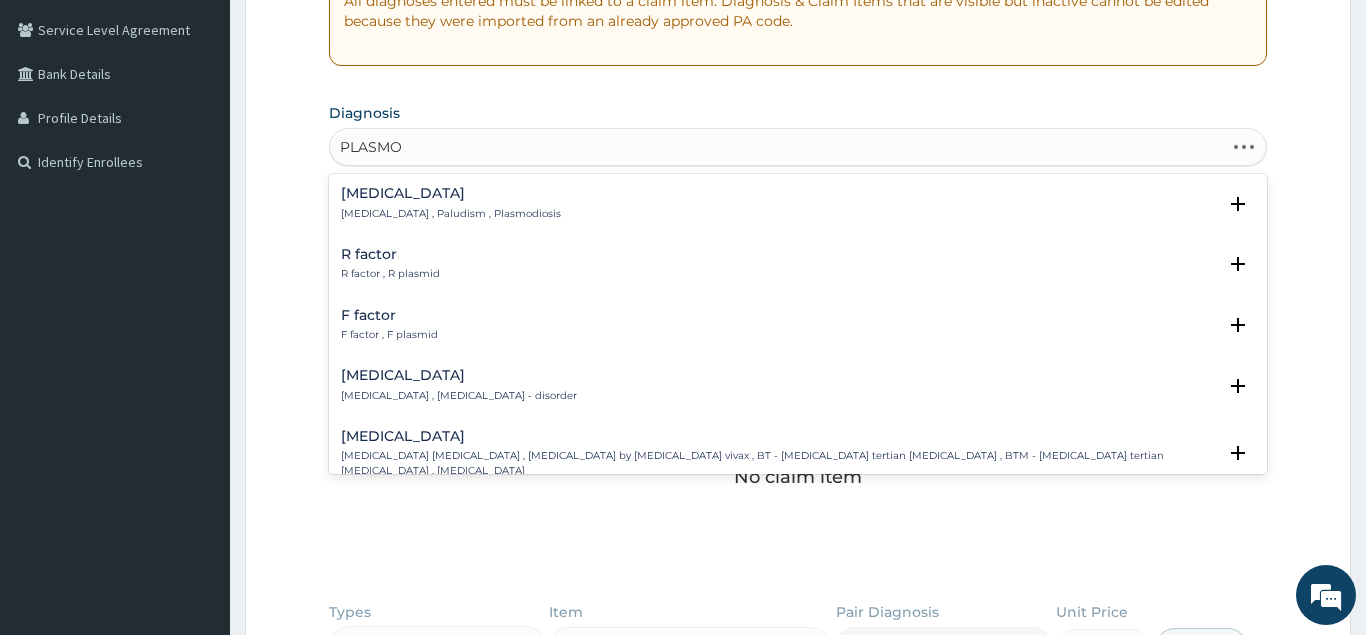 type on "PLASMOD" 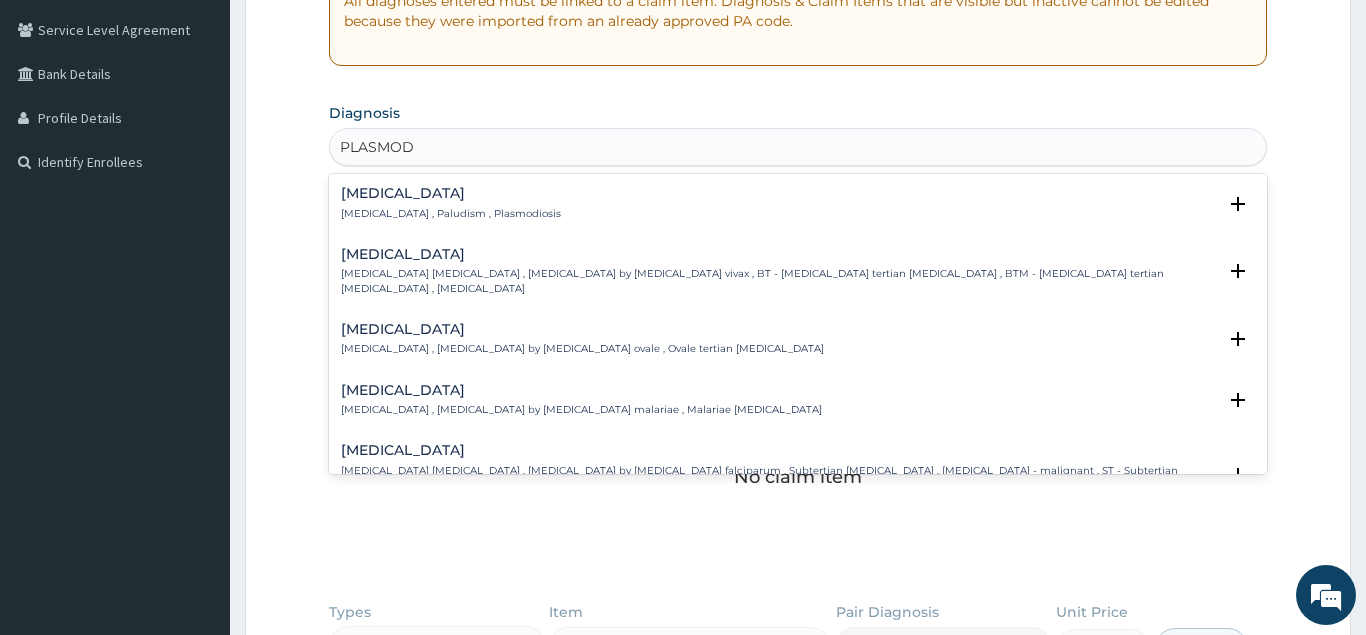click on "[MEDICAL_DATA] , Paludism , Plasmodiosis" at bounding box center [451, 214] 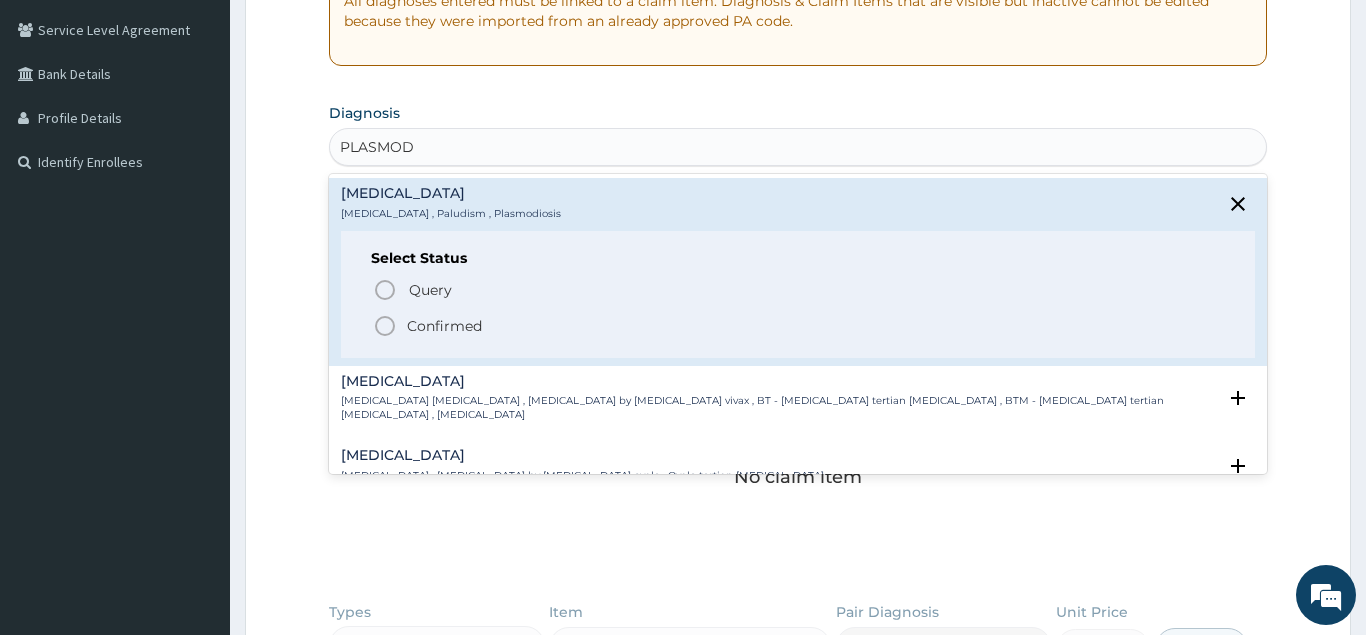 click on "Confirmed" at bounding box center (444, 326) 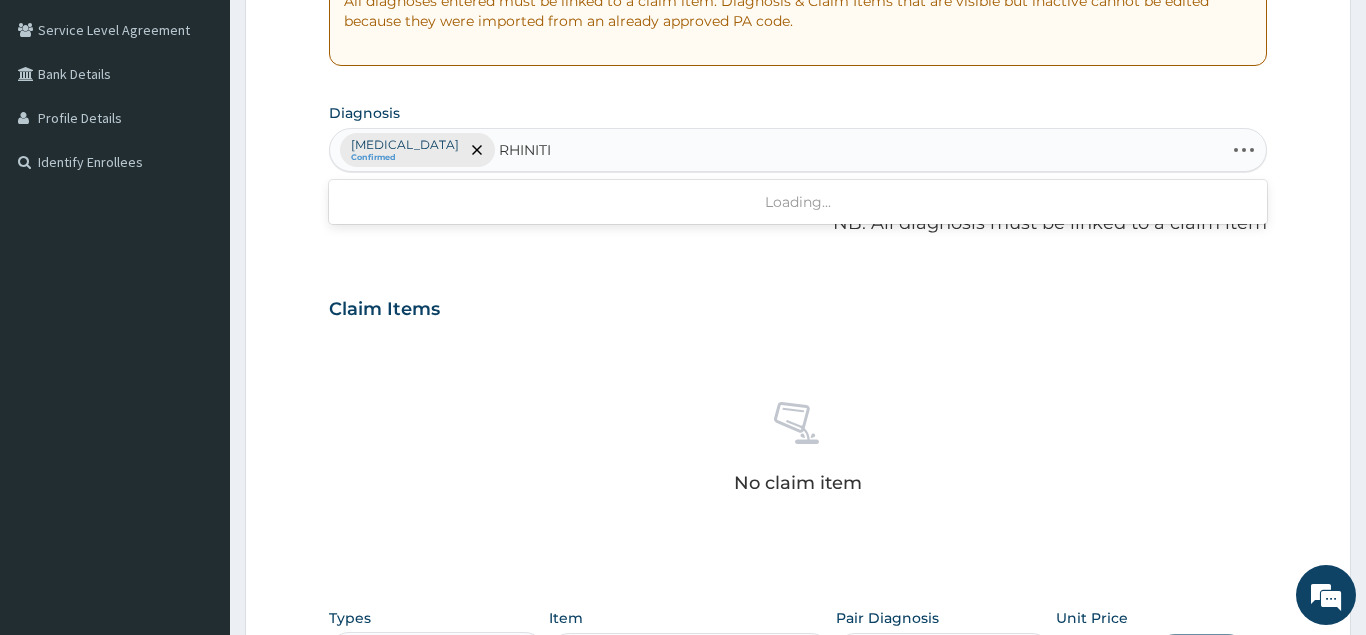 type on "RHINITIS" 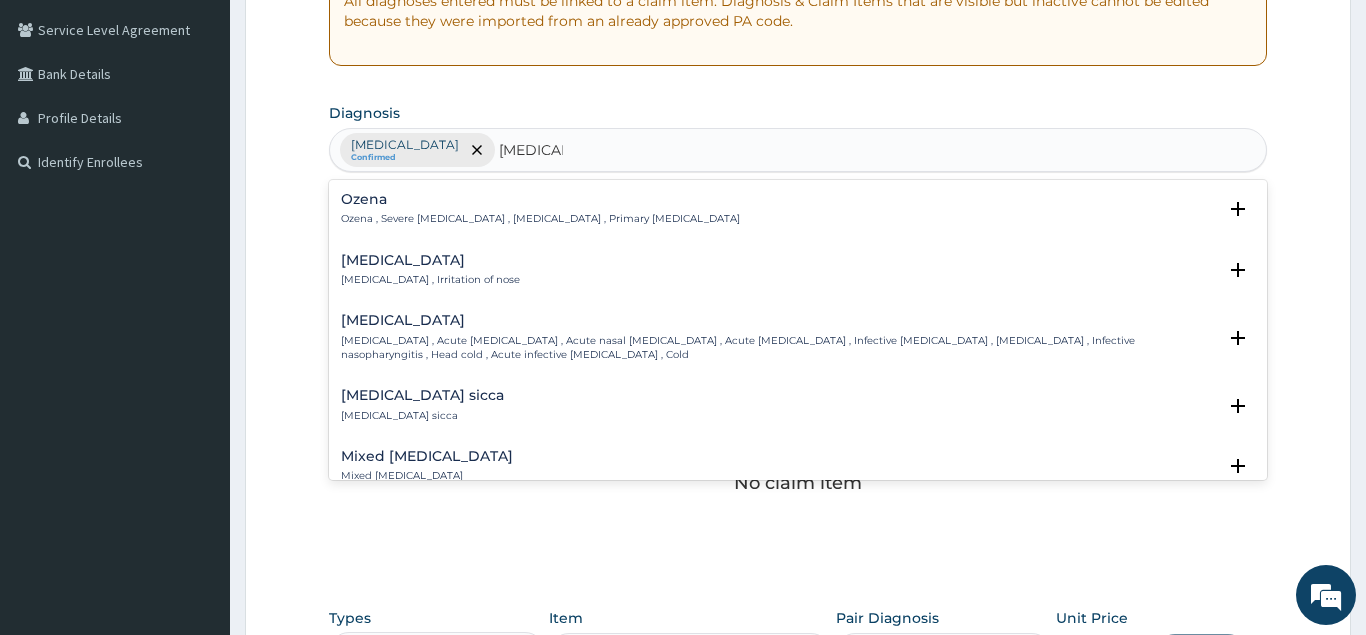 click on "[MEDICAL_DATA]" at bounding box center (430, 260) 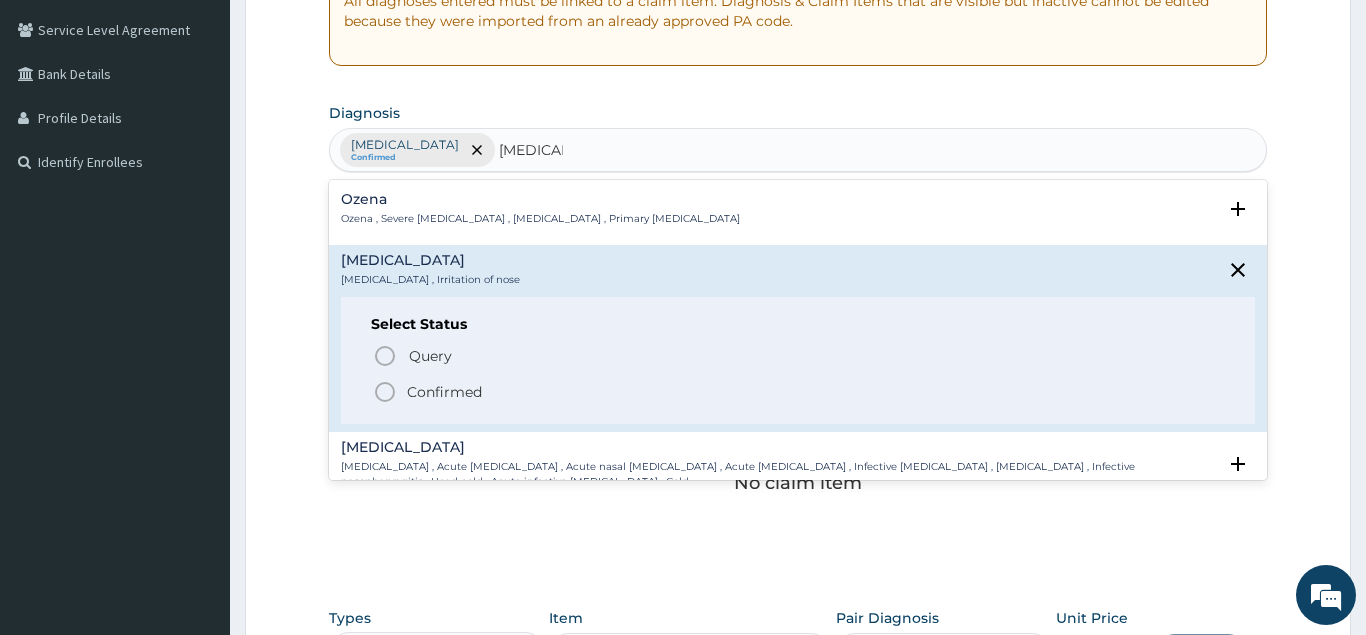 click on "Confirmed" at bounding box center [444, 392] 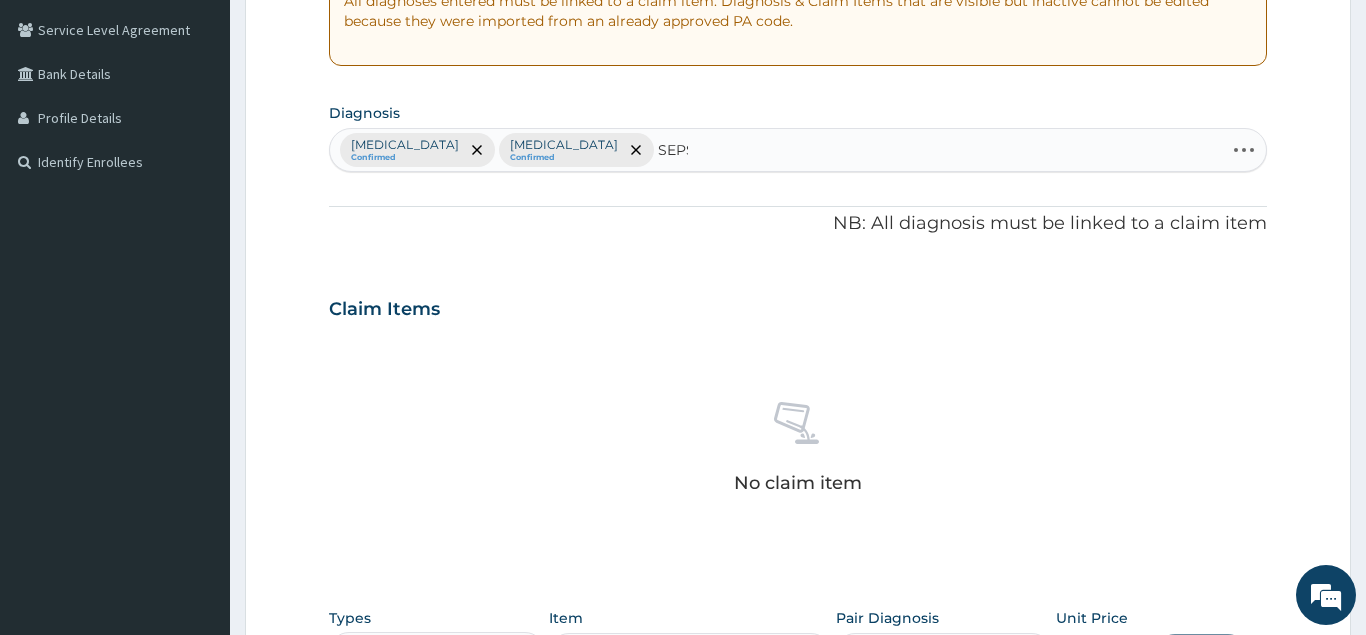 type on "[MEDICAL_DATA]" 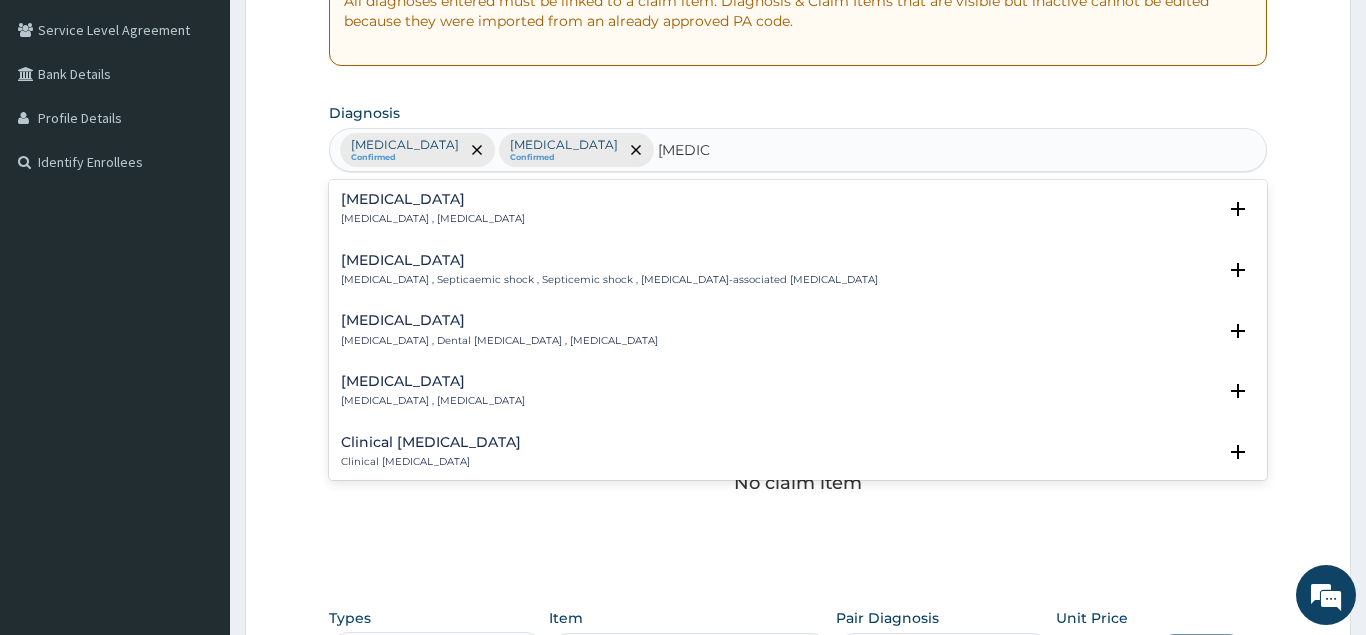 click on "Sepsis" at bounding box center [433, 199] 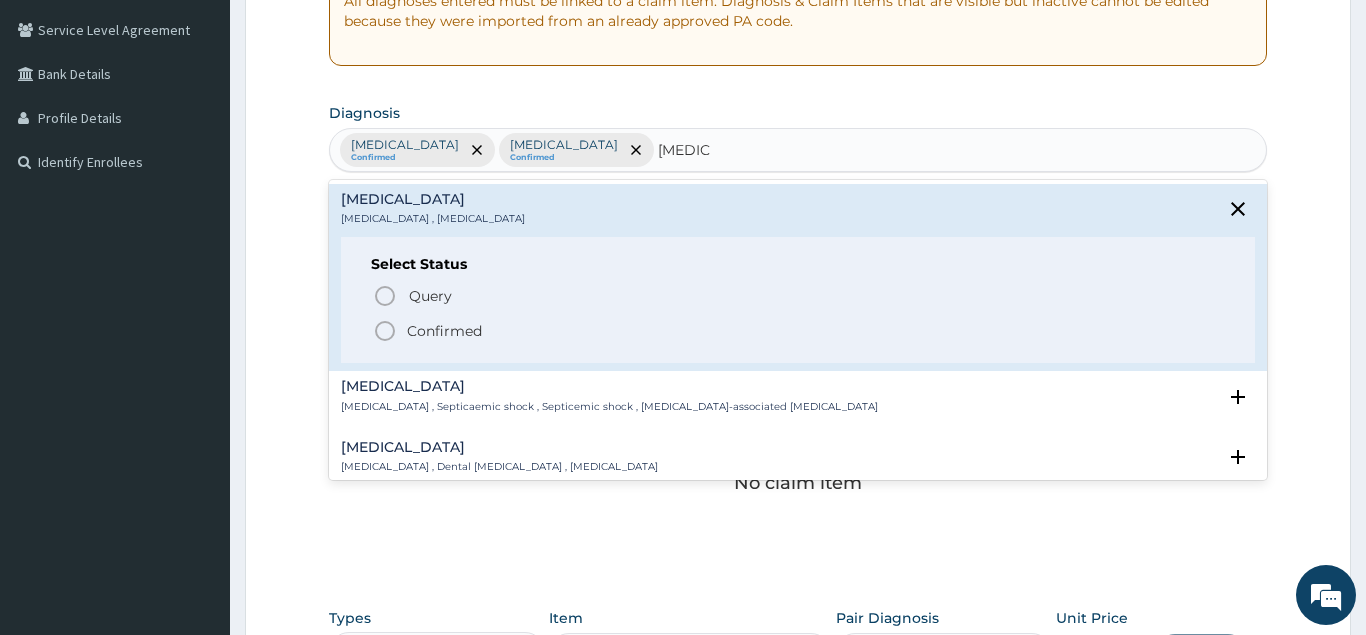 click on "Confirmed" at bounding box center [444, 331] 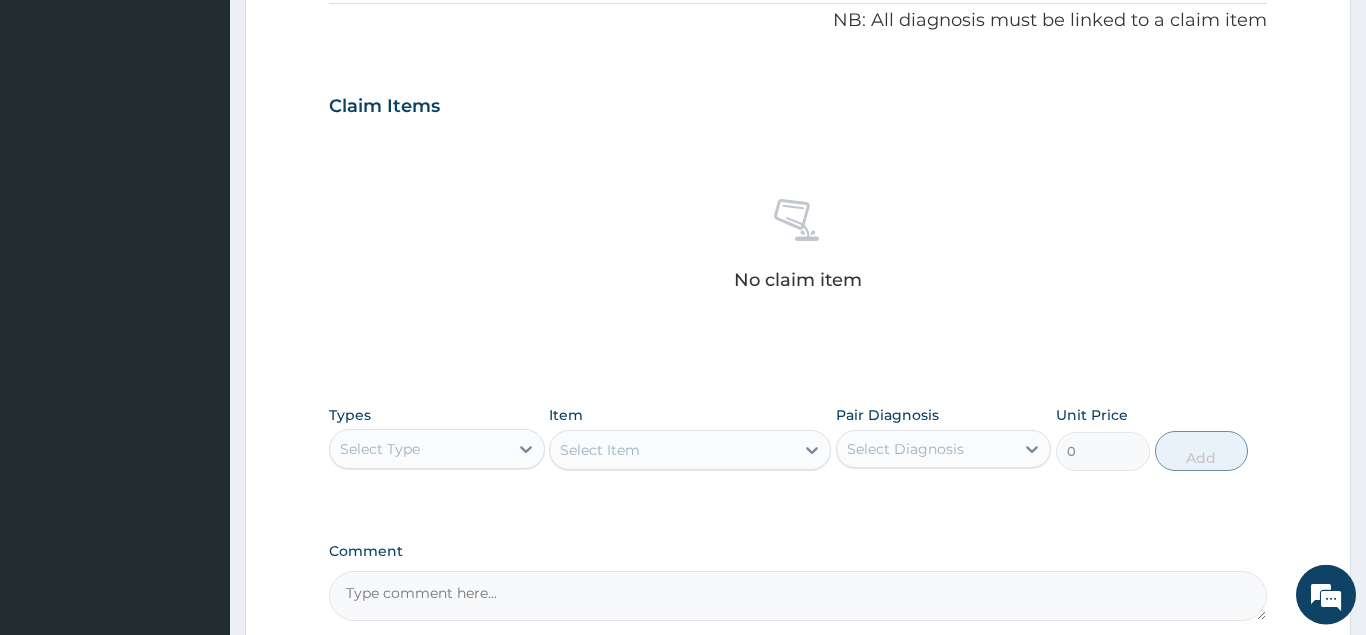 scroll, scrollTop: 714, scrollLeft: 0, axis: vertical 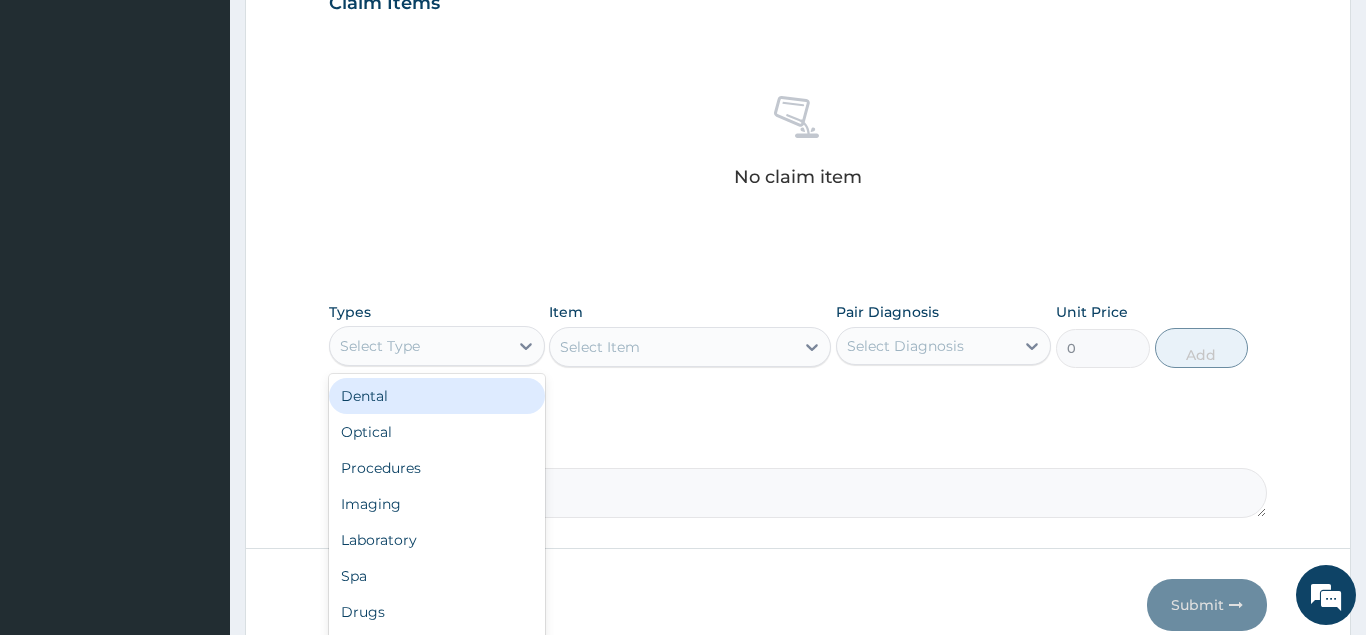 click on "Select Type" at bounding box center (419, 346) 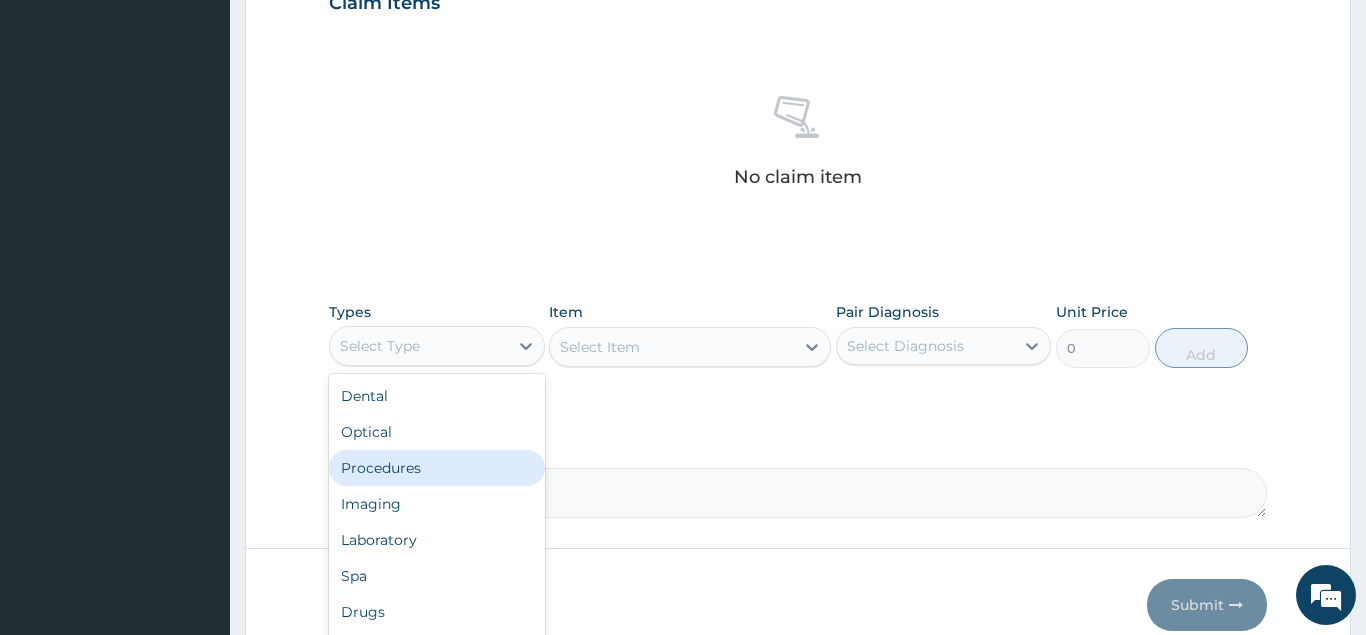 click on "Procedures" at bounding box center (437, 468) 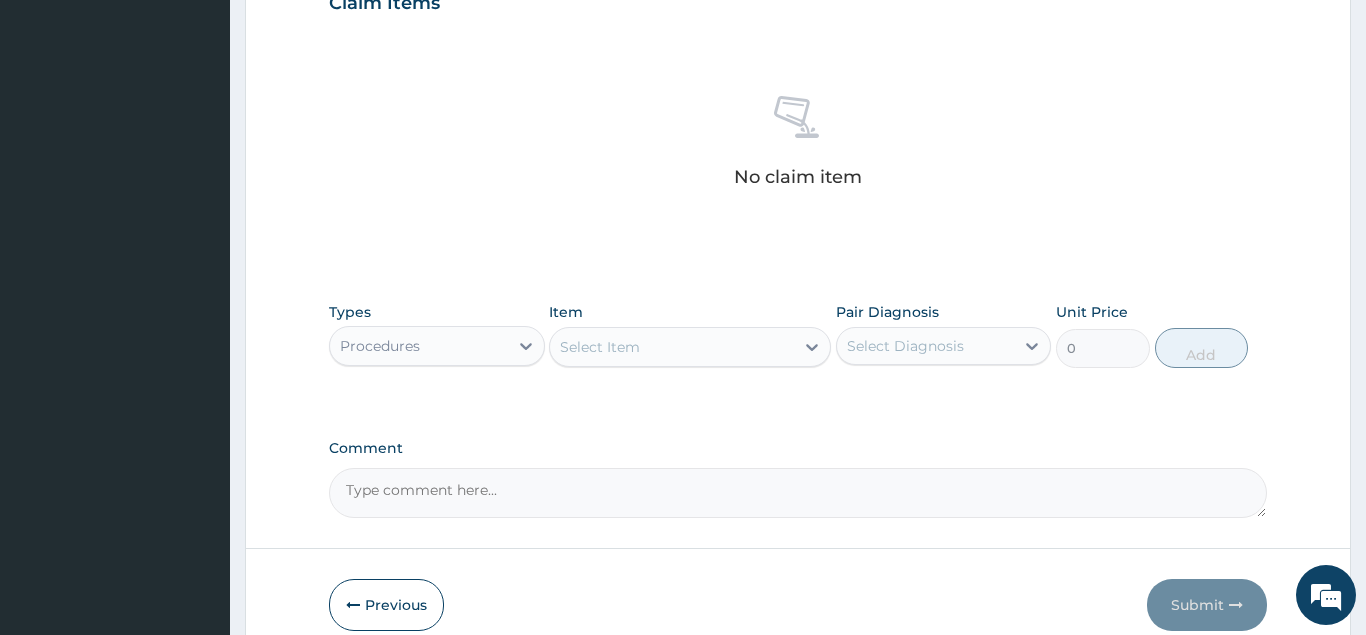 click on "Select Item" at bounding box center [690, 347] 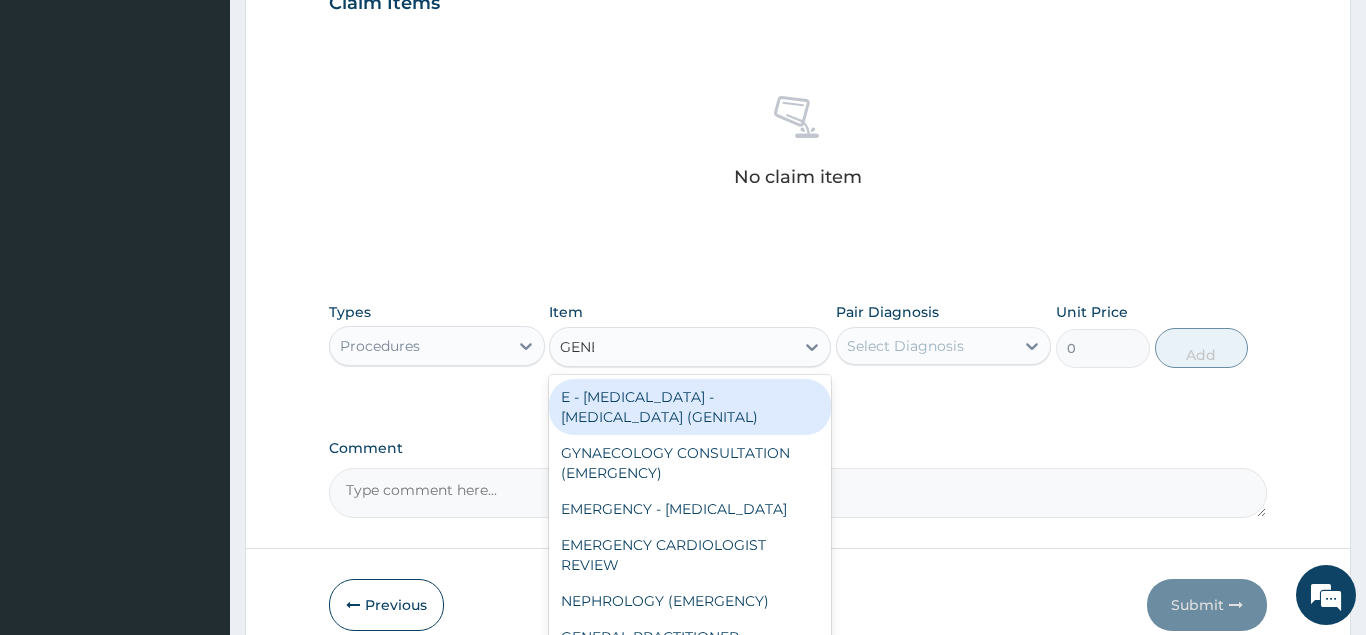 type on "GENER" 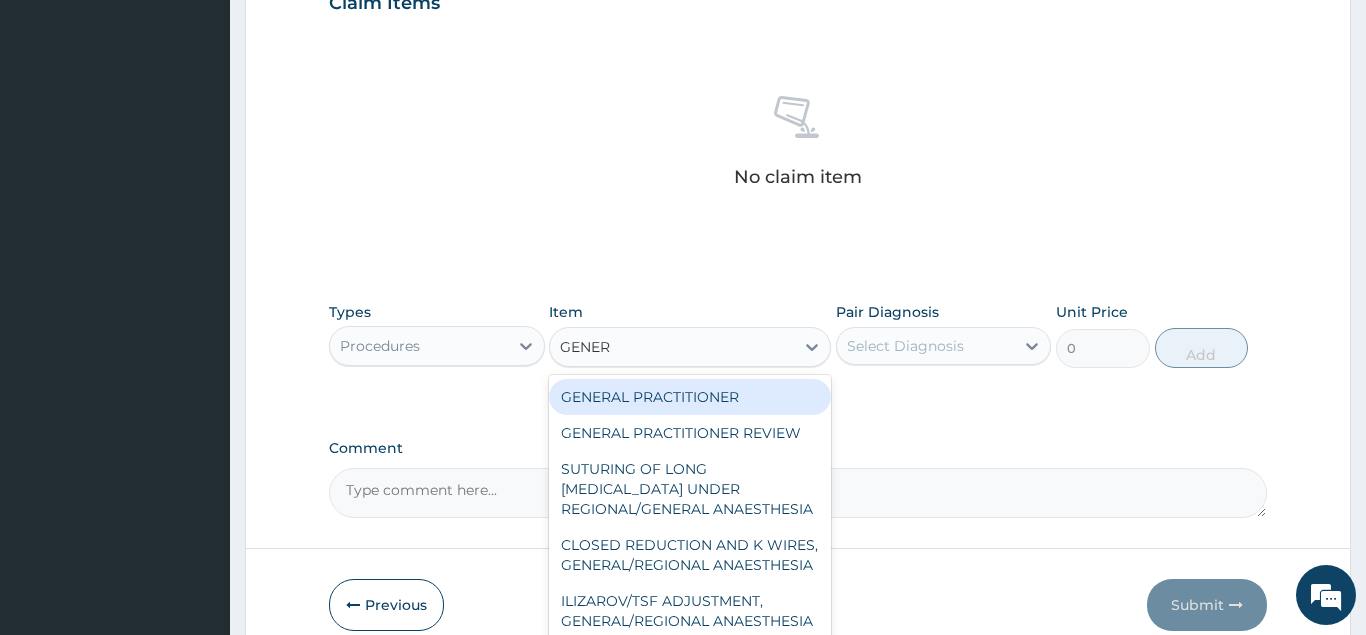 click on "GENERAL PRACTITIONER" at bounding box center [690, 397] 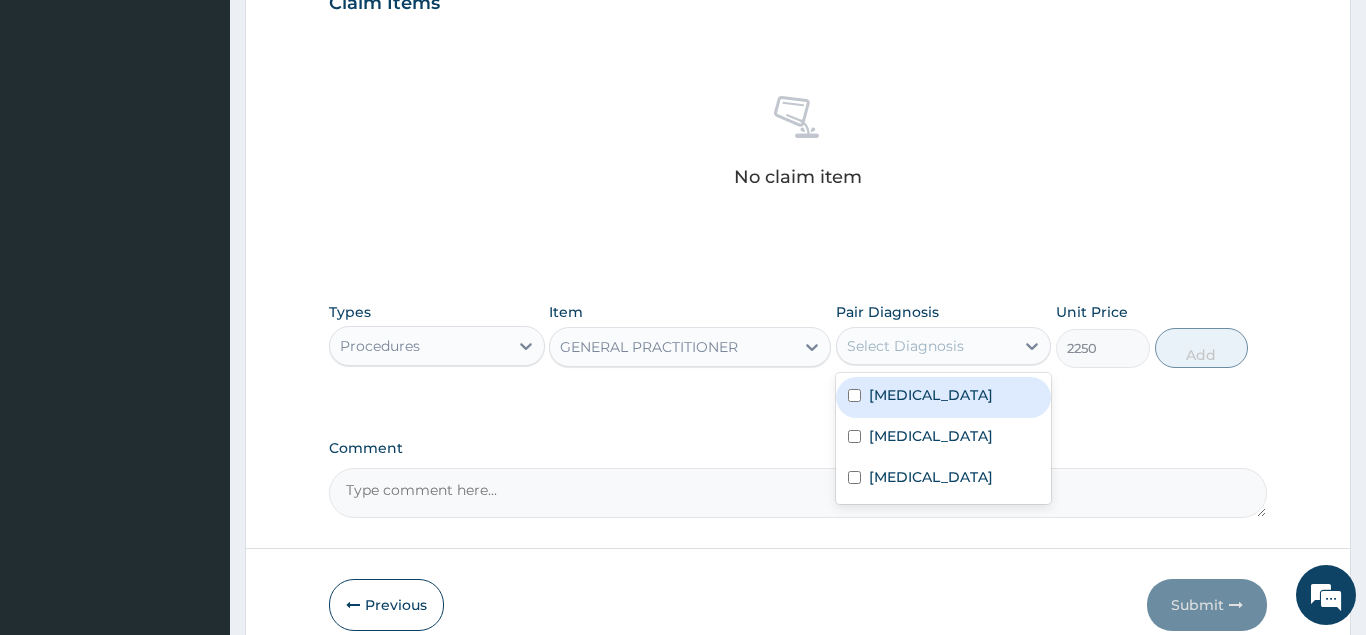 click on "Select Diagnosis" at bounding box center (905, 346) 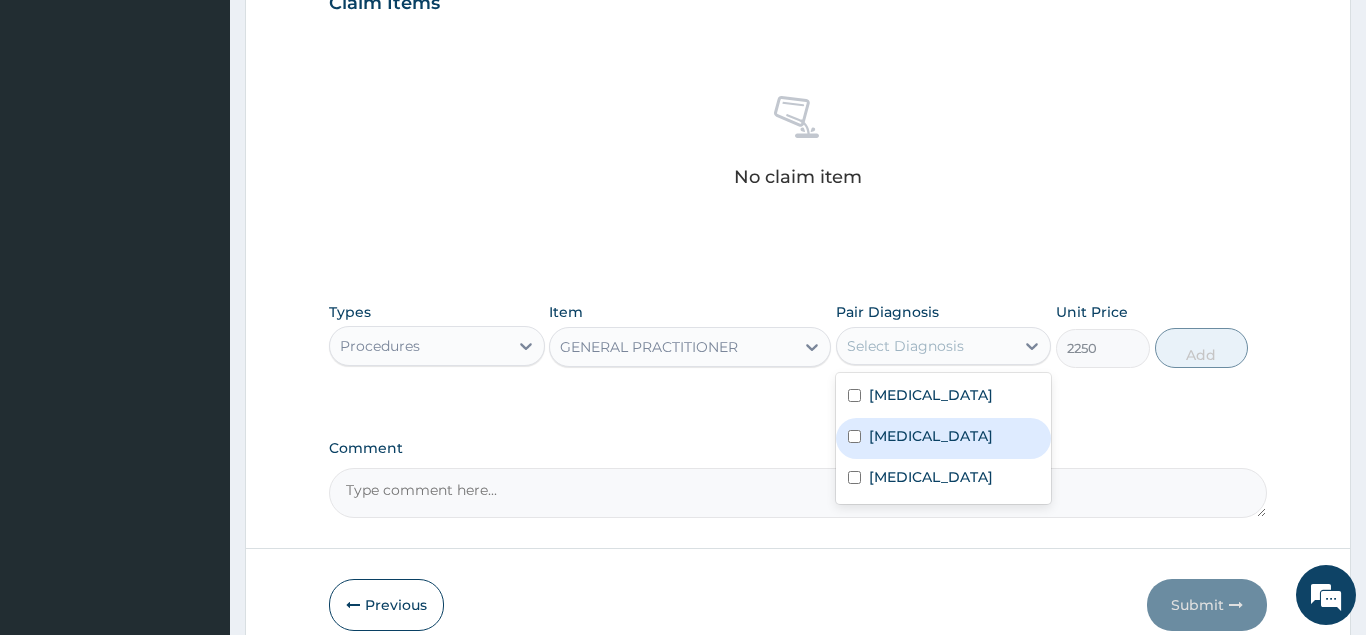 click on "Rhinitis" at bounding box center [931, 436] 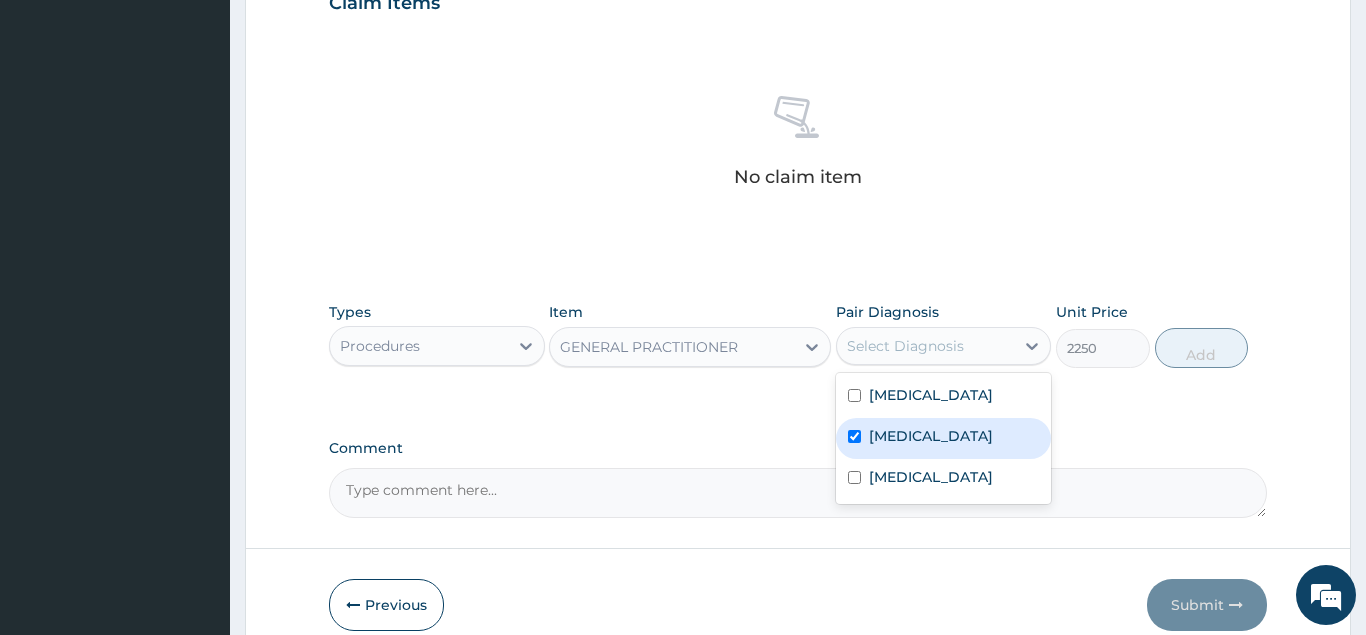 checkbox on "true" 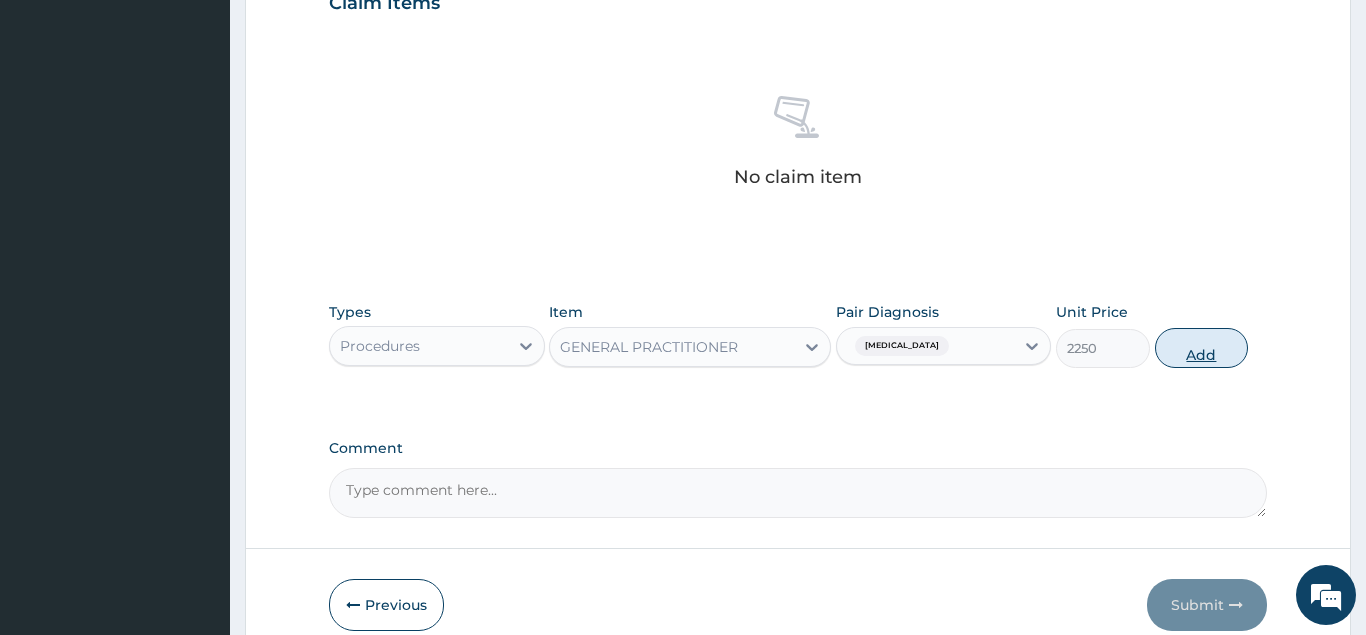 click on "Add" at bounding box center (1202, 348) 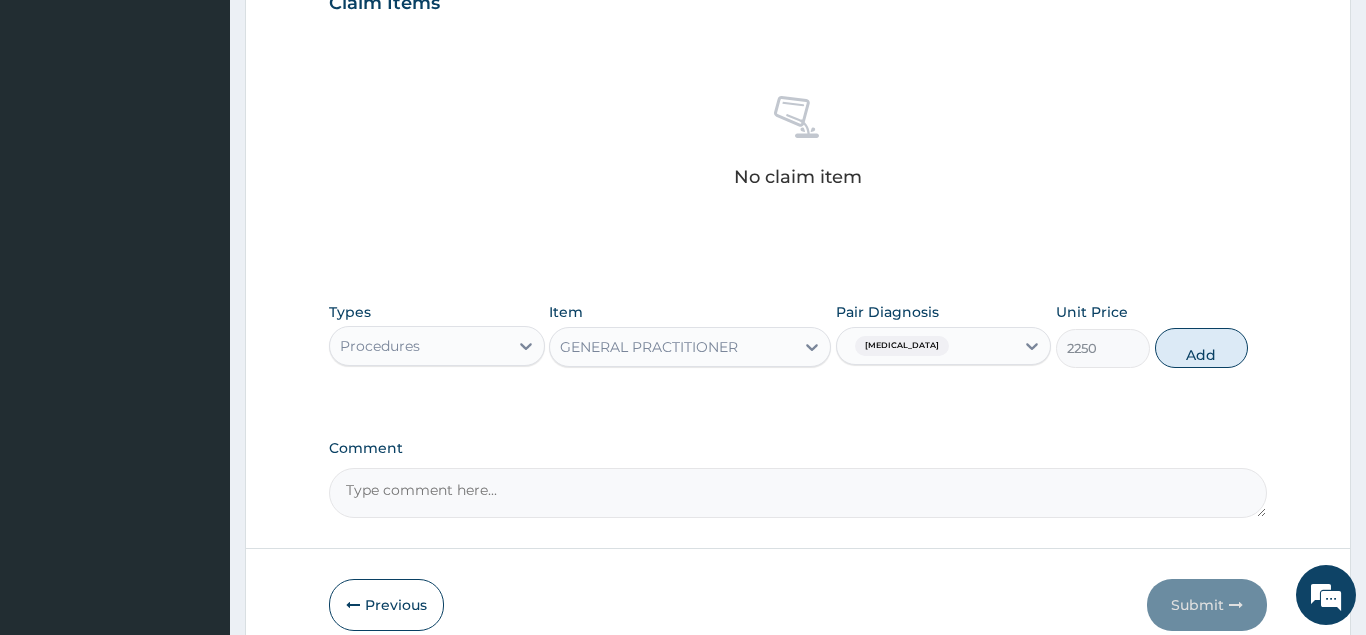 type on "0" 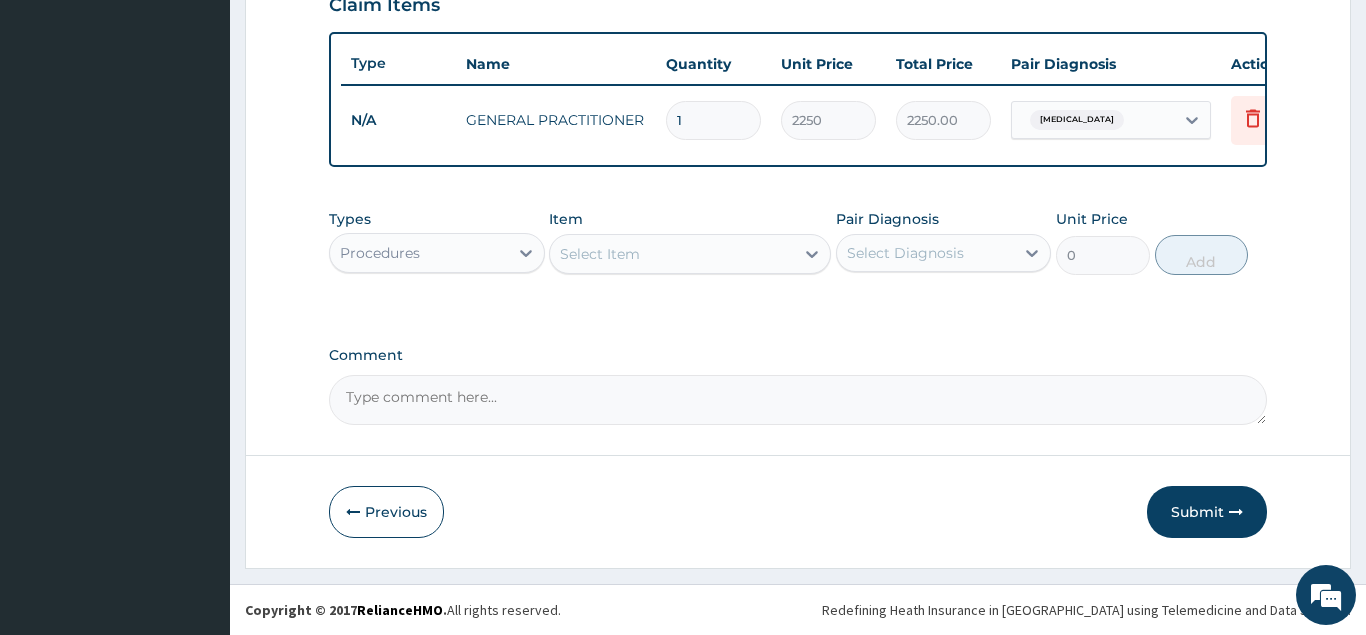 scroll, scrollTop: 712, scrollLeft: 0, axis: vertical 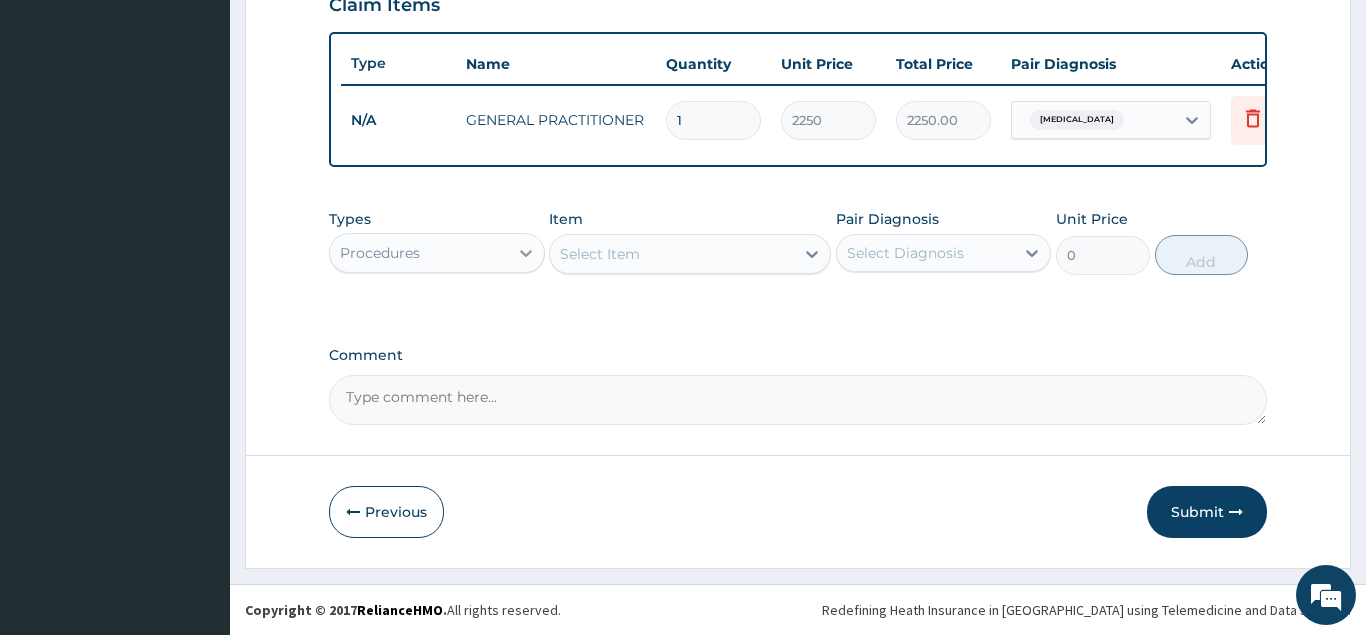 click 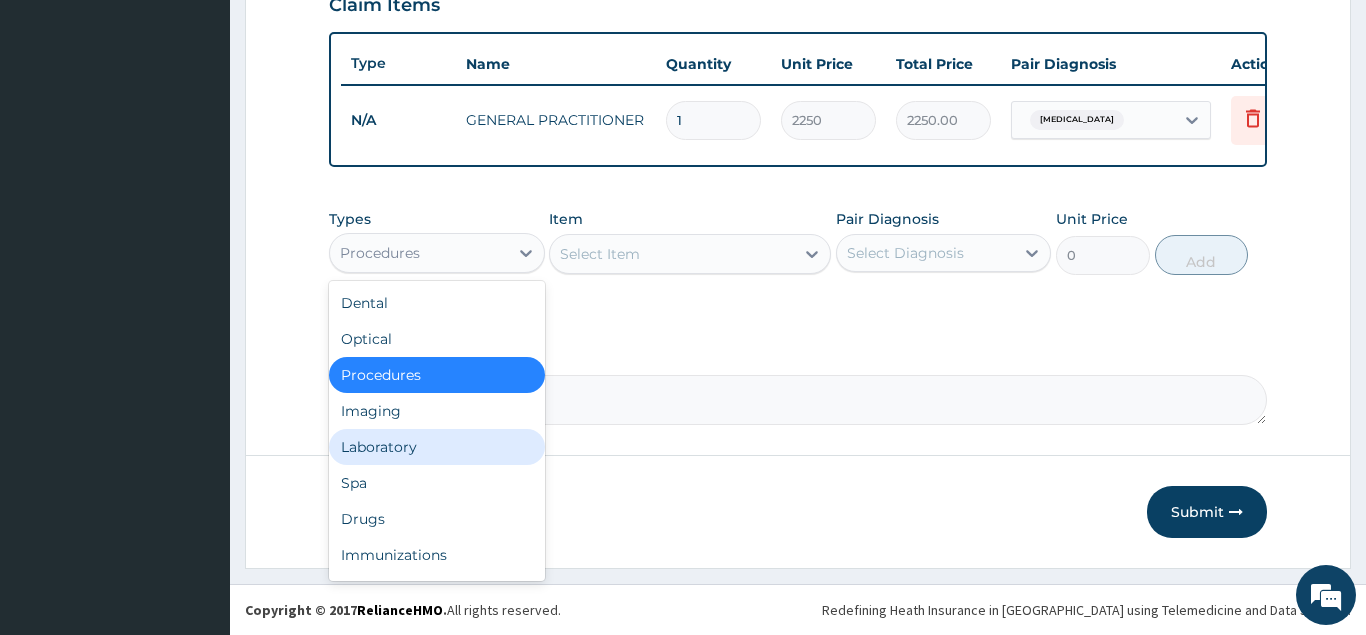click on "Laboratory" at bounding box center [437, 447] 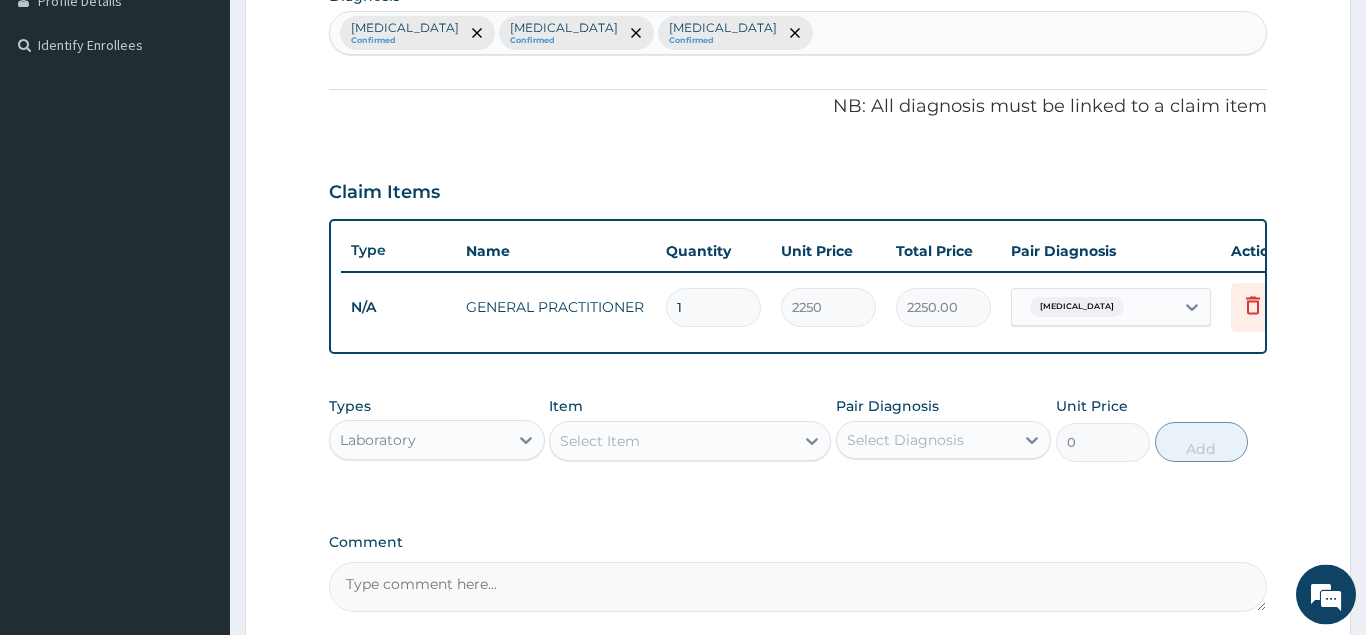 scroll, scrollTop: 406, scrollLeft: 0, axis: vertical 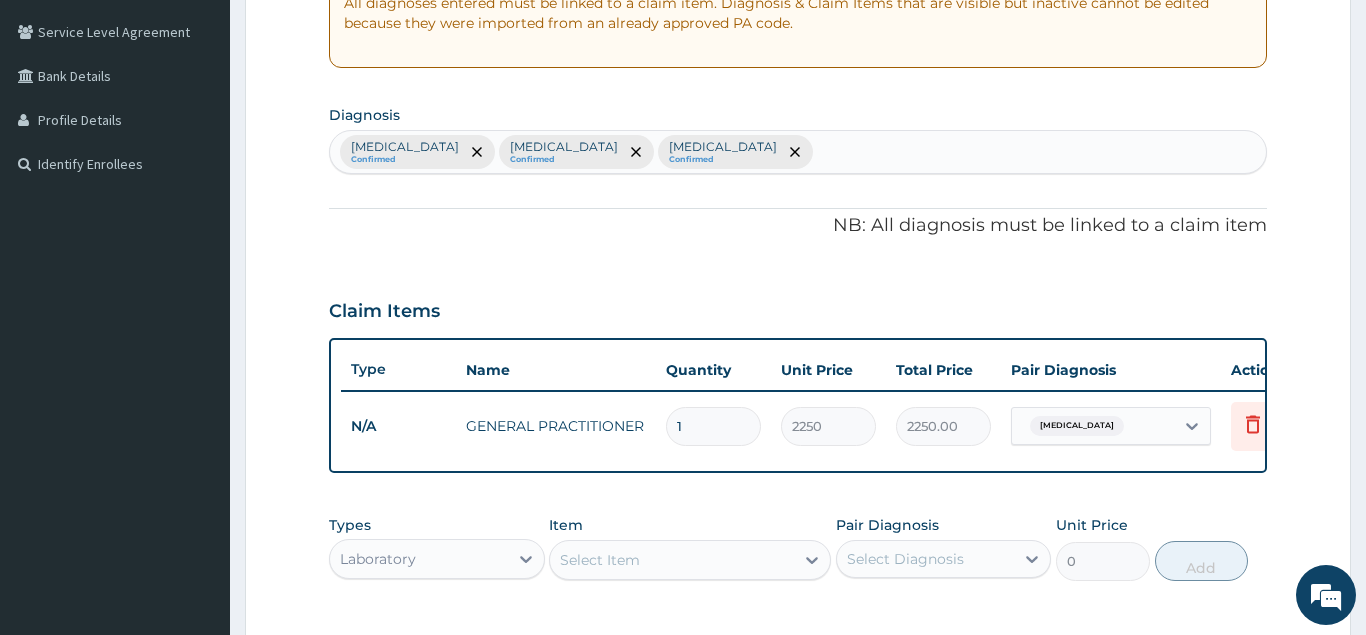 click on "Malaria Confirmed Rhinitis Confirmed Sepsis Confirmed" at bounding box center (798, 152) 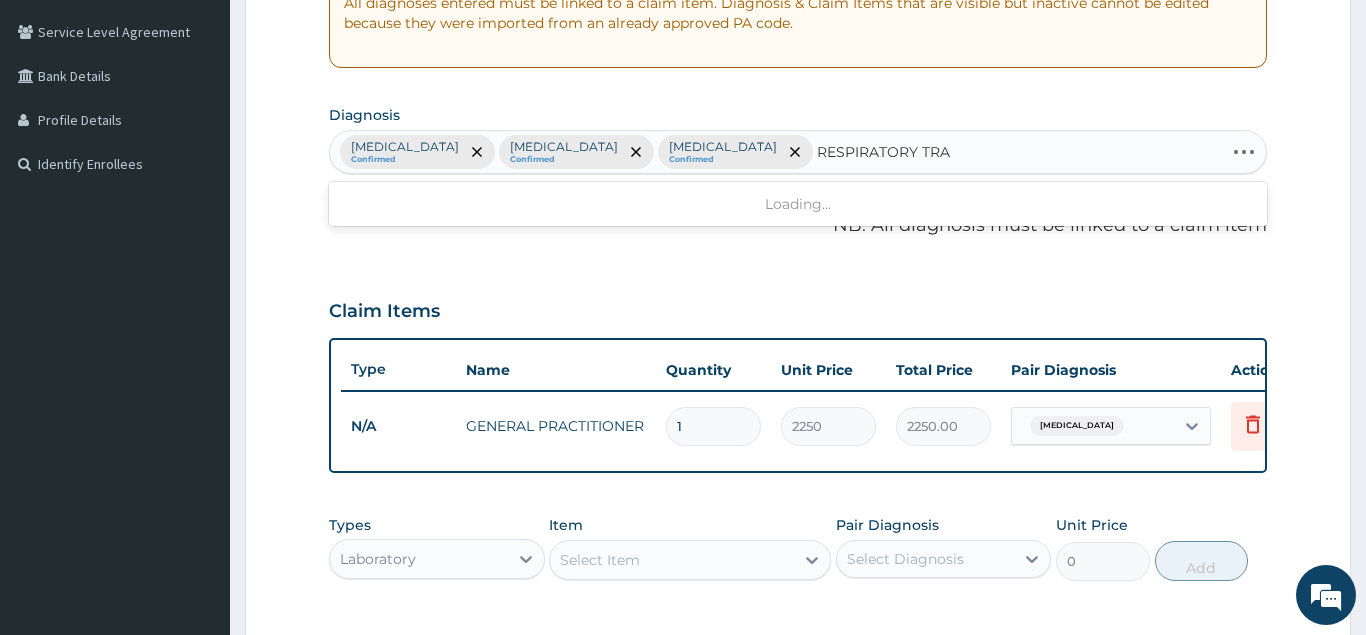 type on "RESPIRATORY TRAC" 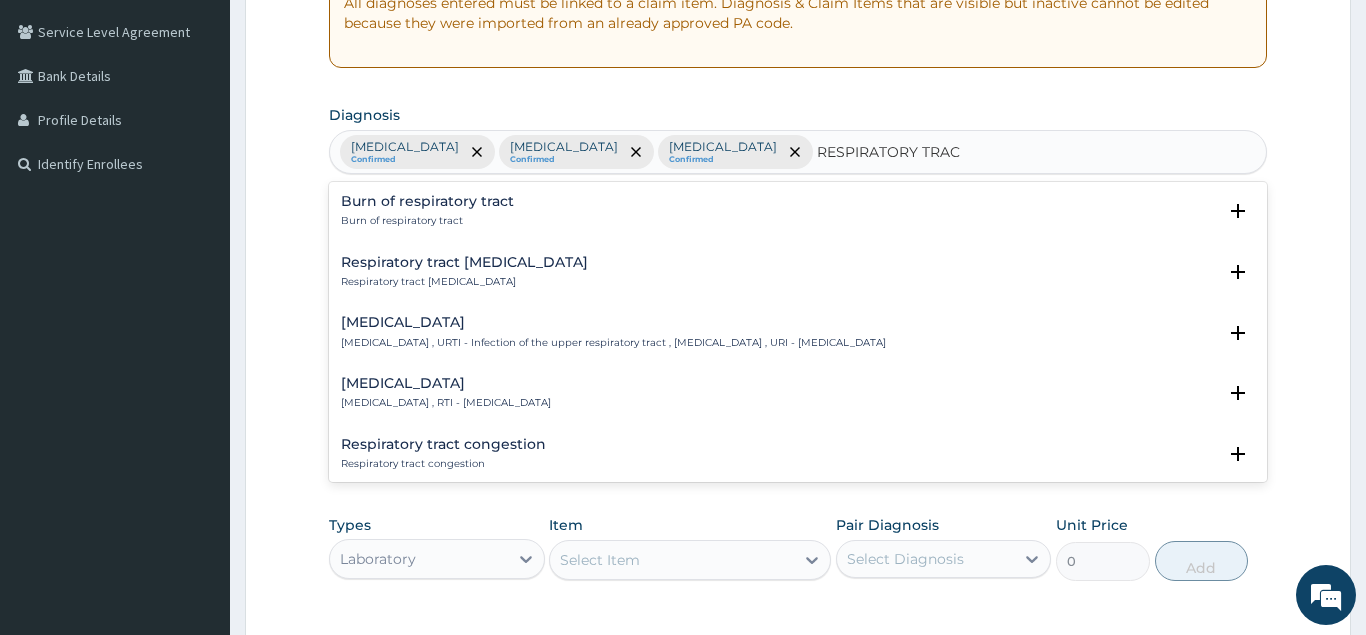 click on "Respiratory tract paralysis" at bounding box center (464, 262) 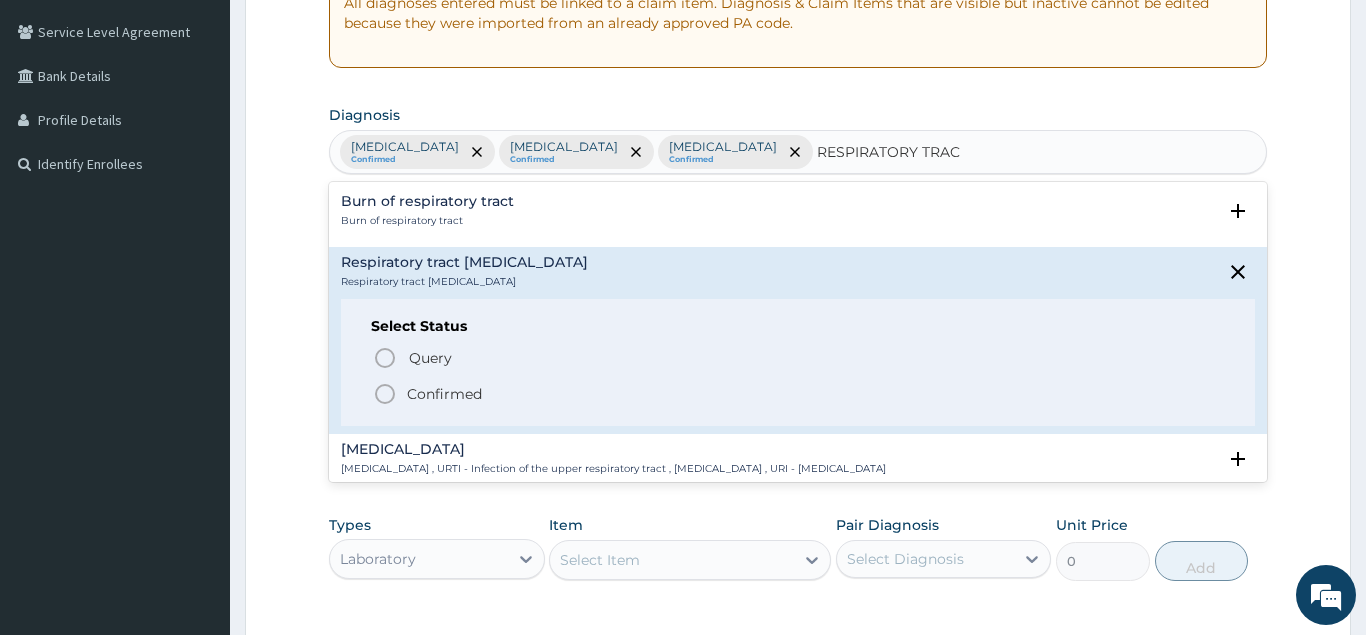 click on "Confirmed" at bounding box center (444, 394) 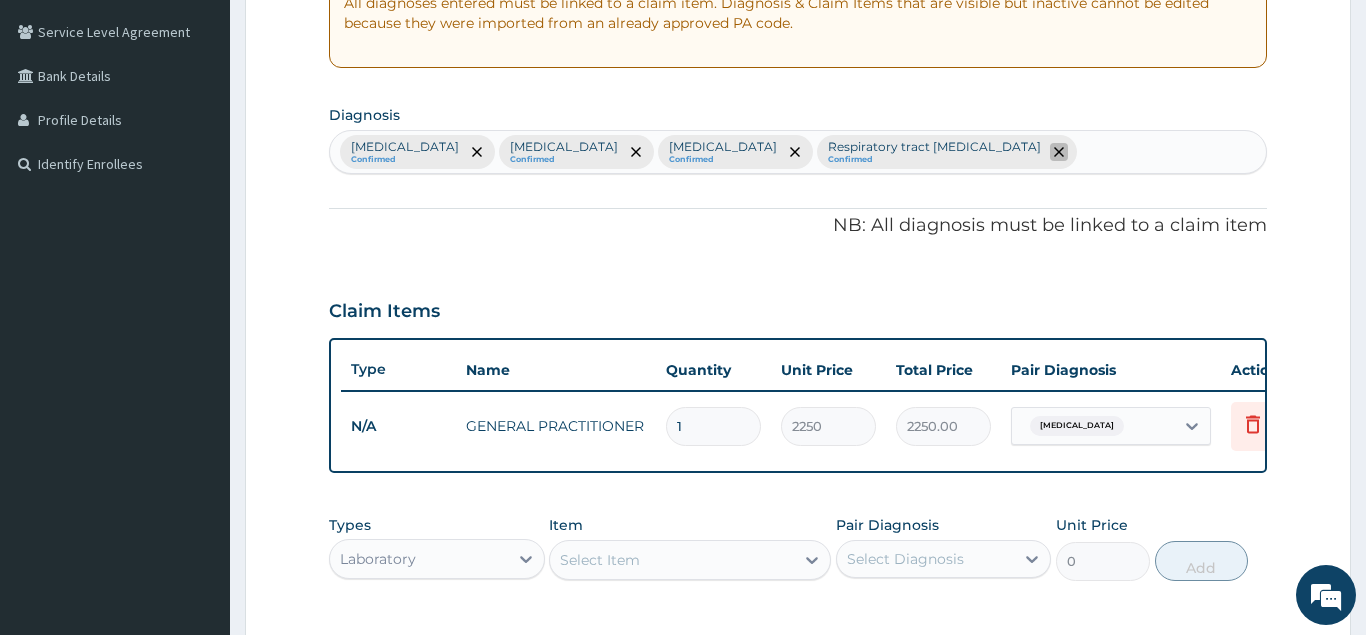 click 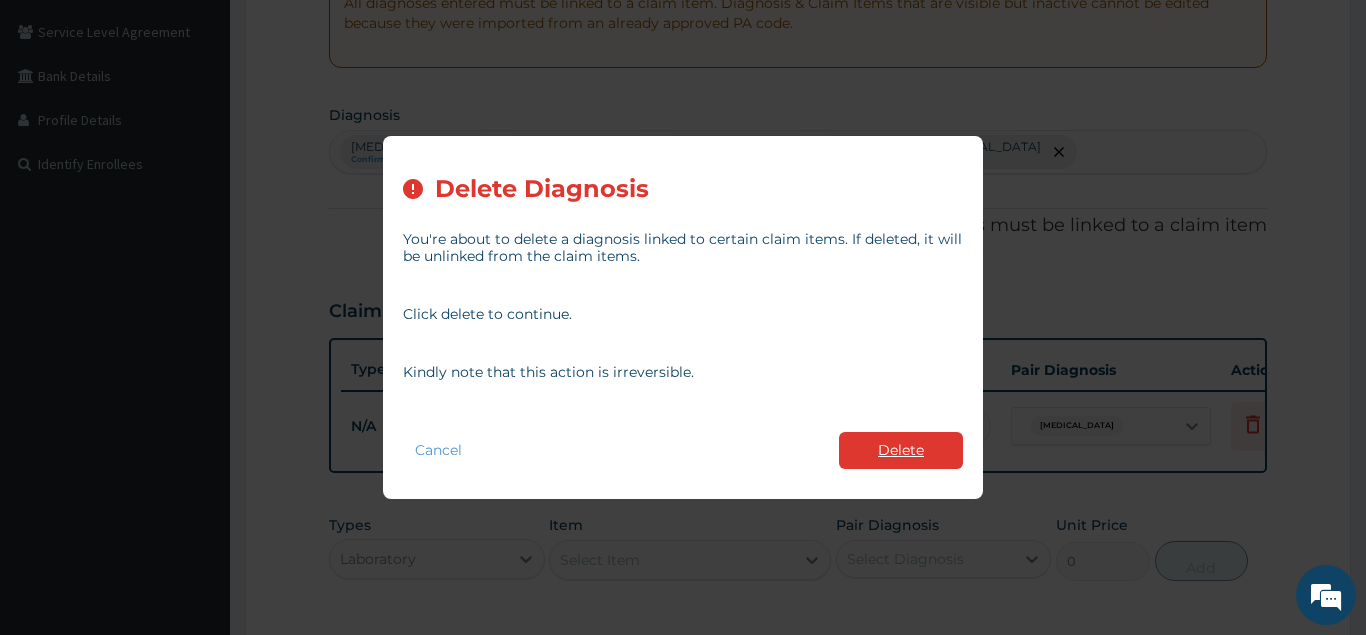 click on "Delete" at bounding box center [901, 450] 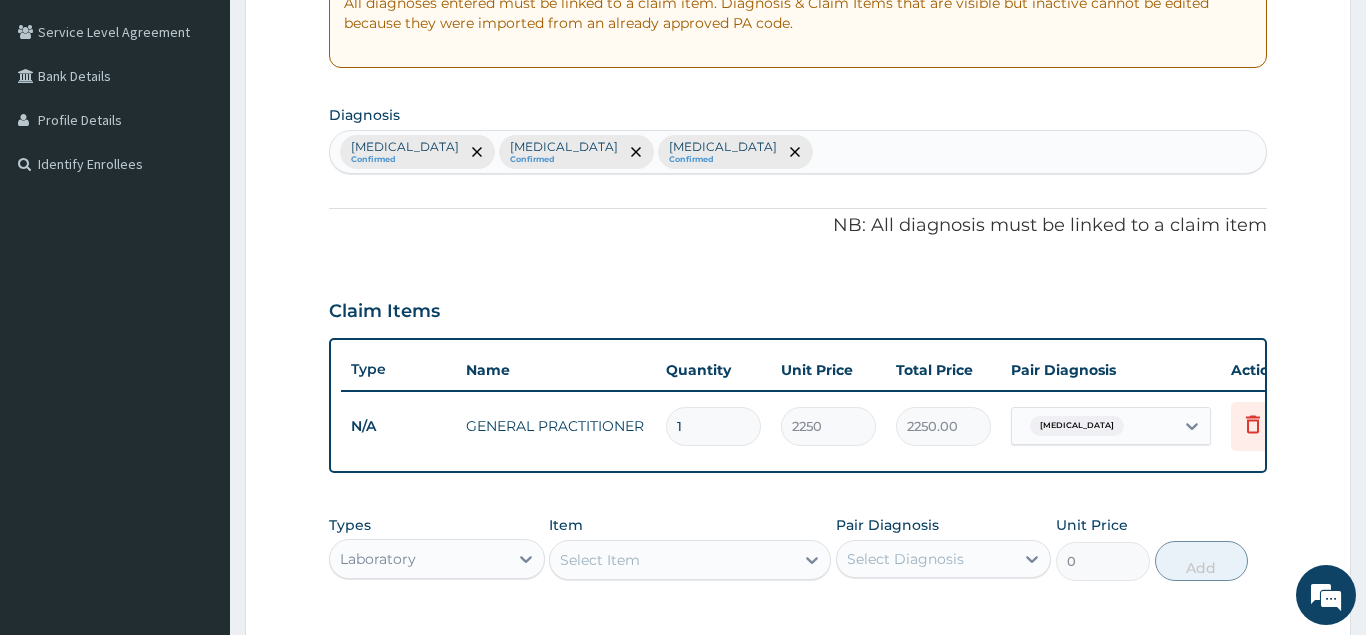 click on "Malaria Confirmed Rhinitis Confirmed Sepsis Confirmed" at bounding box center (798, 152) 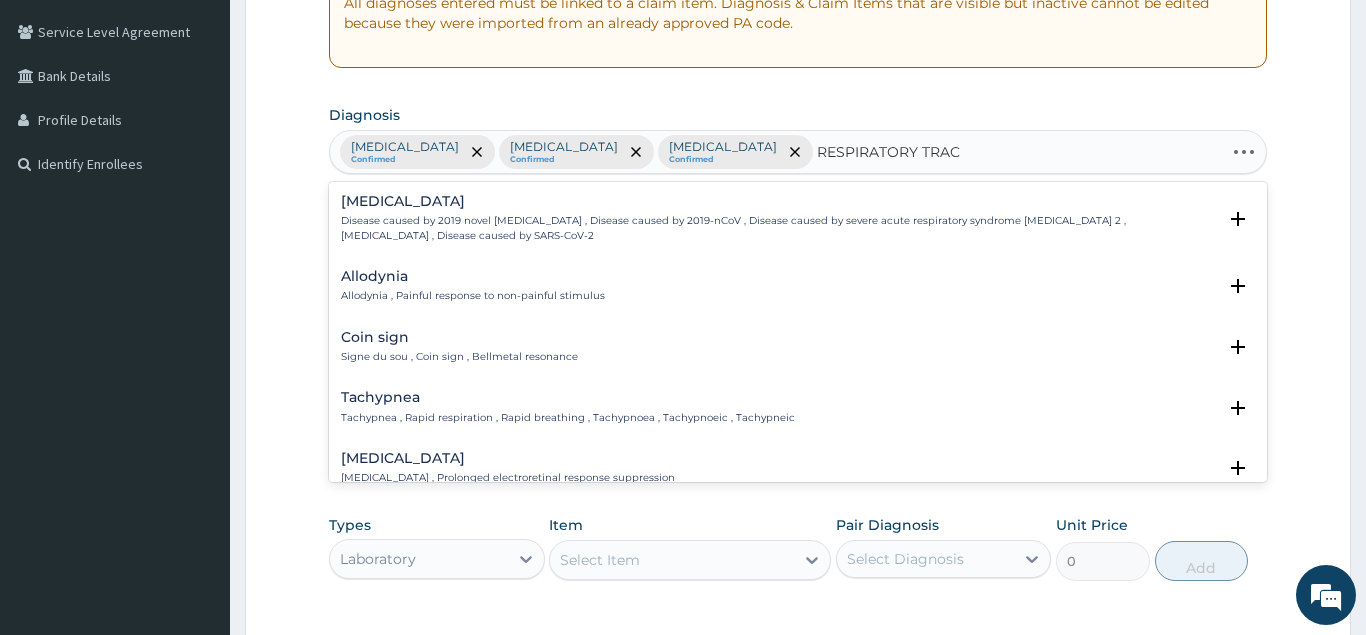 type on "RESPIRATORY TRACT" 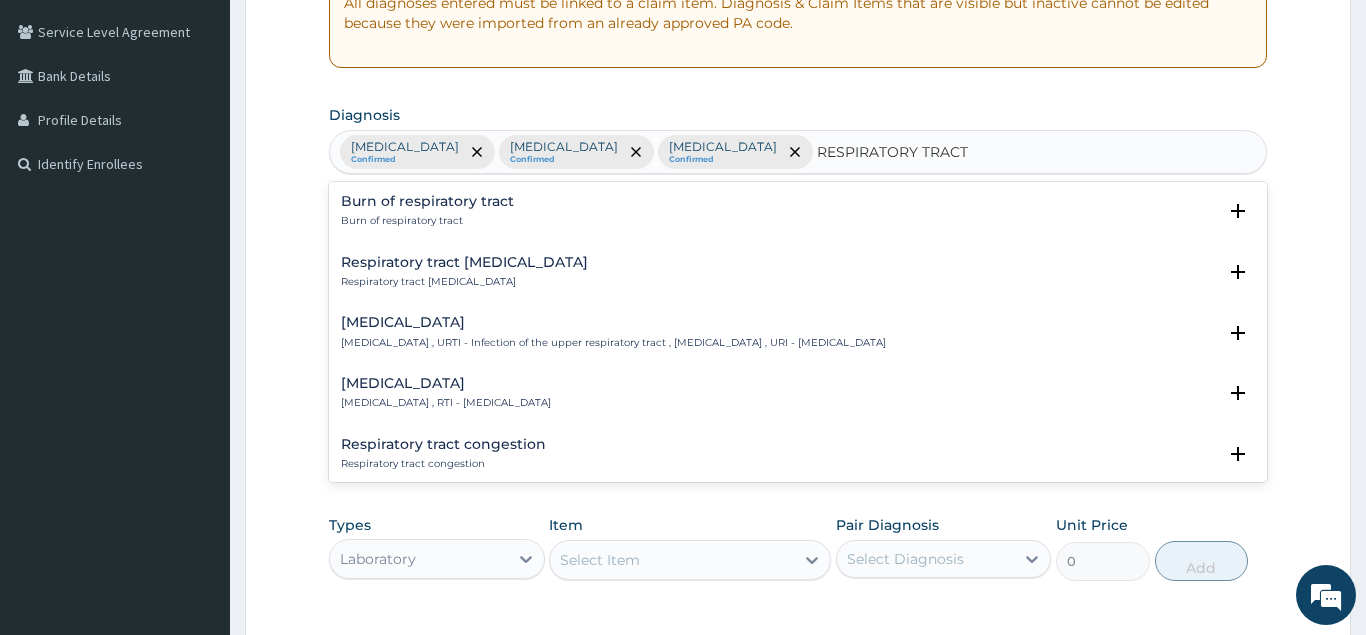 click on "Respiratory tract infection" at bounding box center (446, 383) 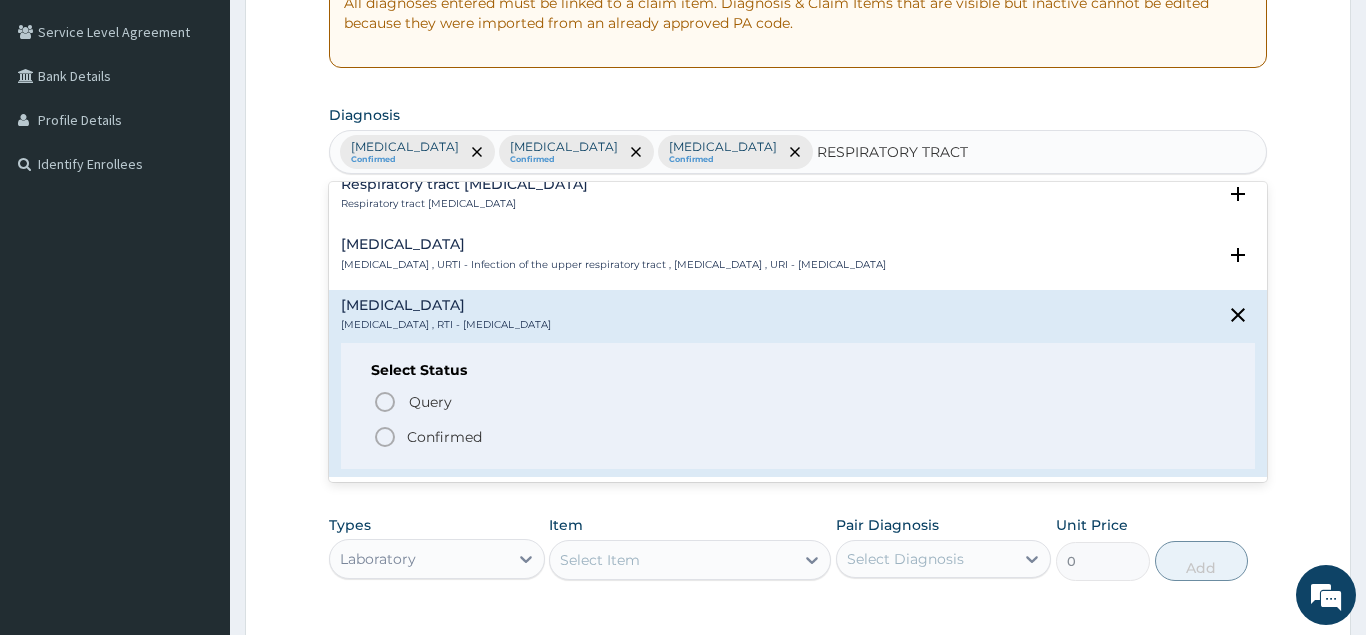 scroll, scrollTop: 108, scrollLeft: 0, axis: vertical 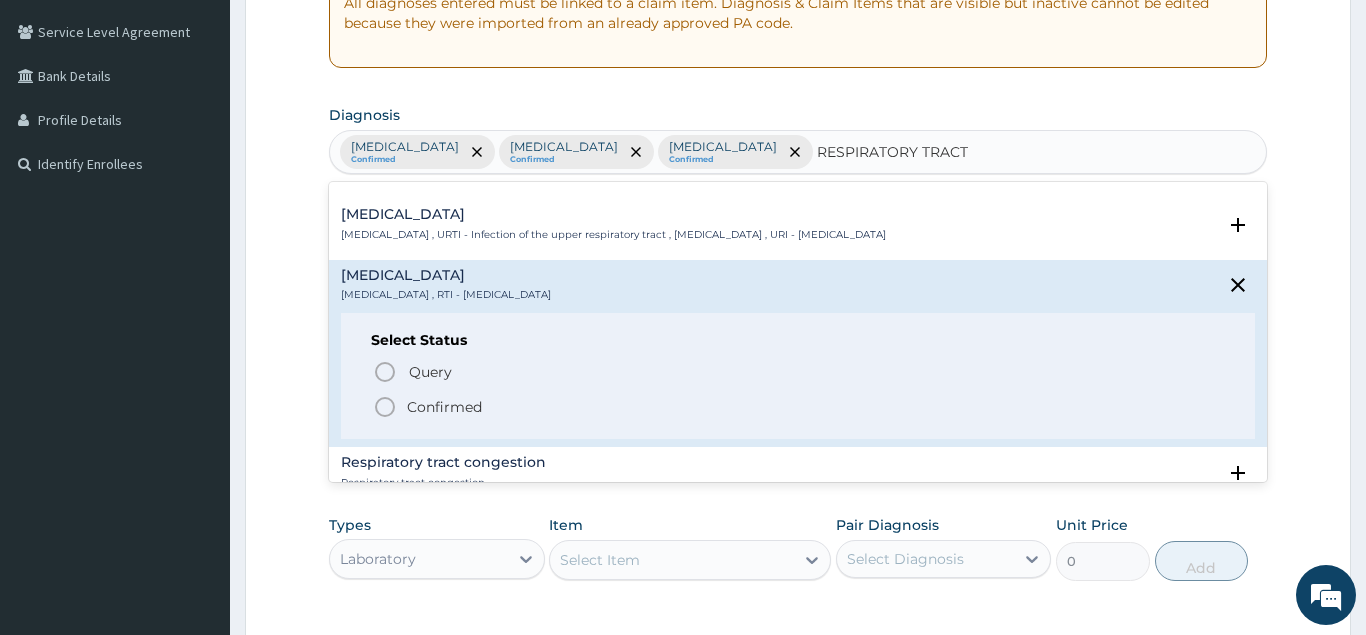 click on "Confirmed" at bounding box center [444, 407] 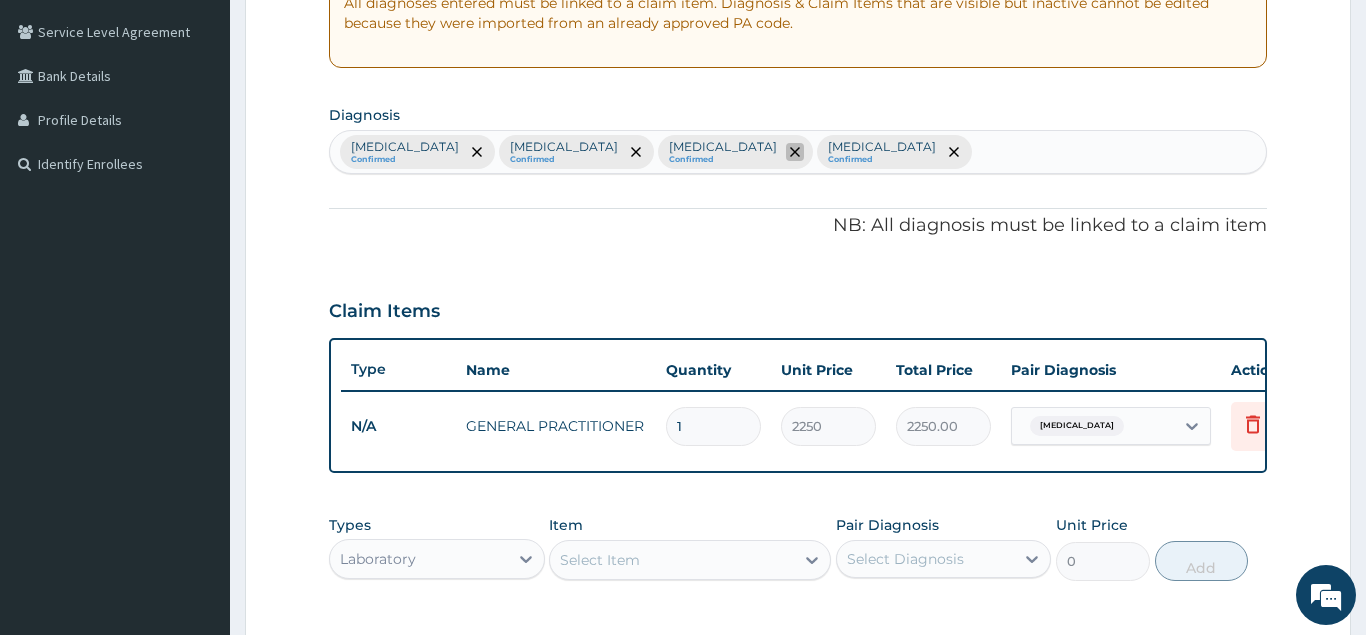 click at bounding box center (795, 152) 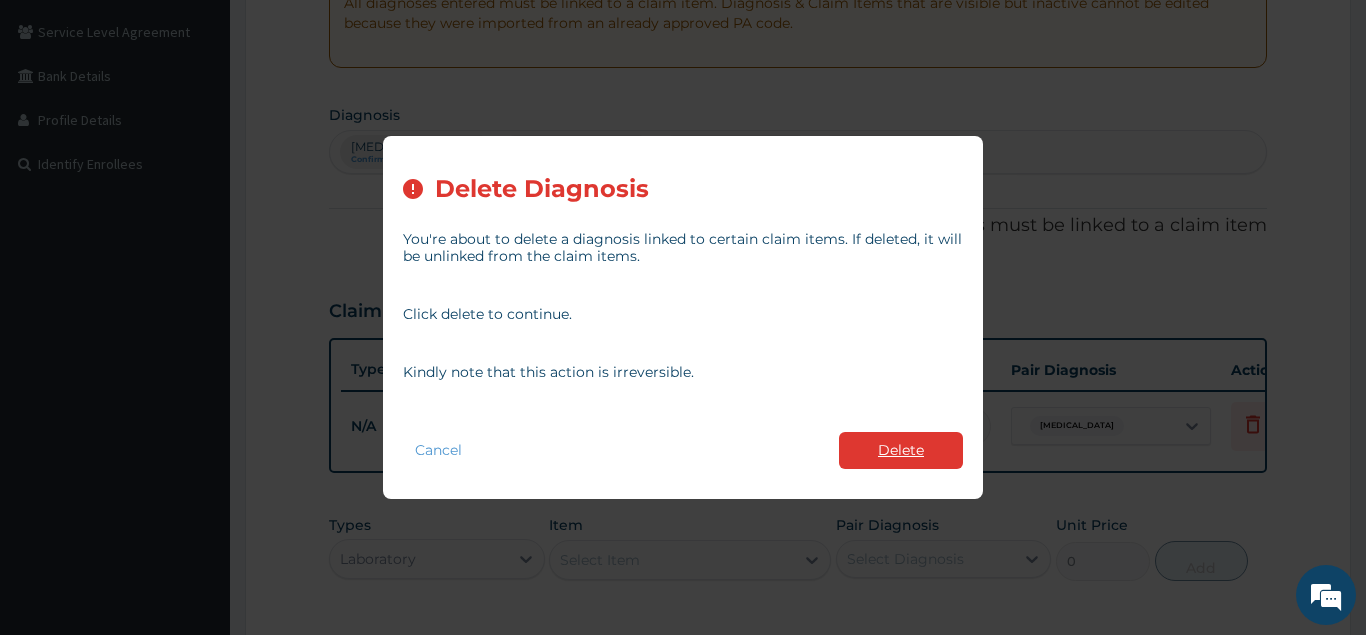 click on "Delete" at bounding box center [901, 450] 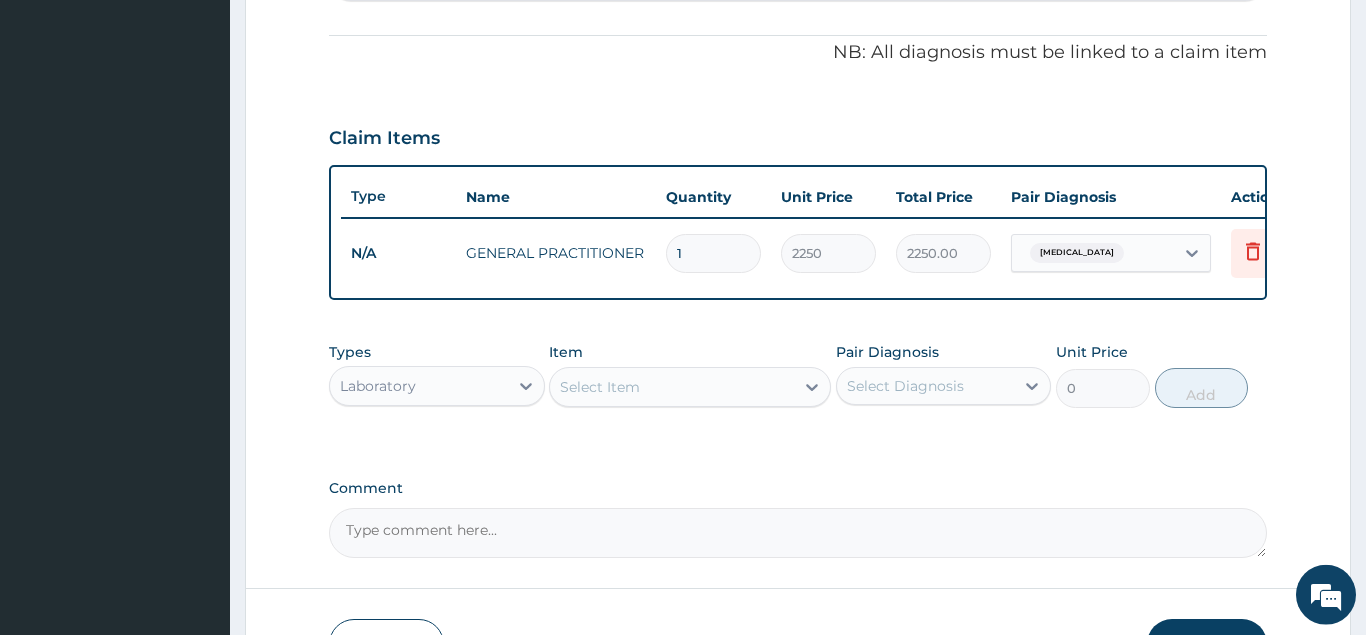 scroll, scrollTop: 610, scrollLeft: 0, axis: vertical 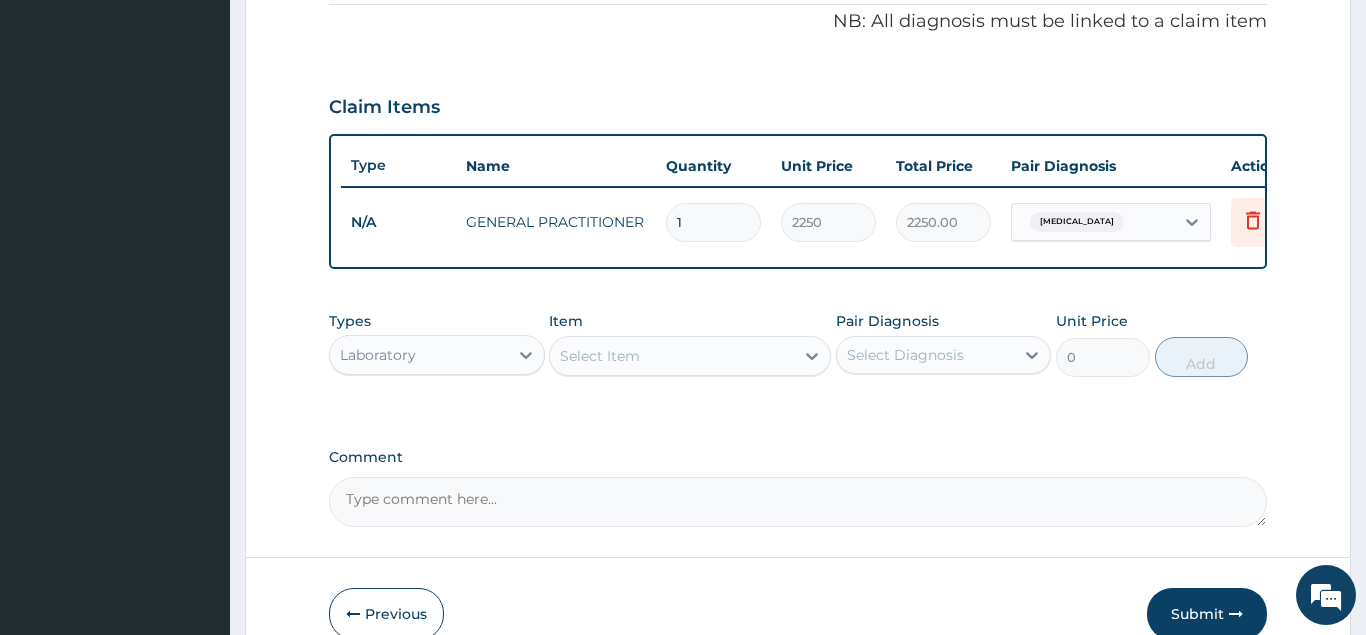 click on "Select Item" at bounding box center [672, 356] 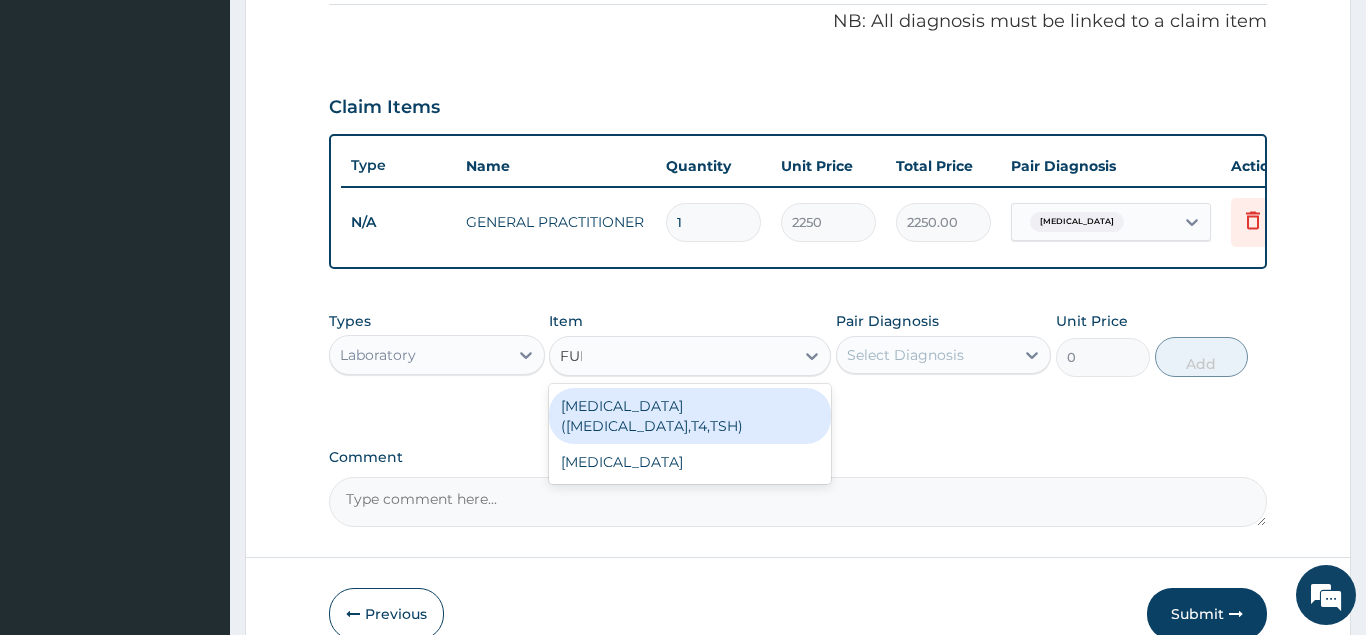 type on "FULL" 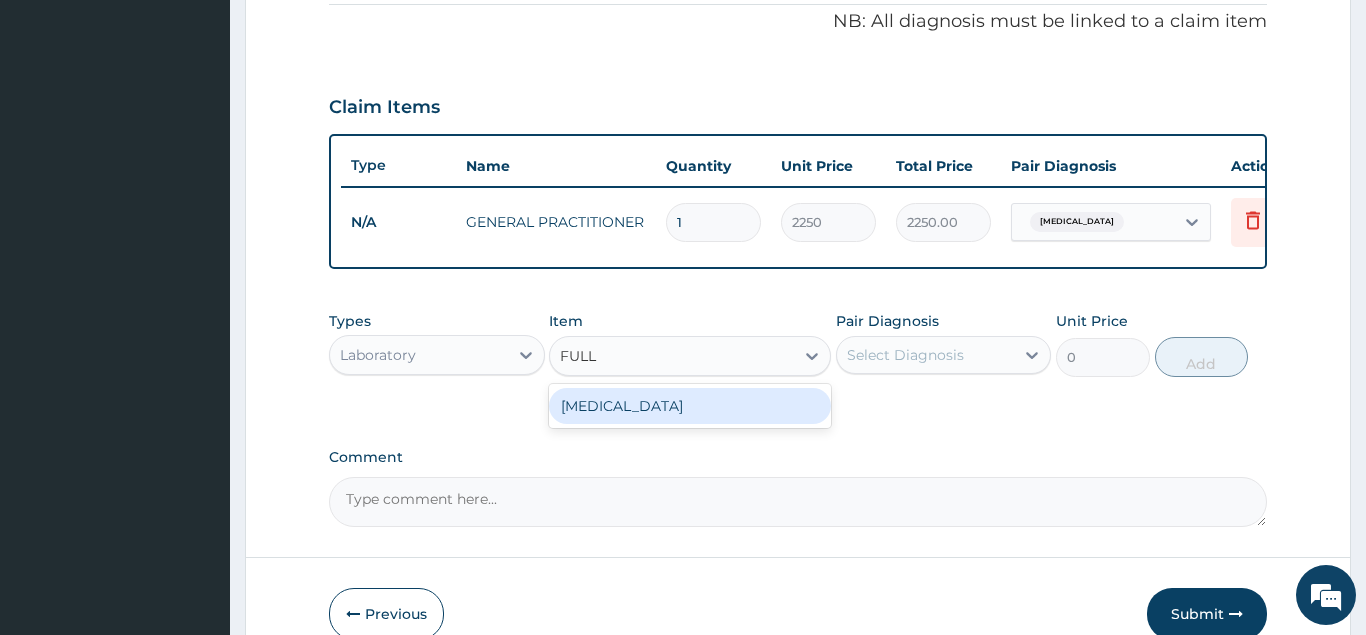 drag, startPoint x: 633, startPoint y: 402, endPoint x: 707, endPoint y: 390, distance: 74.96666 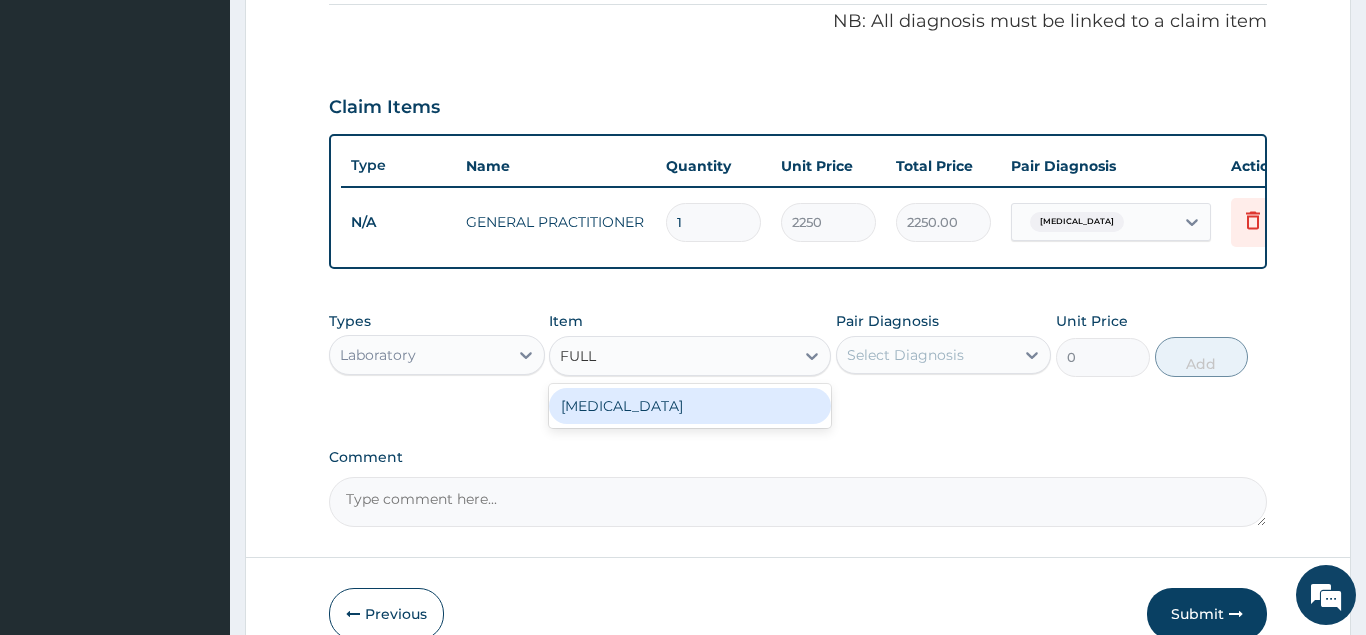 click on "FULL BLOOD COUNT" at bounding box center [690, 406] 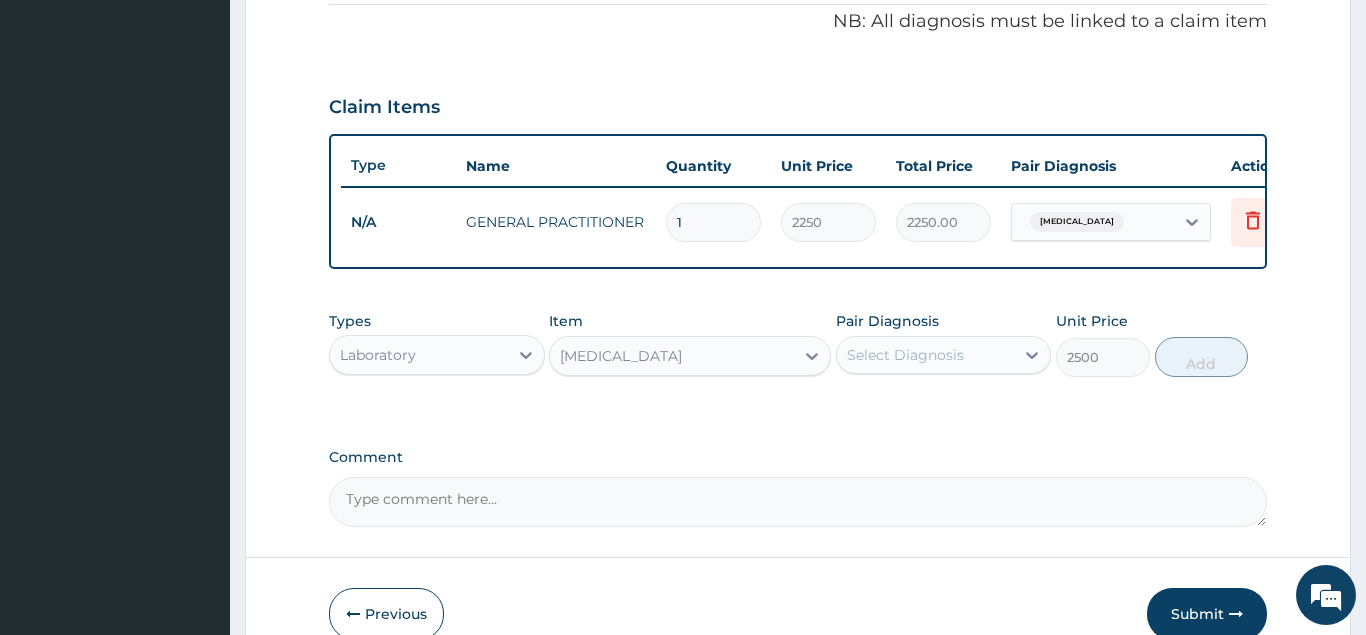 click on "Select Diagnosis" at bounding box center (905, 355) 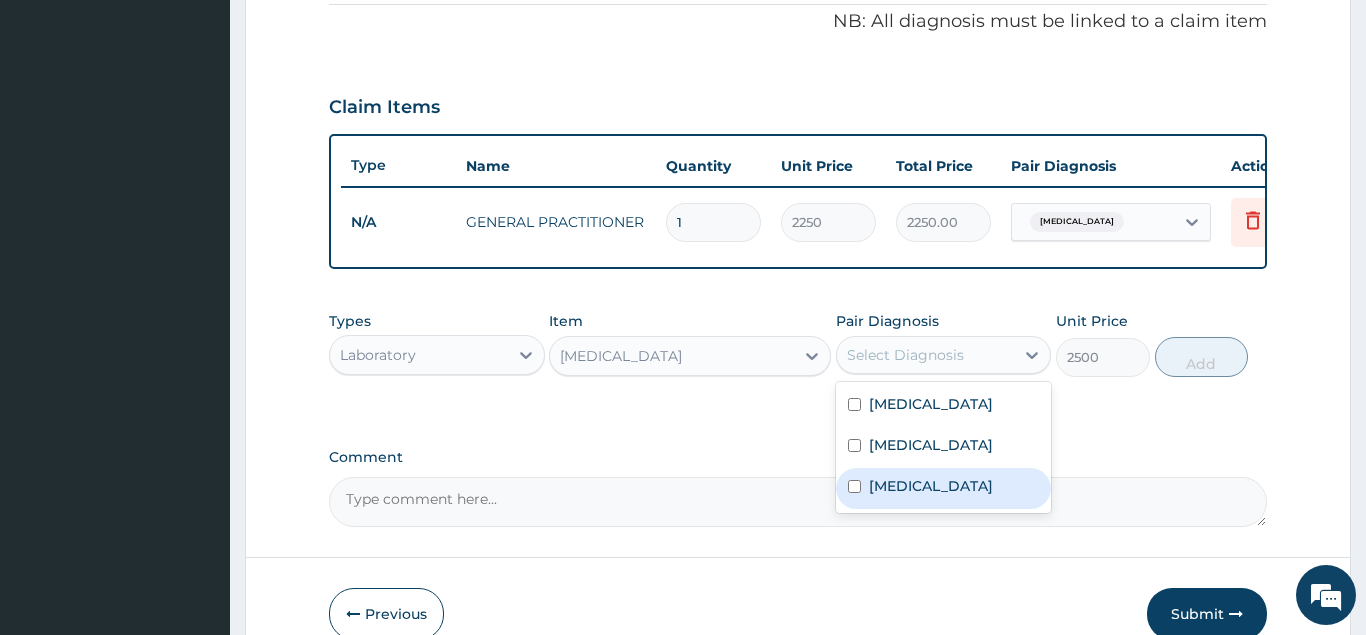 drag, startPoint x: 936, startPoint y: 494, endPoint x: 1026, endPoint y: 465, distance: 94.55686 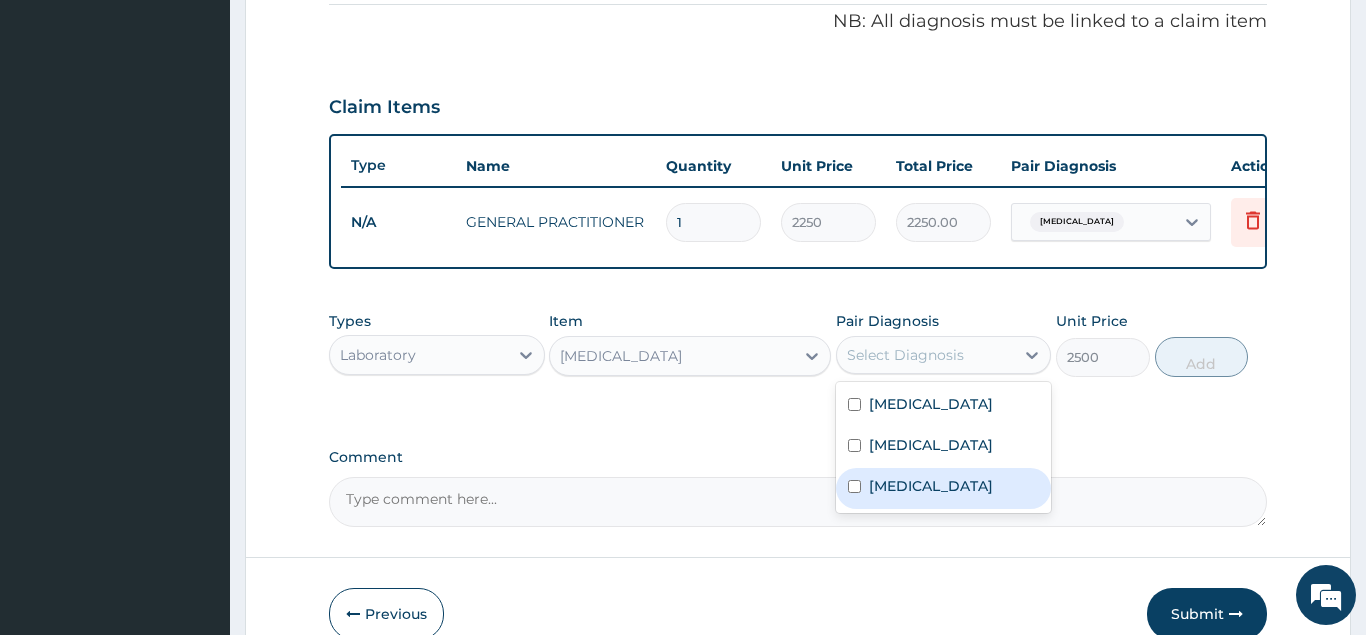 click on "Respiratory tract infection" at bounding box center [931, 486] 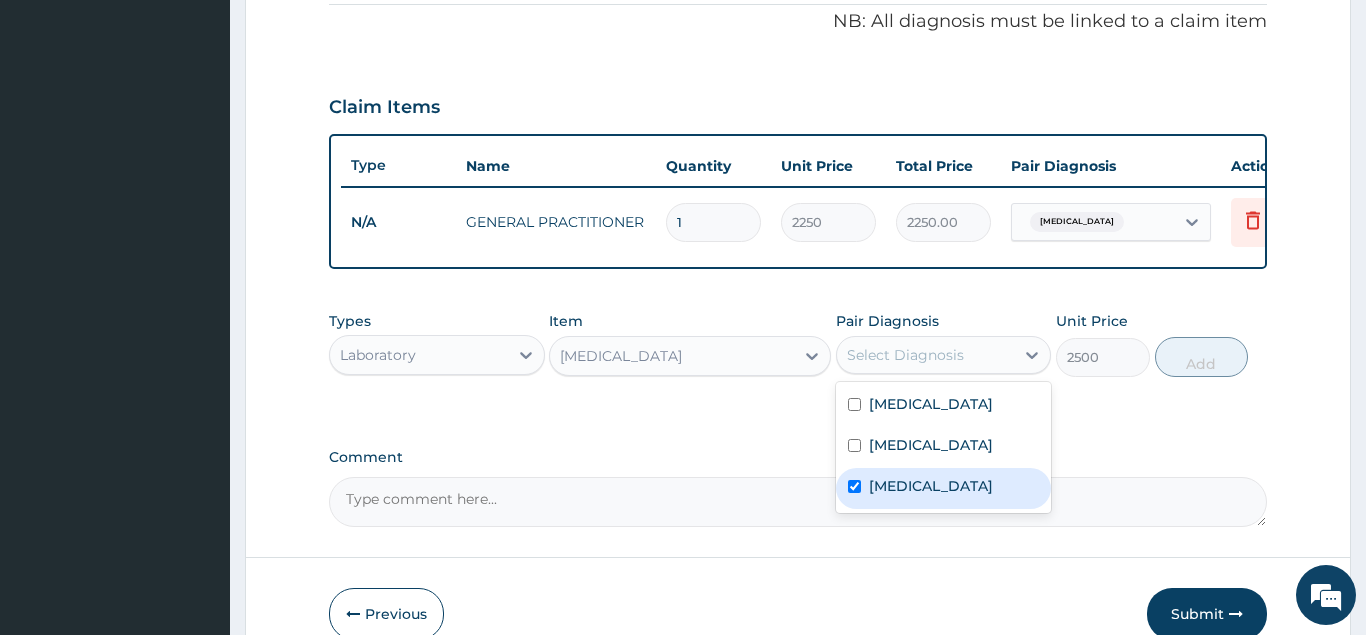 checkbox on "true" 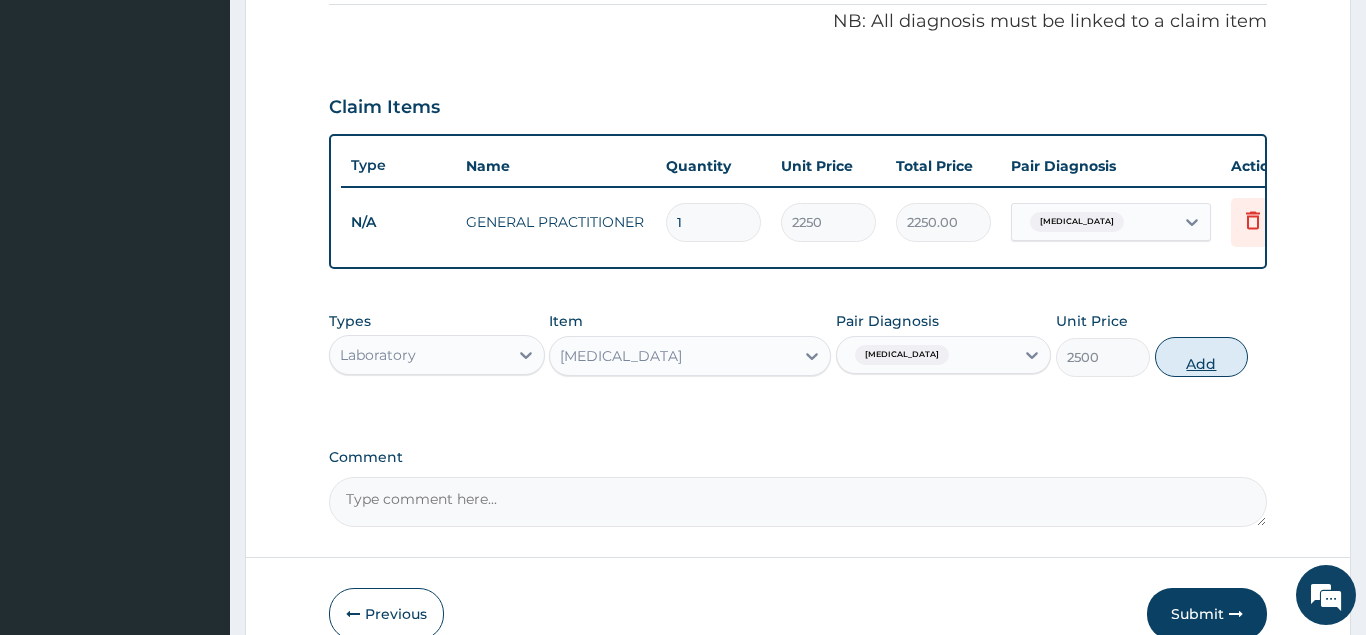 click on "Add" at bounding box center (1202, 357) 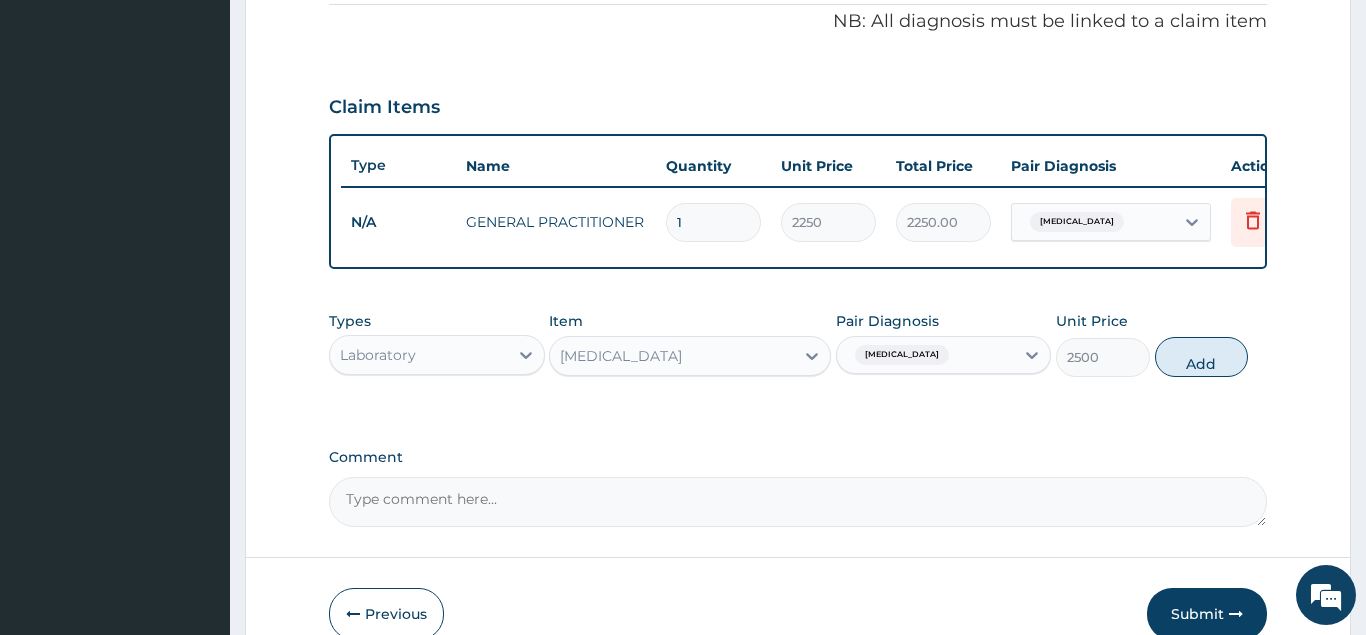 type on "0" 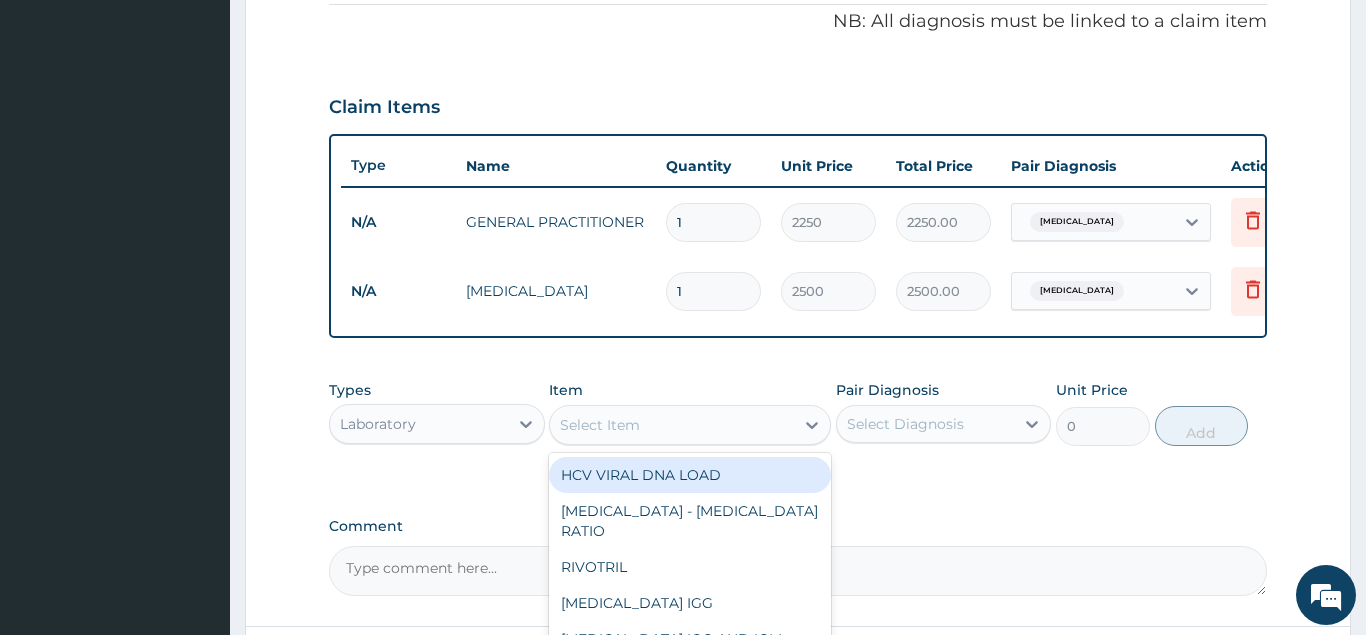 click on "Select Item" at bounding box center (600, 425) 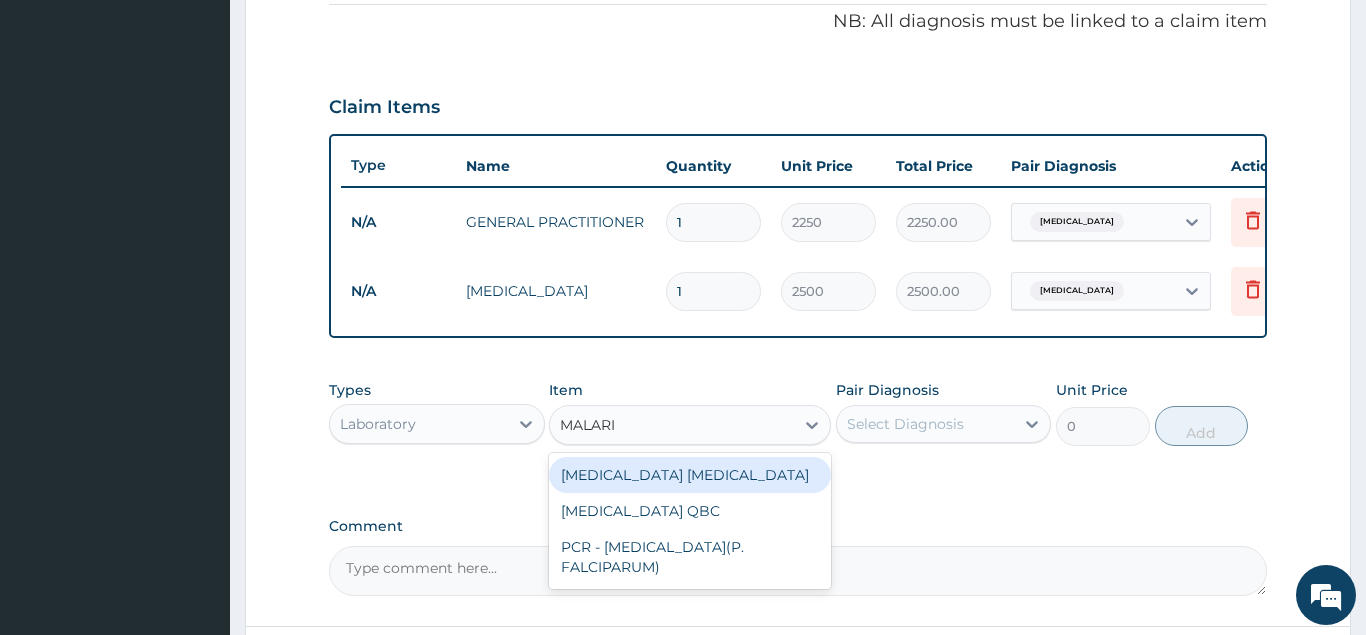 type on "MALARIA" 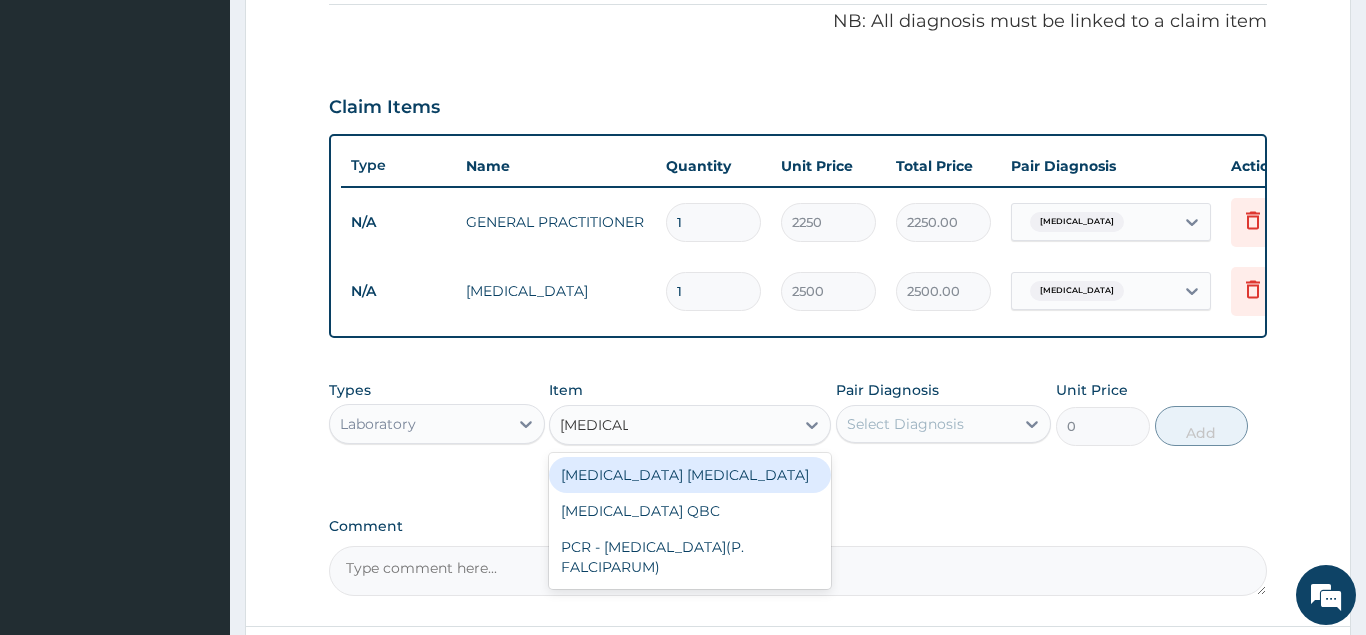 click on "MALARIA PARASITE" at bounding box center [690, 475] 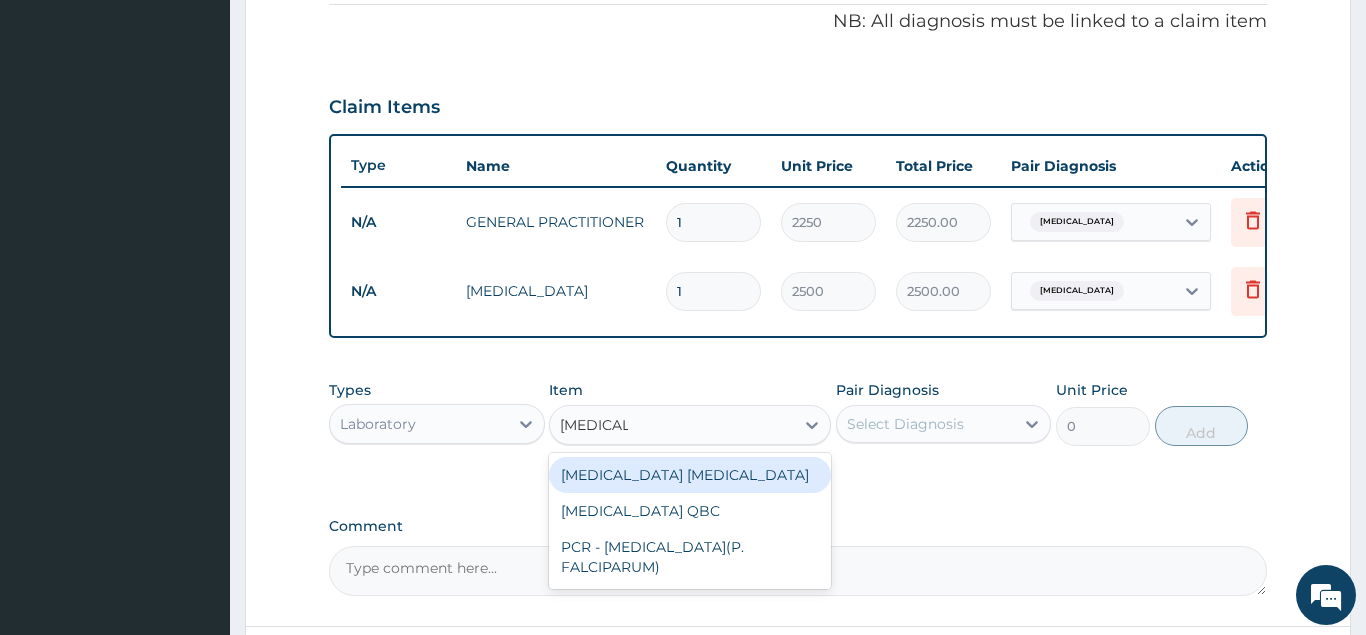 type 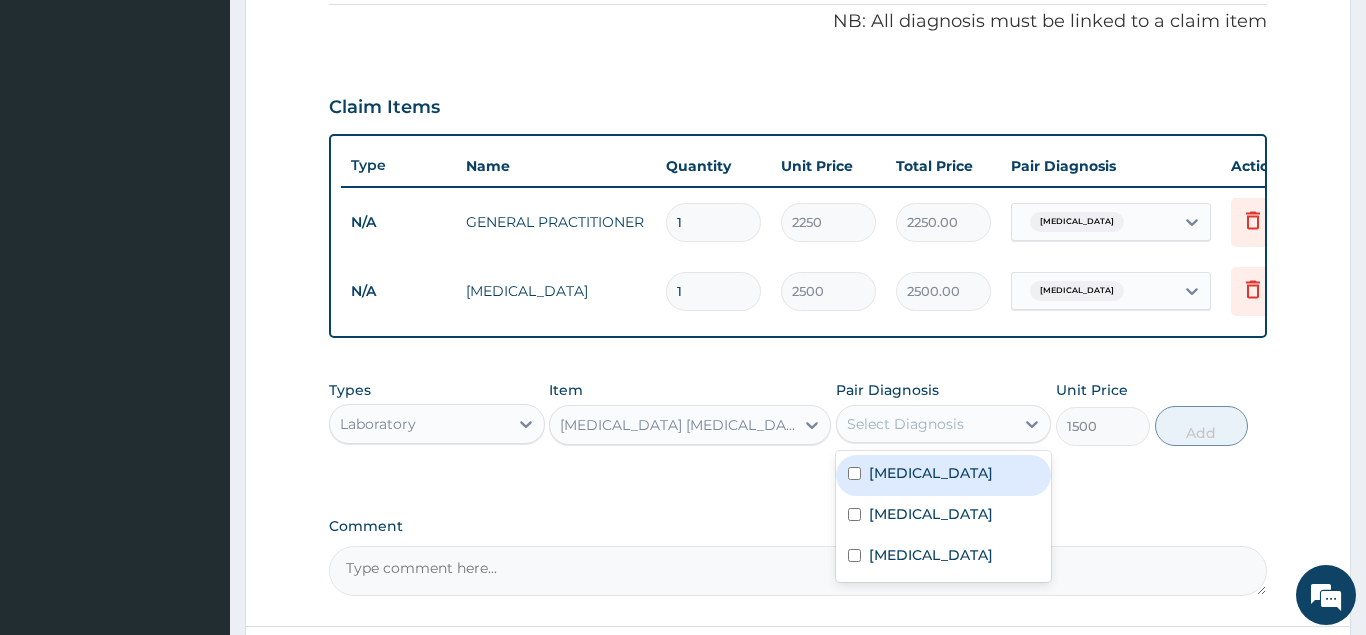 drag, startPoint x: 915, startPoint y: 432, endPoint x: 901, endPoint y: 462, distance: 33.105892 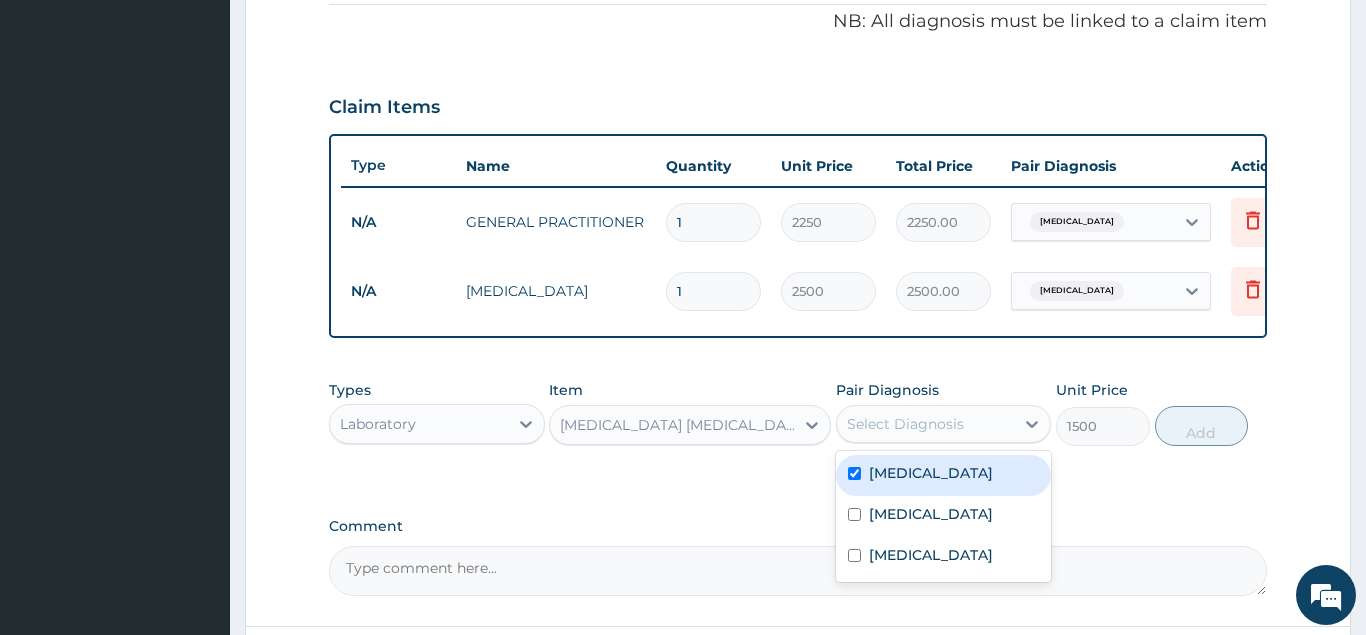 checkbox on "true" 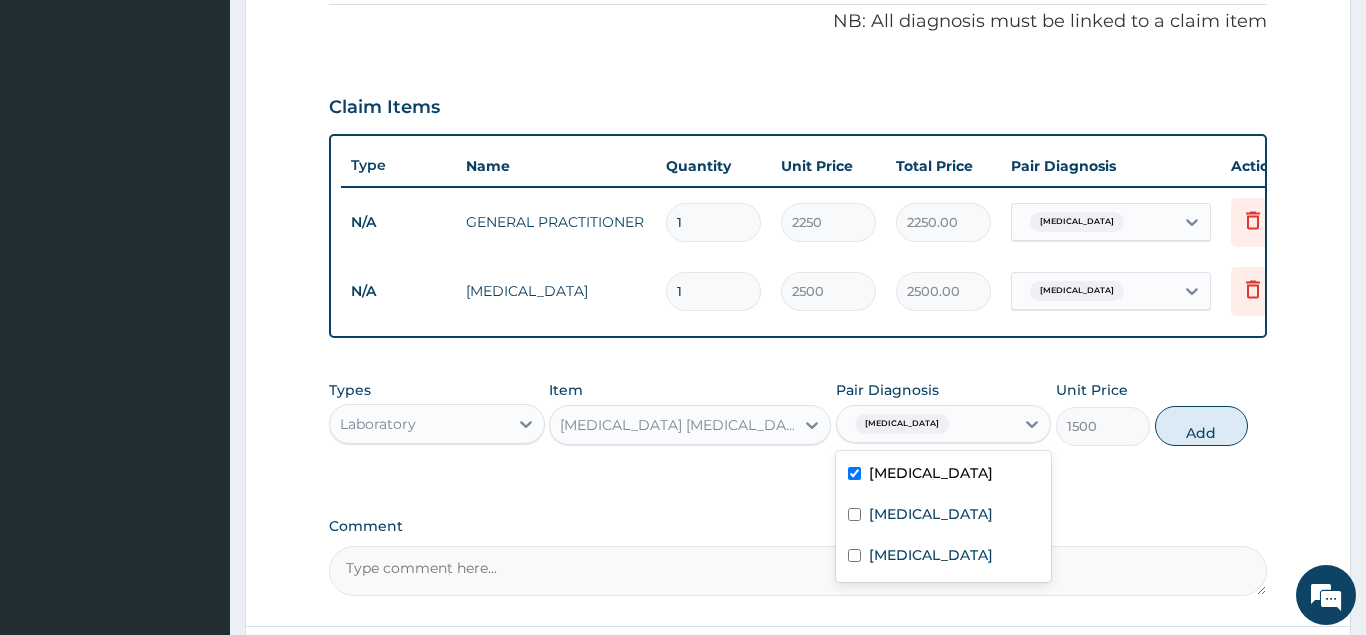 drag, startPoint x: 1209, startPoint y: 424, endPoint x: 939, endPoint y: 439, distance: 270.41635 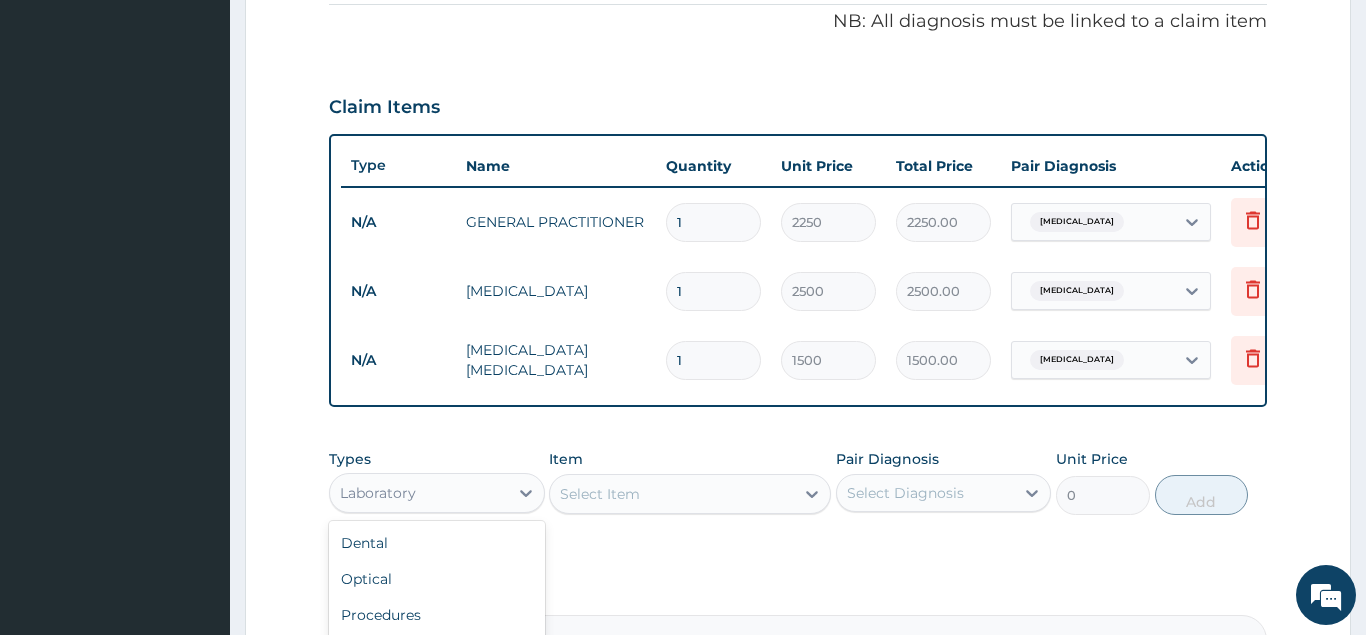 click on "Laboratory" at bounding box center [419, 493] 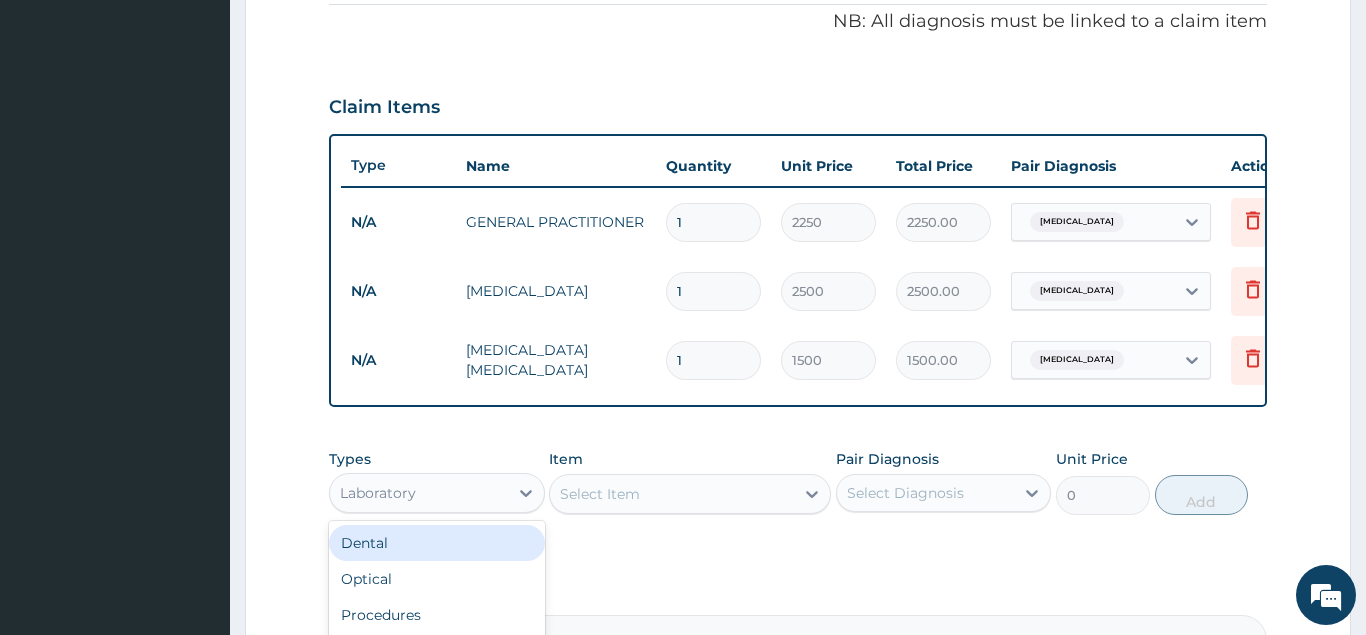 scroll, scrollTop: 68, scrollLeft: 0, axis: vertical 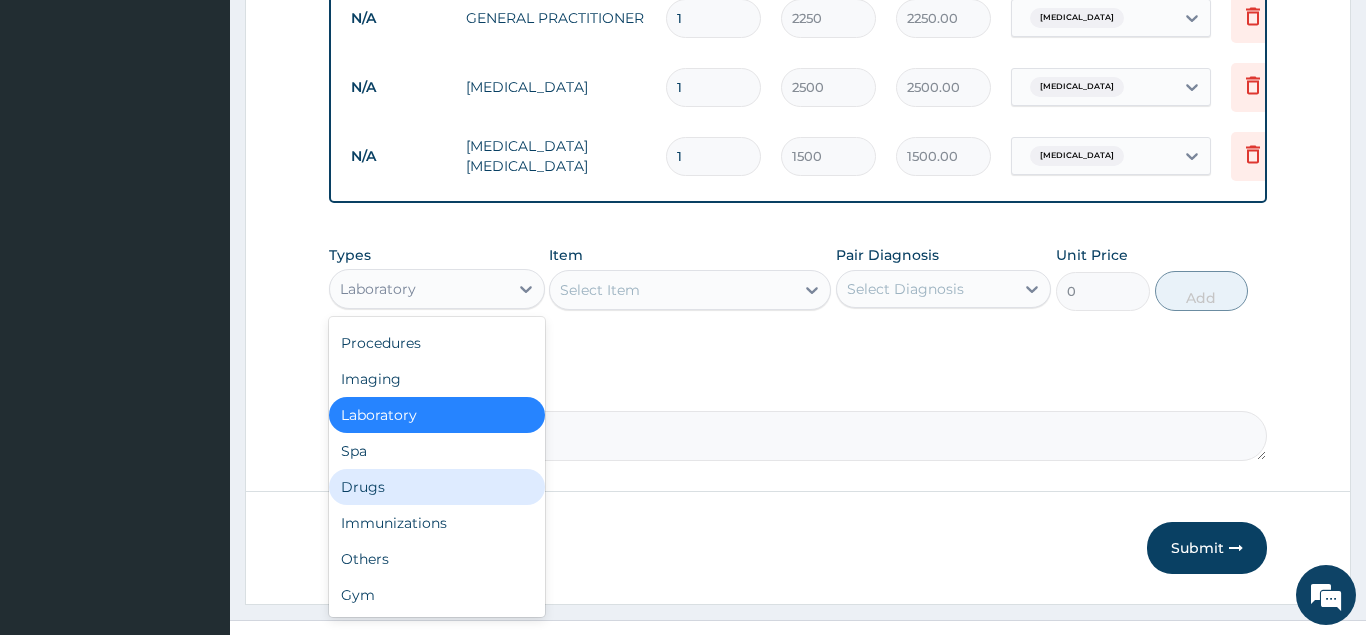click on "Drugs" at bounding box center (437, 487) 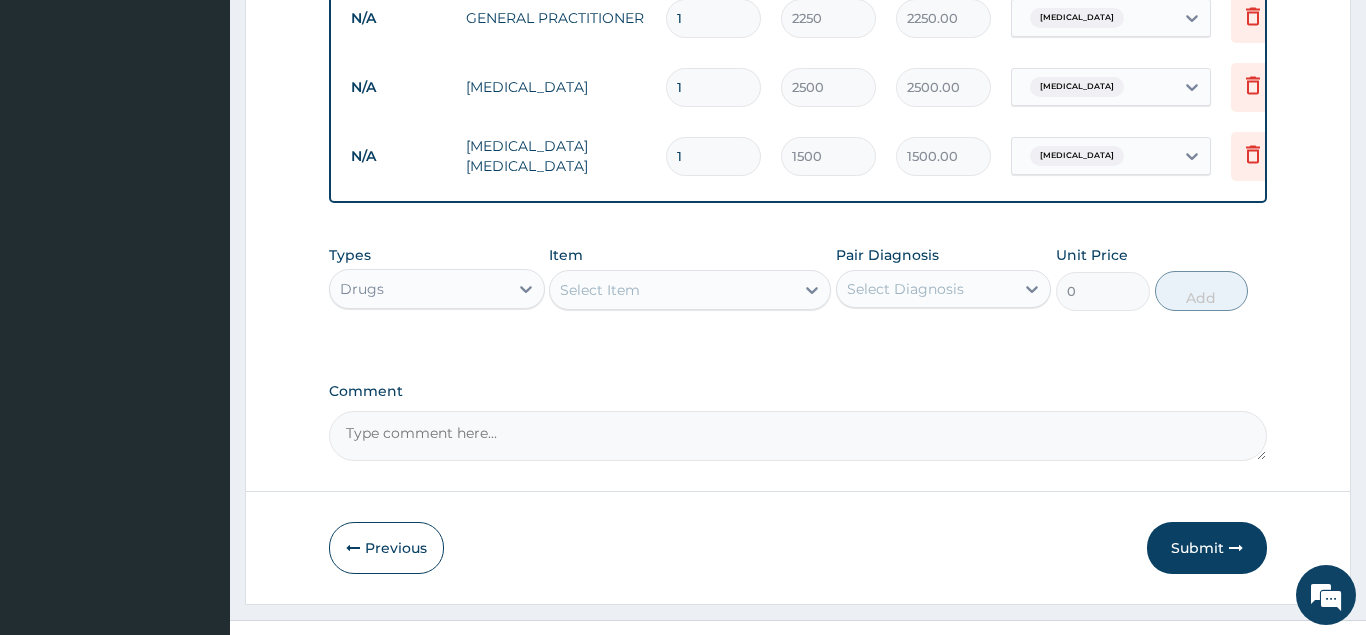 click on "Select Item" at bounding box center [672, 290] 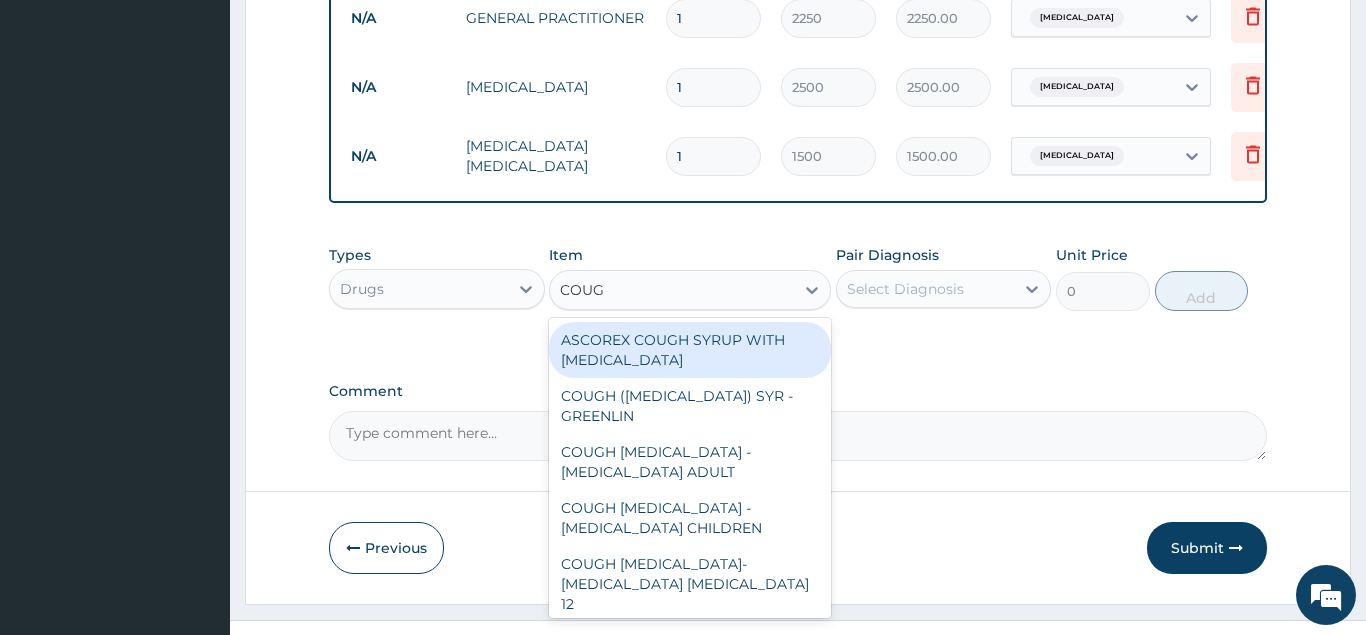 type on "COUGH" 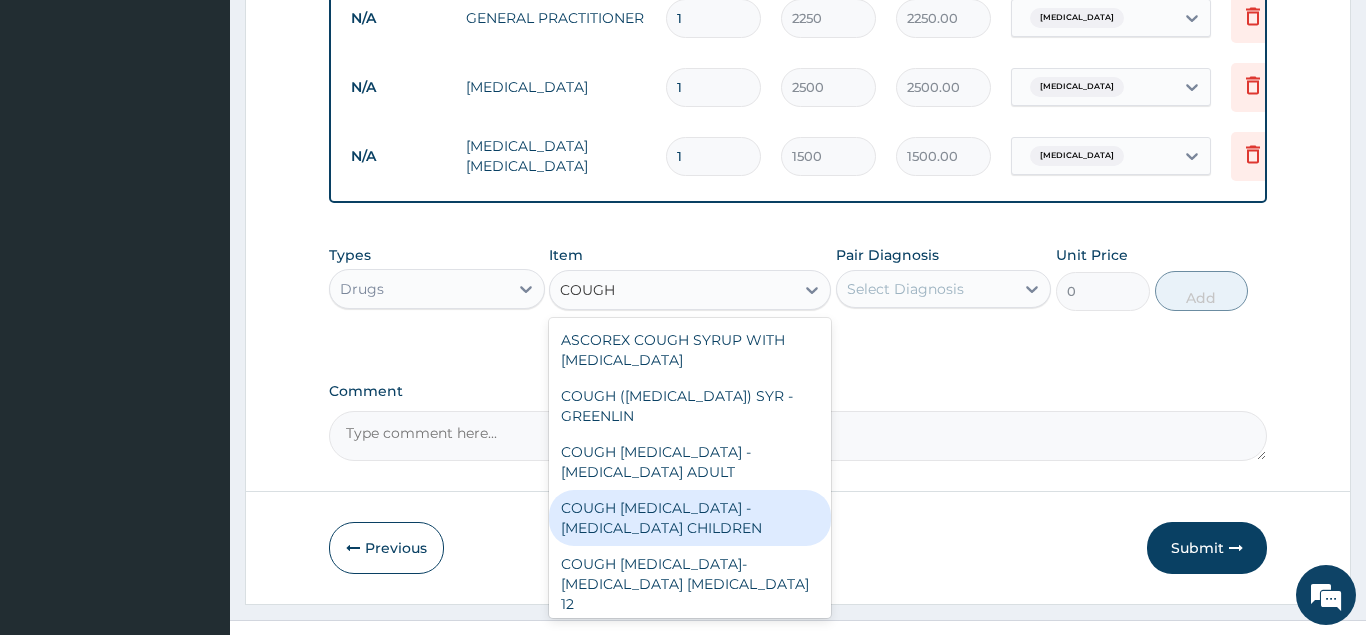 click on "COUGH EXPECTORANT - BENYLIN CHILDREN" at bounding box center (690, 518) 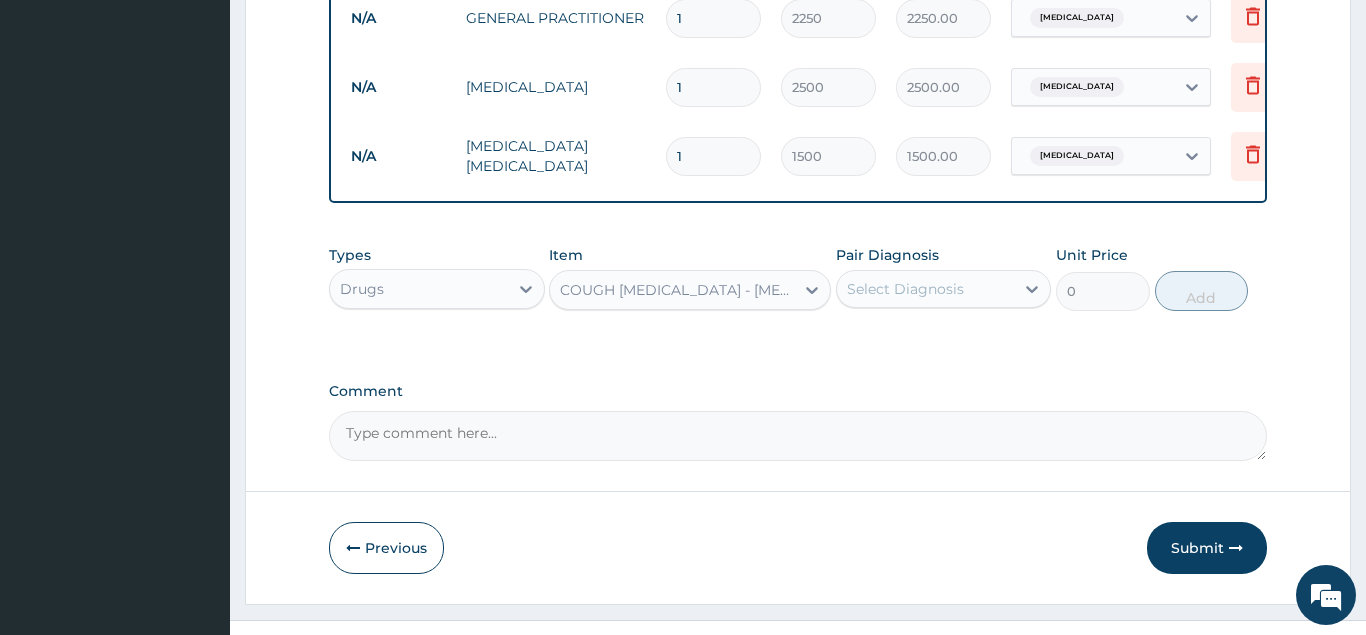 type 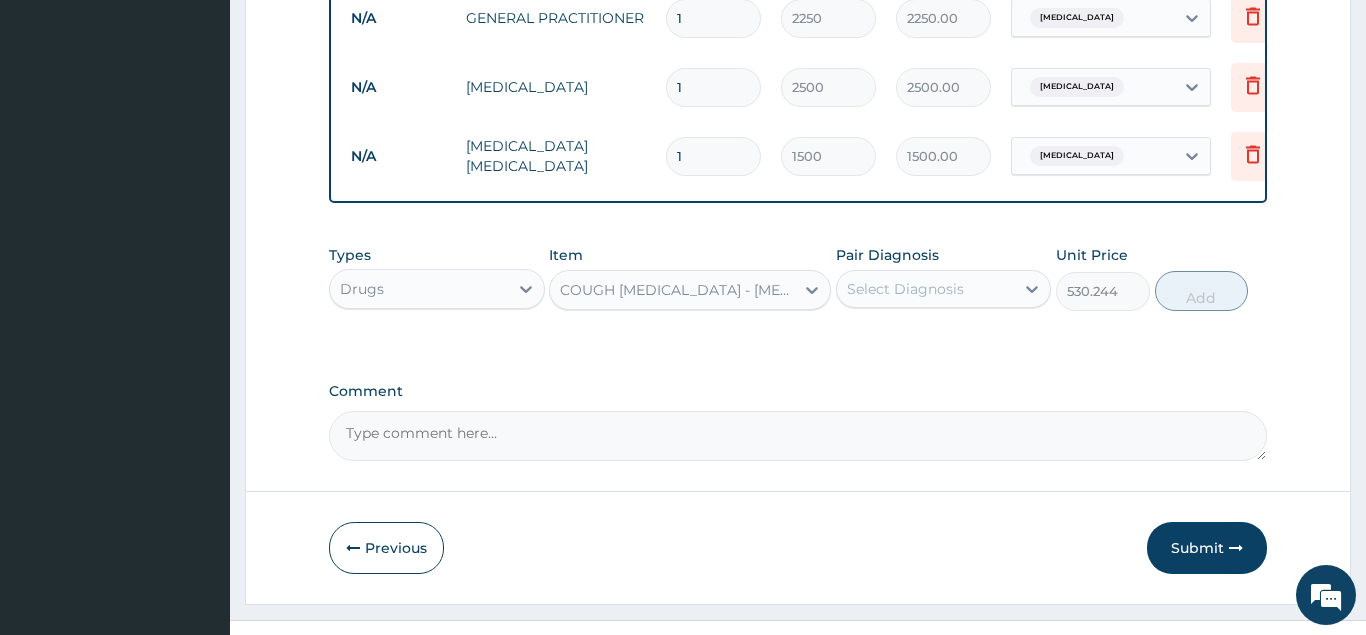 click on "Select Diagnosis" at bounding box center [905, 289] 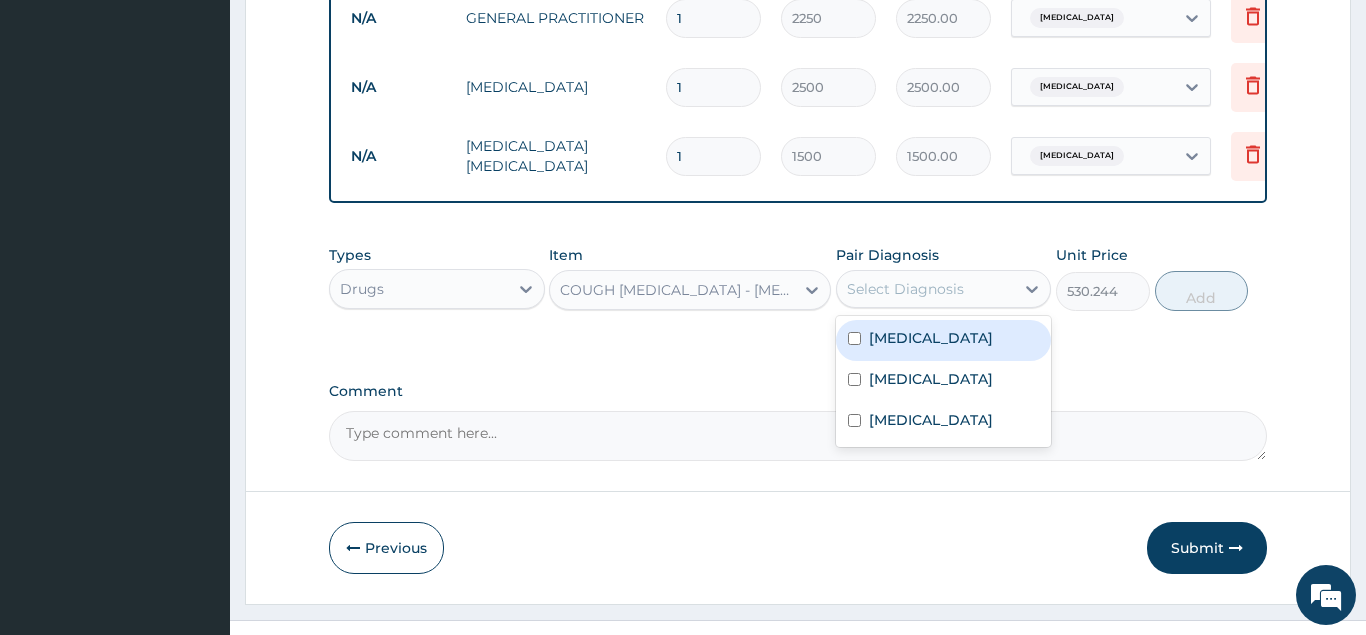 click on "Malaria" at bounding box center [944, 340] 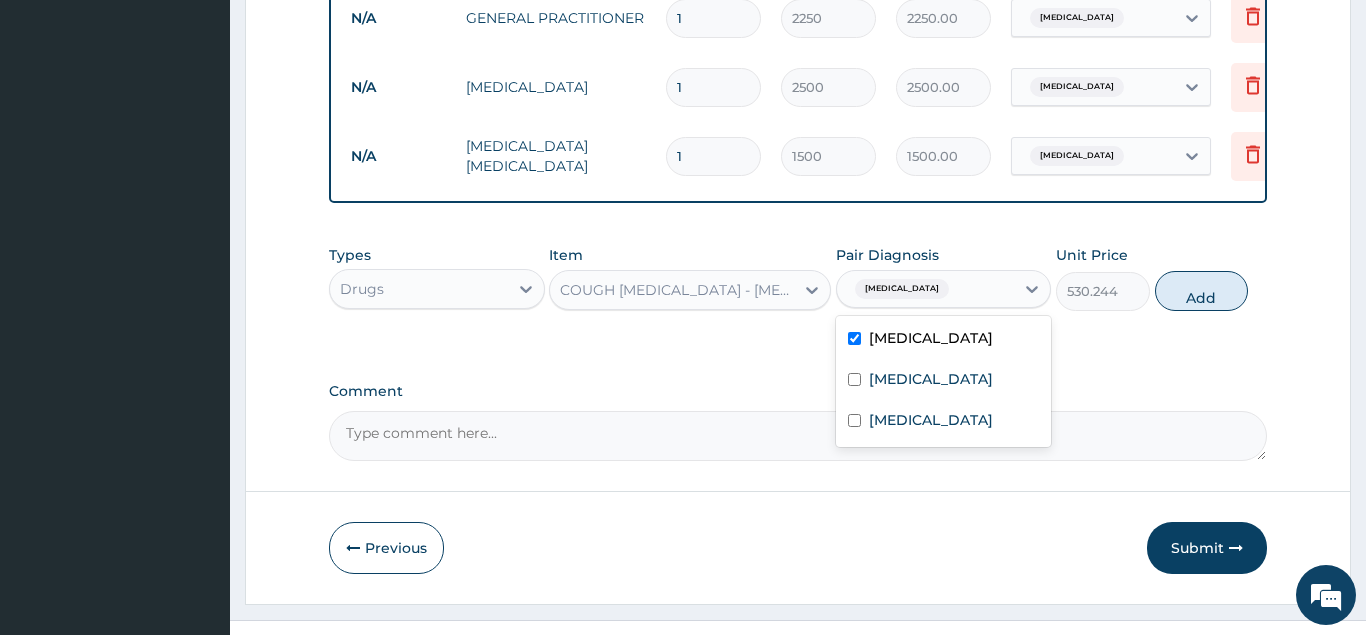 click on "Malaria" at bounding box center [931, 338] 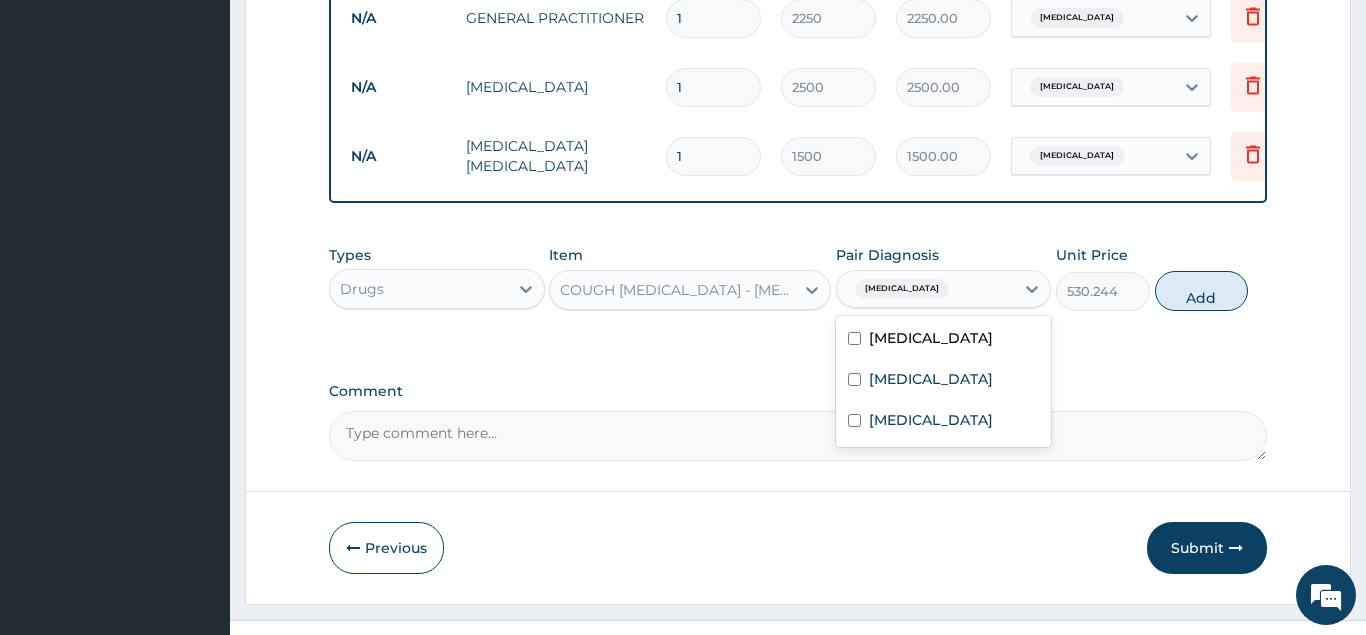 checkbox on "false" 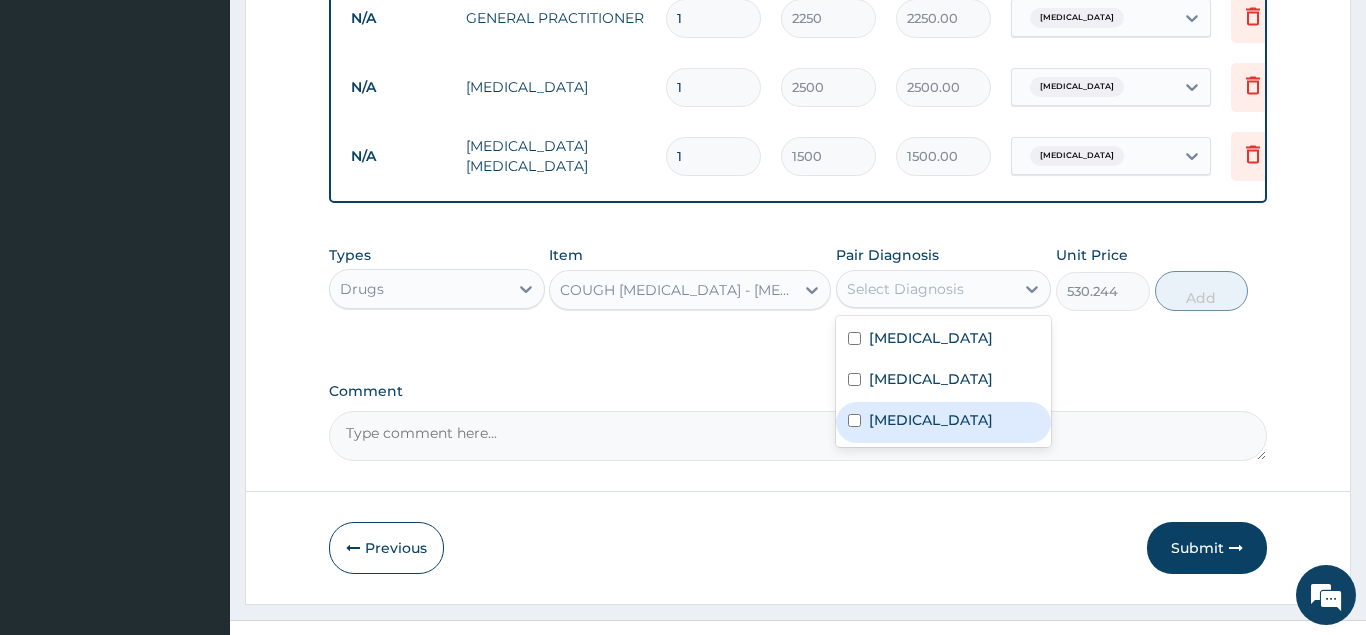 click on "Respiratory tract infection" at bounding box center (931, 420) 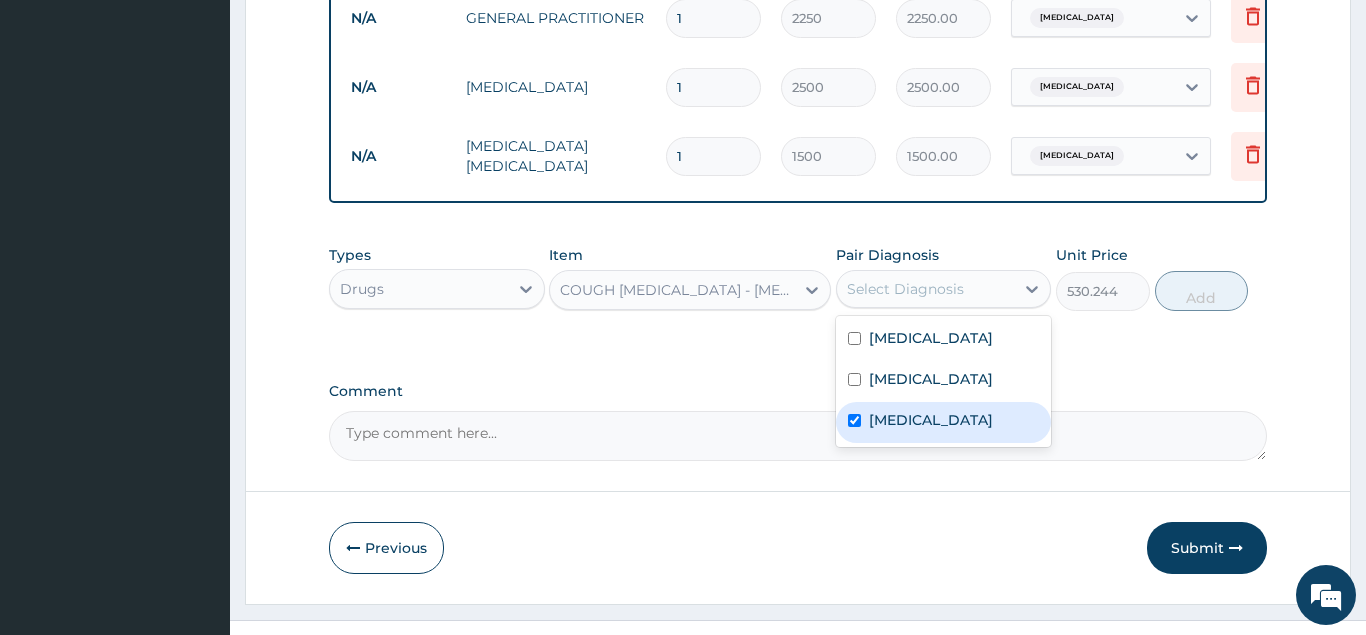 checkbox on "true" 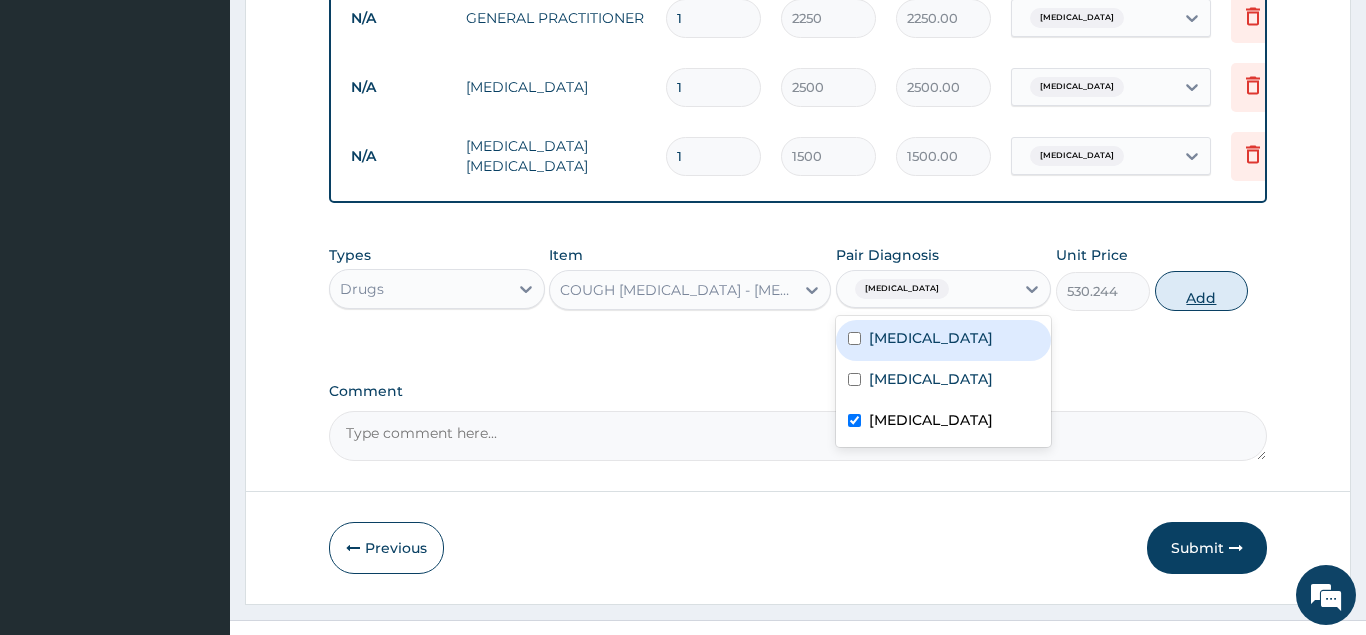 click on "Add" at bounding box center (1202, 291) 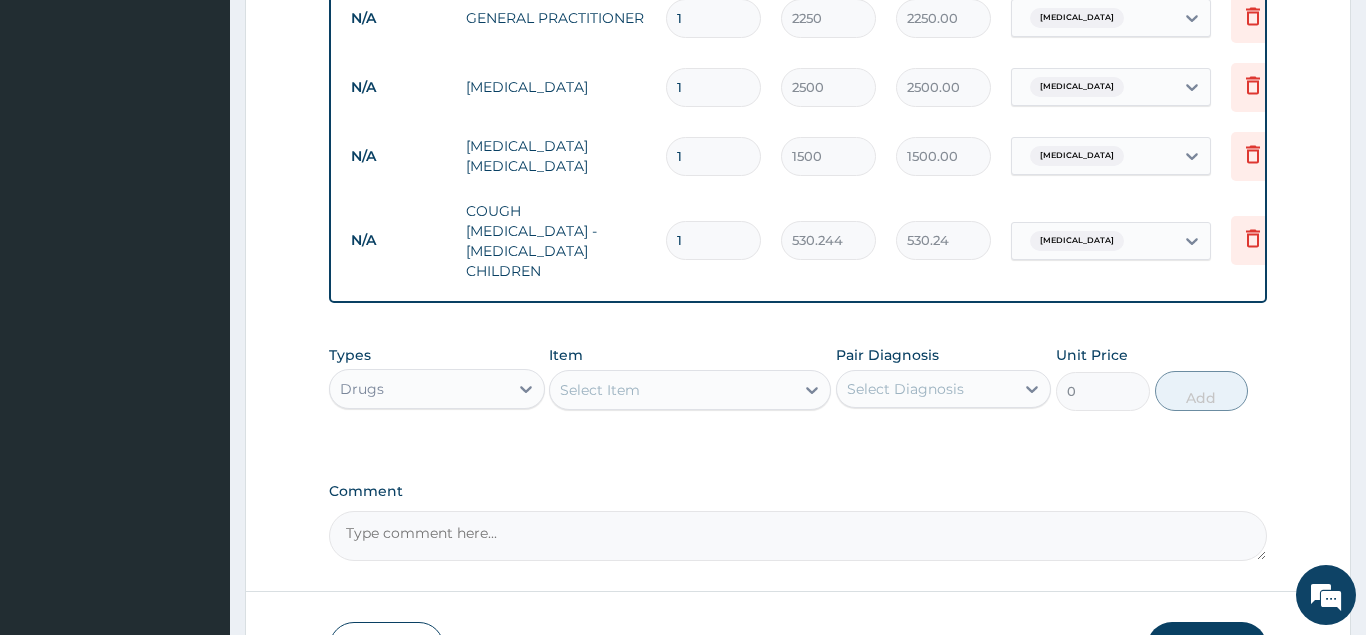 click on "Select Item" at bounding box center (672, 390) 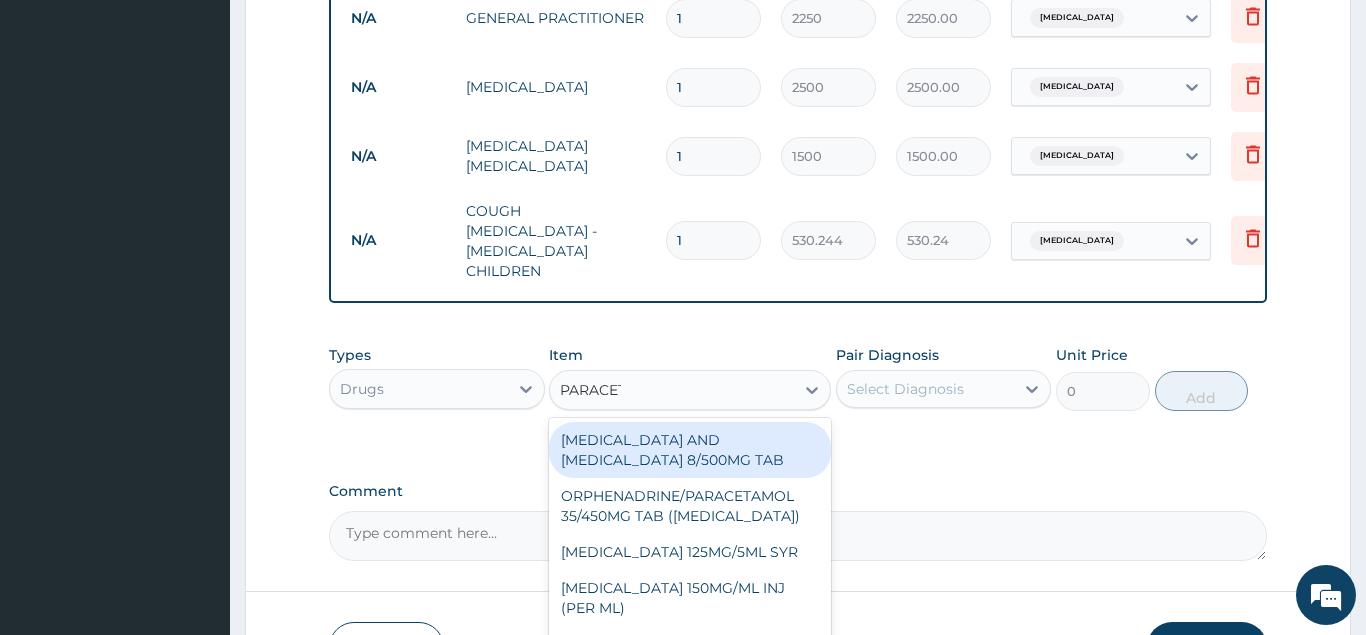 type on "PARACETA" 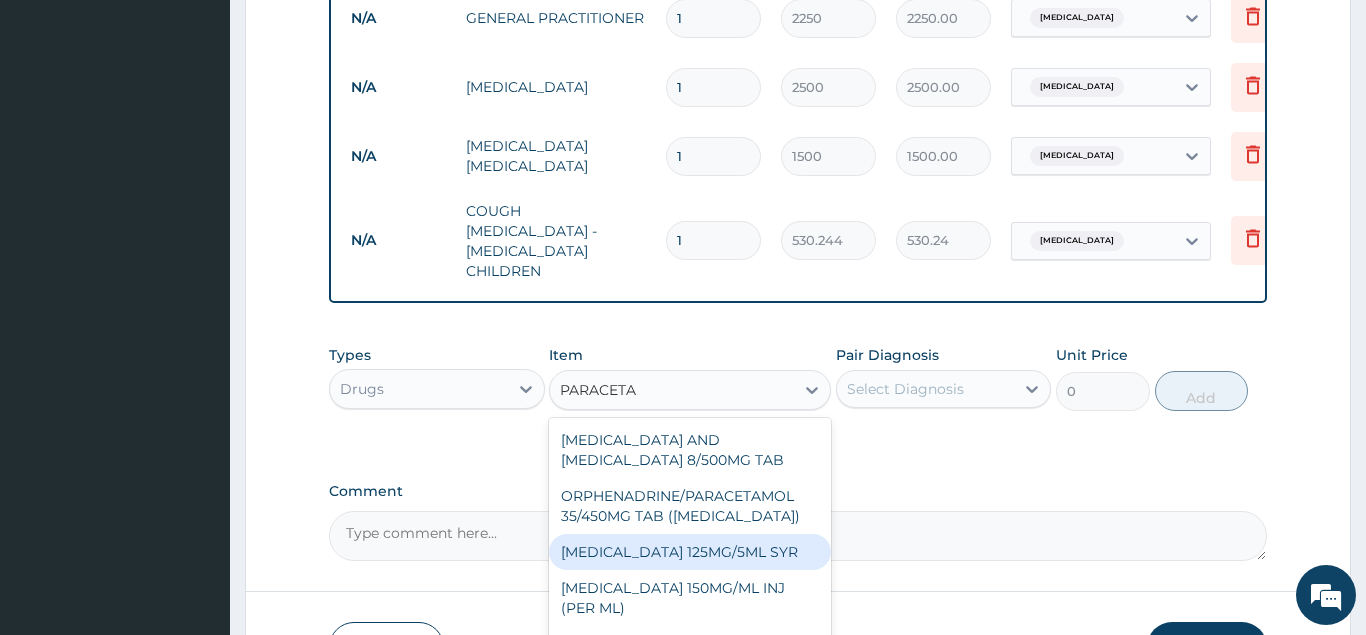 click on "PARACETAMOL 125MG/5ML SYR" at bounding box center [690, 552] 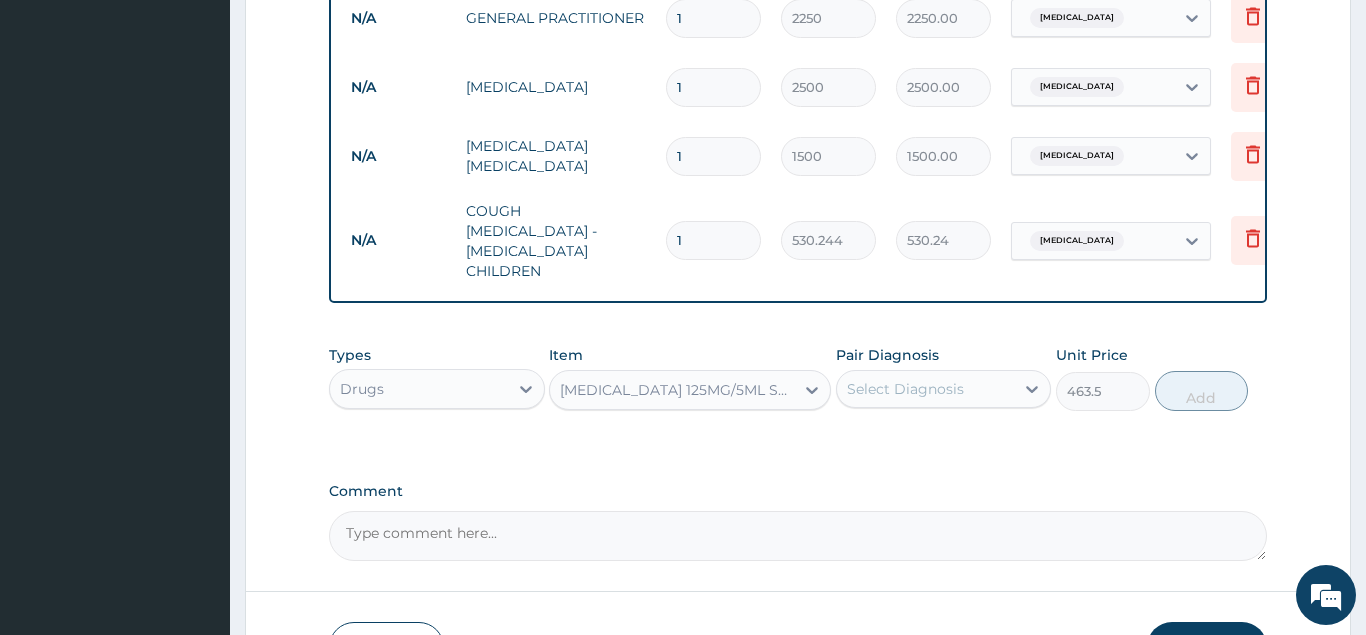 click on "Select Diagnosis" at bounding box center (905, 389) 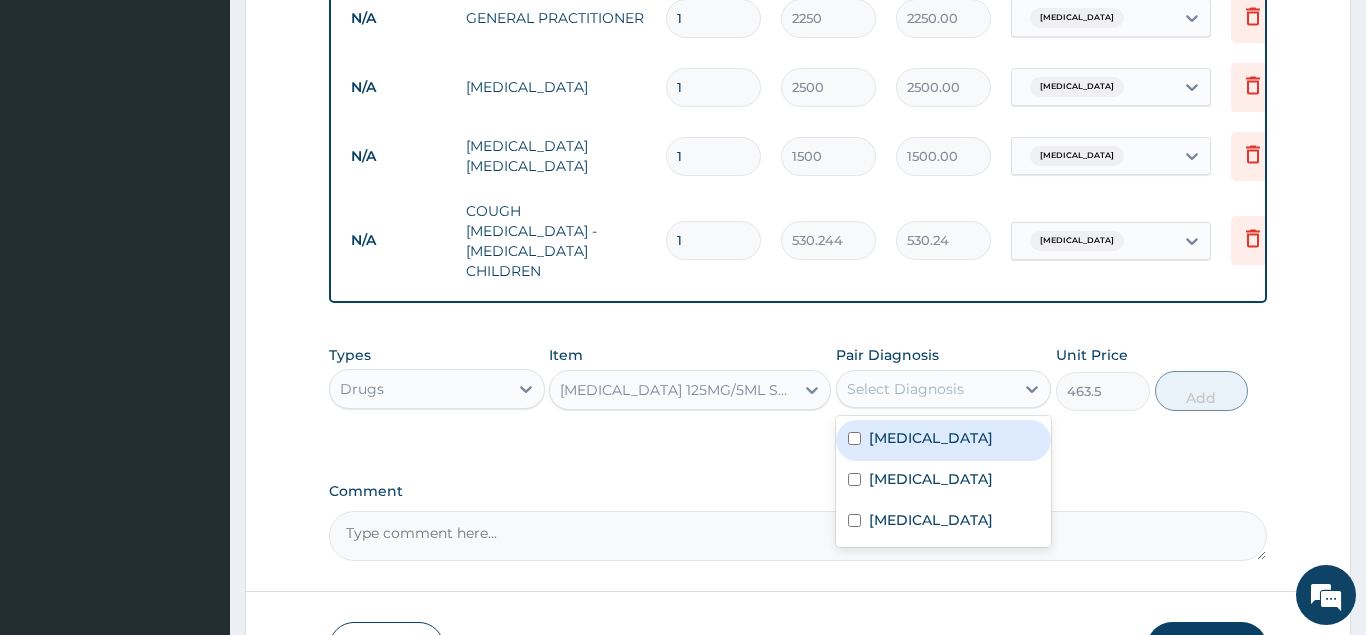 click on "Malaria" at bounding box center (944, 440) 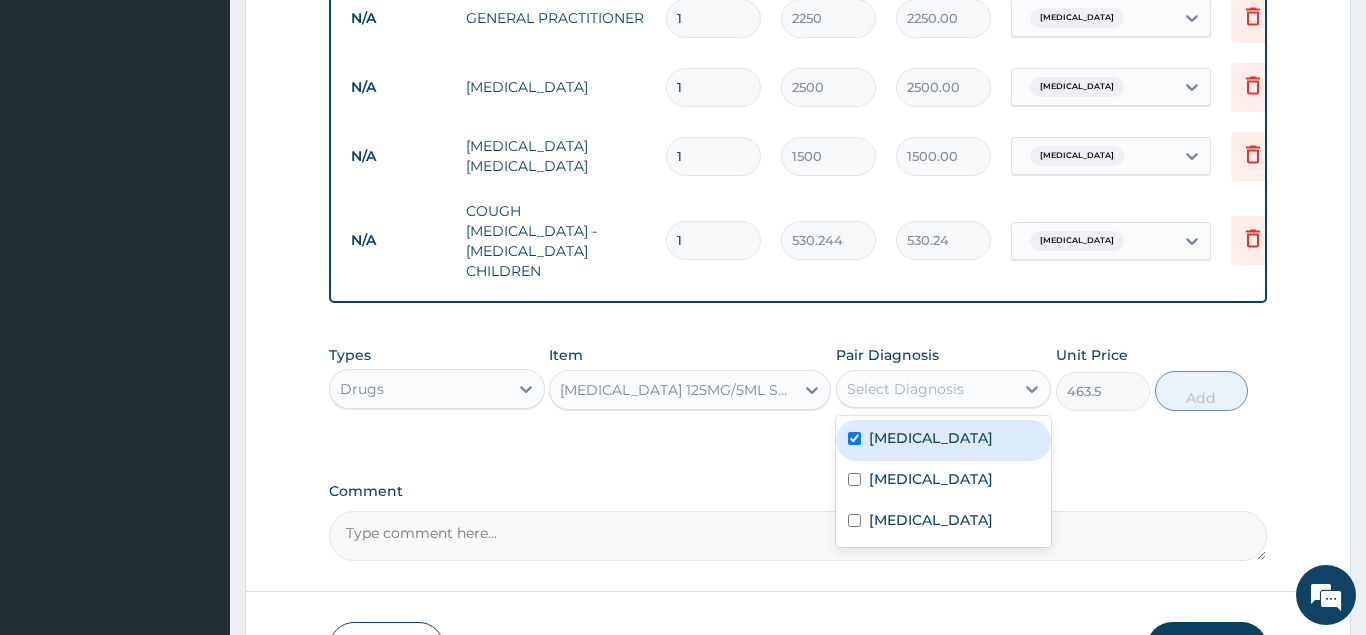 checkbox on "true" 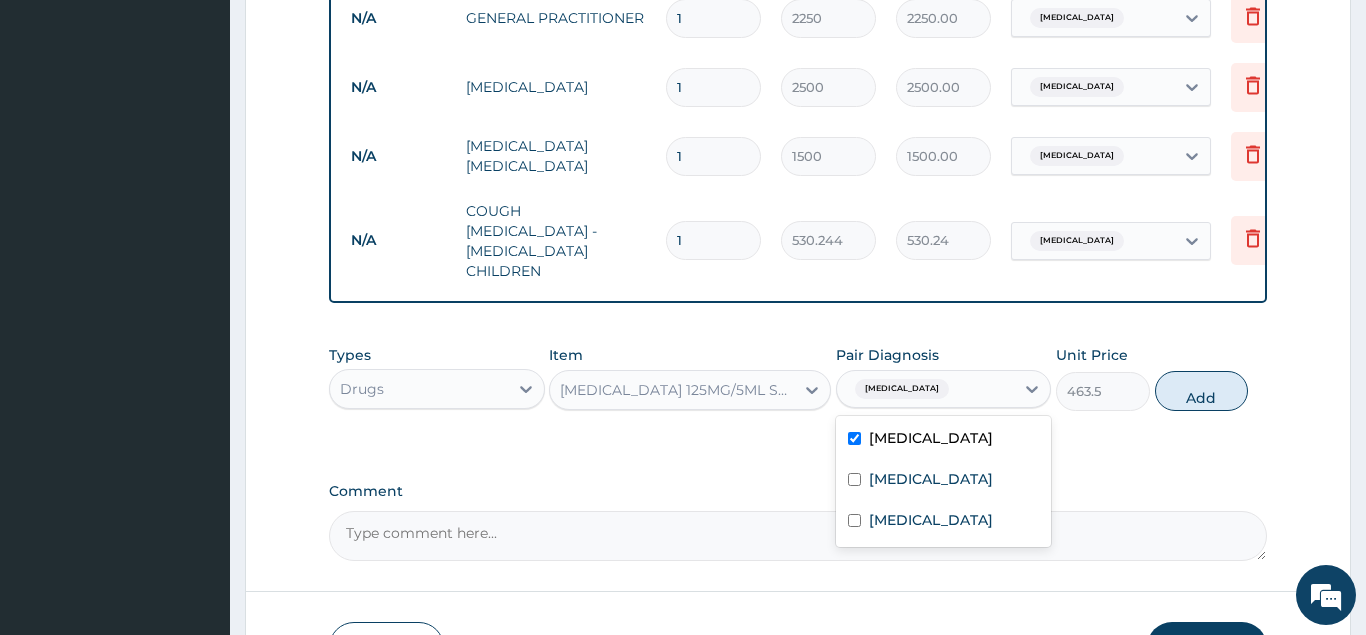 click on "Add" at bounding box center [1202, 391] 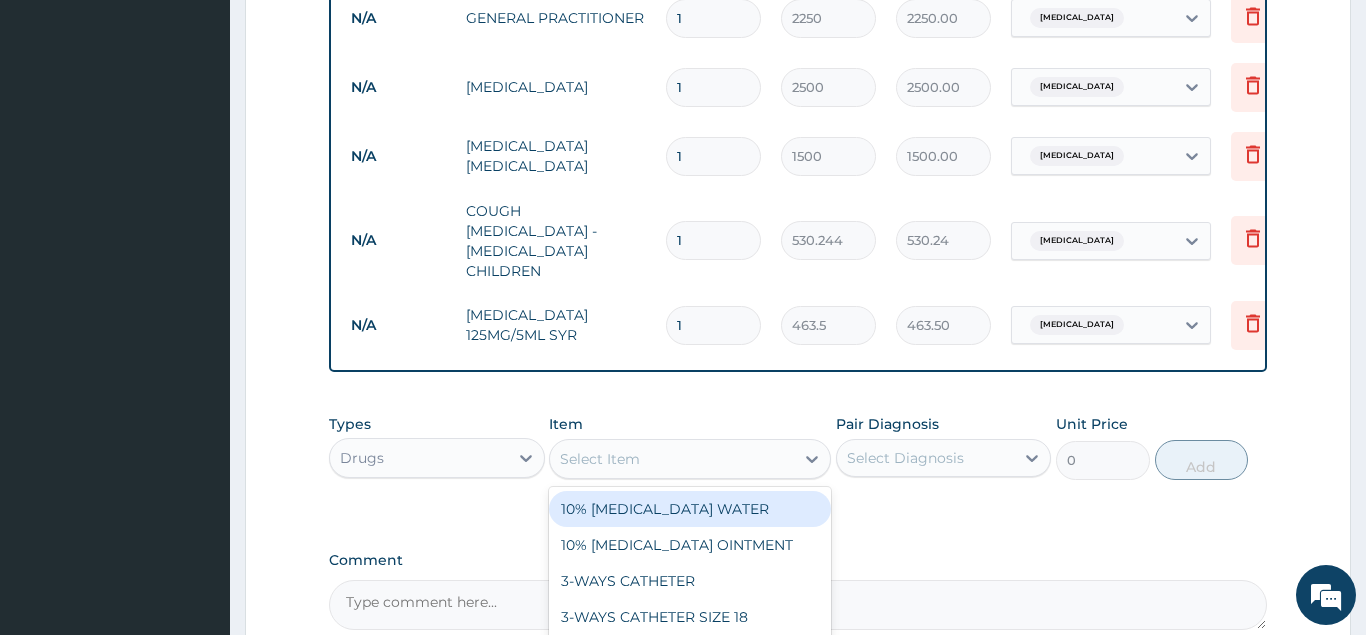 click on "Select Item" at bounding box center [672, 459] 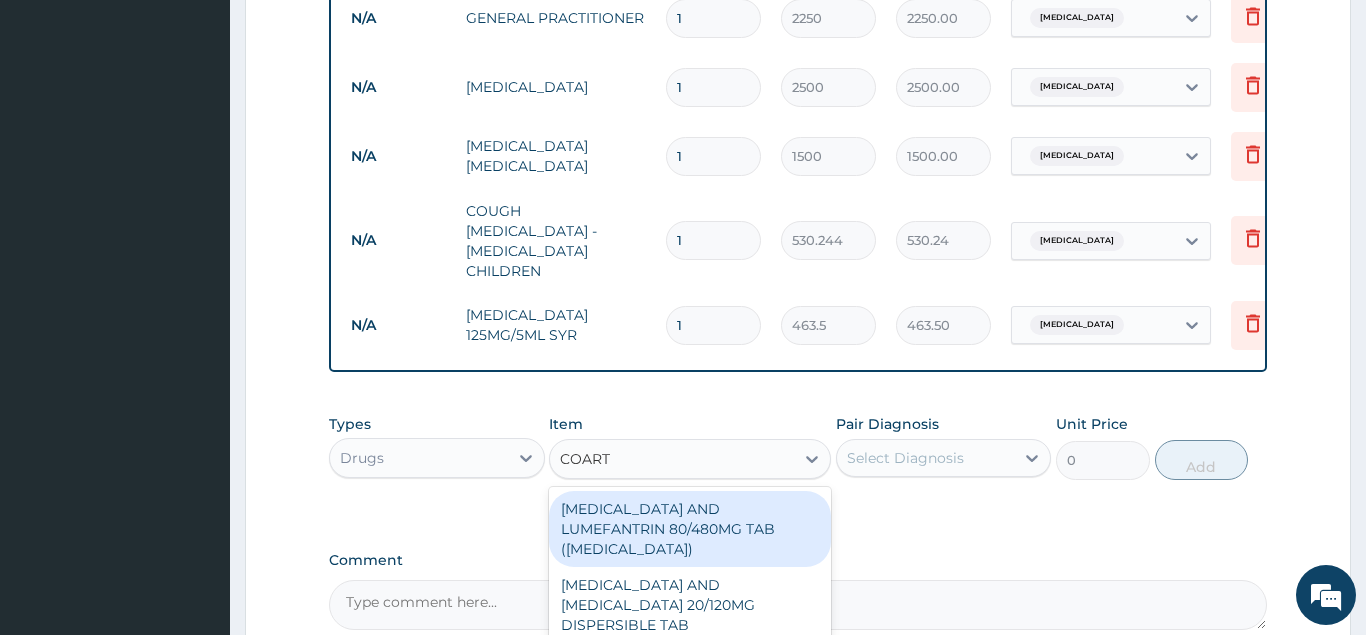 type on "COARTE" 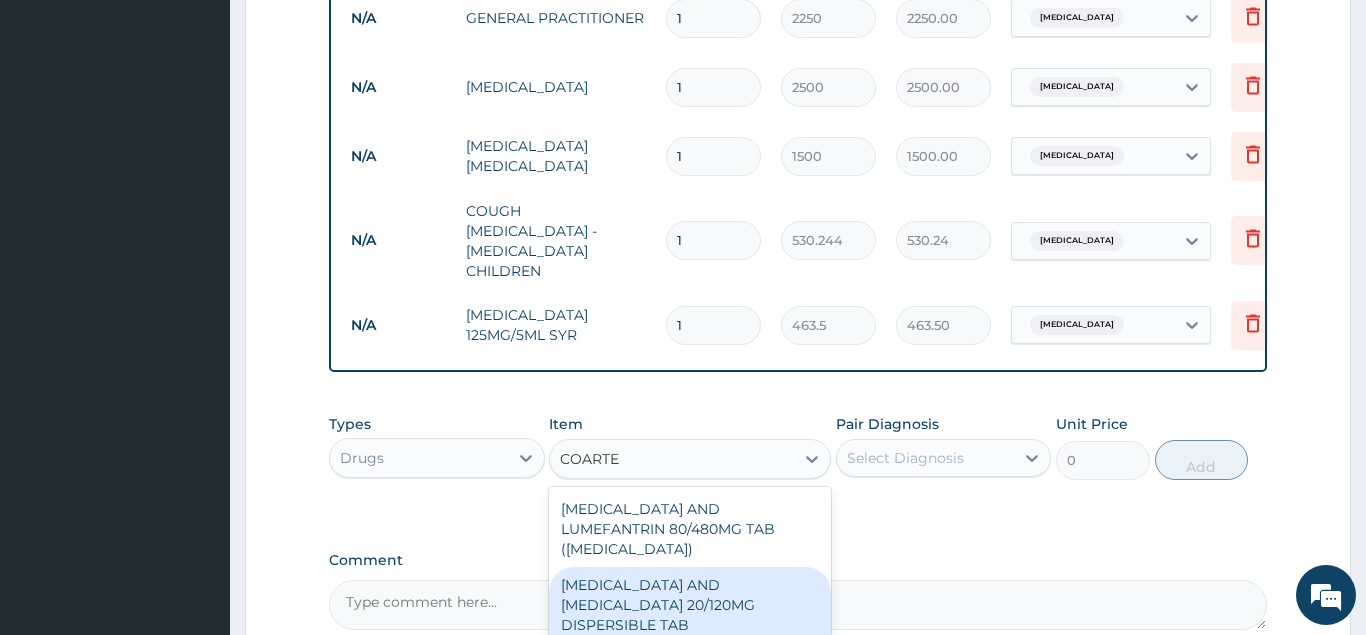 click on "ARTEMETHER AND LUMEFANTRINE 20/120MG DISPERSIBLE TAB (COARTEM)" at bounding box center [690, 615] 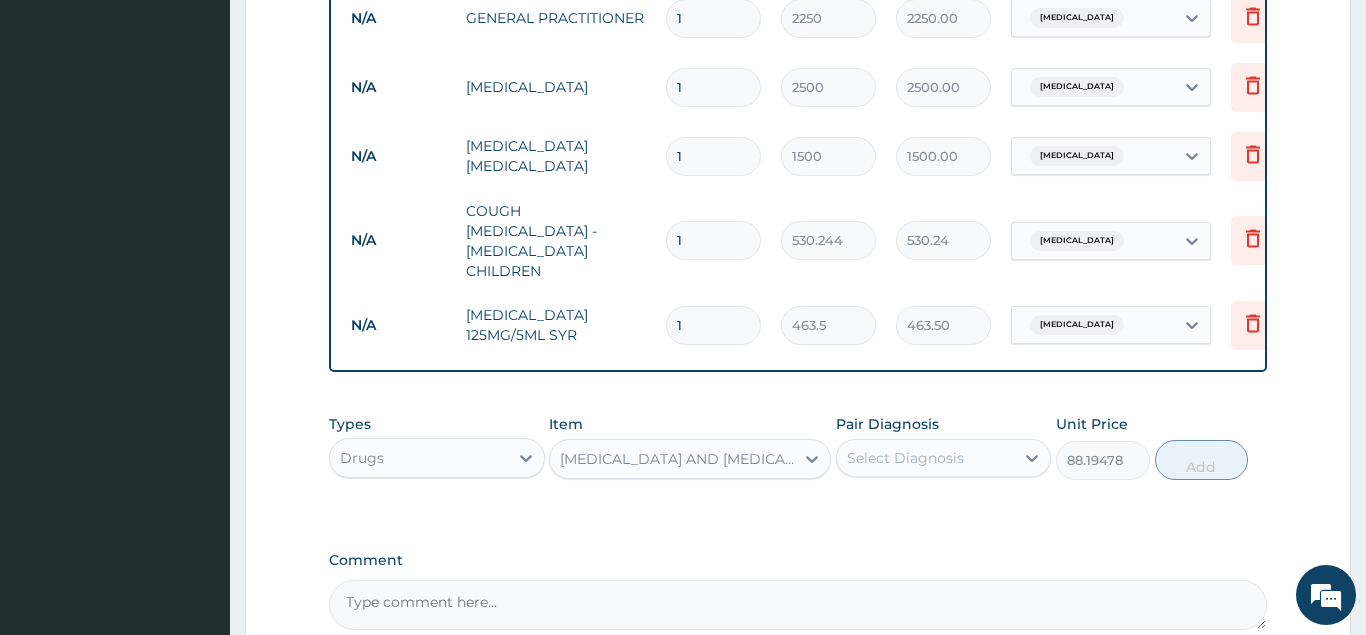 click on "Select Diagnosis" at bounding box center [905, 458] 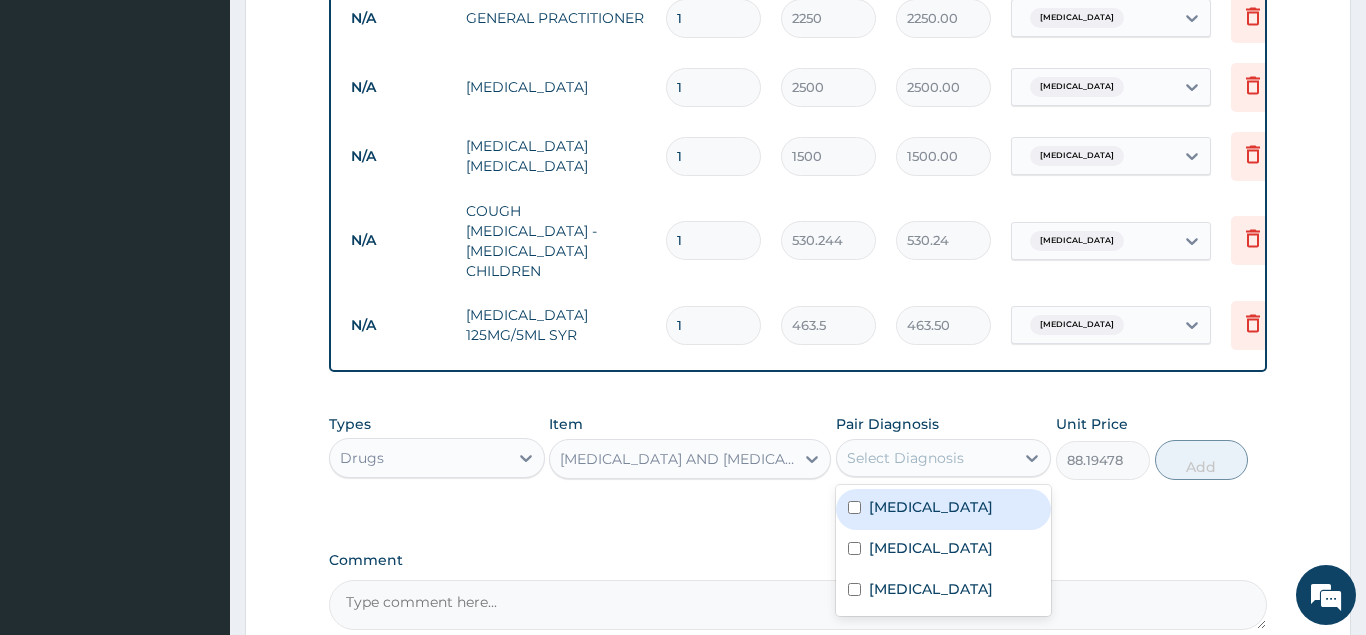 click on "Malaria" at bounding box center (931, 507) 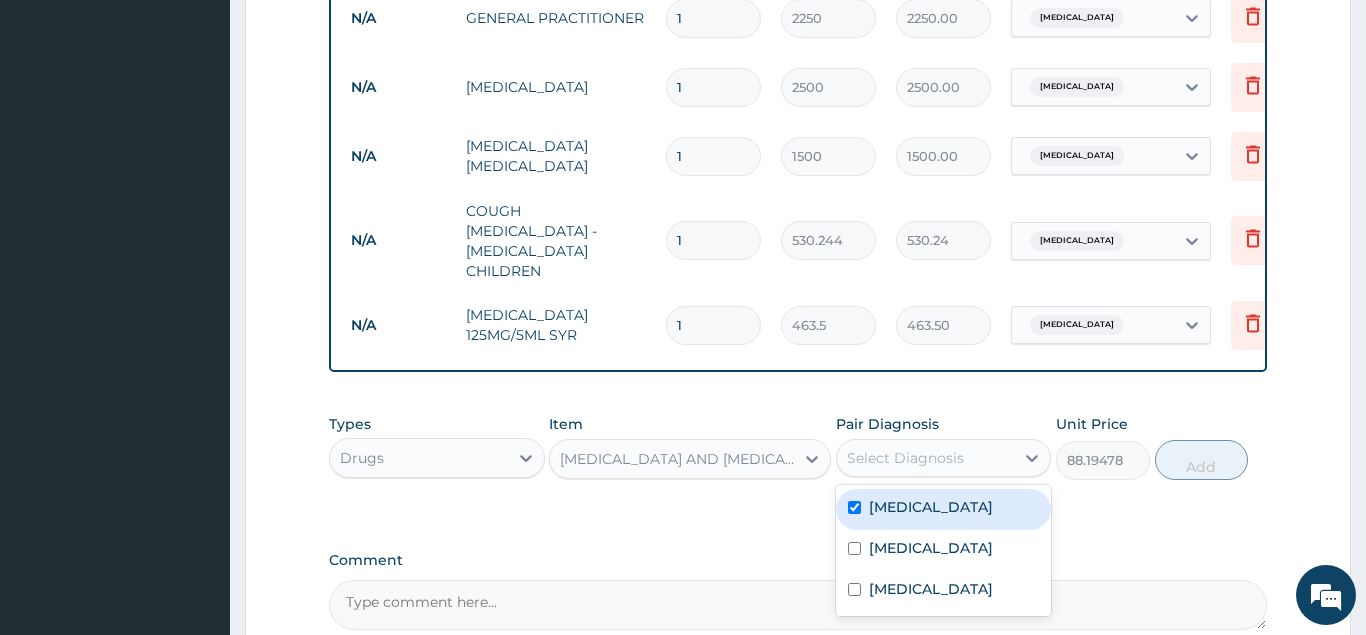 checkbox on "true" 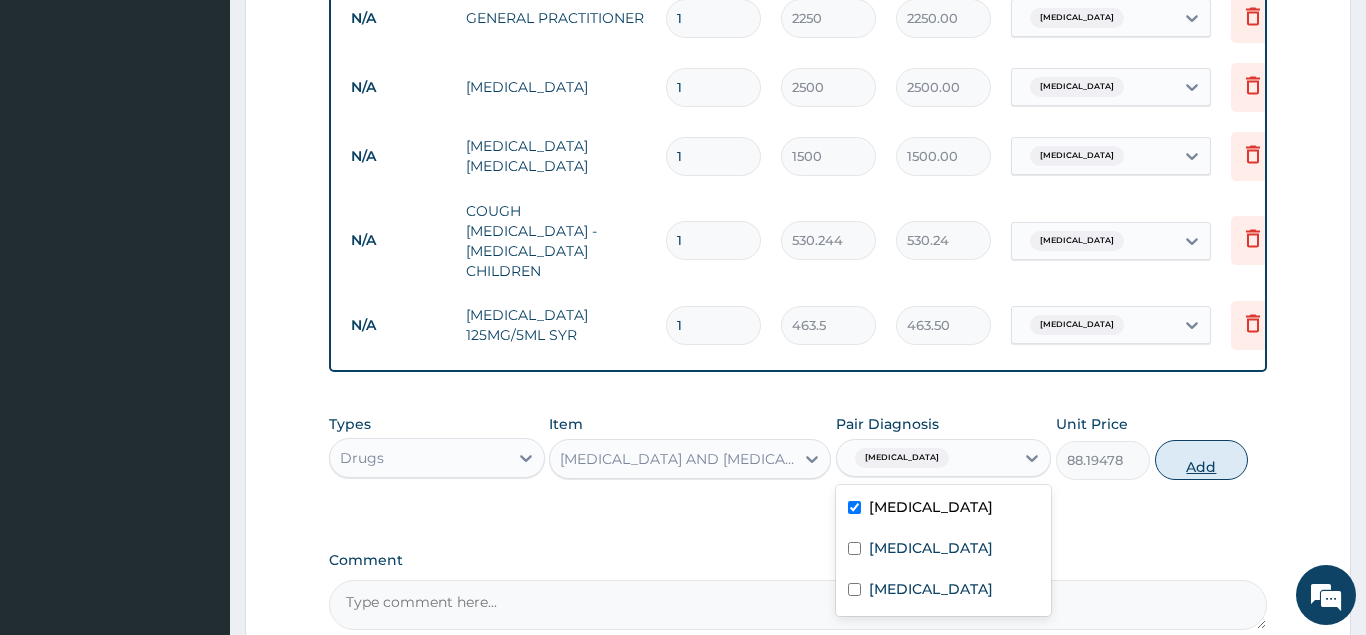 click on "Add" at bounding box center (1202, 460) 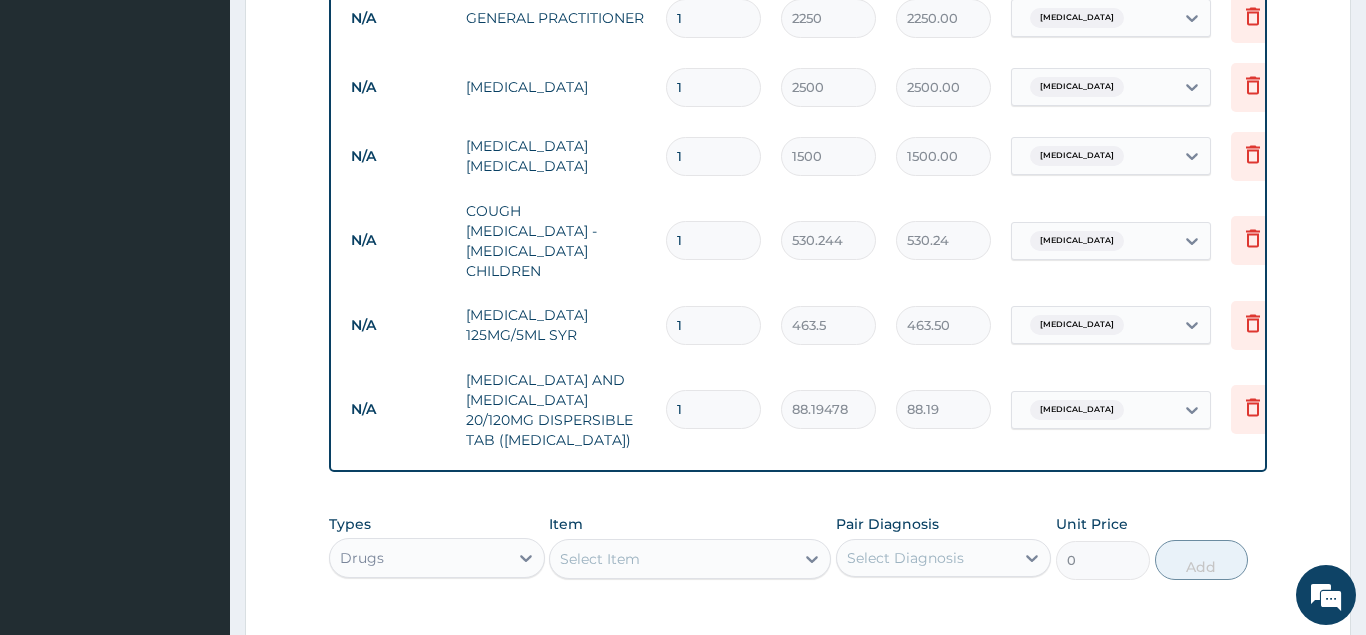 type on "12" 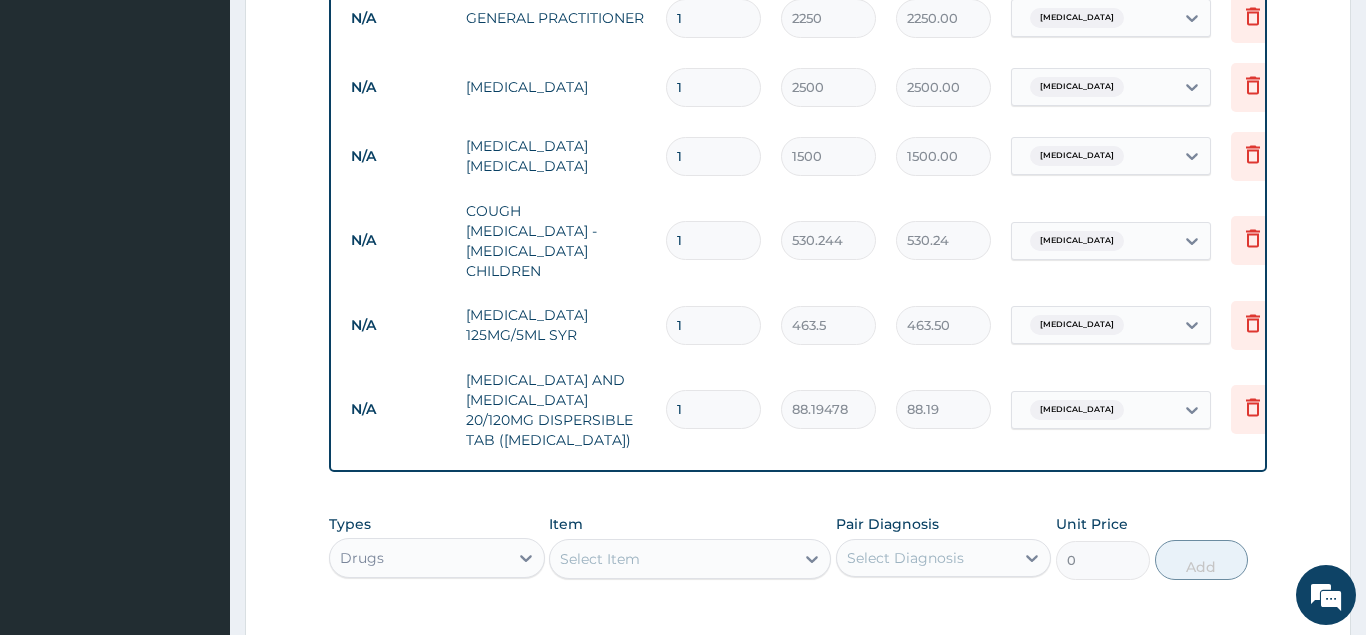 type on "1058.34" 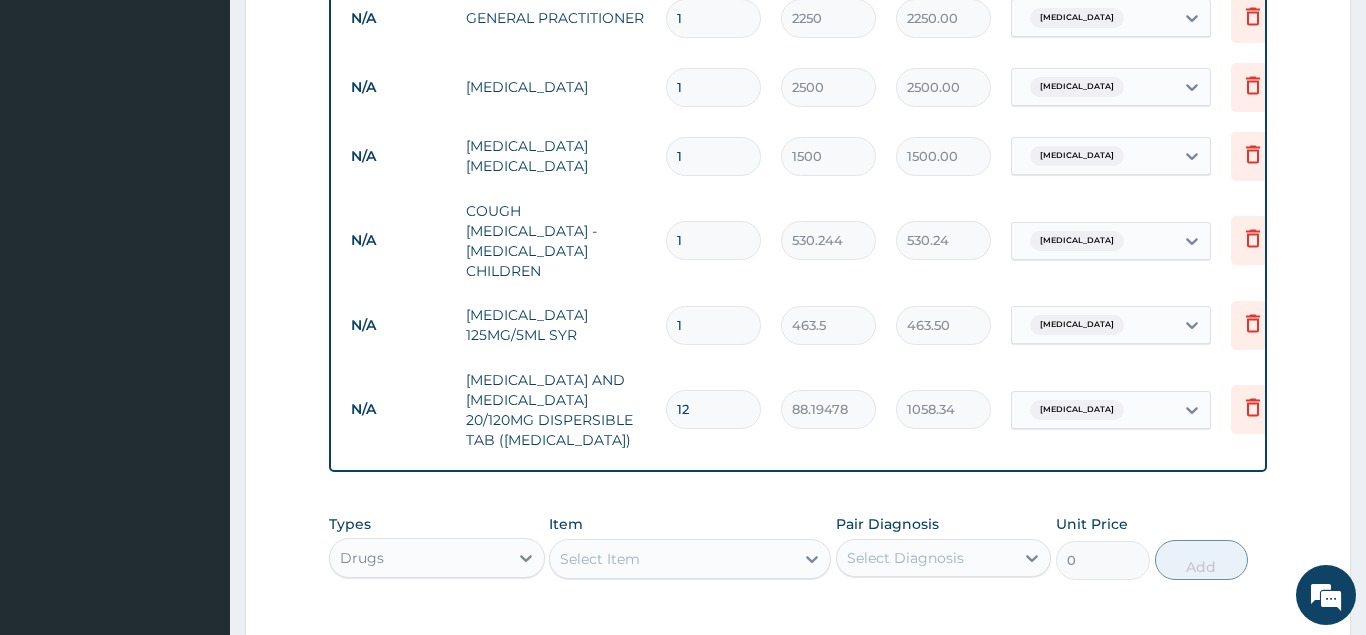 type on "12" 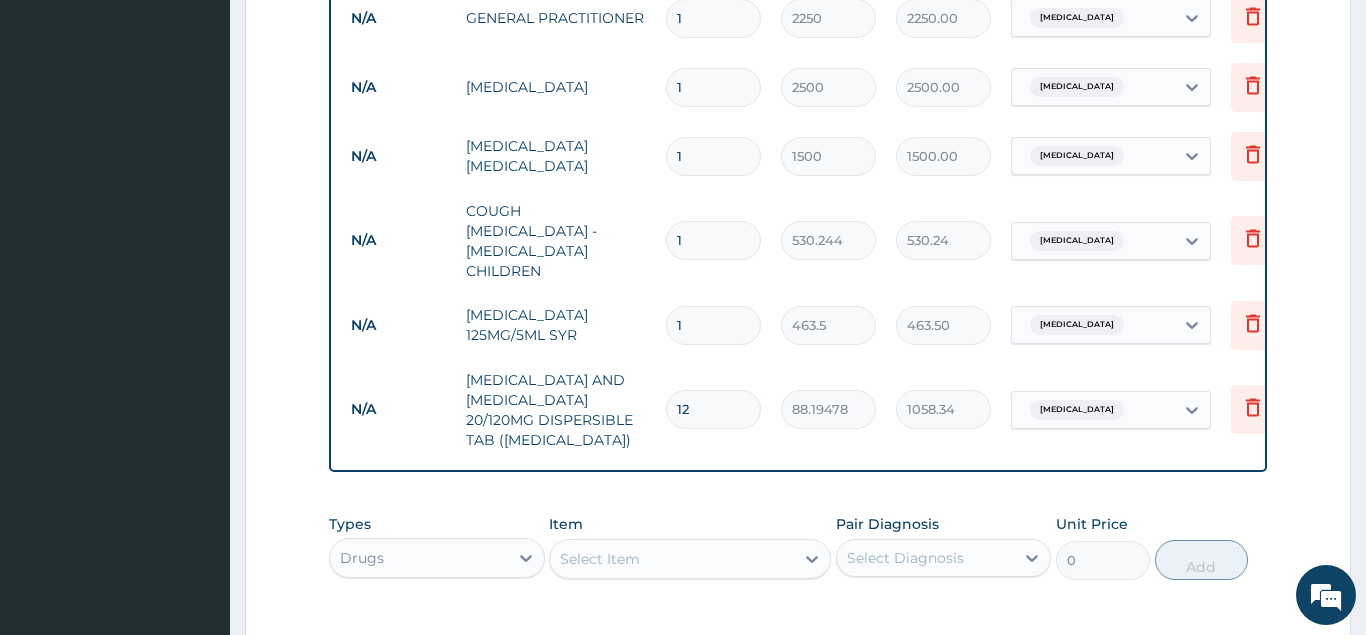 scroll, scrollTop: 712, scrollLeft: 0, axis: vertical 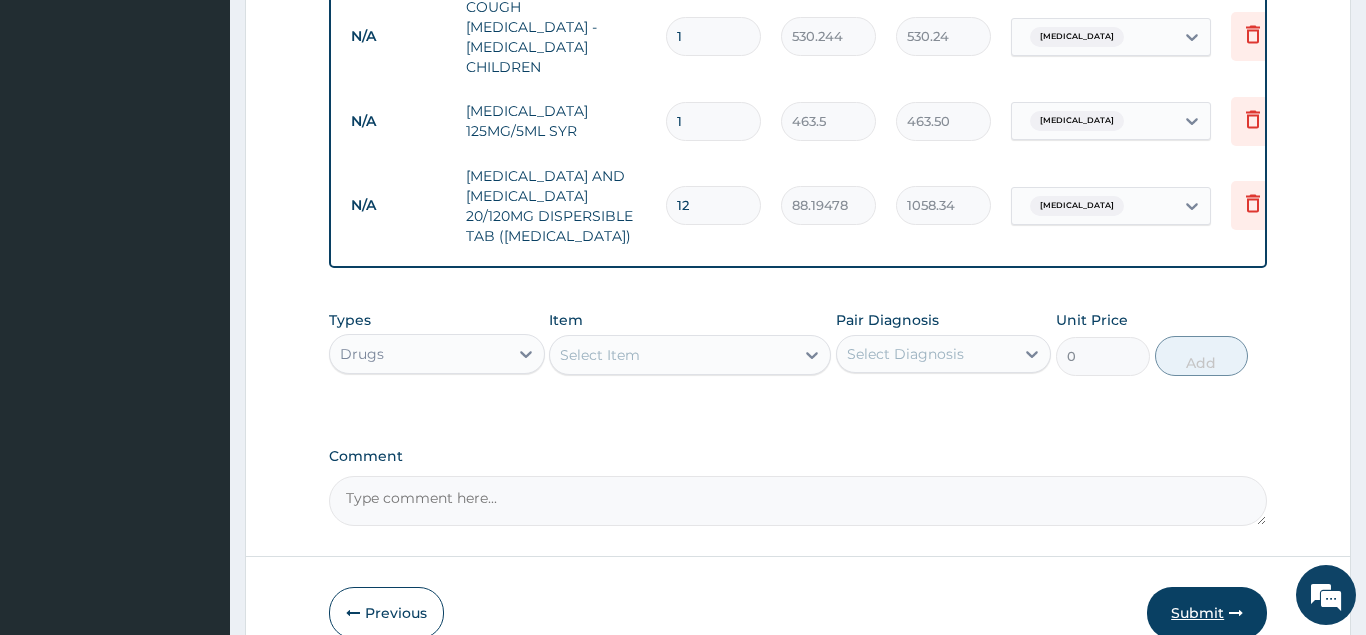 click on "Submit" at bounding box center (1207, 613) 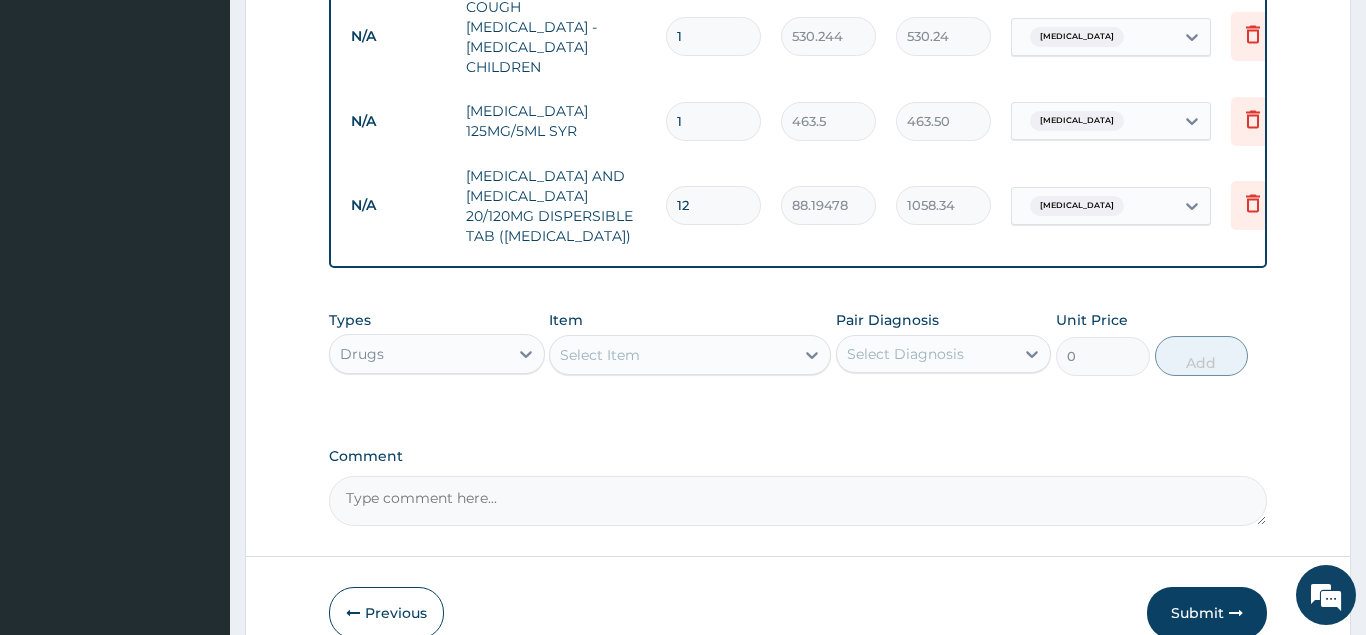 scroll, scrollTop: 77, scrollLeft: 0, axis: vertical 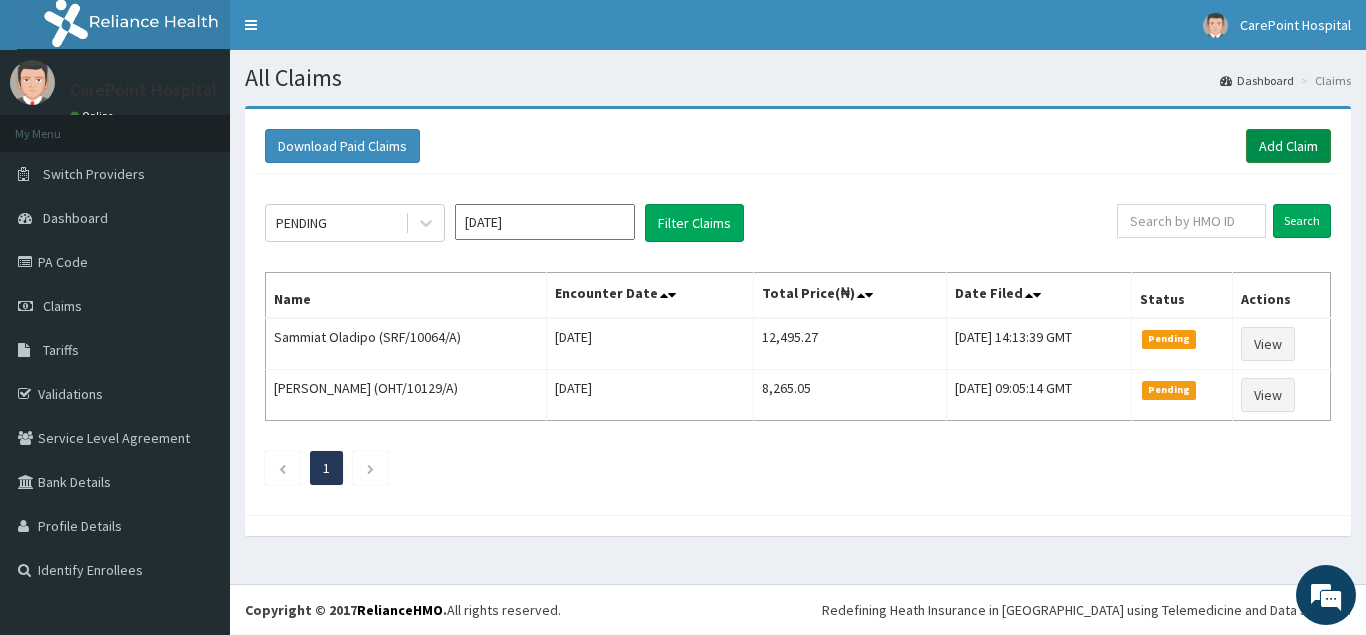 click on "Add Claim" at bounding box center (1288, 146) 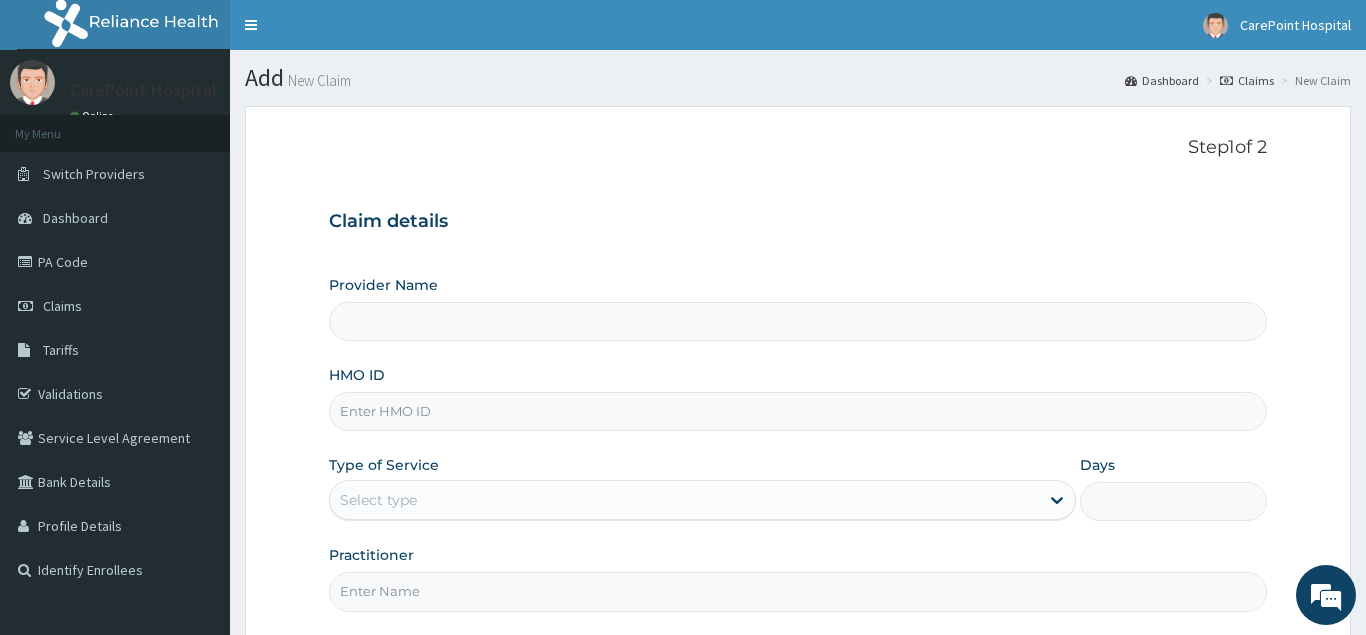 scroll, scrollTop: 0, scrollLeft: 0, axis: both 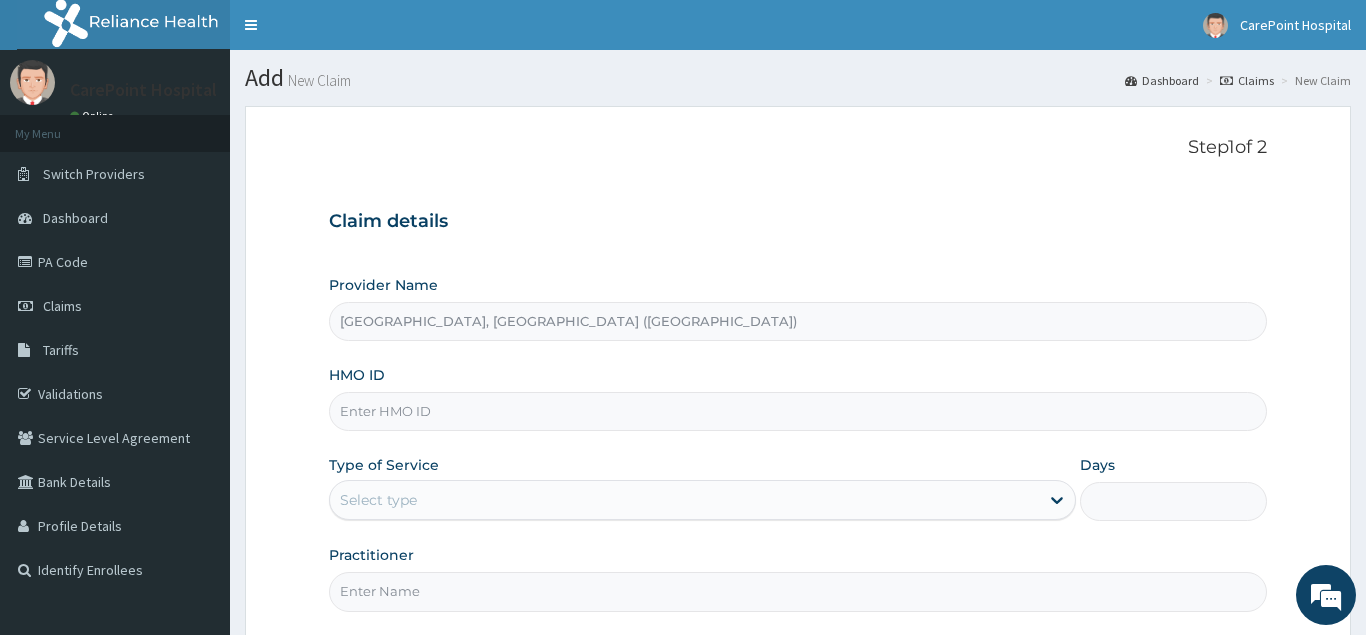 click on "HMO ID" at bounding box center (798, 411) 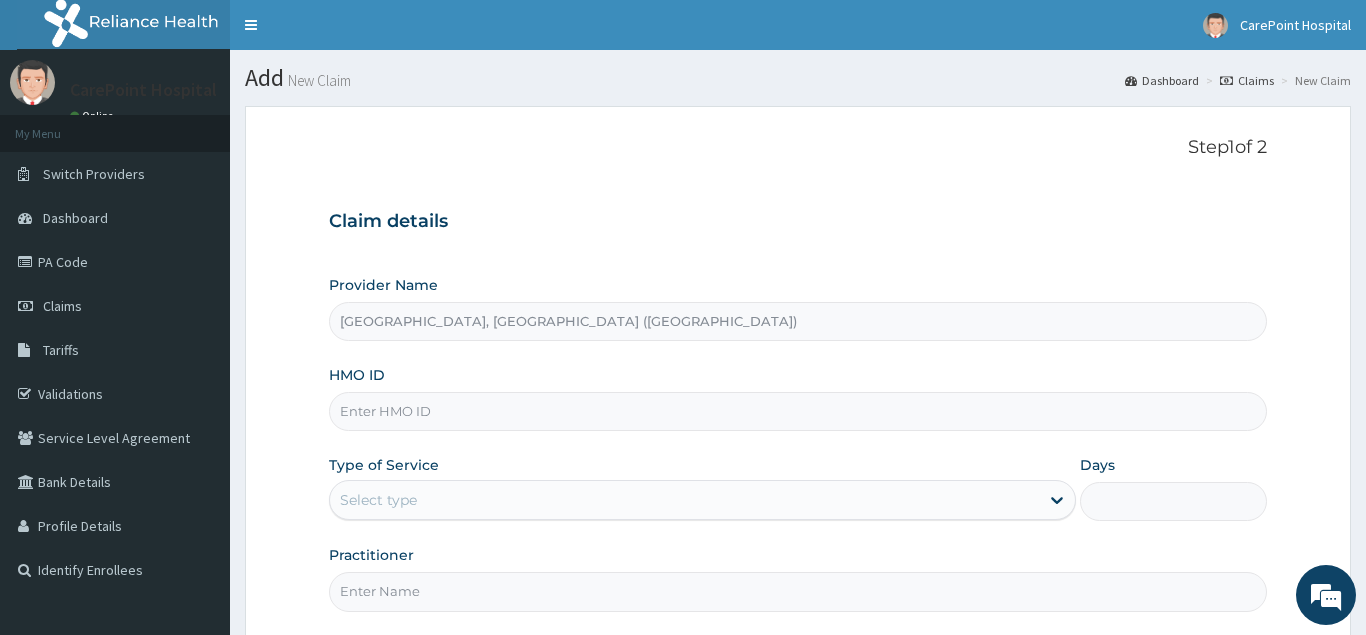 paste on "PPI/10070/E" 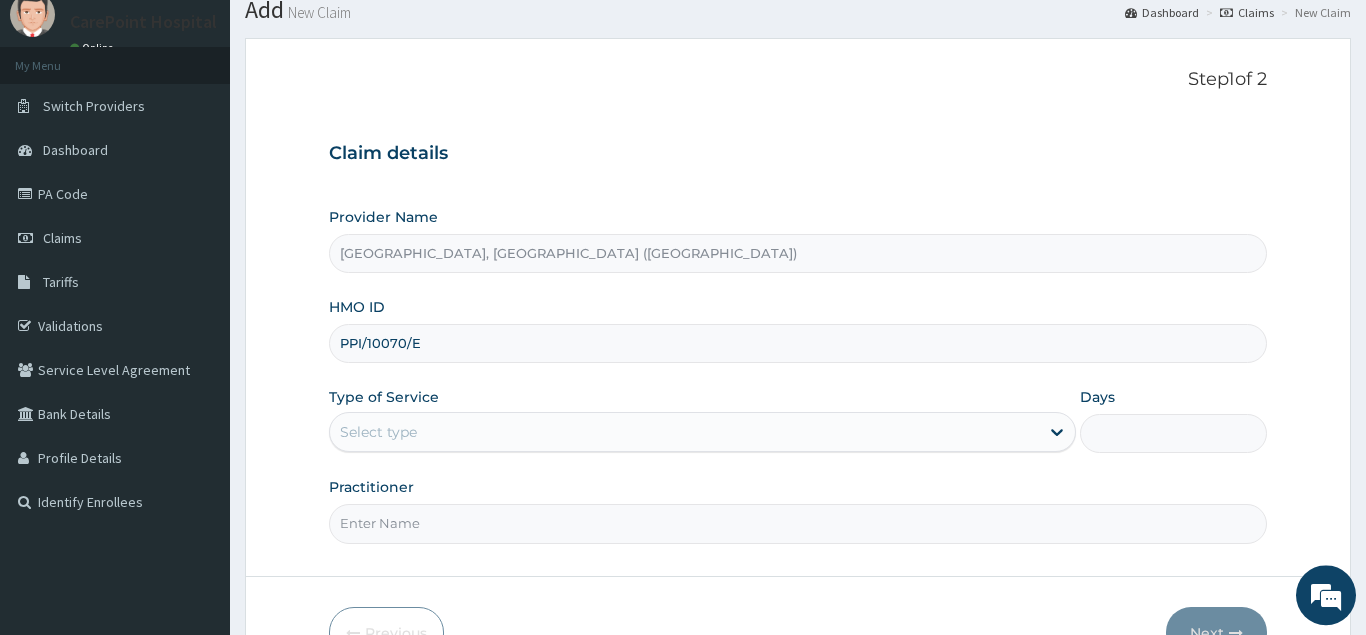 scroll, scrollTop: 102, scrollLeft: 0, axis: vertical 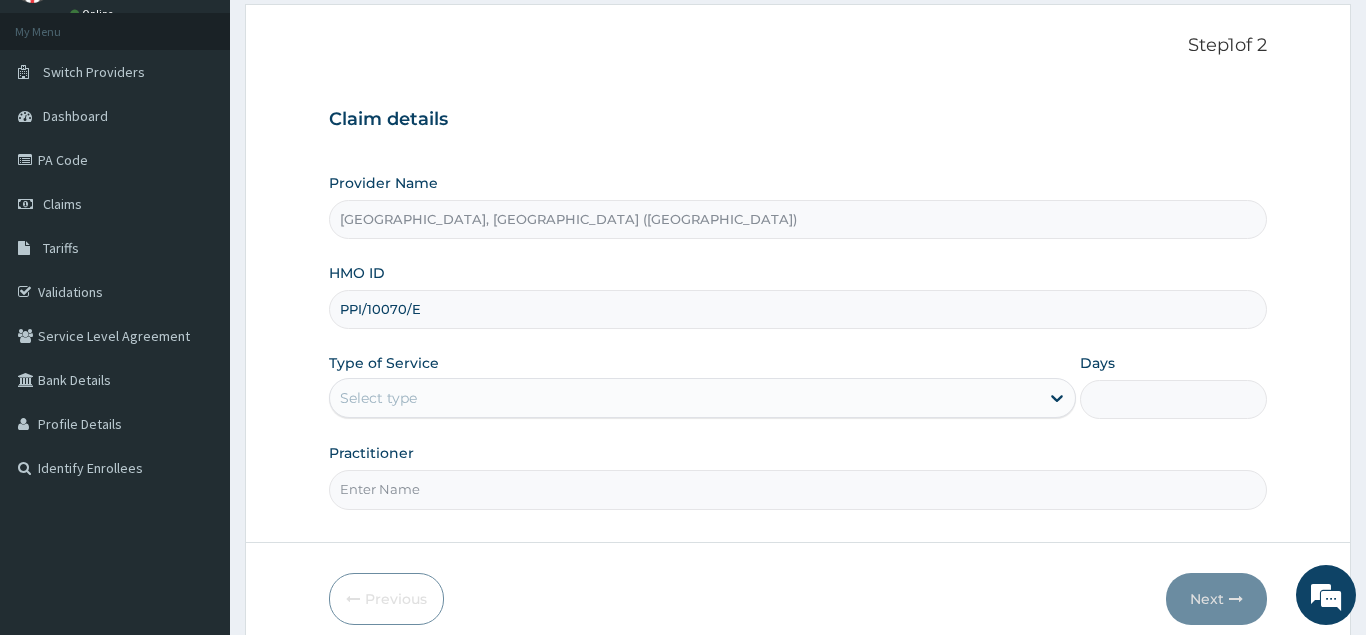 type on "PPI/10070/E" 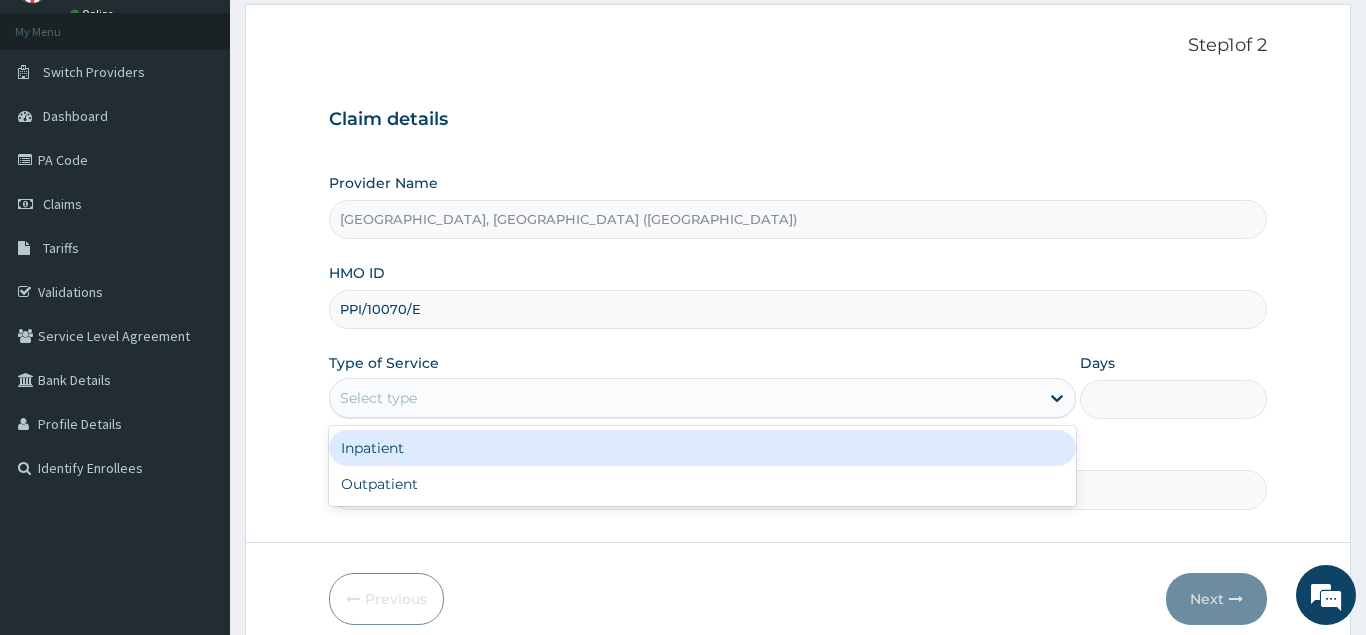 click on "Select type" at bounding box center (685, 398) 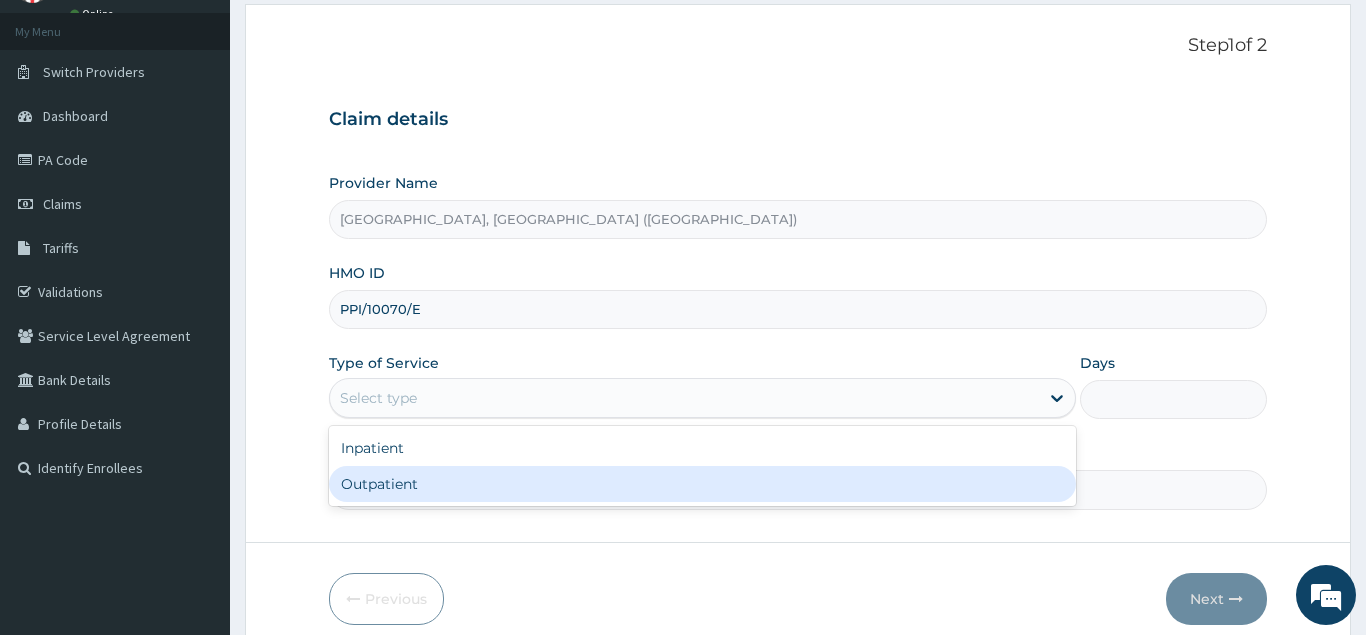 click on "Outpatient" at bounding box center (703, 484) 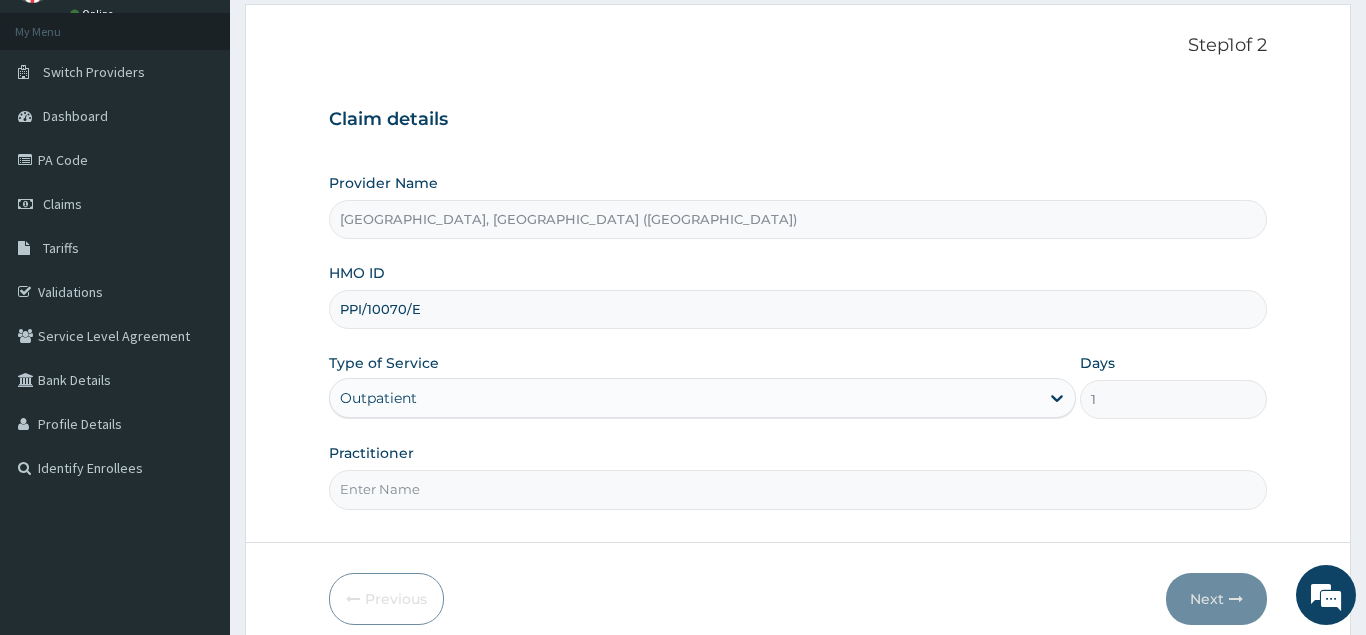 click on "Practitioner" at bounding box center (798, 489) 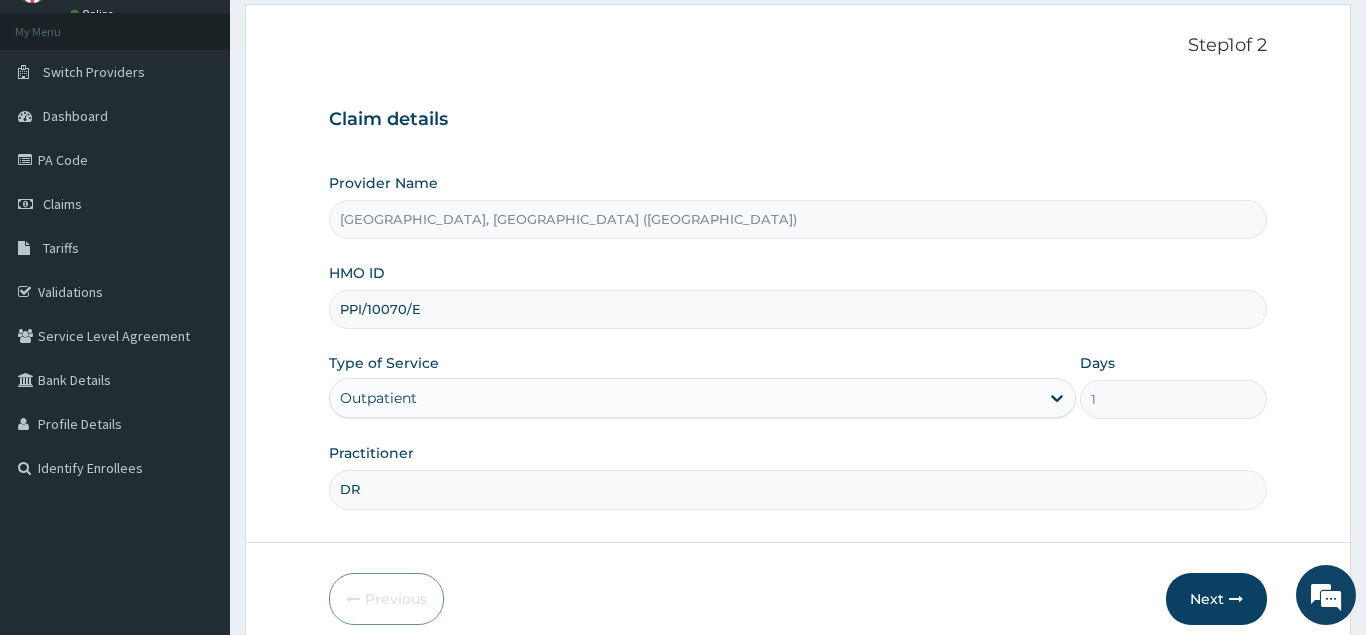 scroll, scrollTop: 0, scrollLeft: 0, axis: both 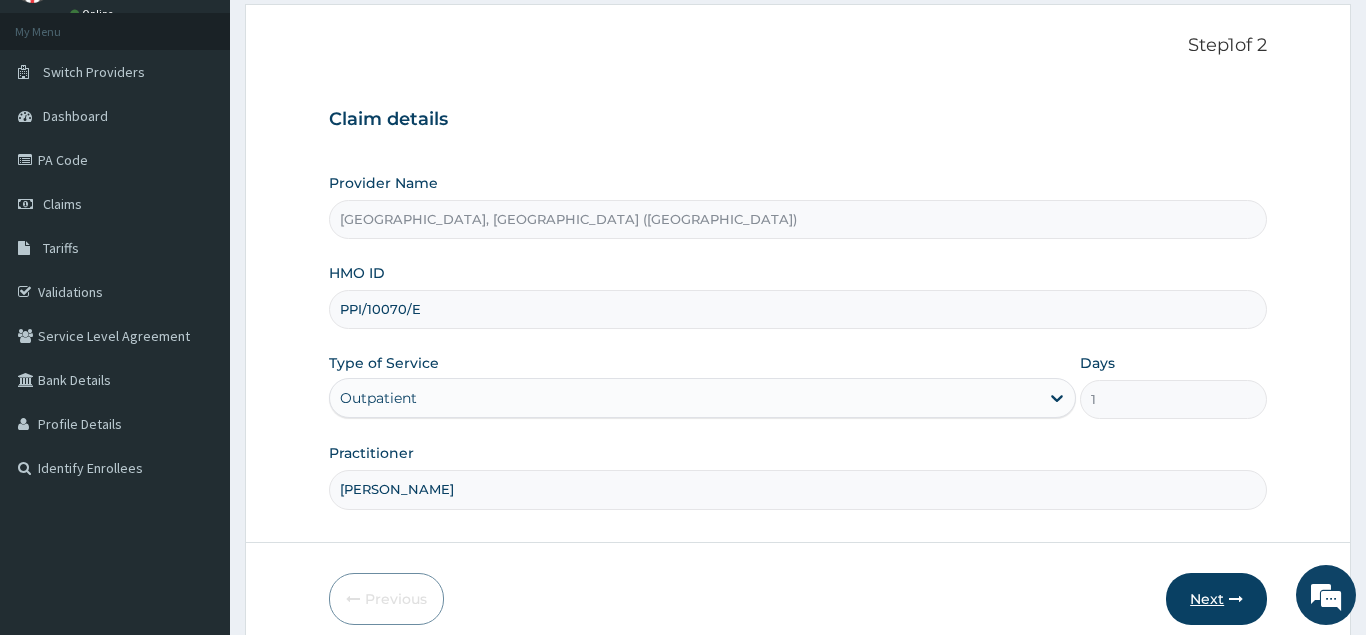 type on "[PERSON_NAME]" 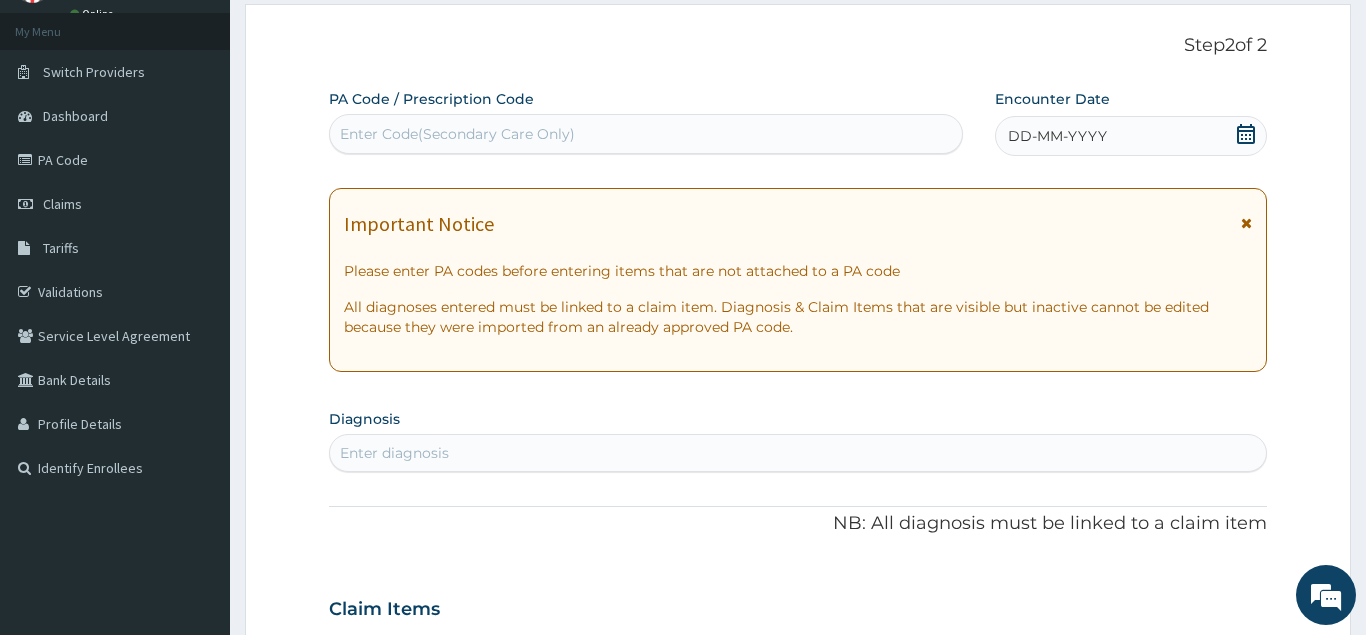 drag, startPoint x: 1249, startPoint y: 138, endPoint x: 1202, endPoint y: 156, distance: 50.32892 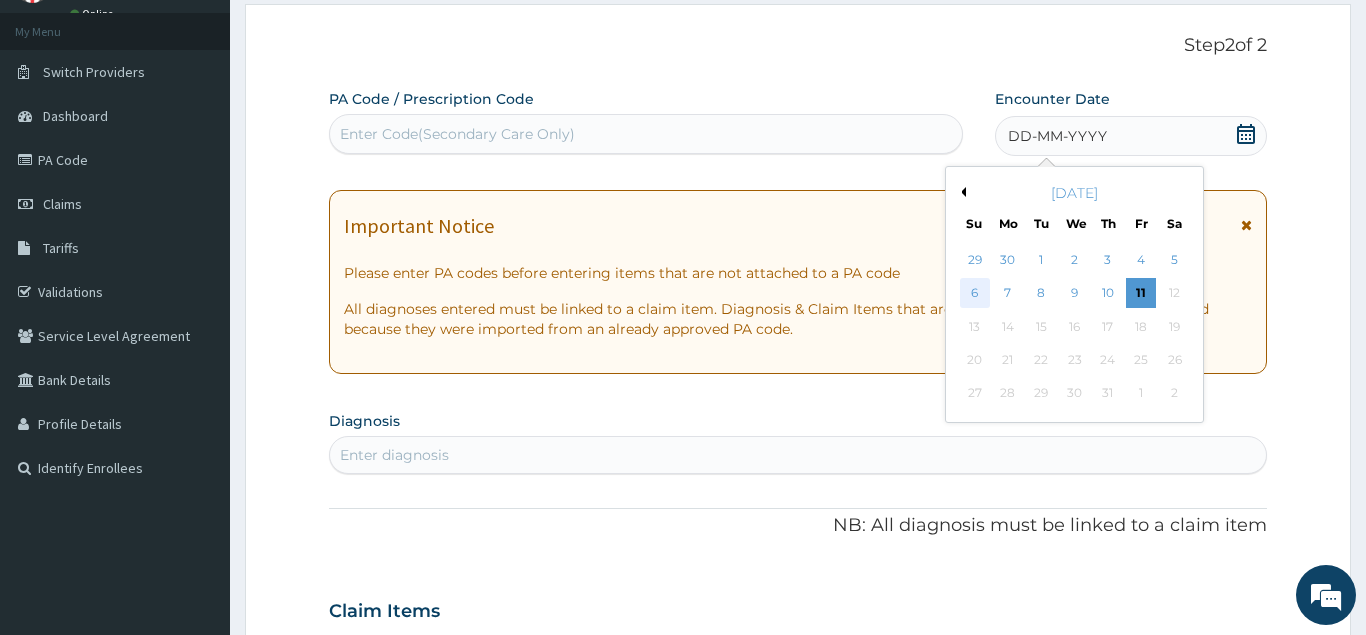 click on "6" at bounding box center [975, 294] 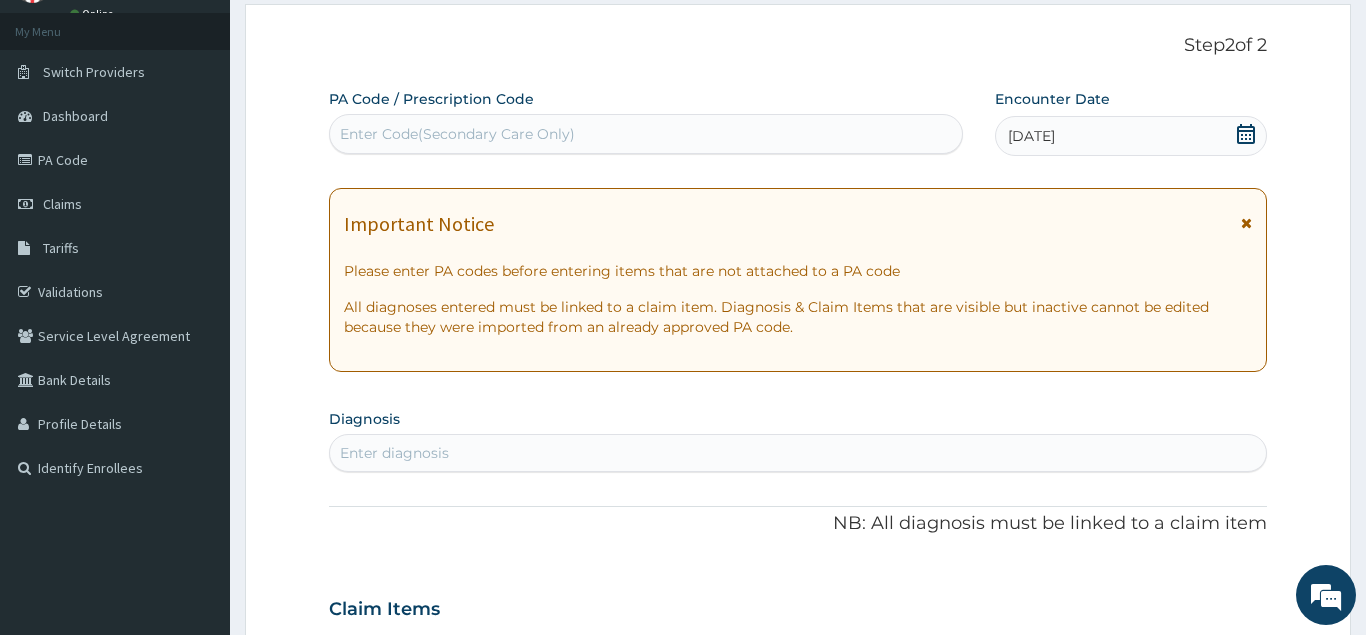 click on "Enter diagnosis" at bounding box center (798, 453) 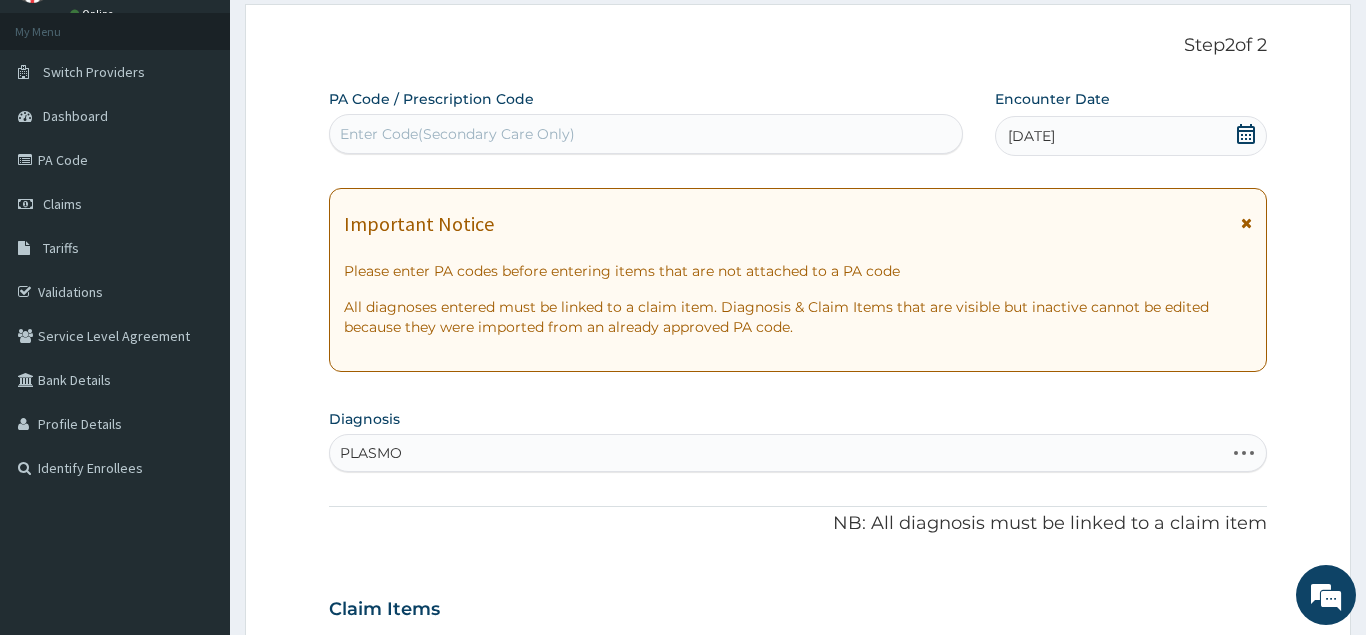 type on "PLASMOD" 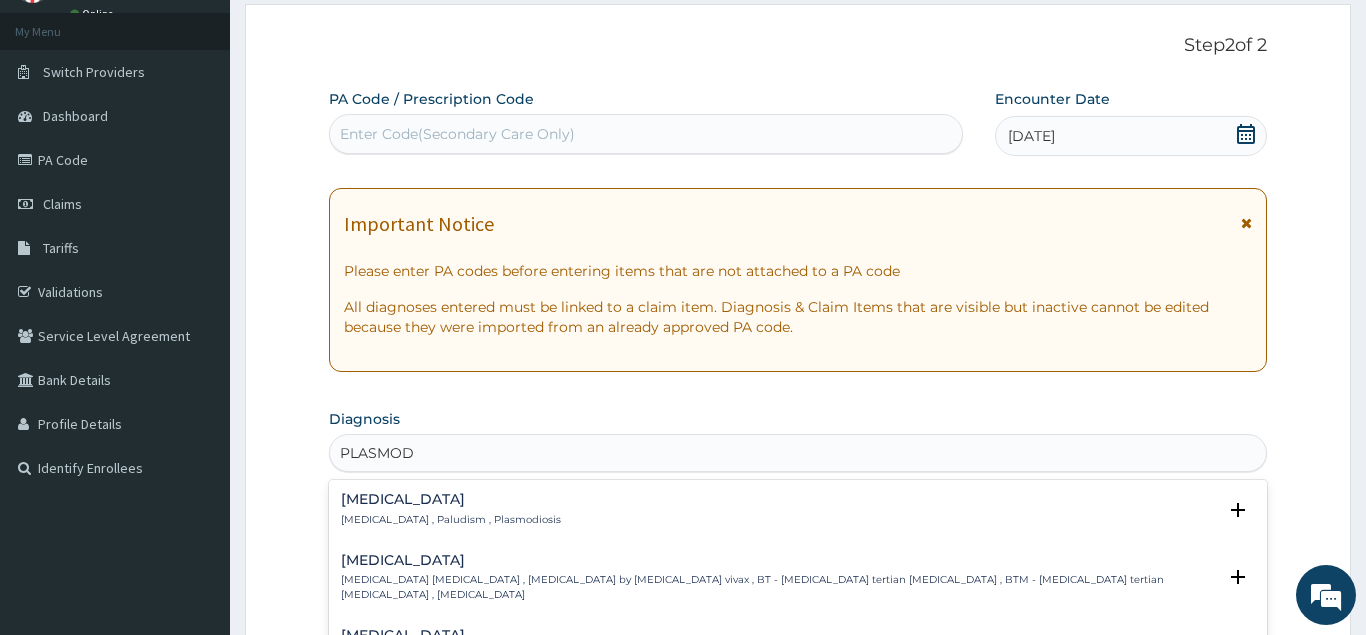 click on "Malaria Malaria , Paludism , Plasmodiosis" at bounding box center (451, 509) 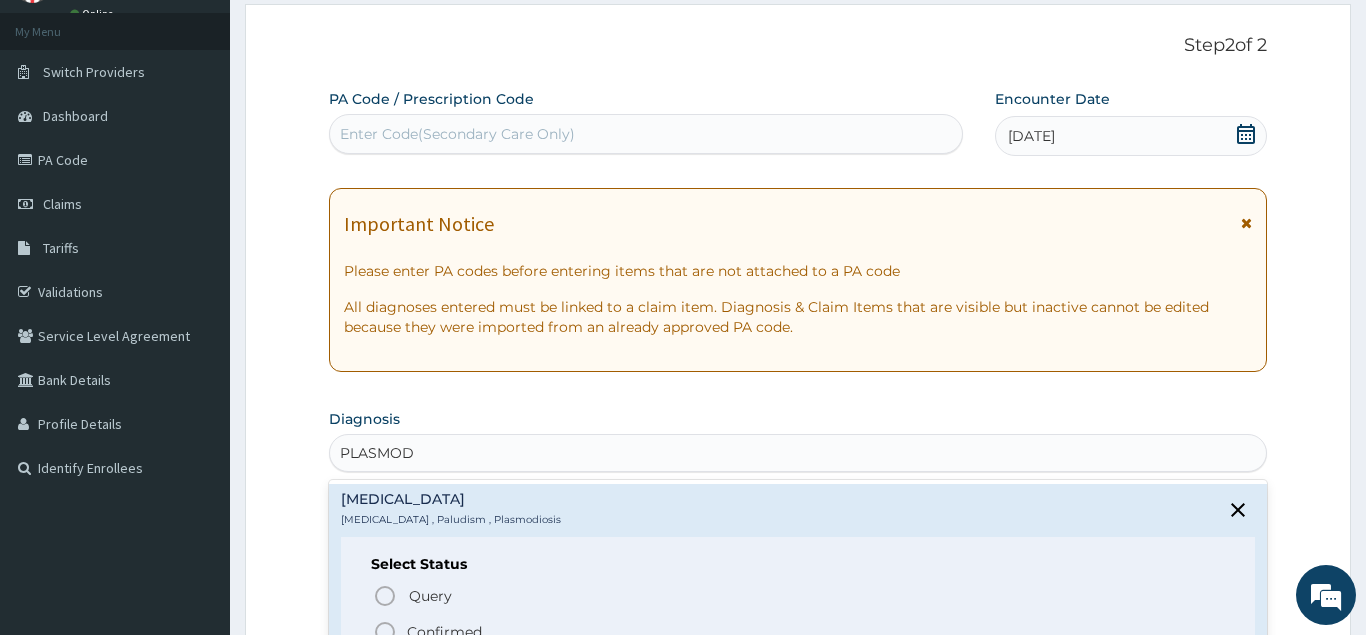 scroll, scrollTop: 108, scrollLeft: 0, axis: vertical 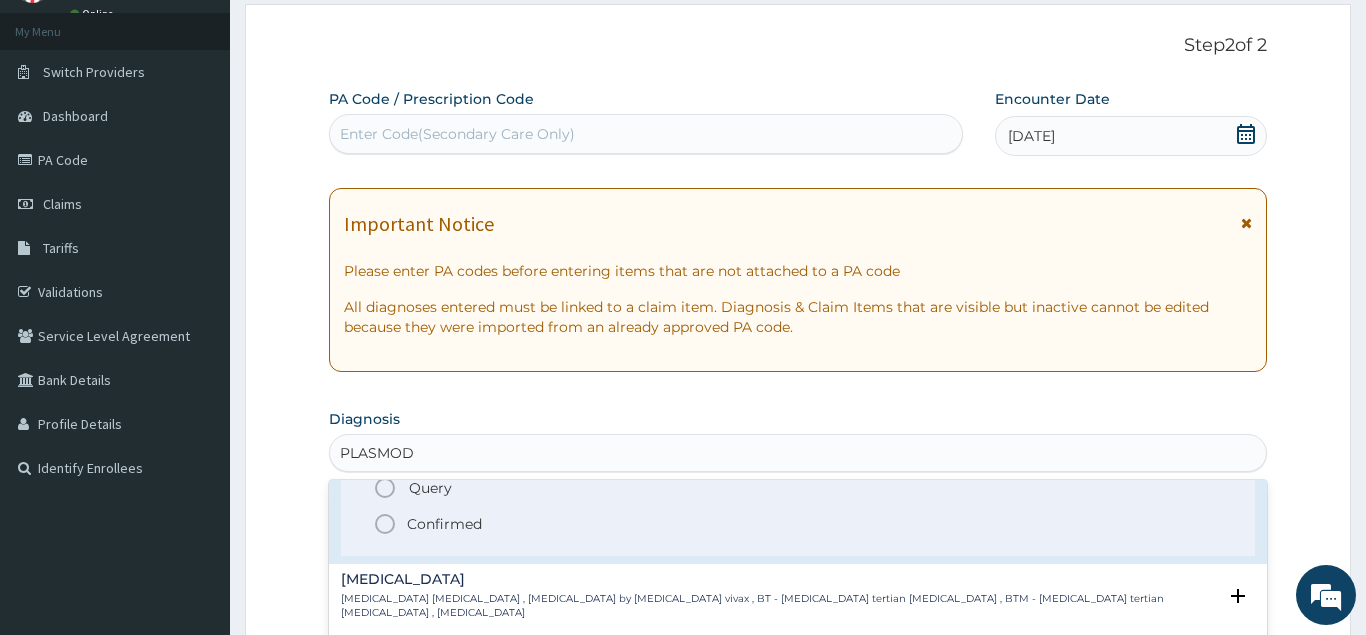 click on "Confirmed" at bounding box center [444, 524] 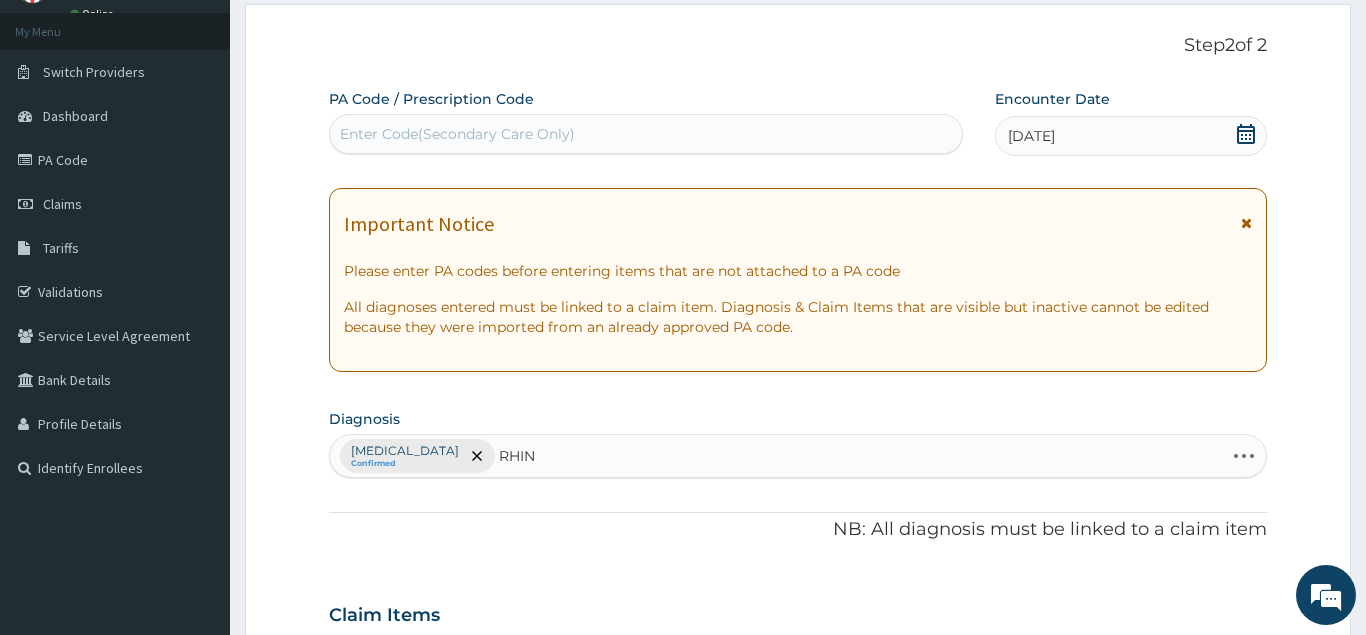 type on "RHINI" 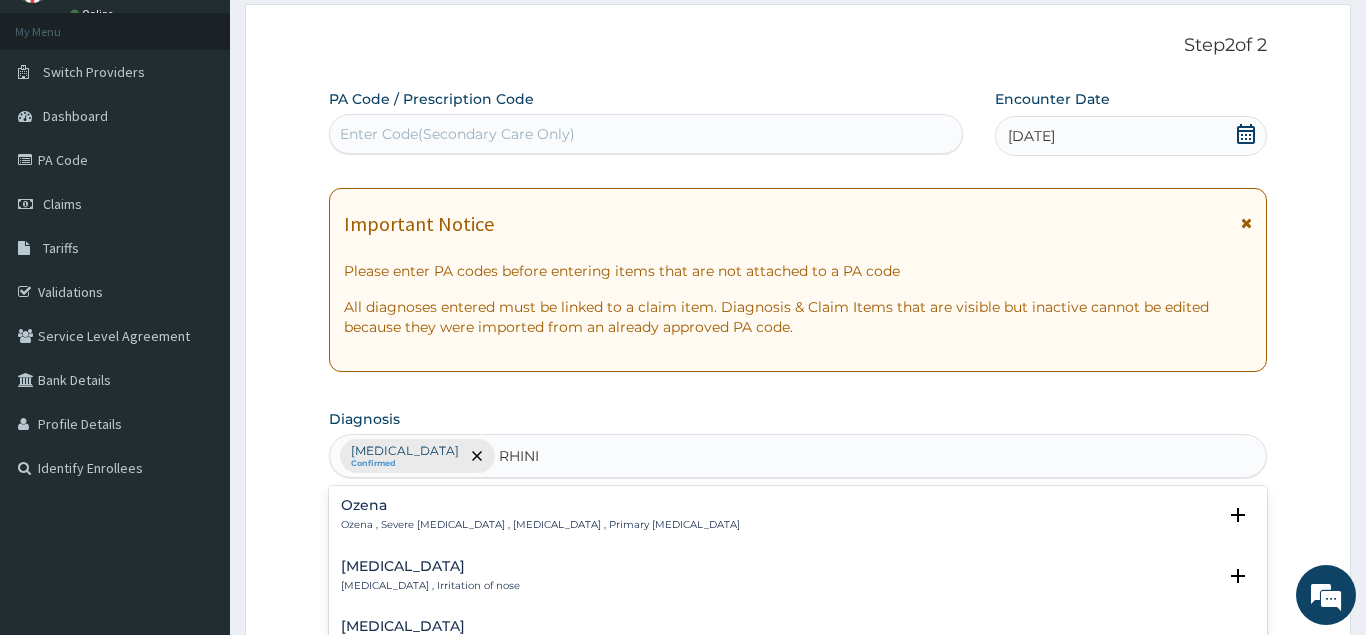 click on "Rhinitis" at bounding box center [430, 566] 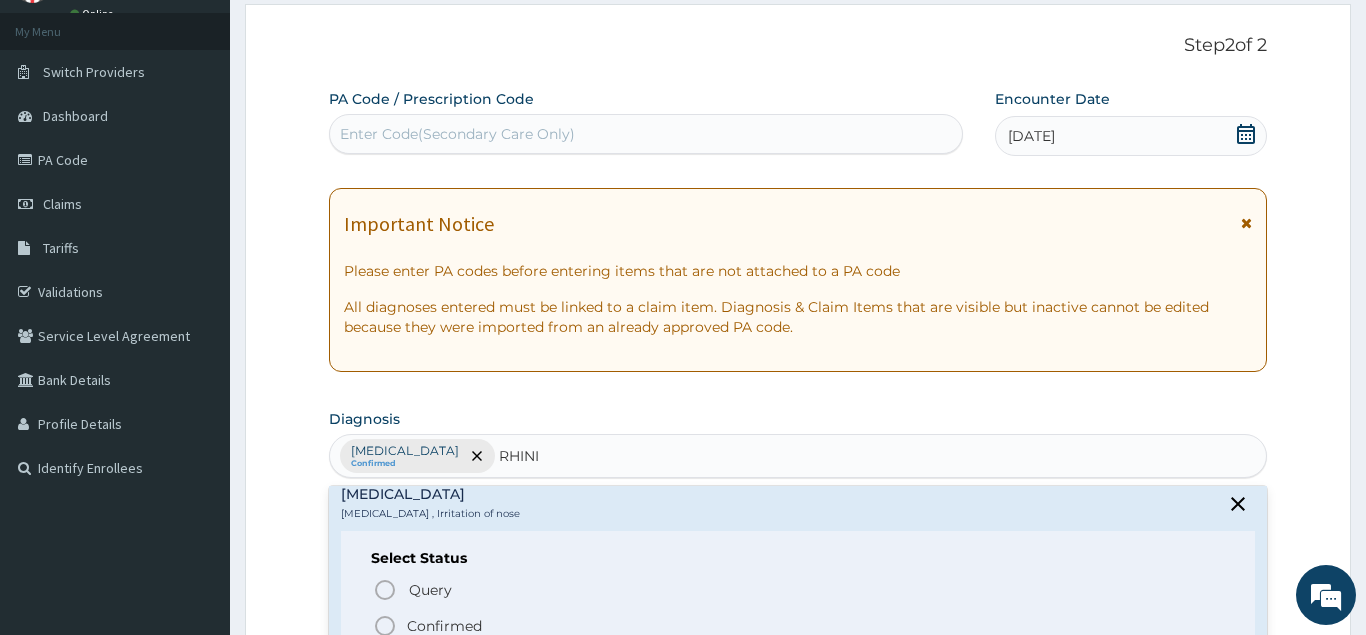 scroll, scrollTop: 108, scrollLeft: 0, axis: vertical 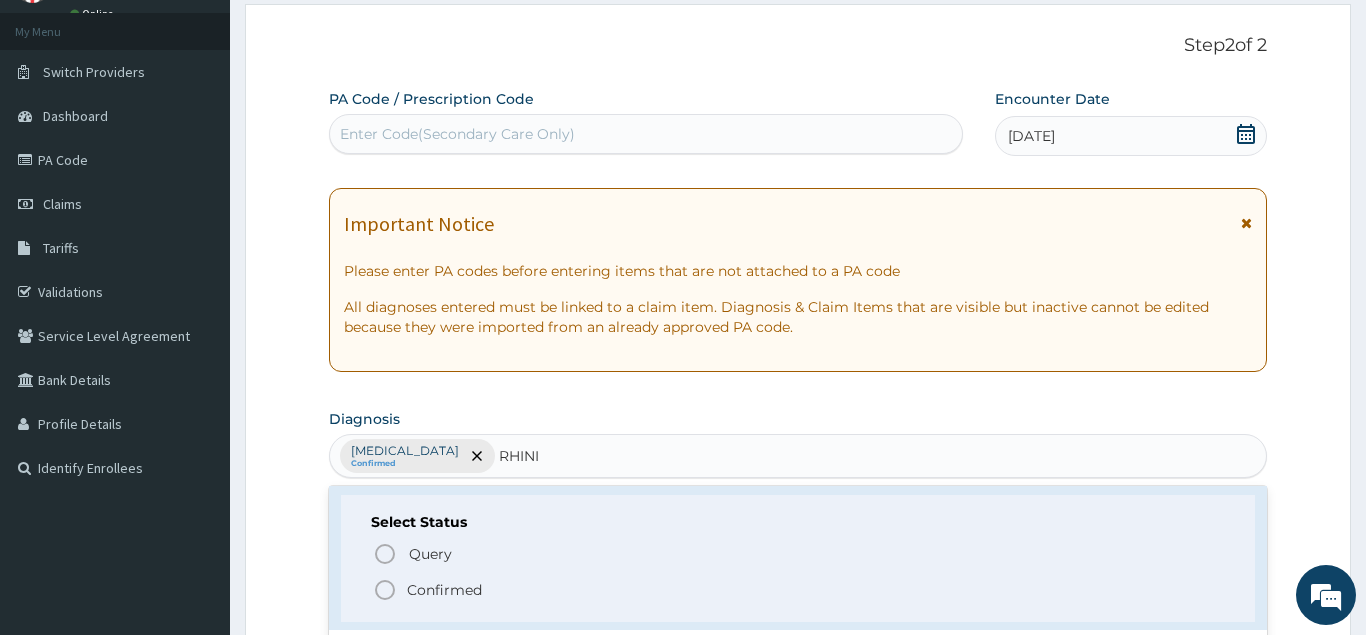 click on "Confirmed" at bounding box center [799, 590] 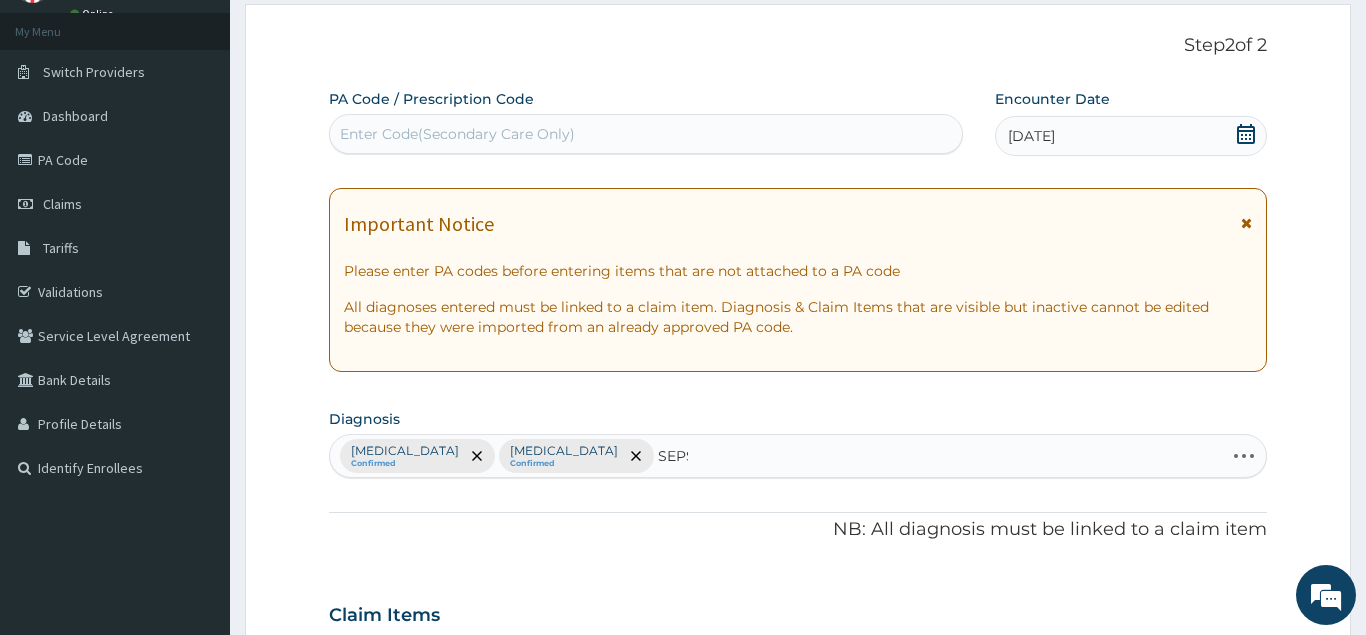 type on "SEPSIS" 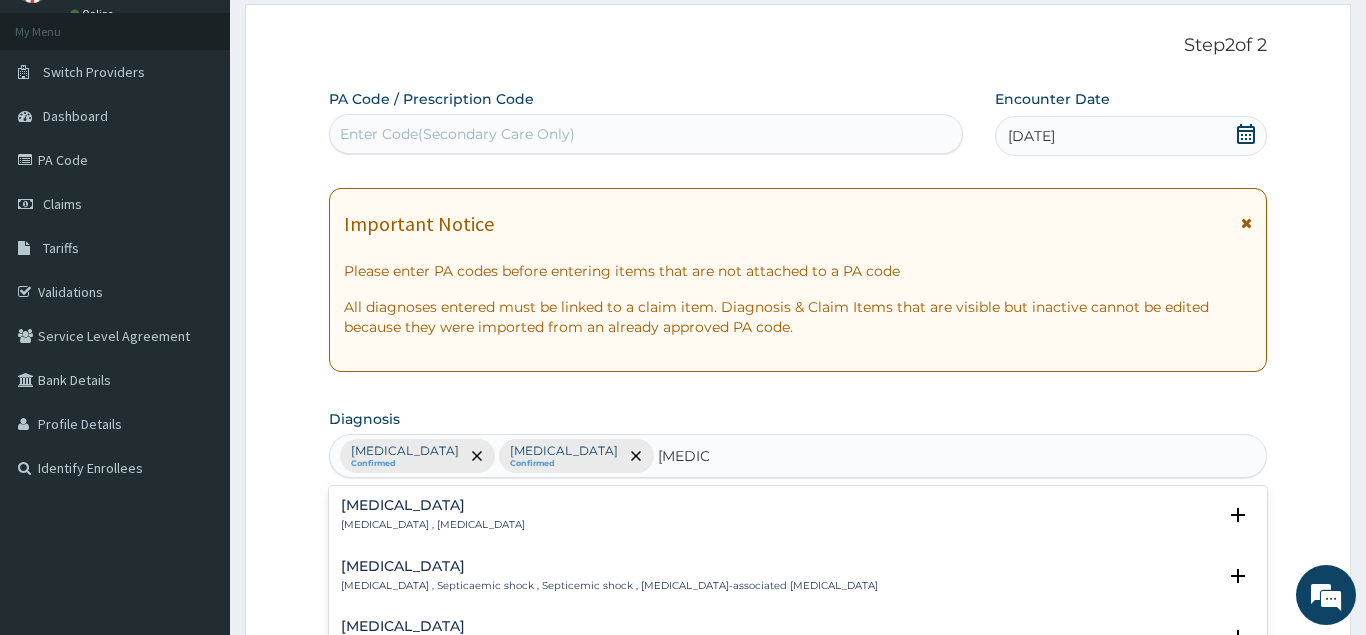 click on "Systemic infection , Sepsis" at bounding box center (433, 525) 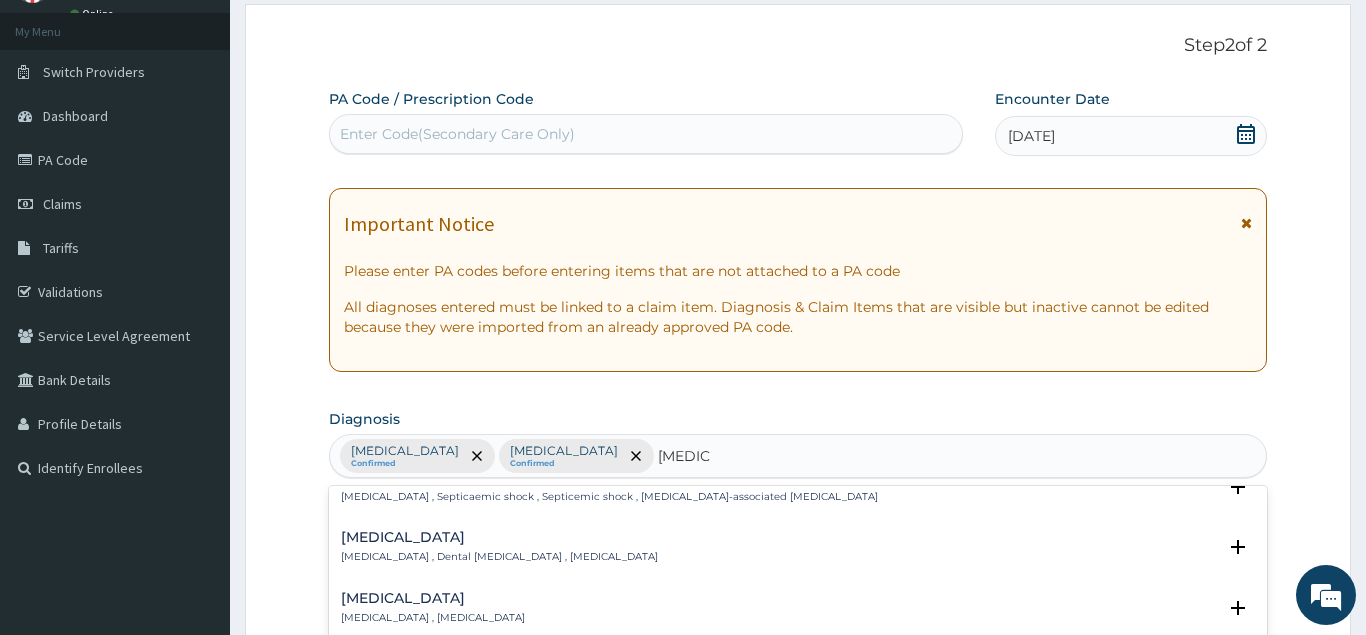 scroll, scrollTop: 108, scrollLeft: 0, axis: vertical 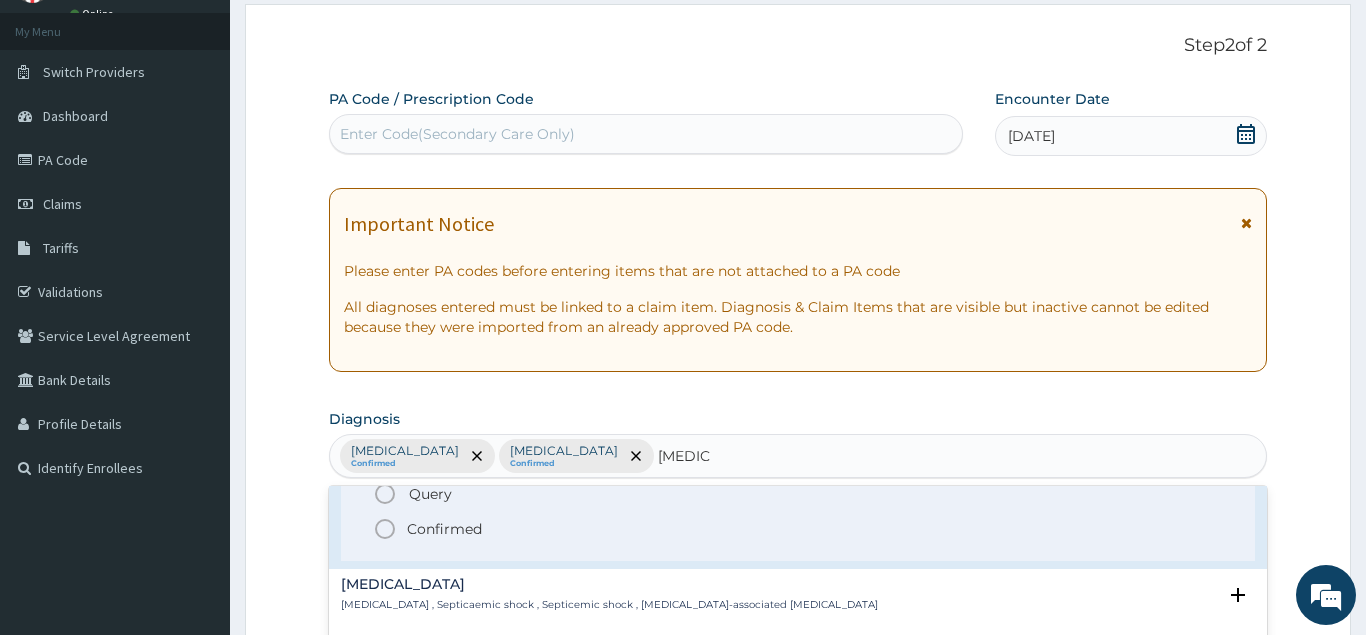click on "Confirmed" at bounding box center [444, 529] 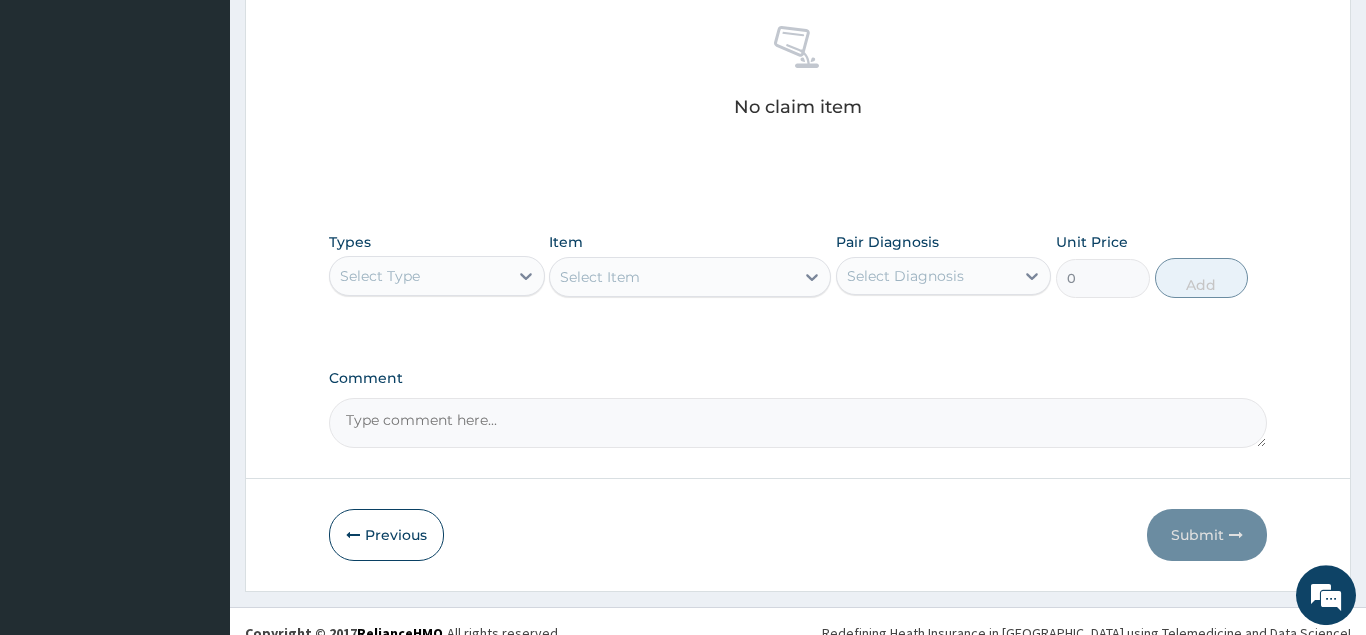 scroll, scrollTop: 807, scrollLeft: 0, axis: vertical 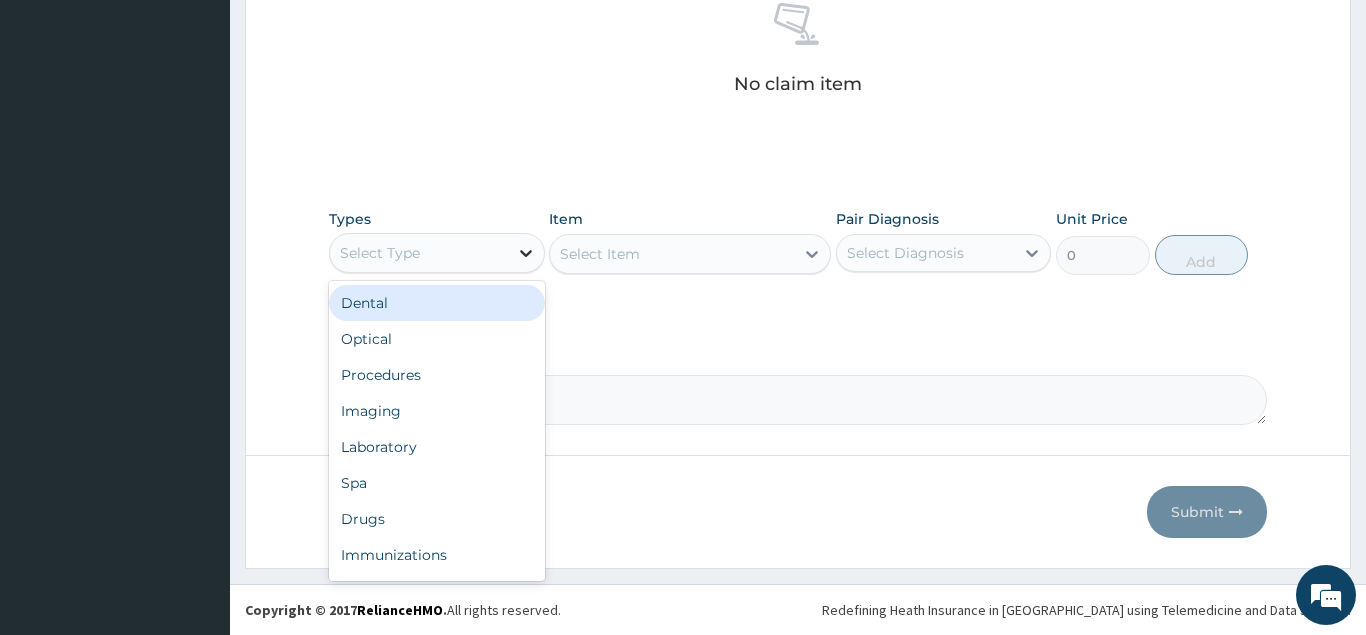 click at bounding box center [526, 253] 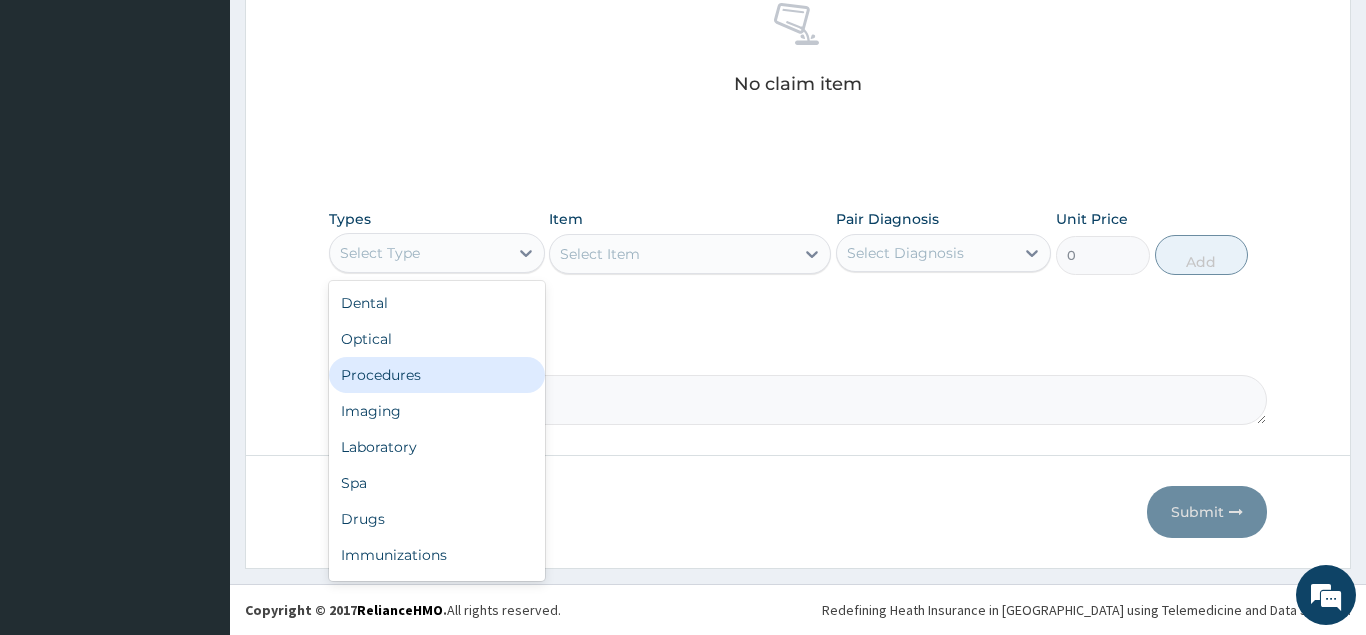 click on "Procedures" at bounding box center (437, 375) 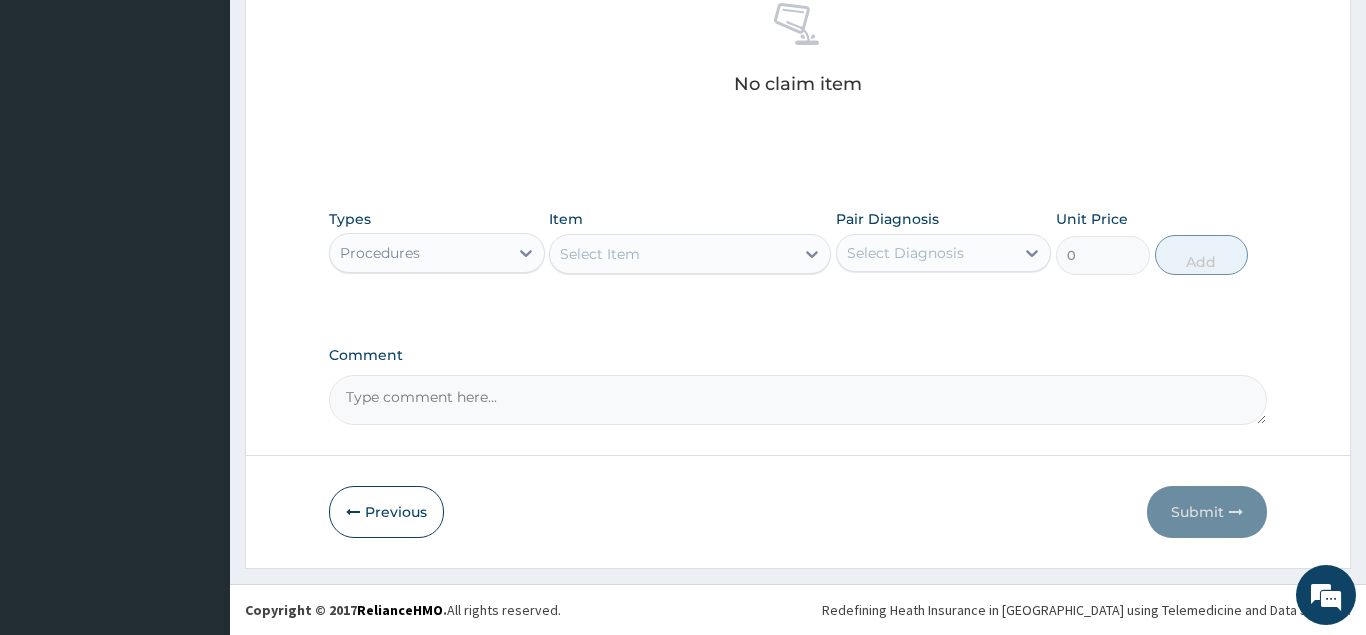 click on "Select Item" at bounding box center [672, 254] 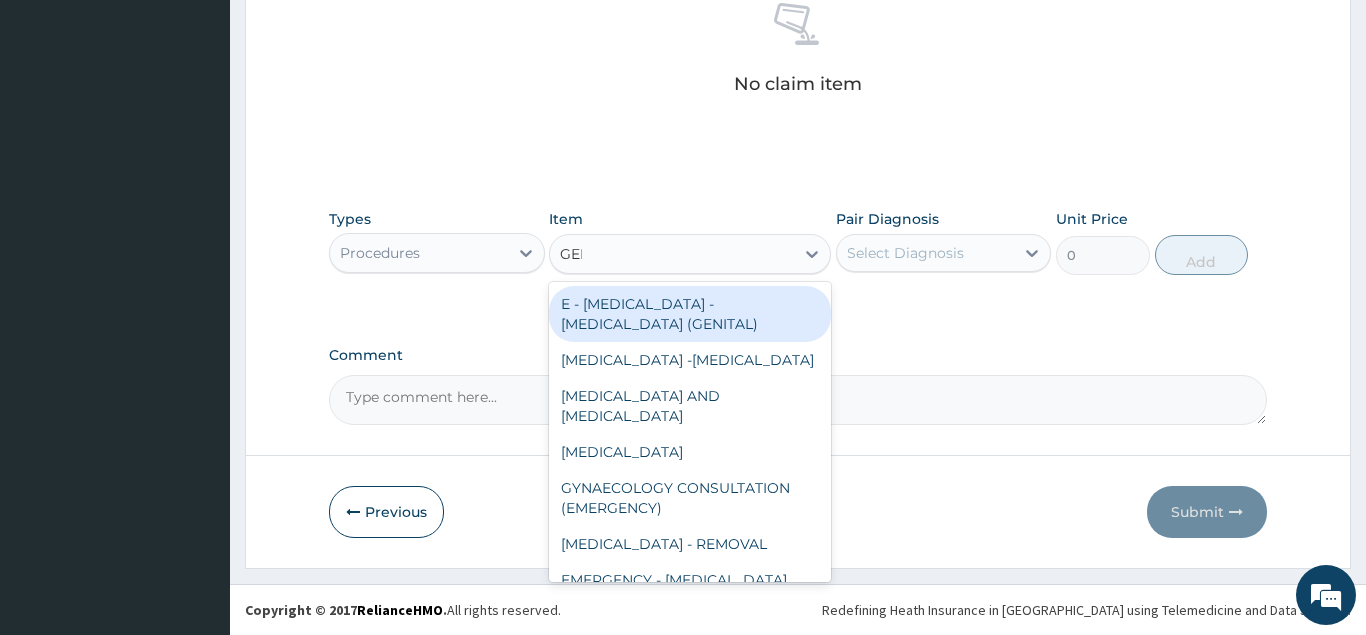 type on "GENE" 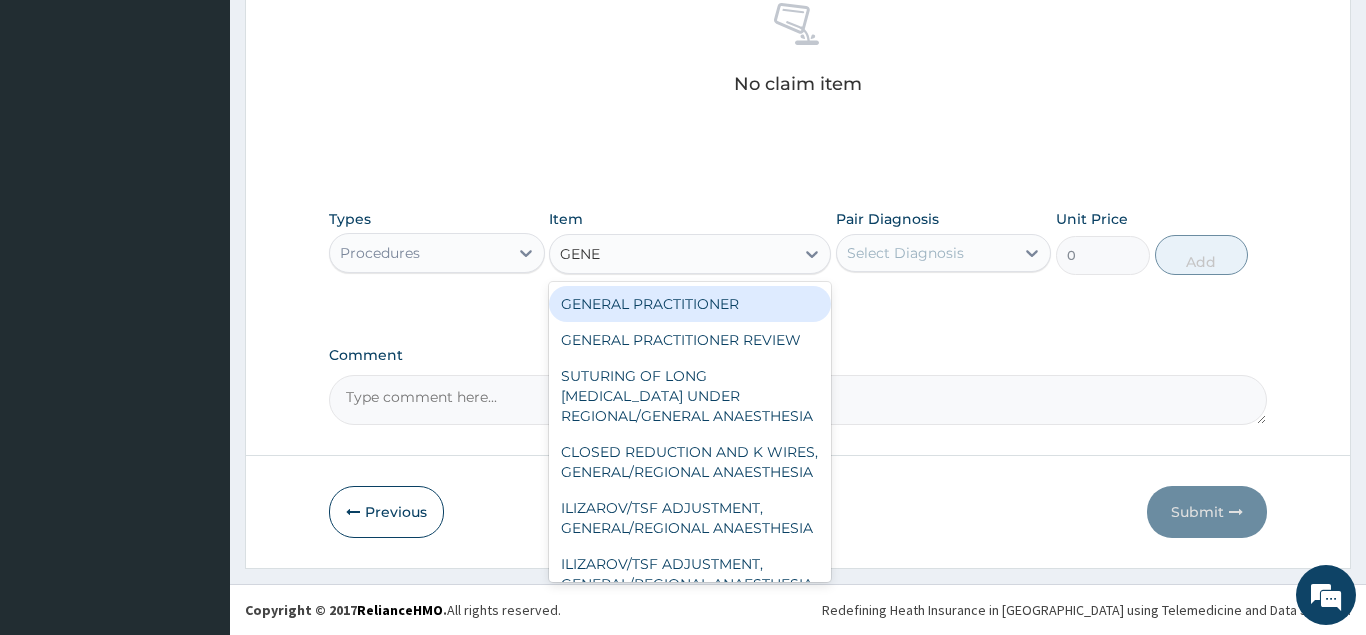 drag, startPoint x: 654, startPoint y: 307, endPoint x: 844, endPoint y: 268, distance: 193.96133 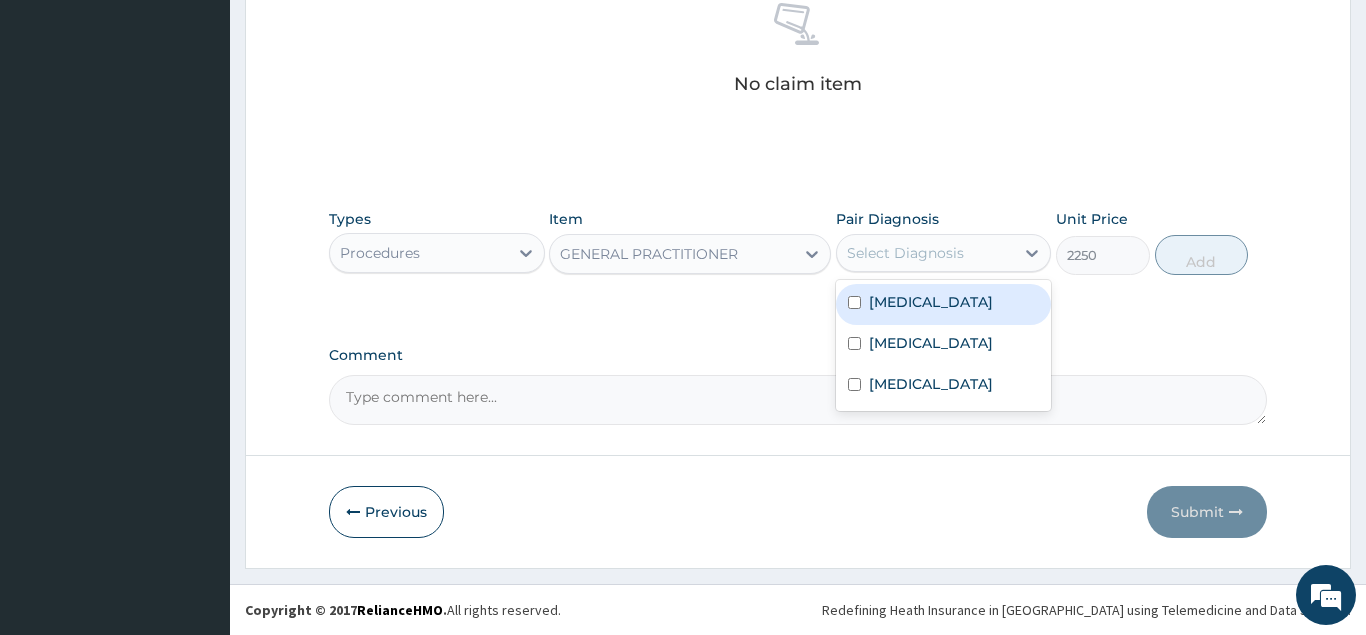 drag, startPoint x: 880, startPoint y: 256, endPoint x: 886, endPoint y: 269, distance: 14.3178215 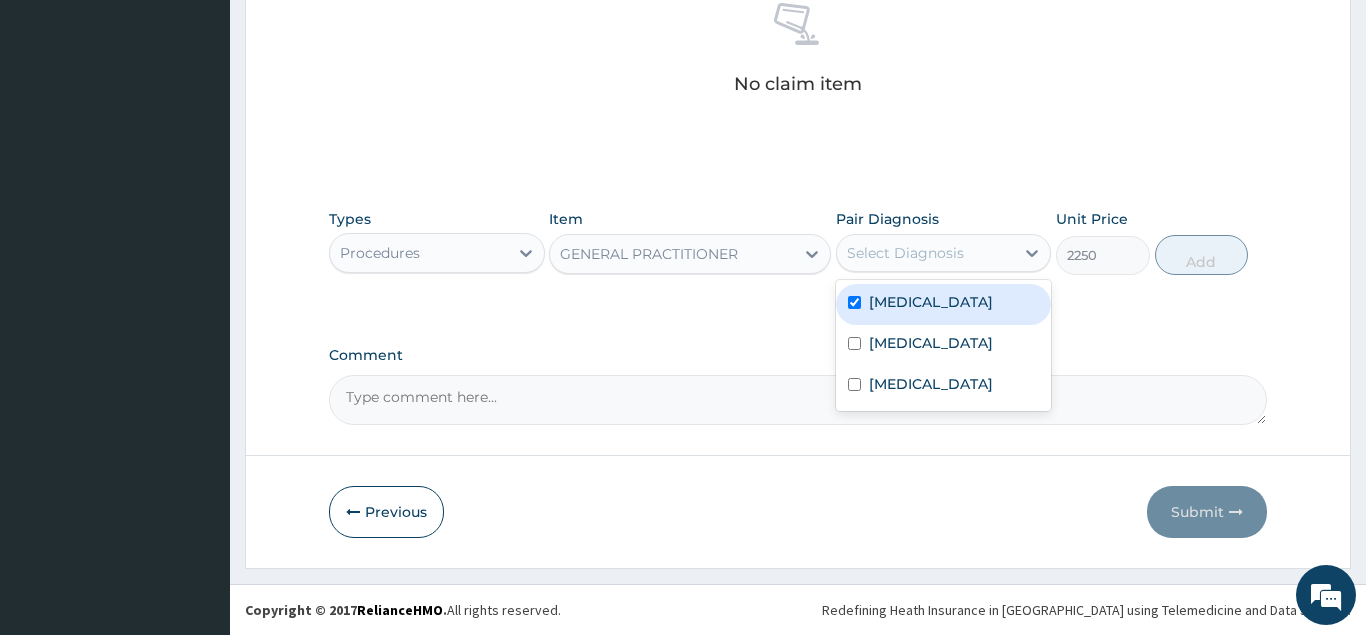 checkbox on "true" 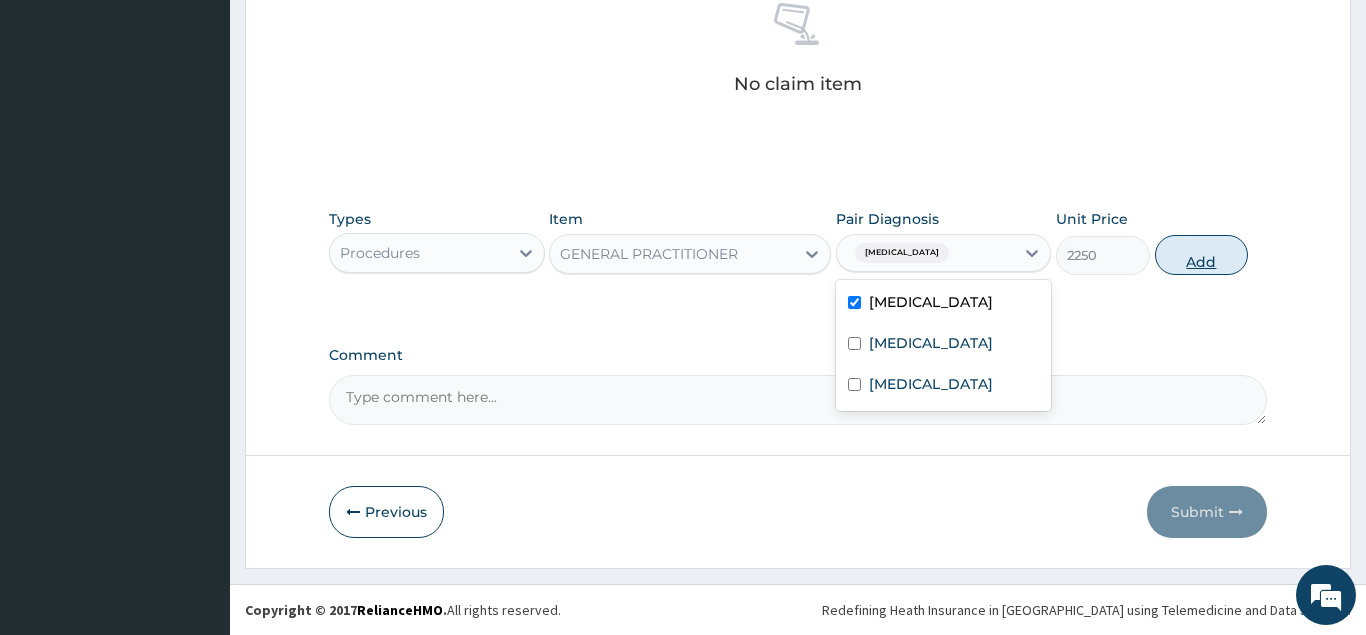 click on "Add" at bounding box center [1202, 255] 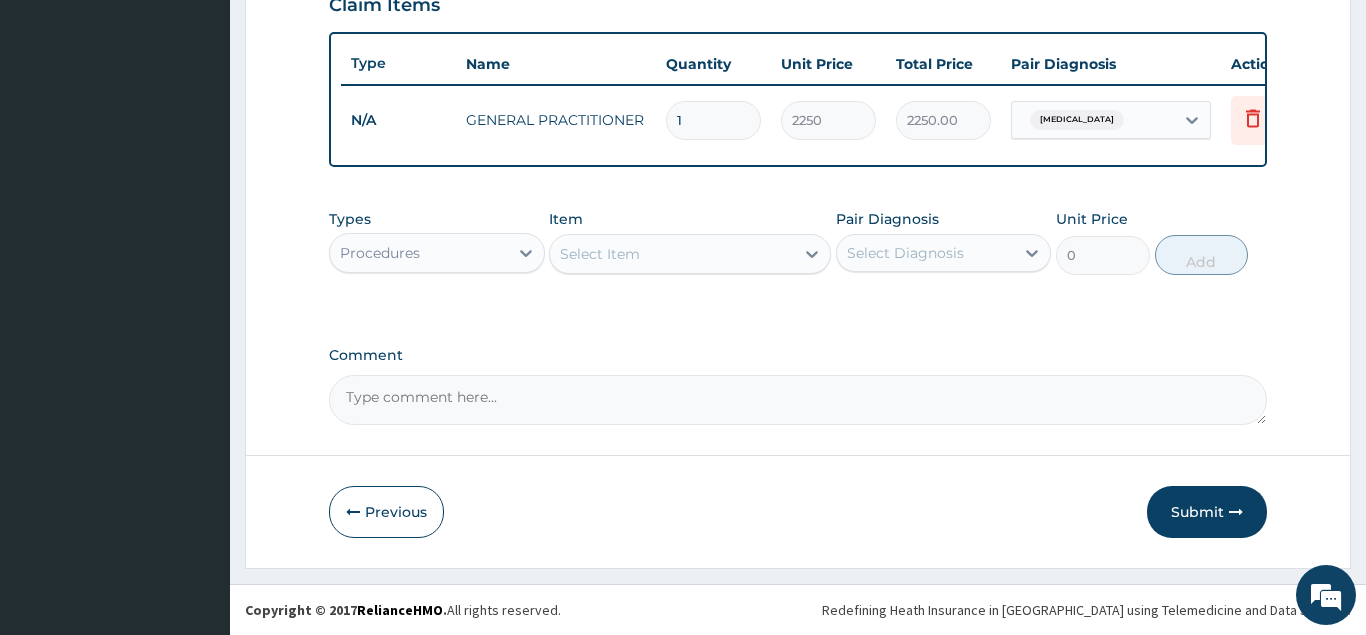 scroll, scrollTop: 712, scrollLeft: 0, axis: vertical 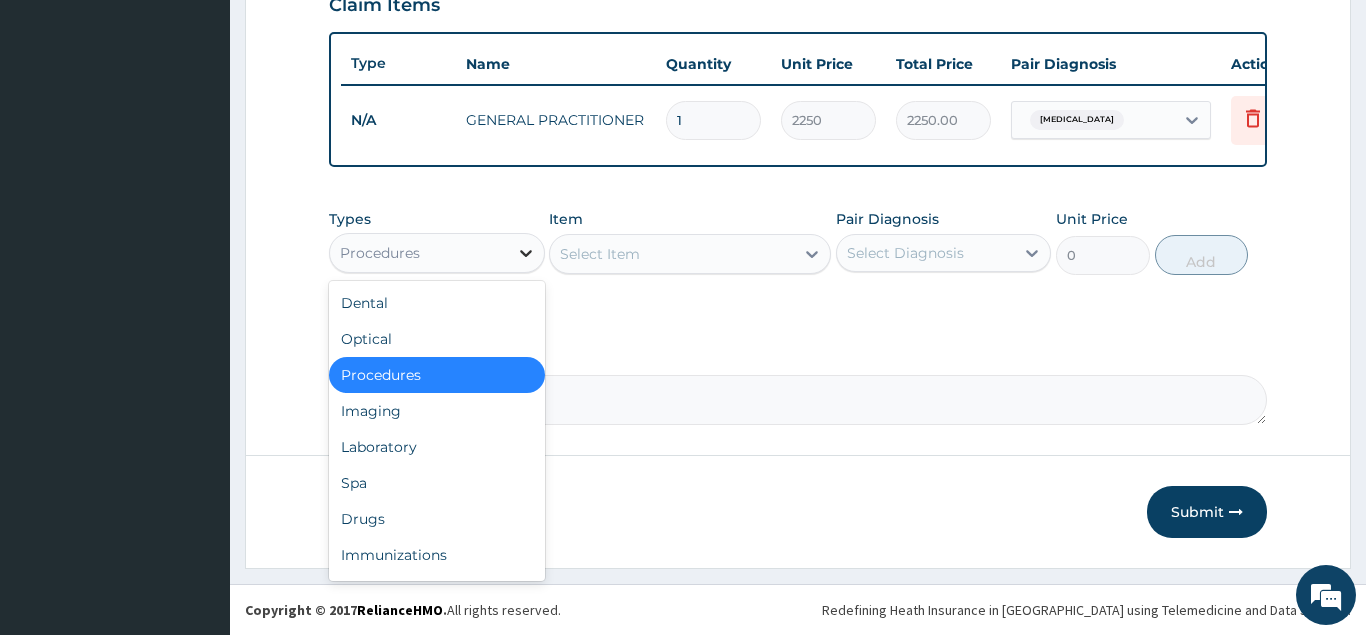 click 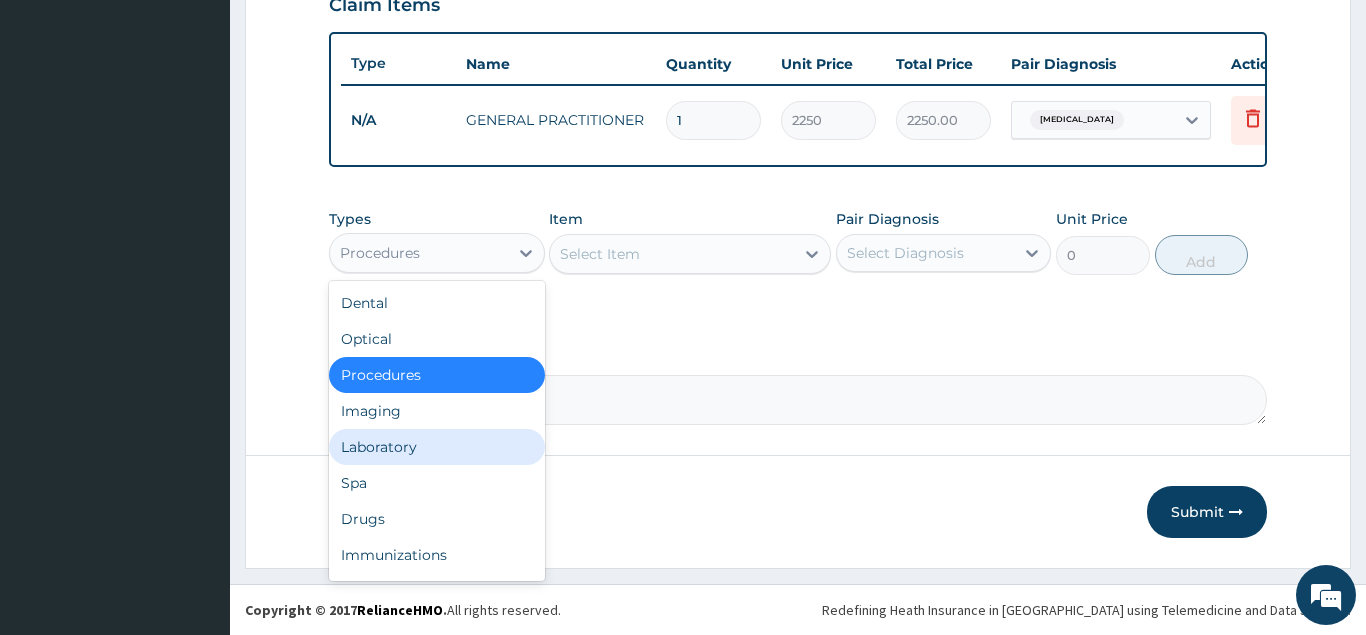 click on "Laboratory" at bounding box center (437, 447) 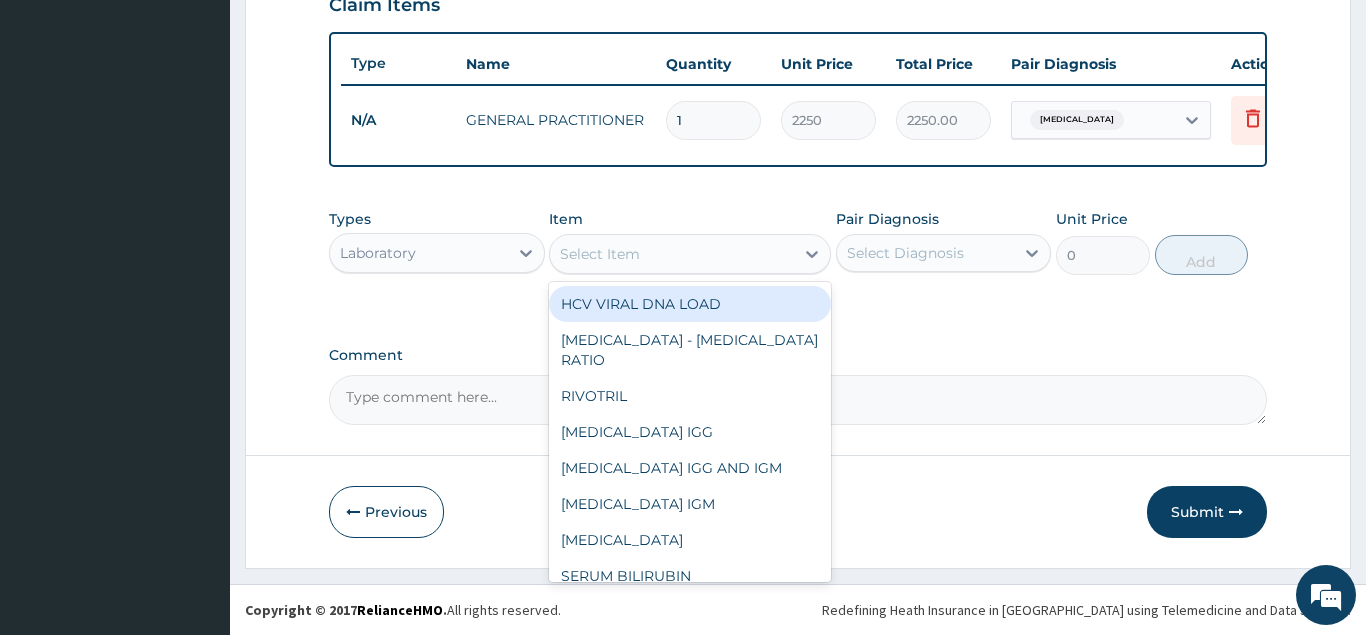 click on "Select Item" at bounding box center (672, 254) 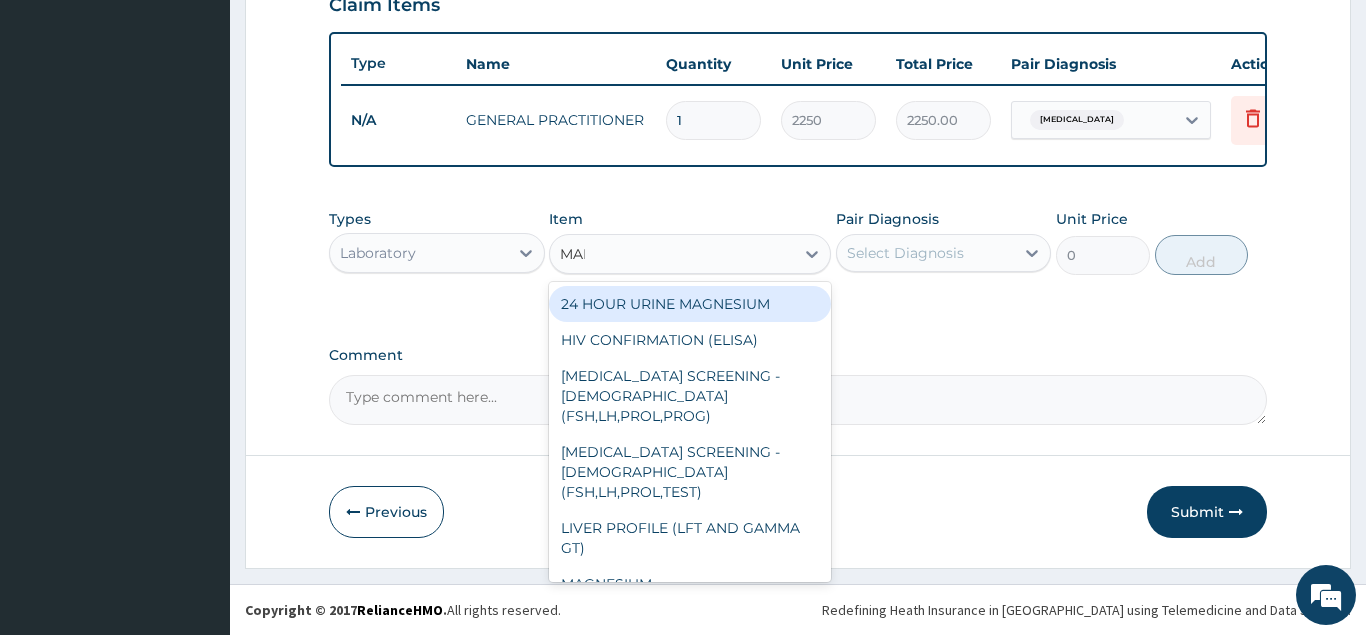 type on "MALA" 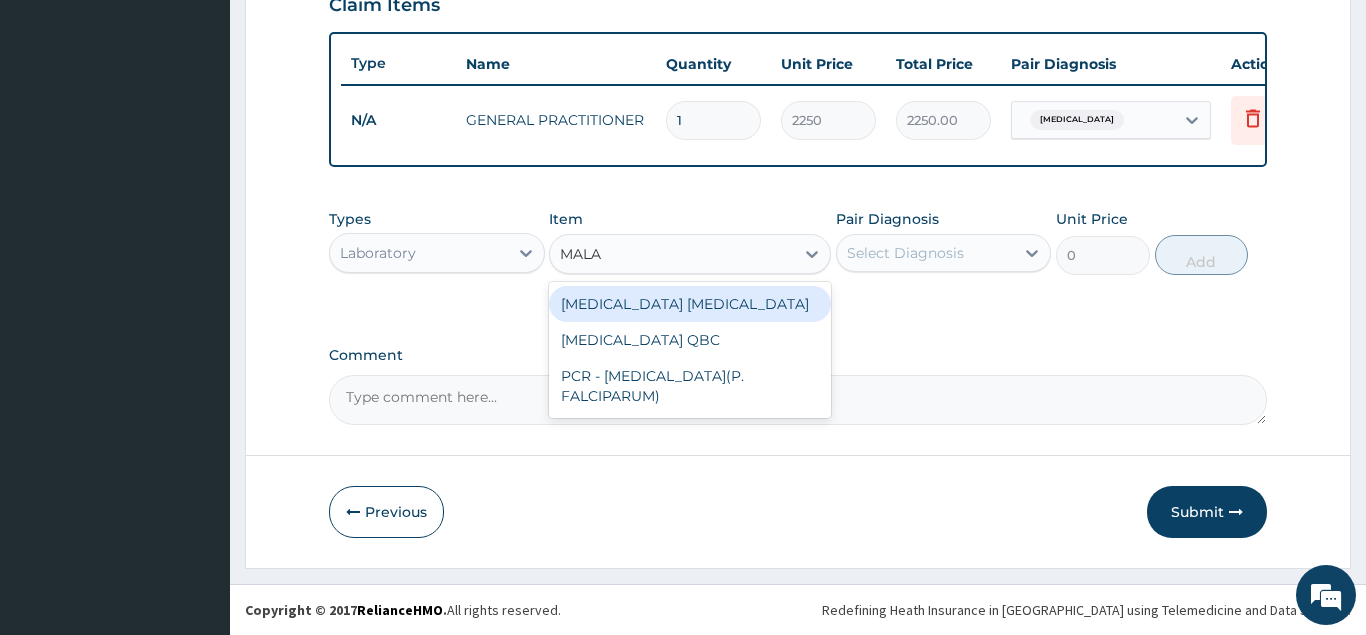drag, startPoint x: 657, startPoint y: 304, endPoint x: 671, endPoint y: 302, distance: 14.142136 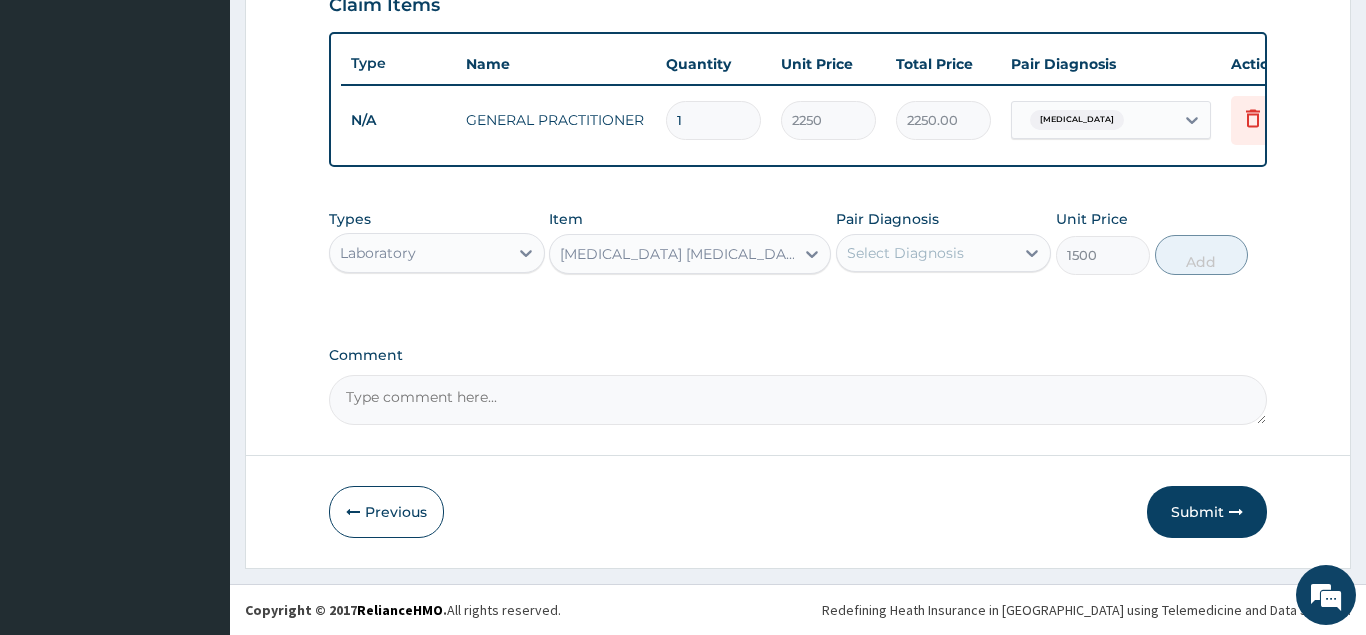 click on "Select Diagnosis" at bounding box center [926, 253] 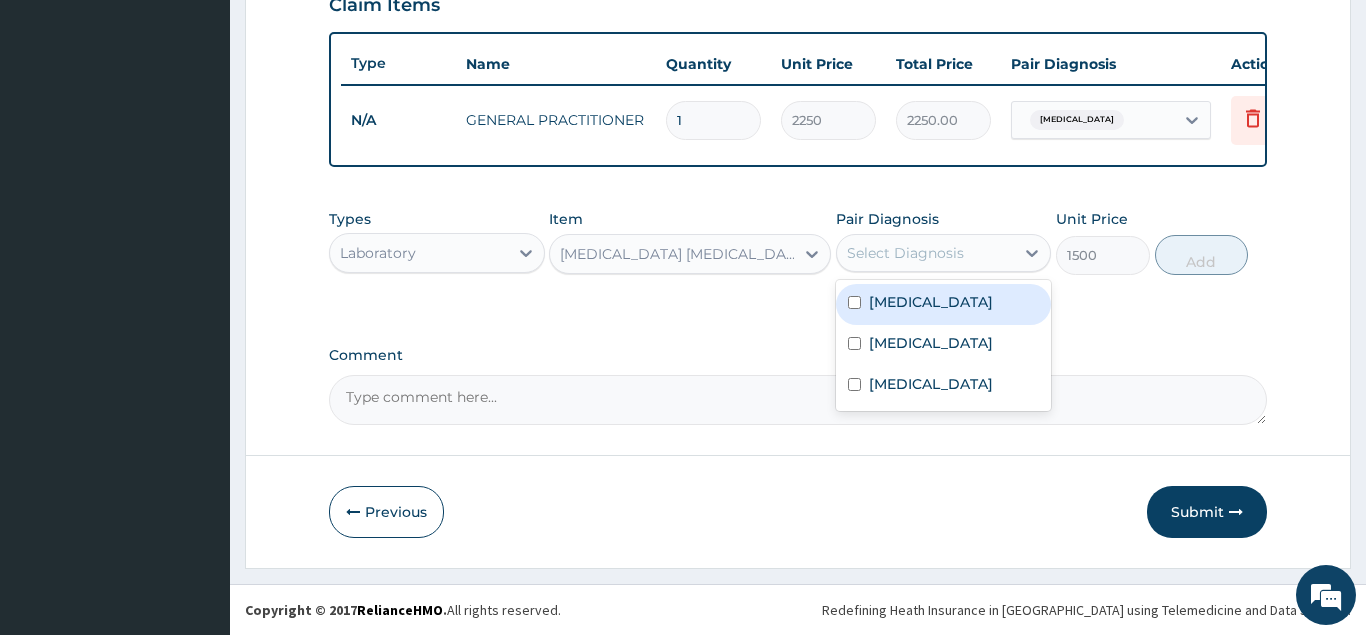 click on "Malaria" at bounding box center [944, 304] 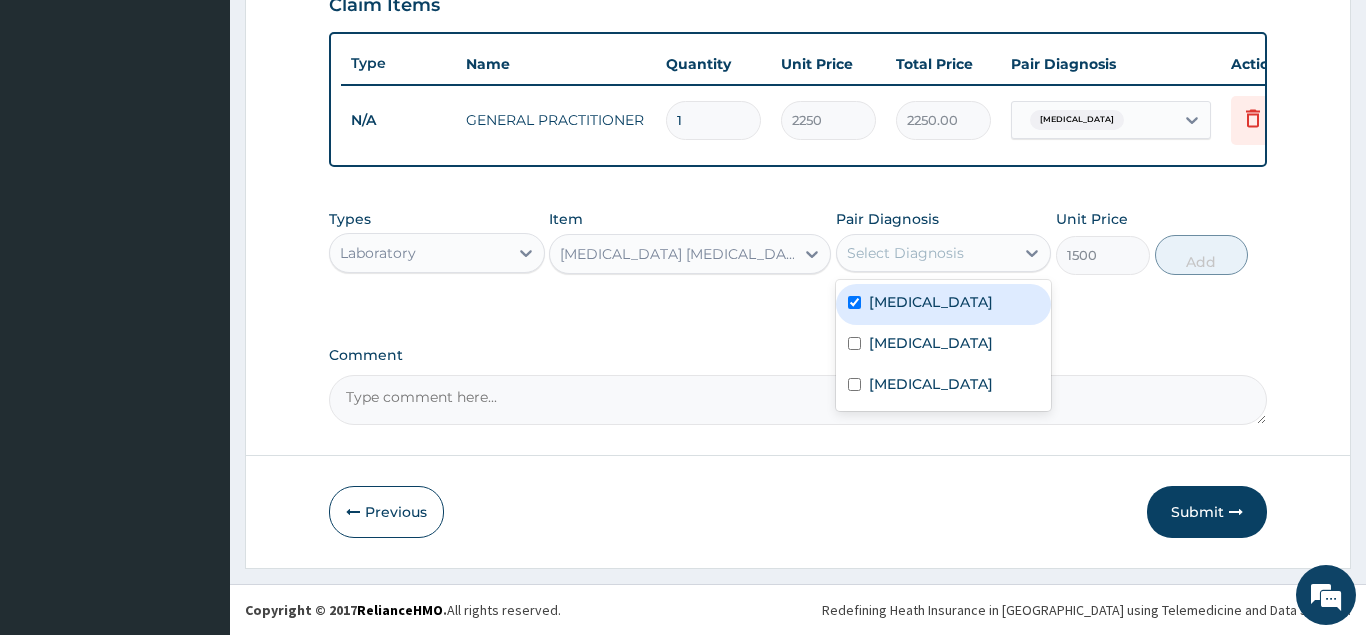 checkbox on "true" 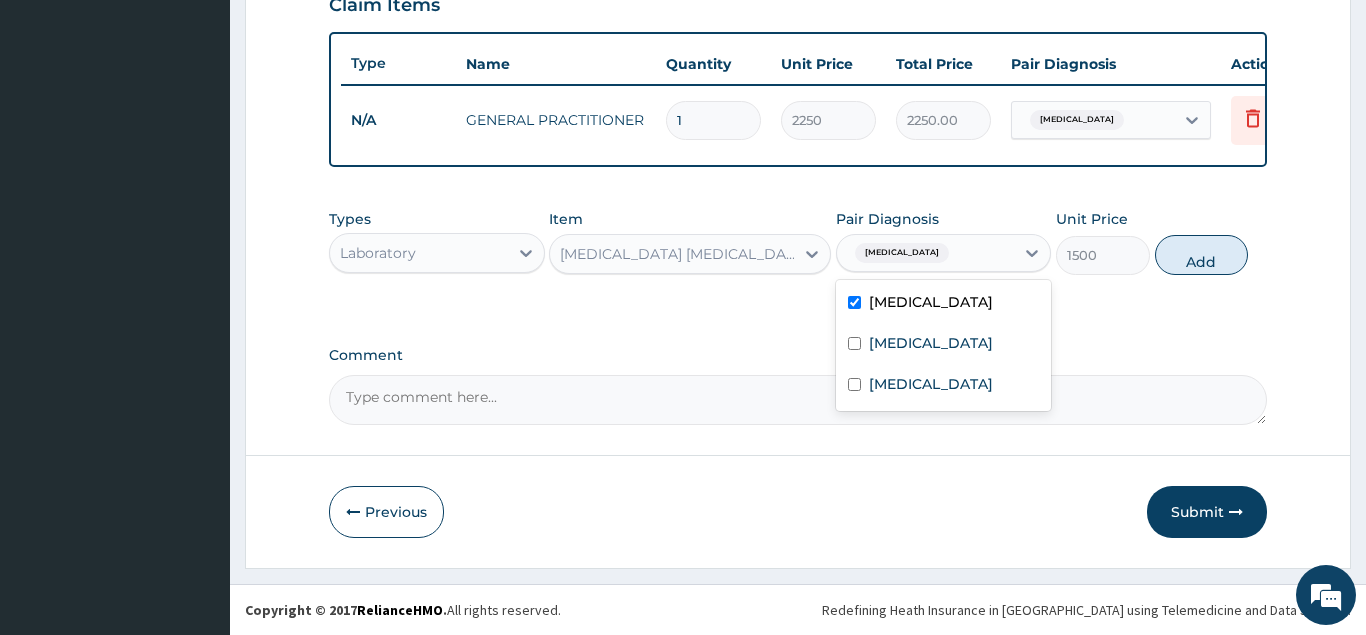 drag, startPoint x: 1152, startPoint y: 268, endPoint x: 1168, endPoint y: 266, distance: 16.124516 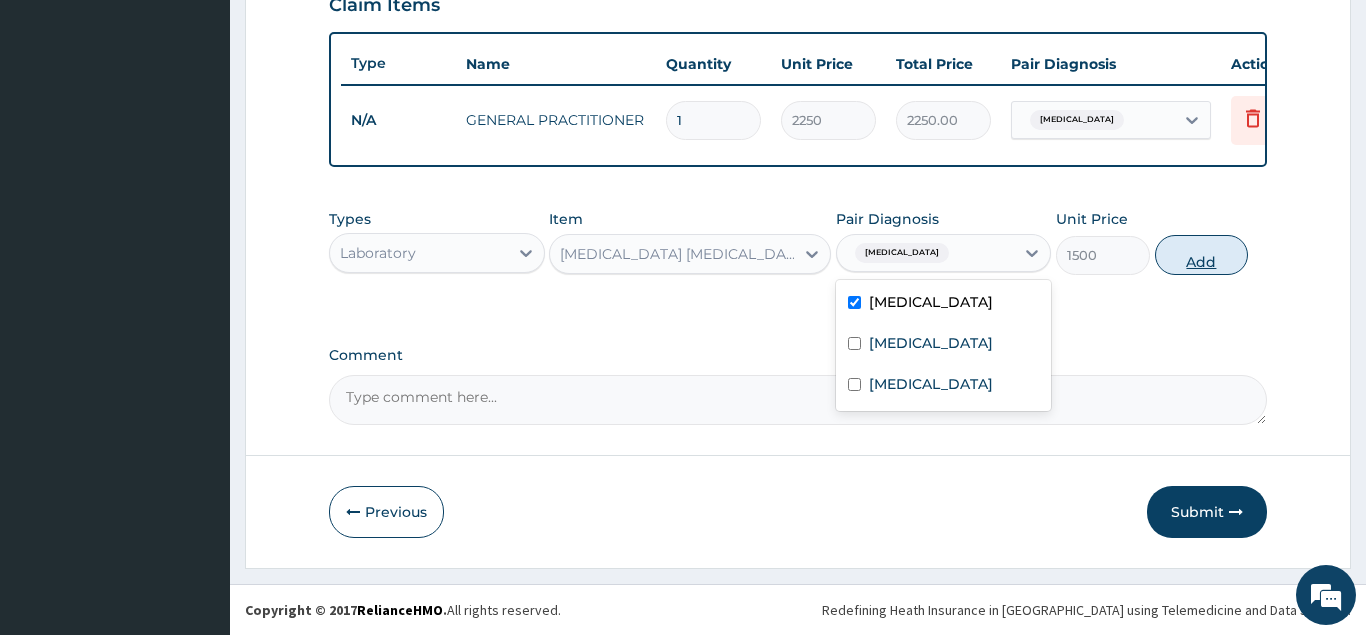 click on "Types Laboratory Item MALARIA PARASITE Pair Diagnosis option Malaria, selected. option Malaria selected, 1 of 3. 3 results available. Use Up and Down to choose options, press Enter to select the currently focused option, press Escape to exit the menu, press Tab to select the option and exit the menu. Malaria Malaria Rhinitis Sepsis Unit Price 1500 Add" at bounding box center [798, 242] 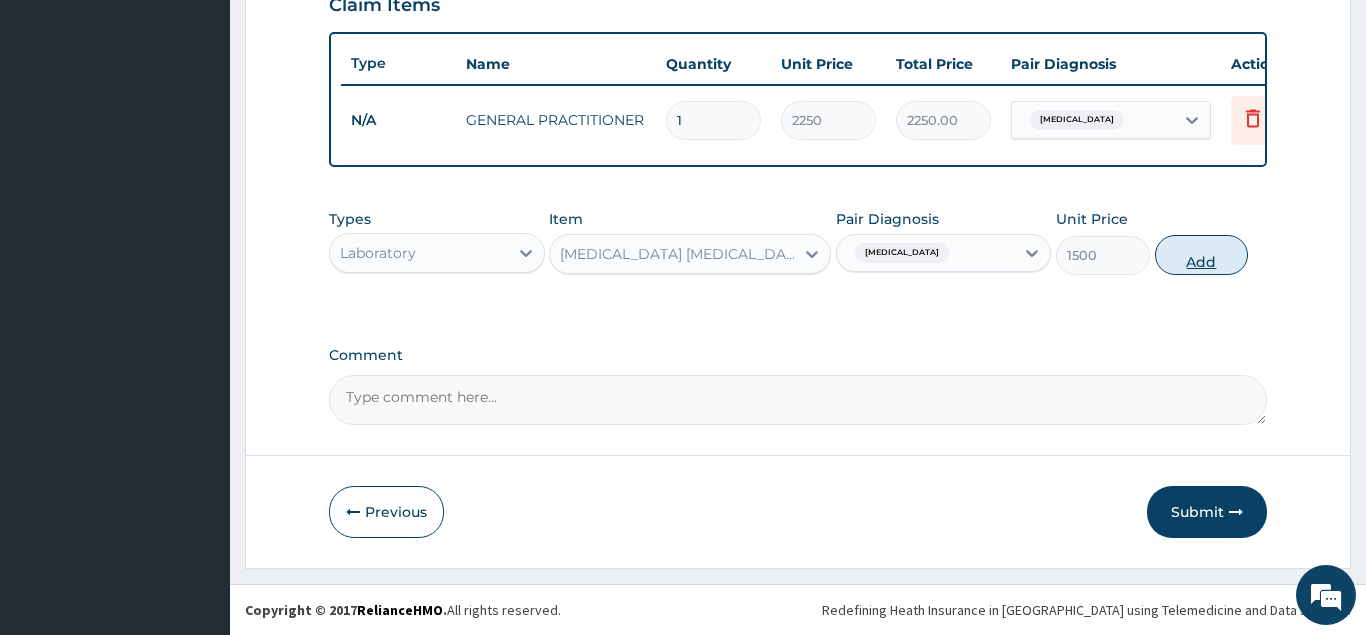 click on "Add" at bounding box center (1202, 255) 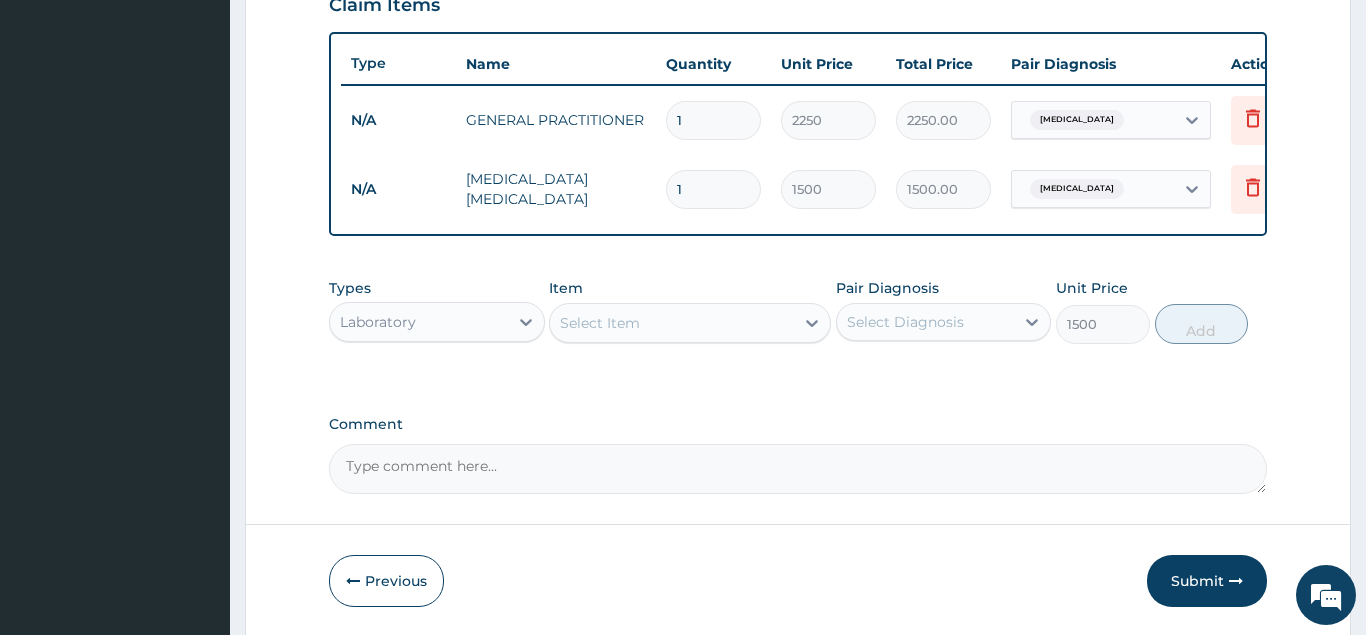 type on "0" 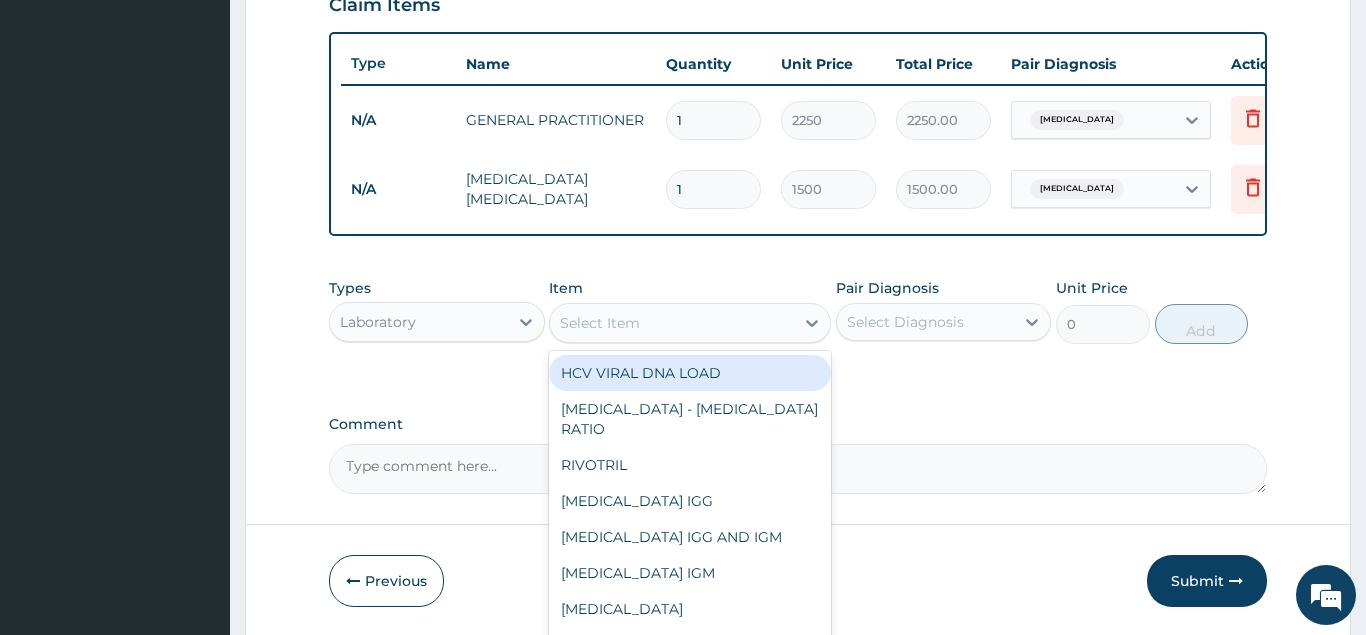 click on "Select Item" at bounding box center (672, 323) 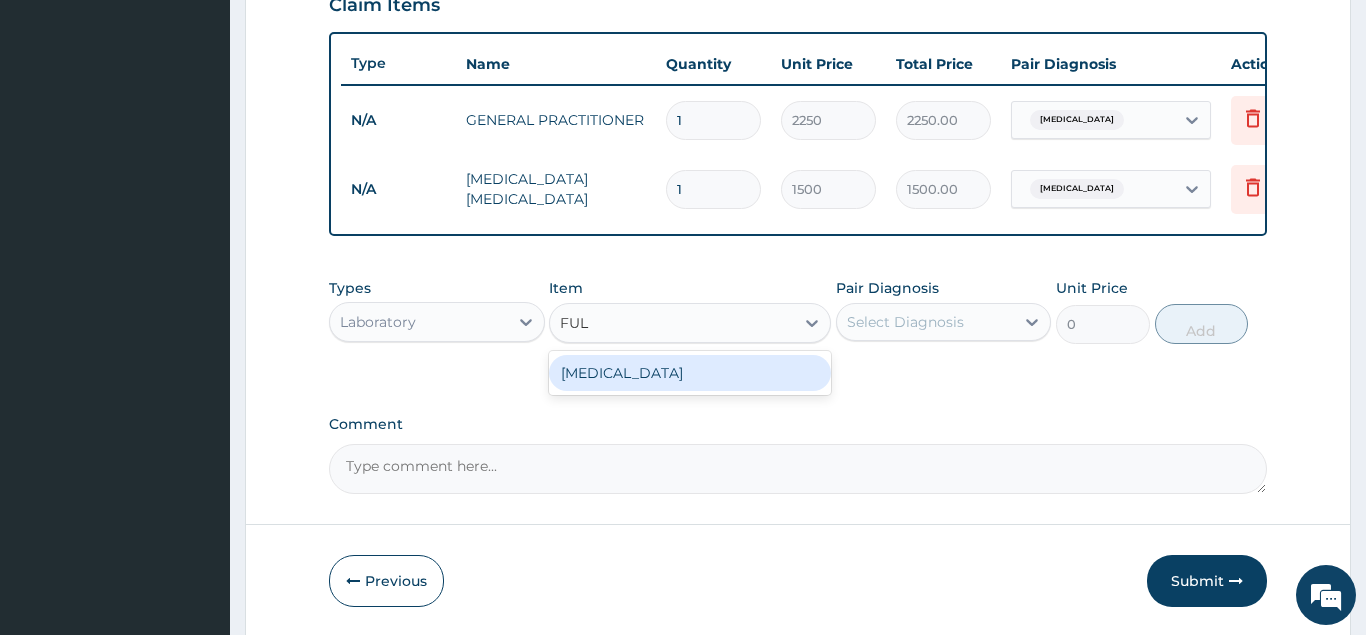 type on "FULL" 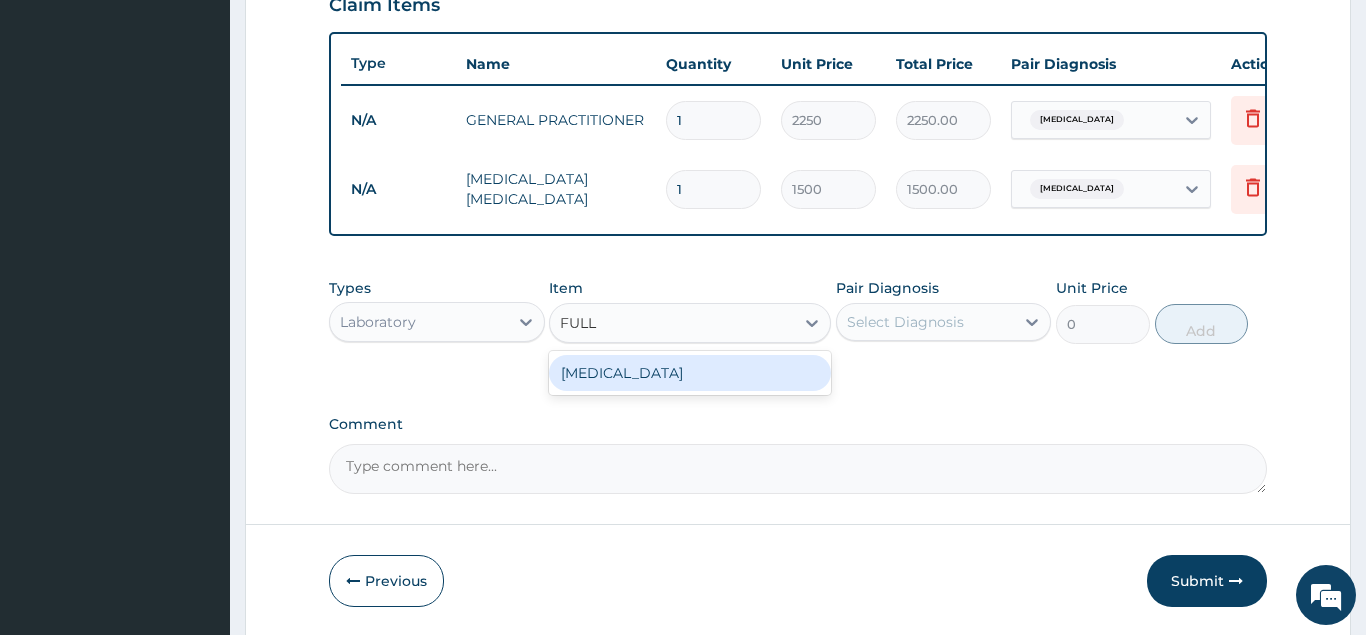 click on "FULL BLOOD COUNT" at bounding box center (690, 373) 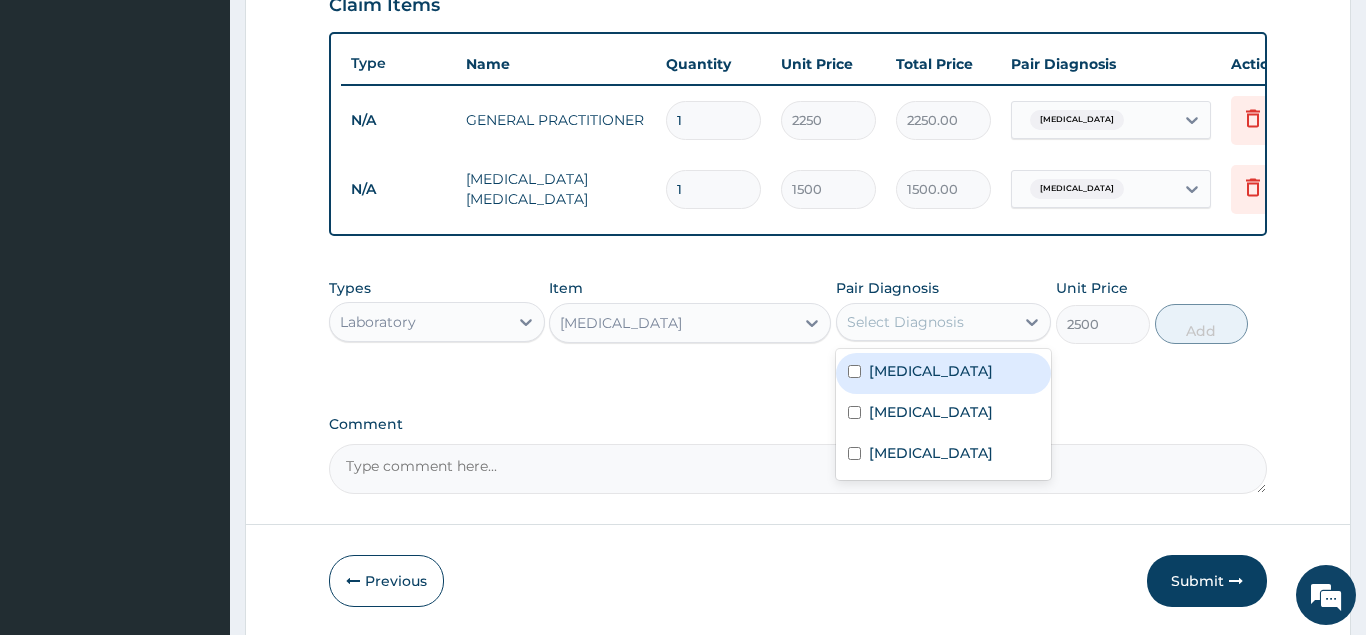 click on "Select Diagnosis" at bounding box center [926, 322] 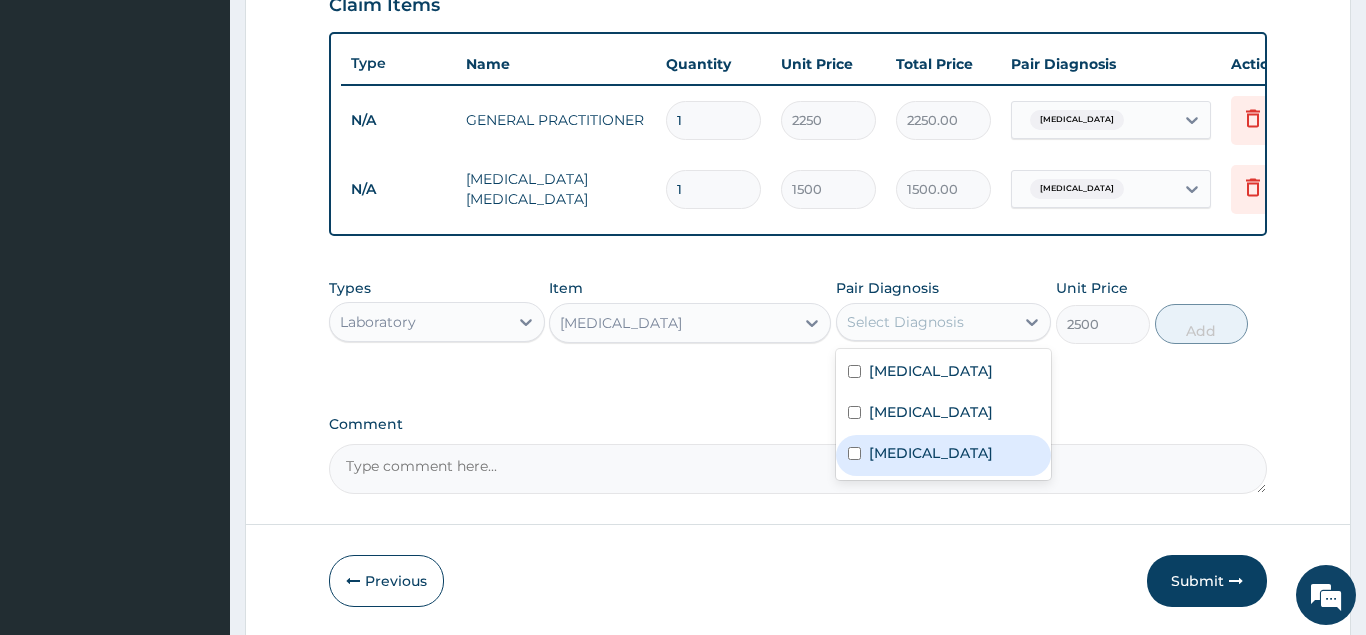 click on "Sepsis" at bounding box center [931, 453] 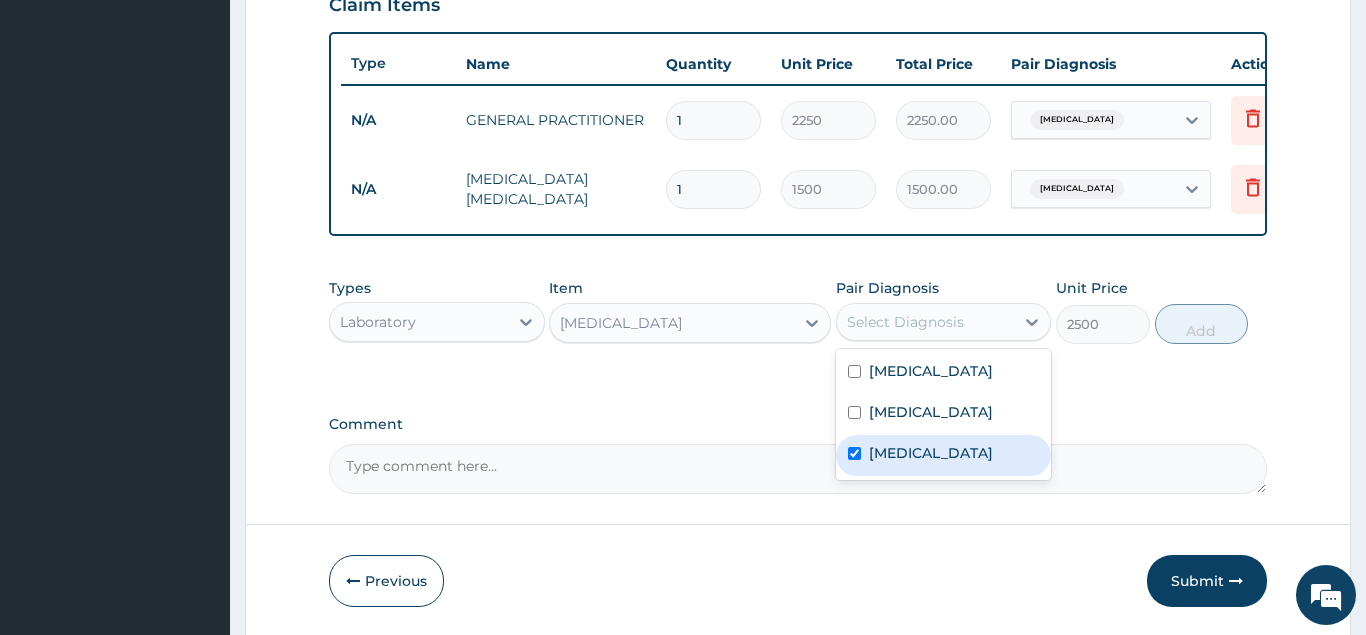 checkbox on "true" 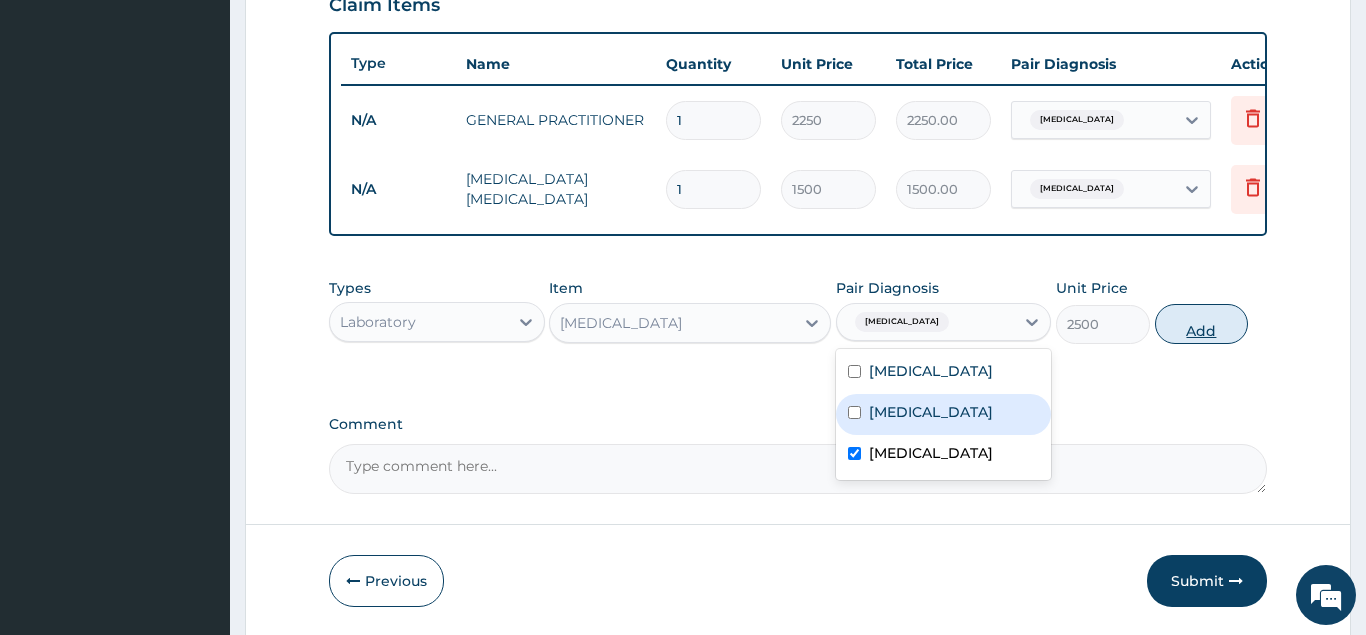 click on "Add" at bounding box center [1202, 324] 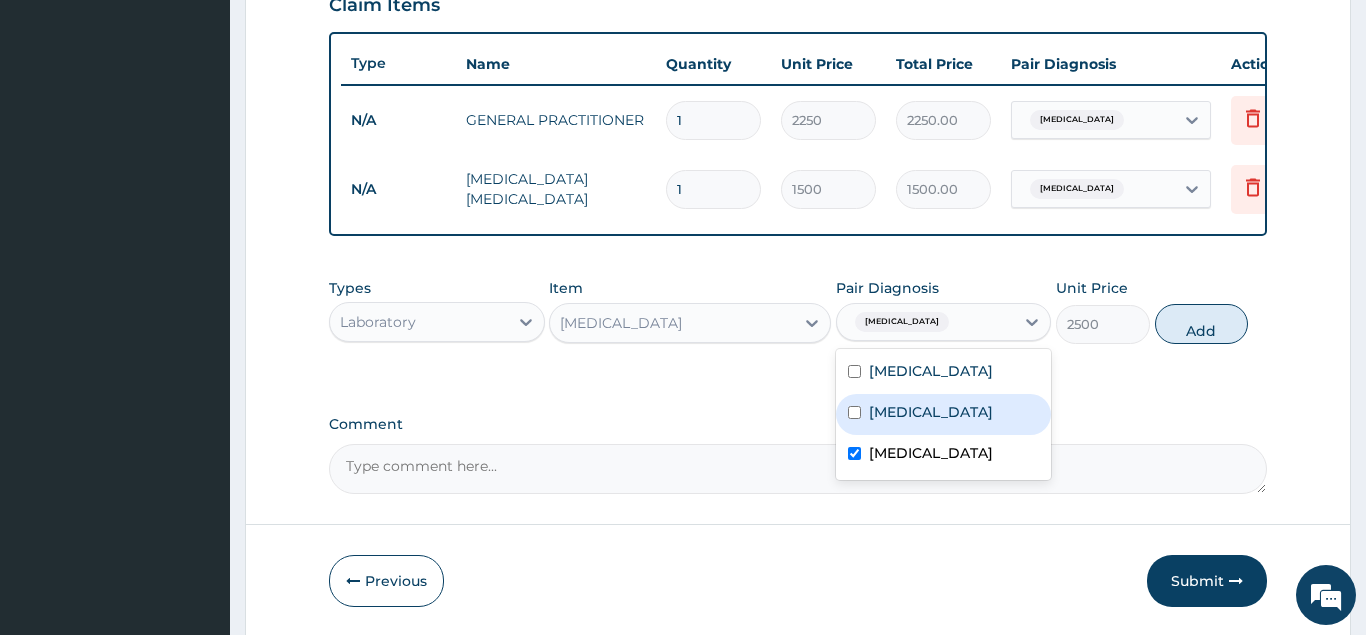 type on "0" 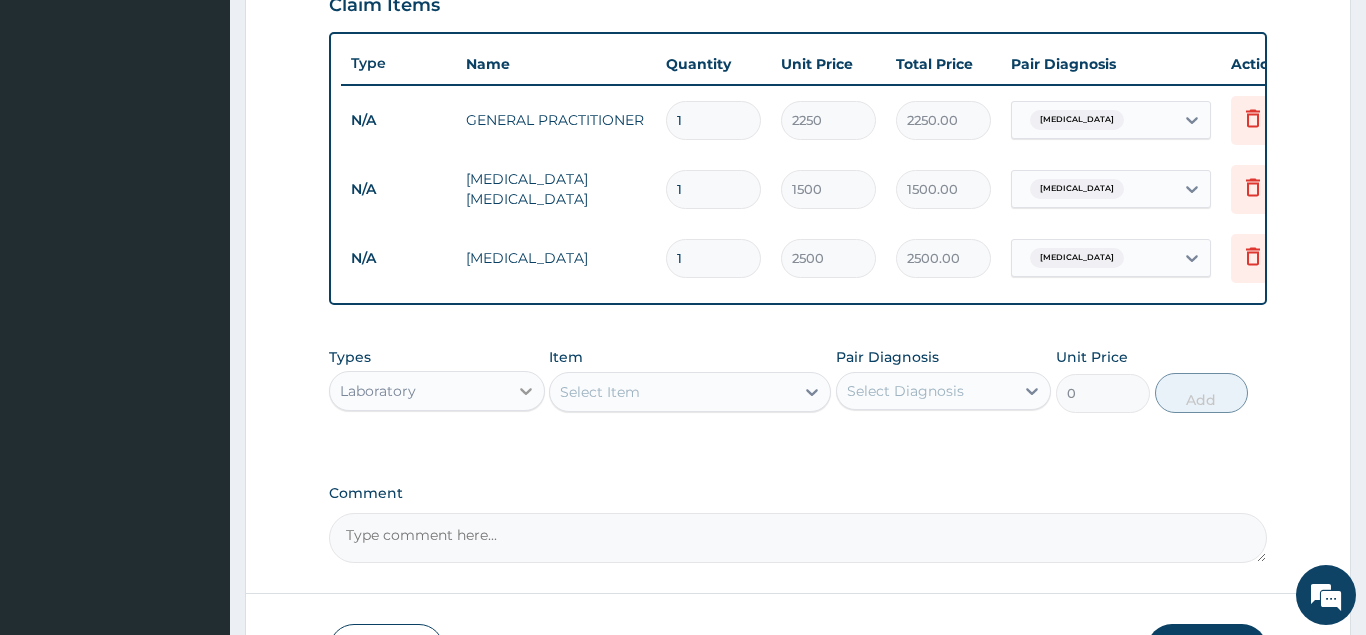 click 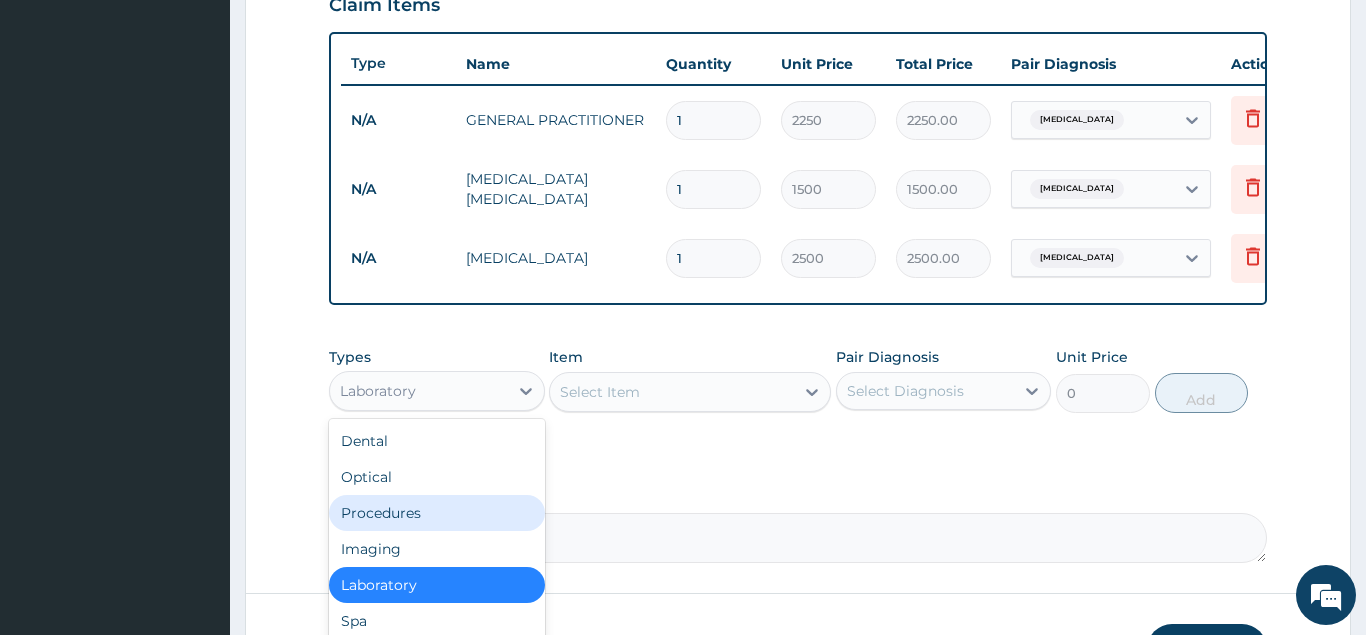 scroll, scrollTop: 68, scrollLeft: 0, axis: vertical 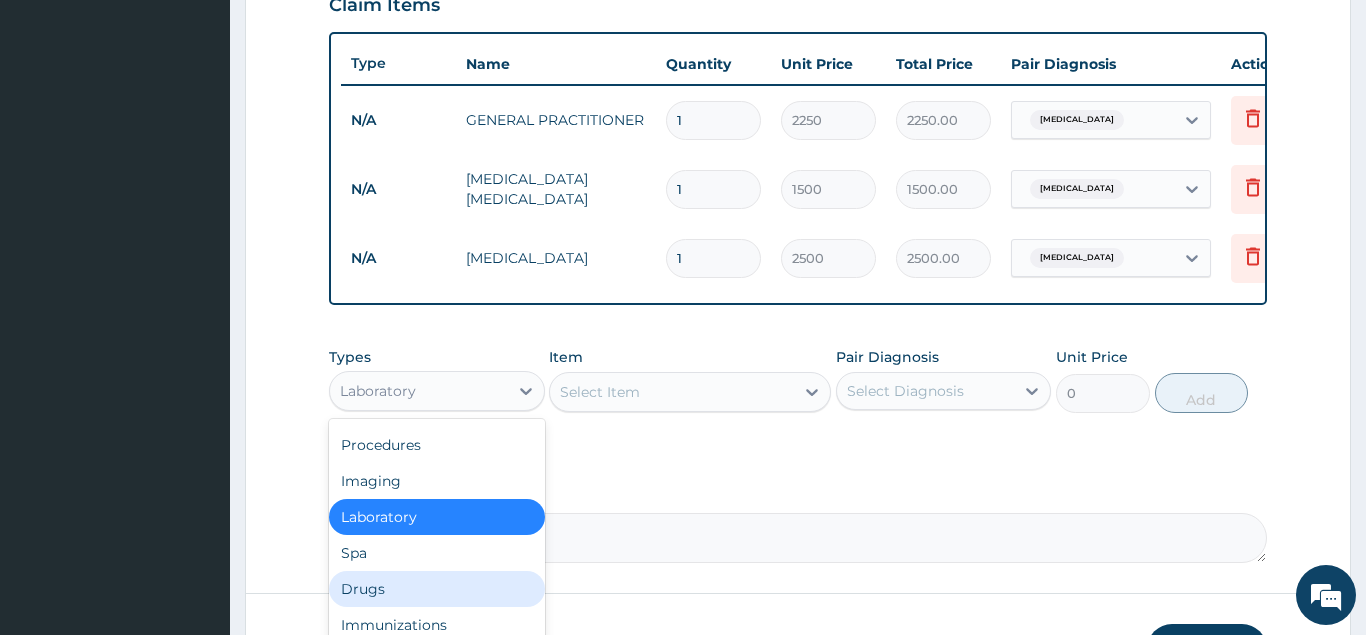 click on "Drugs" at bounding box center [437, 589] 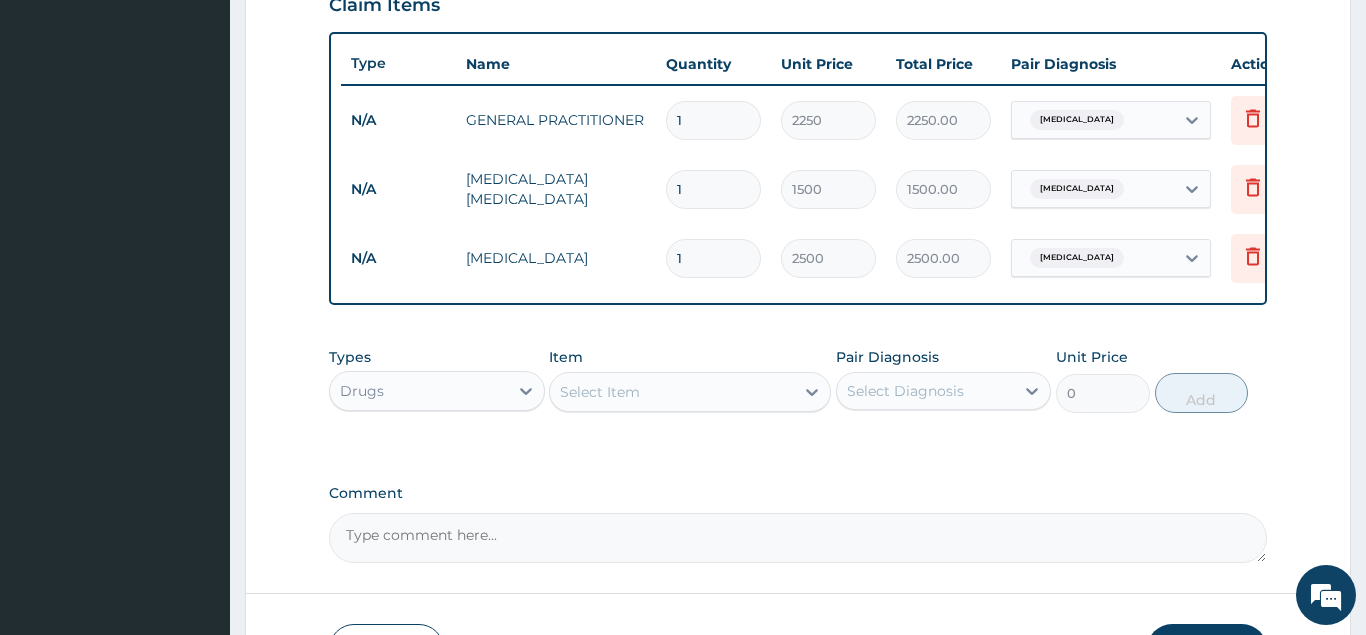 click on "Select Item" at bounding box center [600, 392] 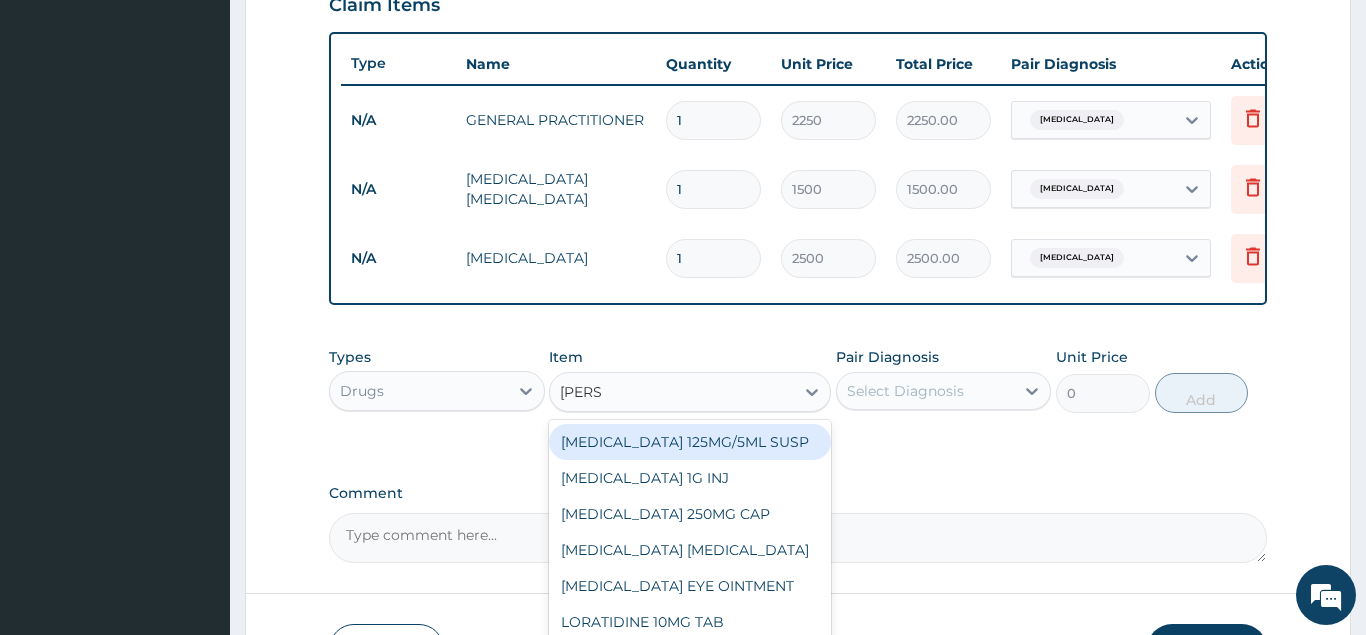 type on "LORAT" 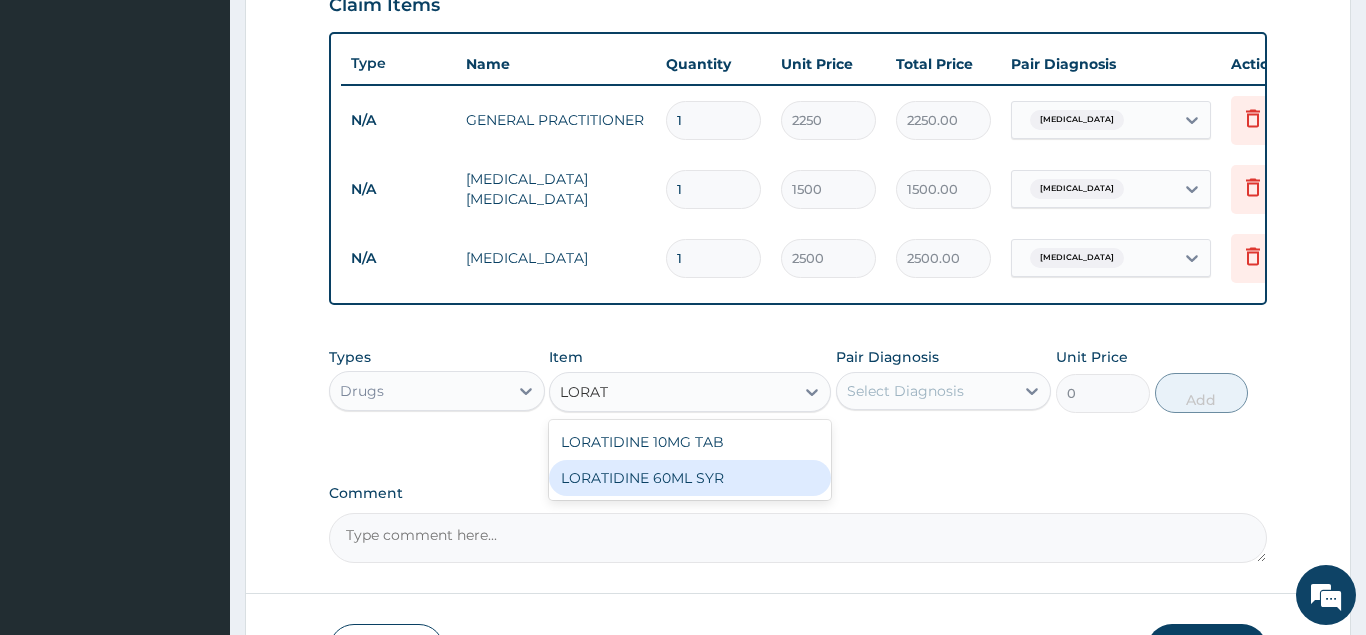 click on "LORATIDINE 60ML SYR" at bounding box center (690, 478) 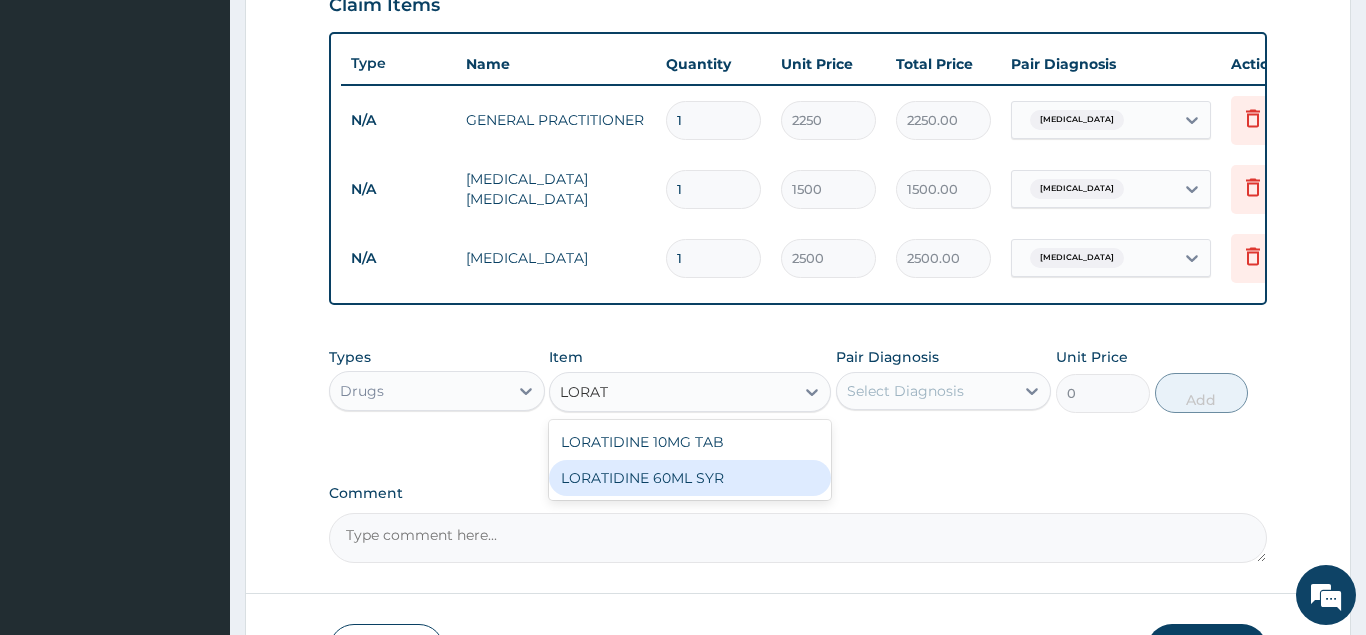 type 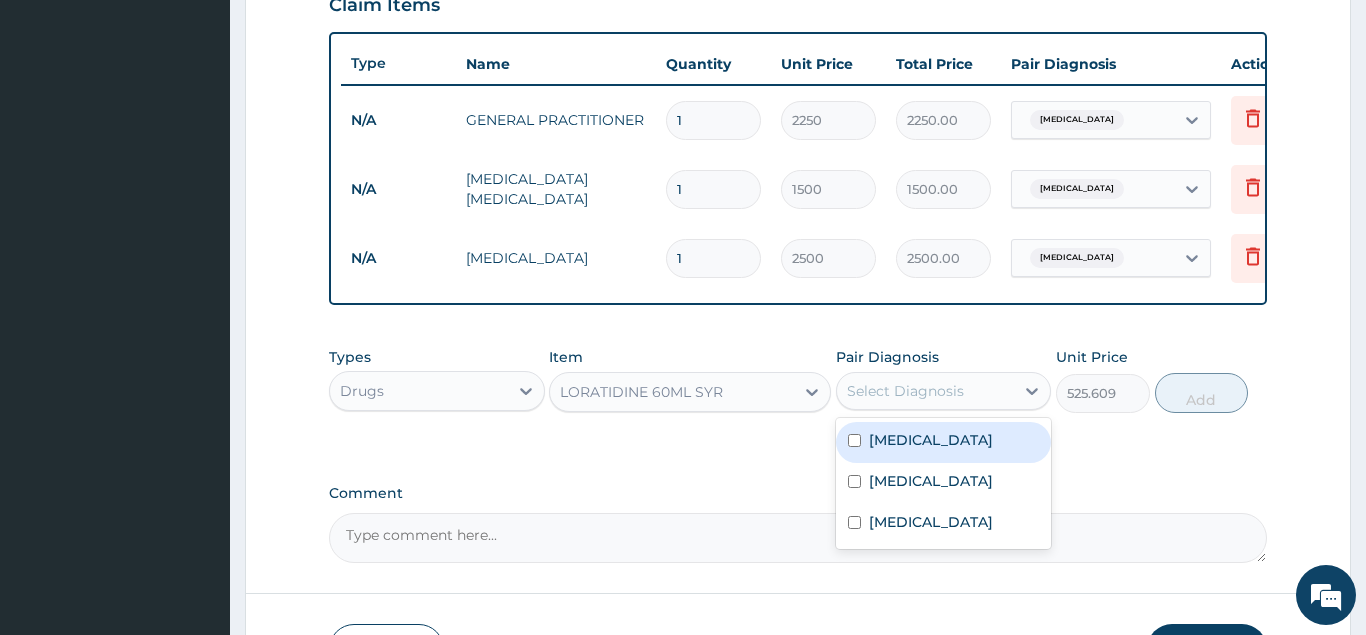 drag, startPoint x: 891, startPoint y: 392, endPoint x: 874, endPoint y: 457, distance: 67.18631 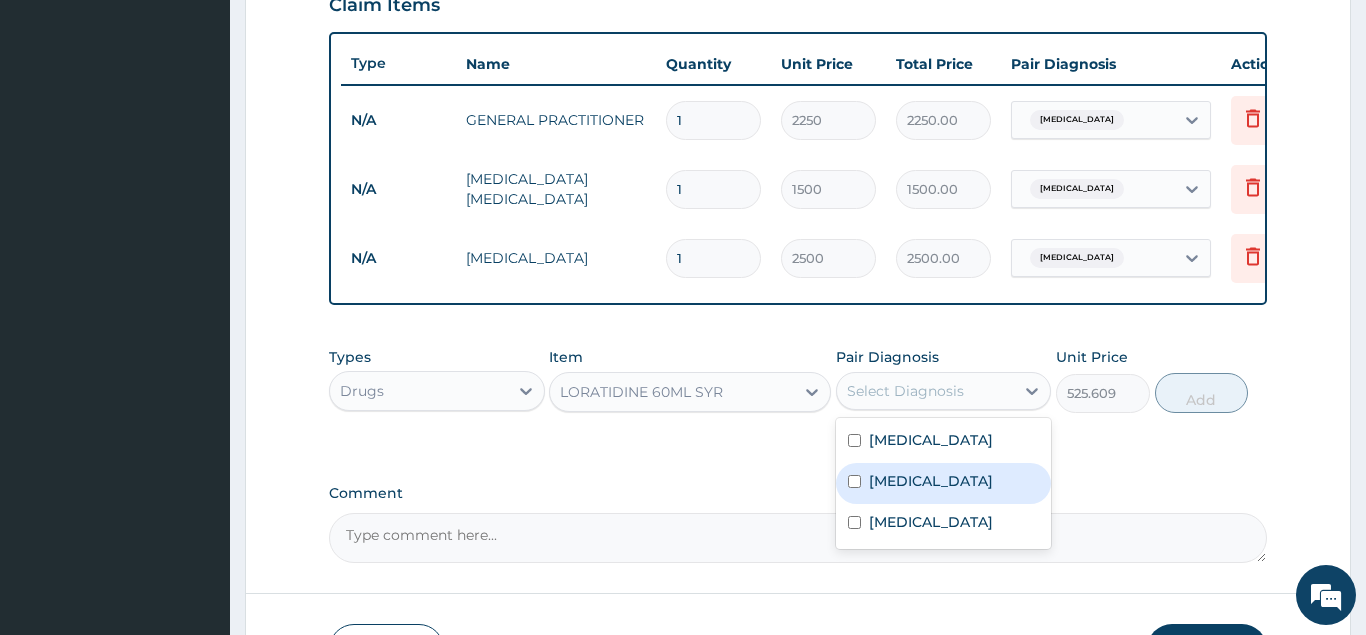 drag, startPoint x: 901, startPoint y: 481, endPoint x: 919, endPoint y: 473, distance: 19.697716 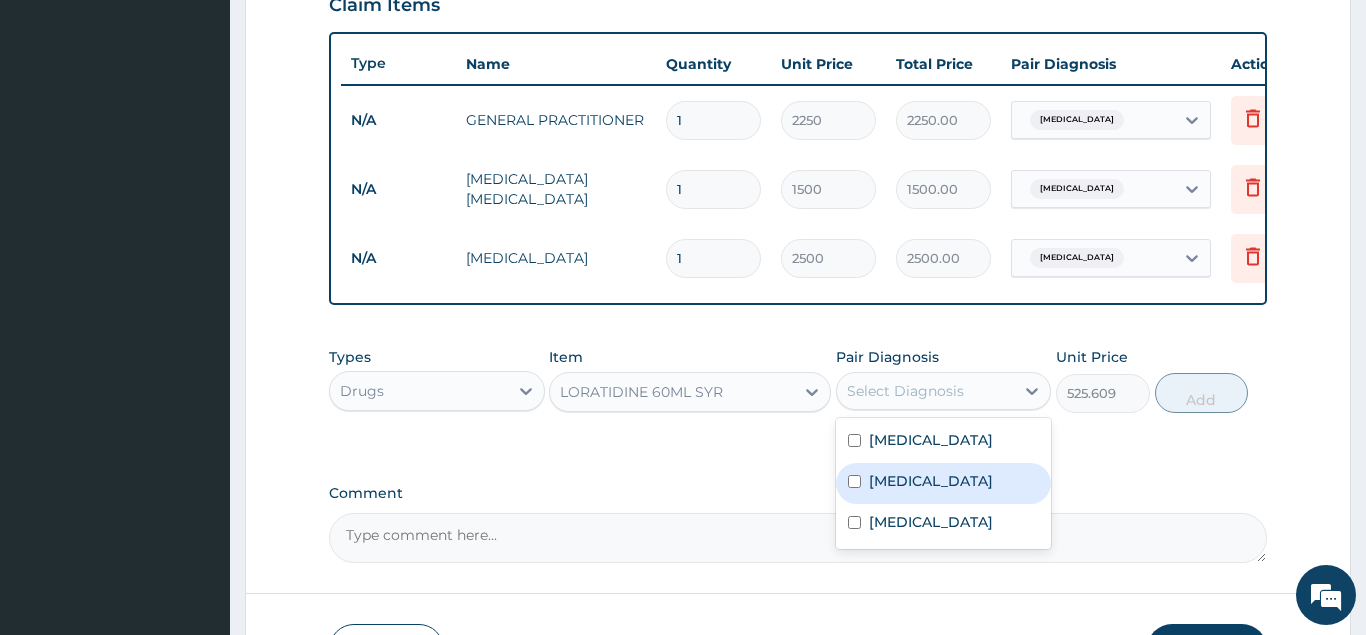 click on "Rhinitis" at bounding box center (931, 481) 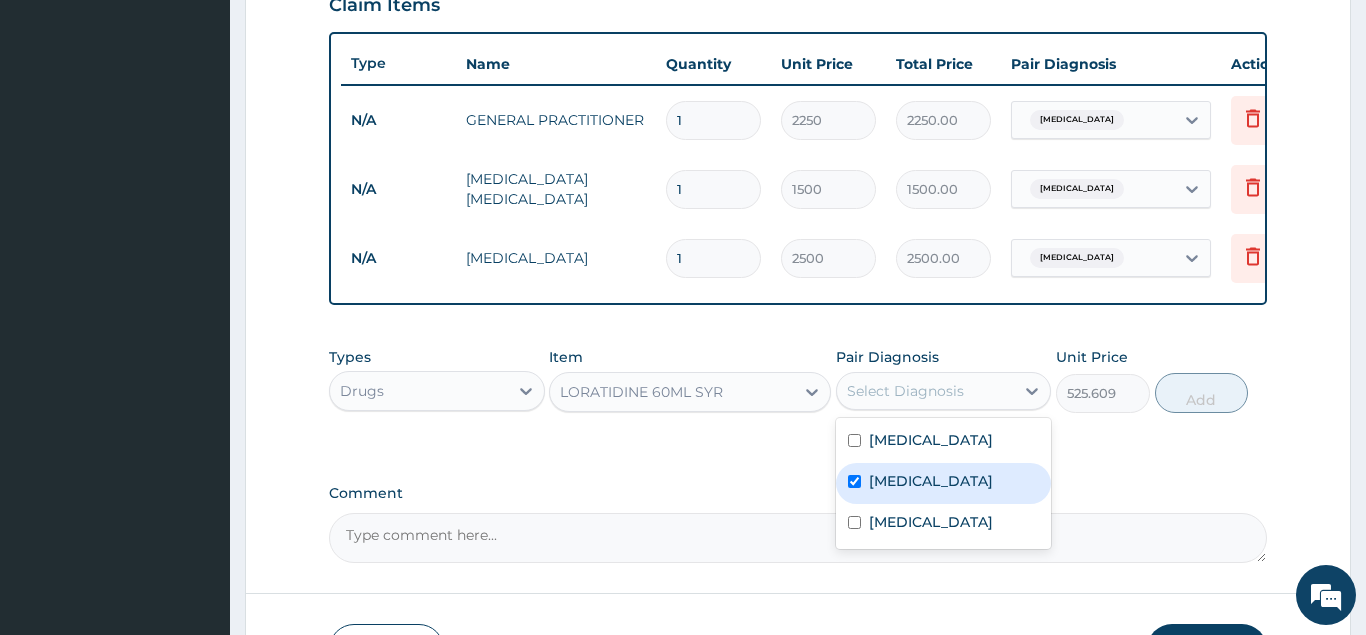 checkbox on "true" 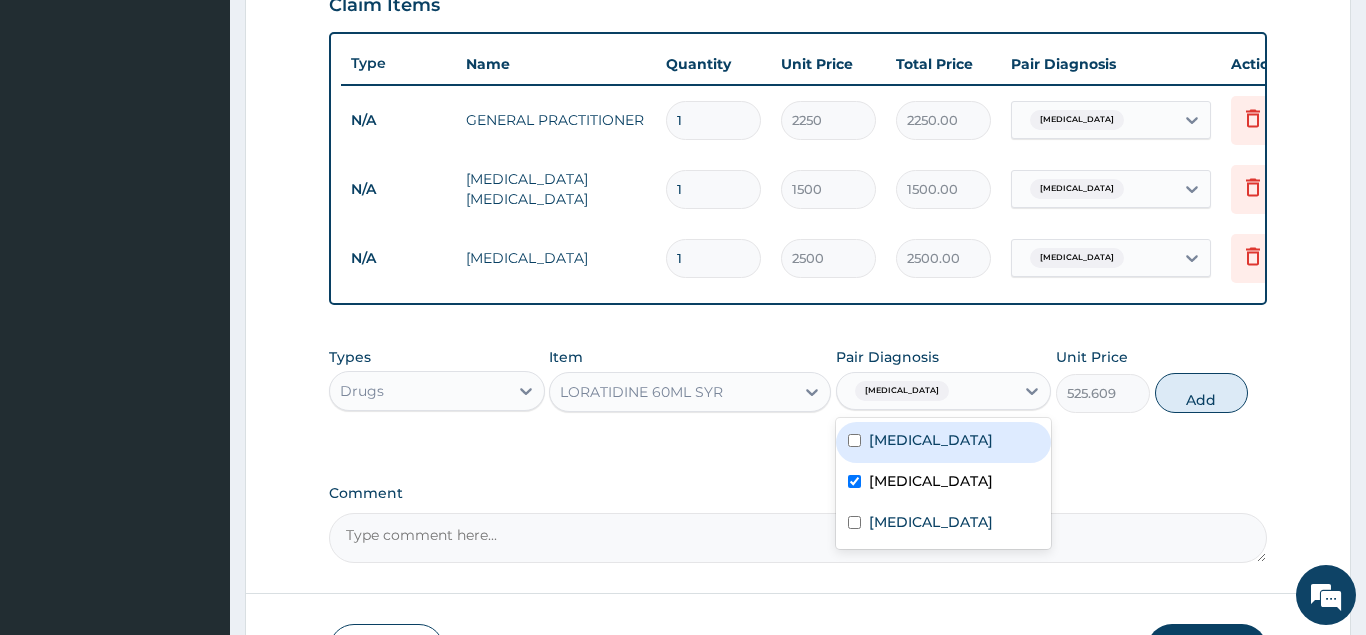 click on "Add" at bounding box center [1202, 393] 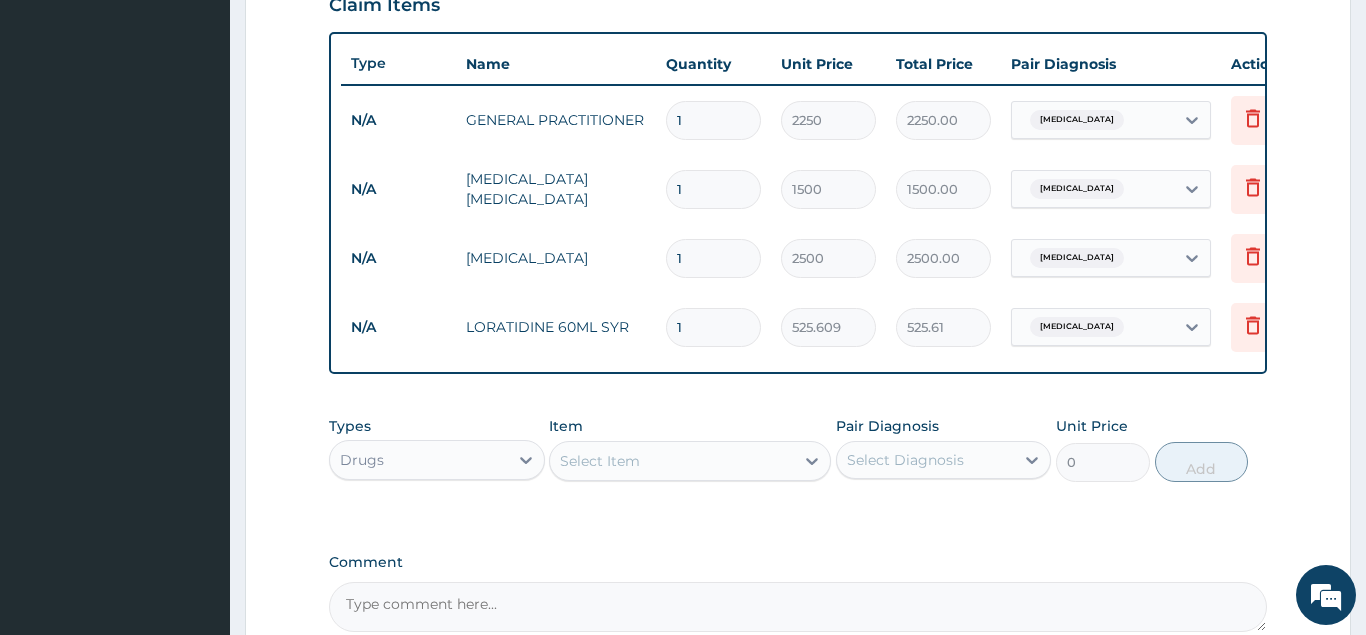 click on "Select Item" at bounding box center (600, 461) 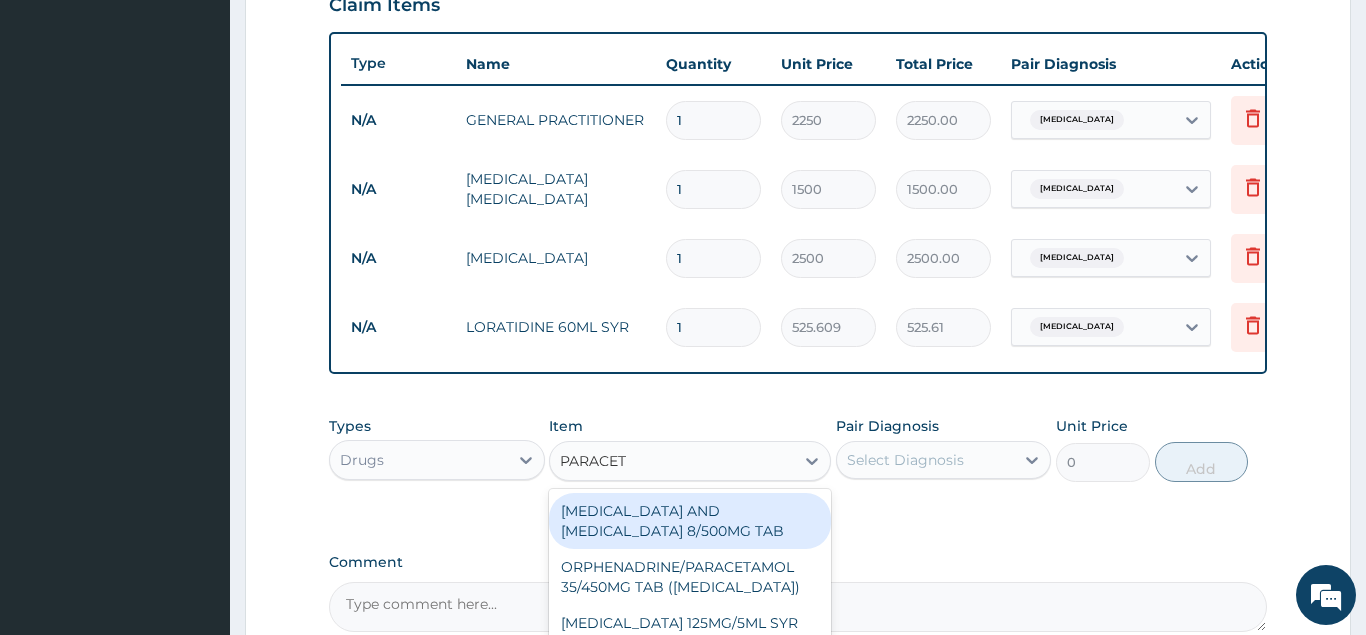 type on "PARACETA" 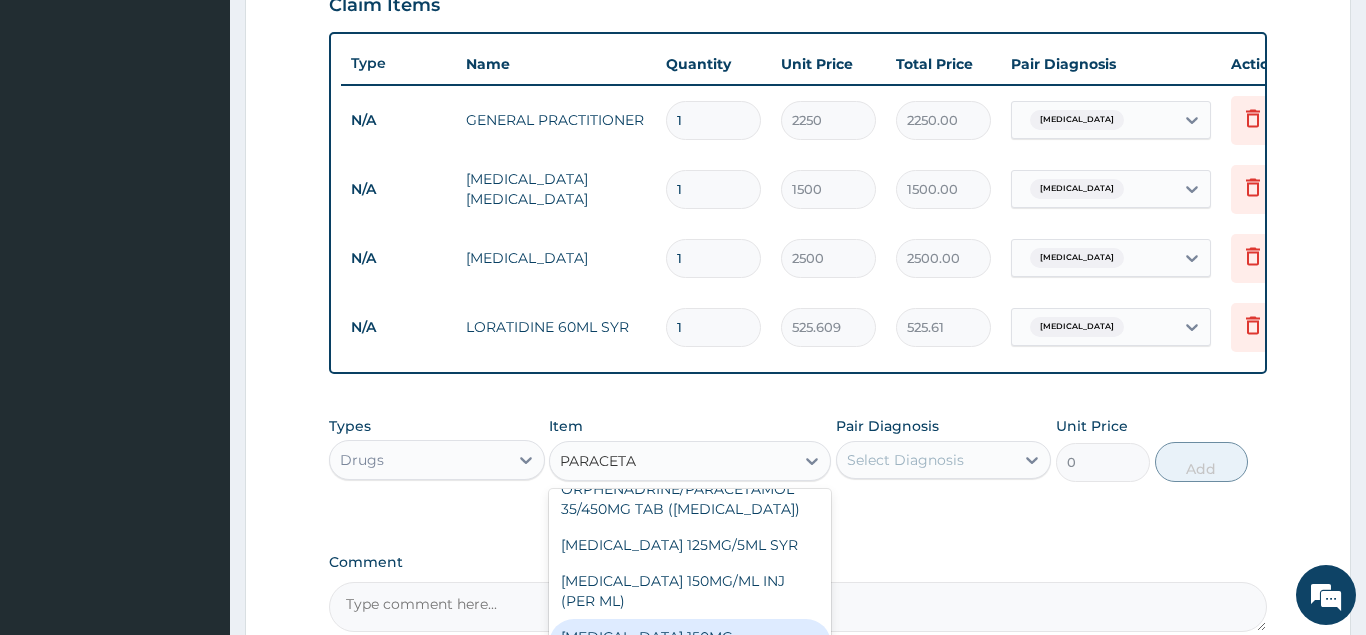 scroll, scrollTop: 108, scrollLeft: 0, axis: vertical 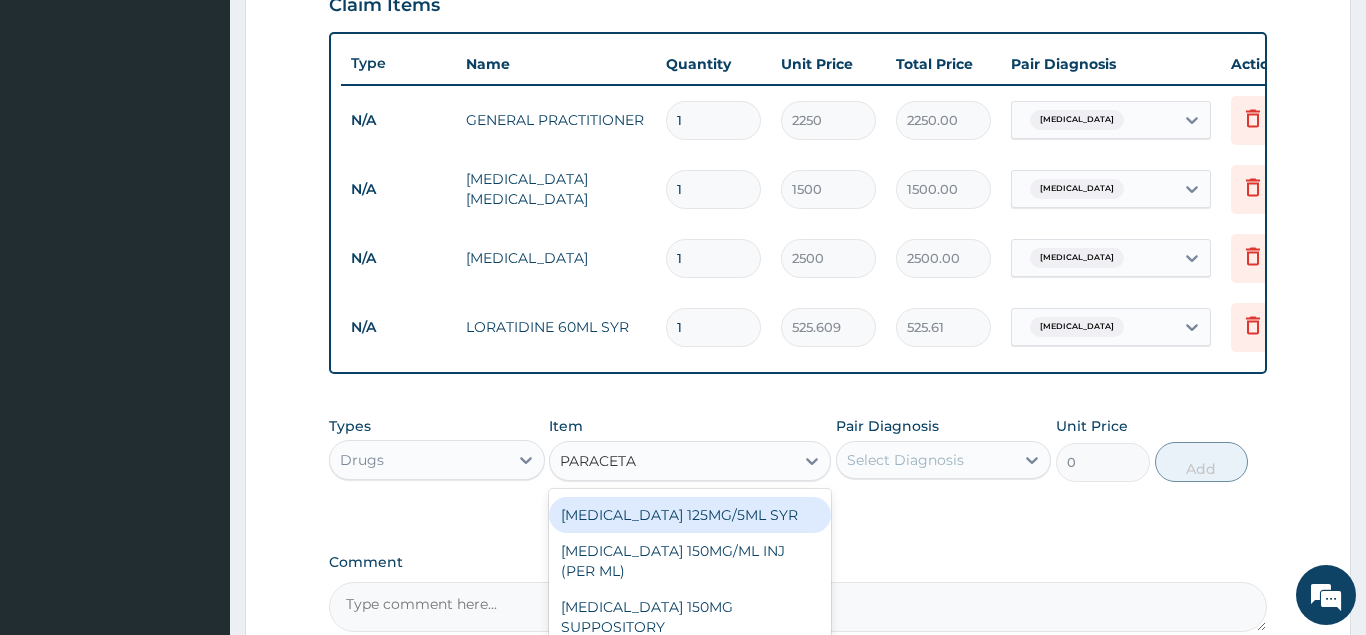 click on "PARACETAMOL 125MG/5ML SYR" at bounding box center (690, 515) 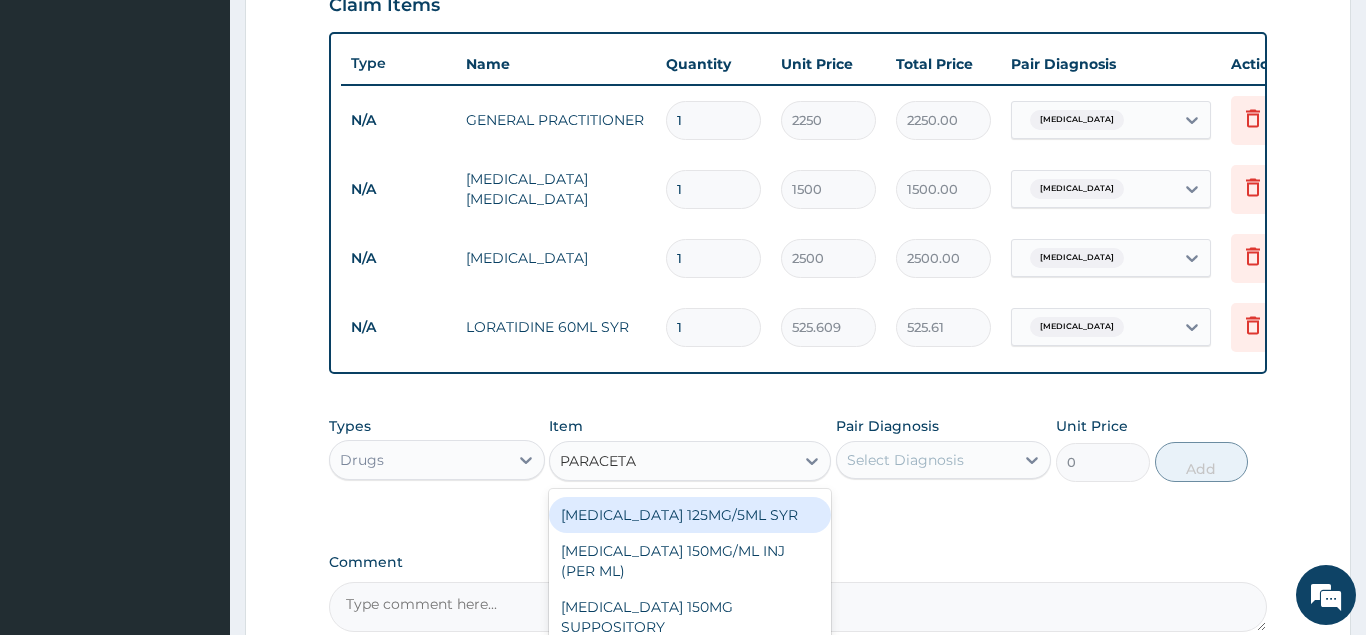 type 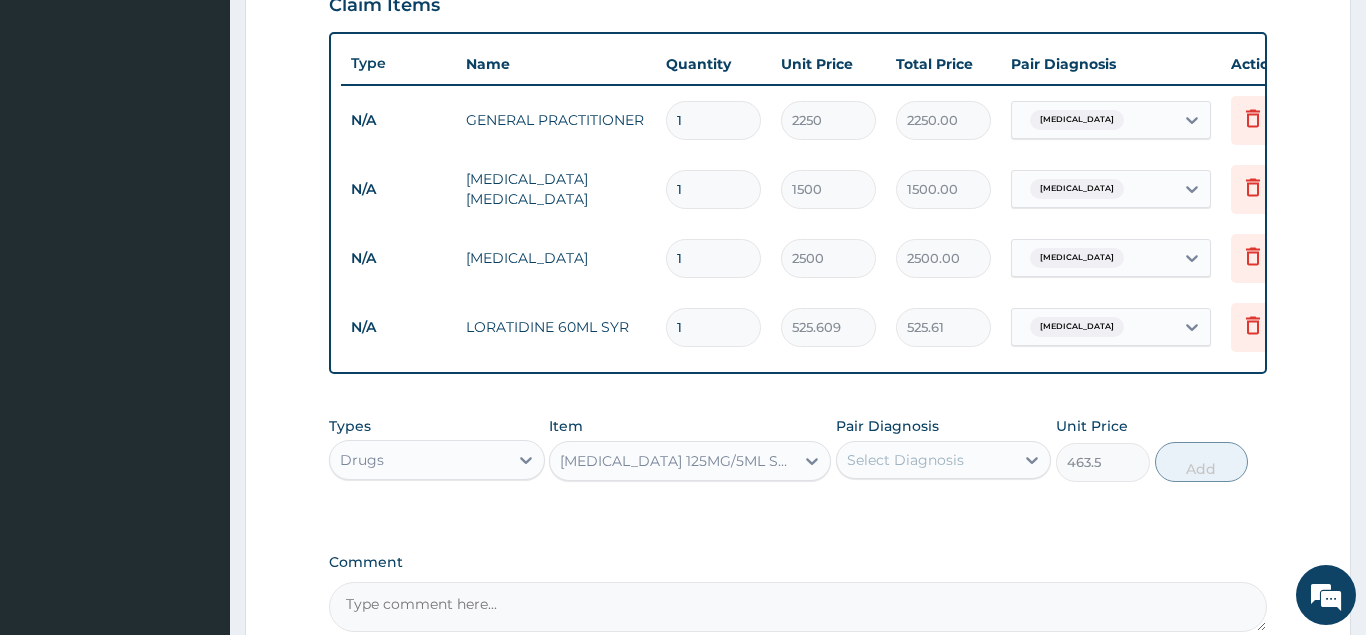 click on "Select Diagnosis" at bounding box center (905, 460) 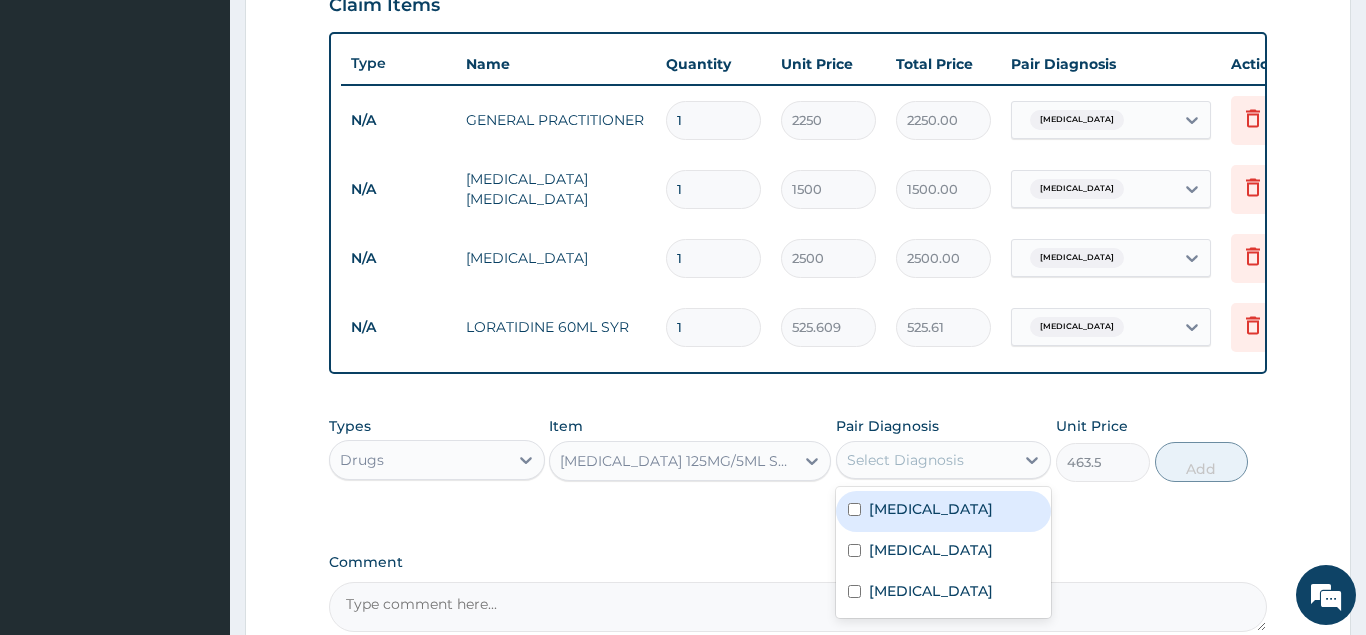 click on "Malaria" at bounding box center [931, 509] 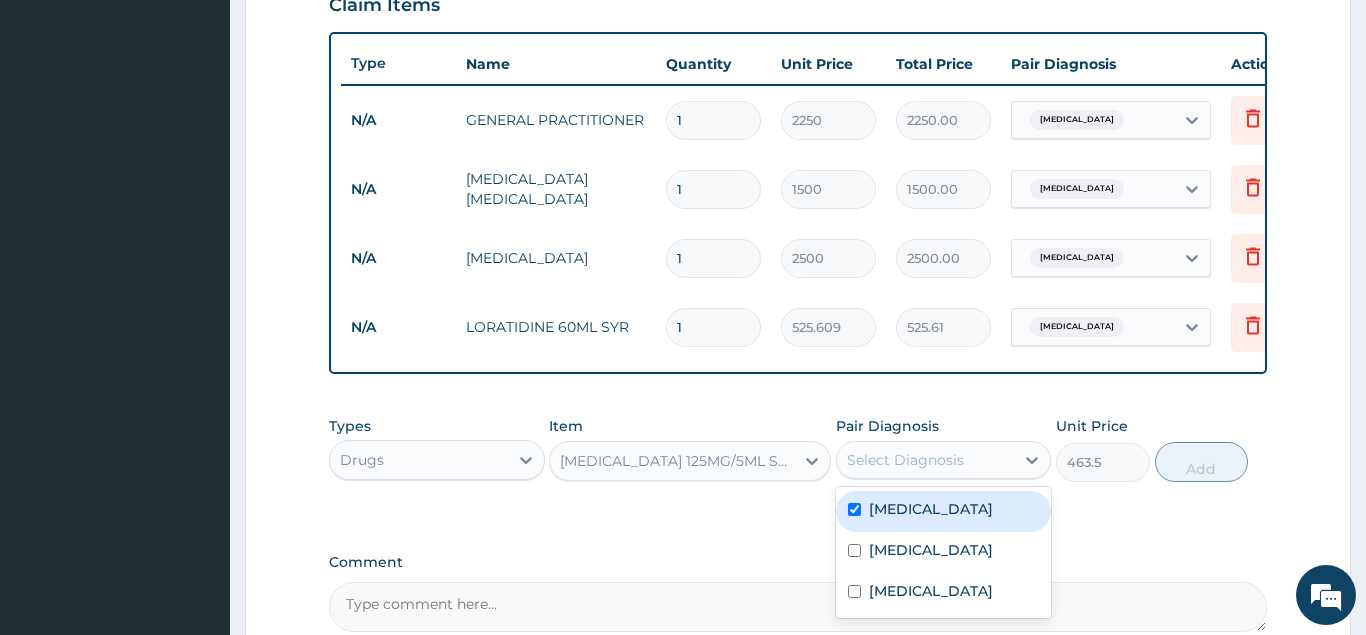 checkbox on "true" 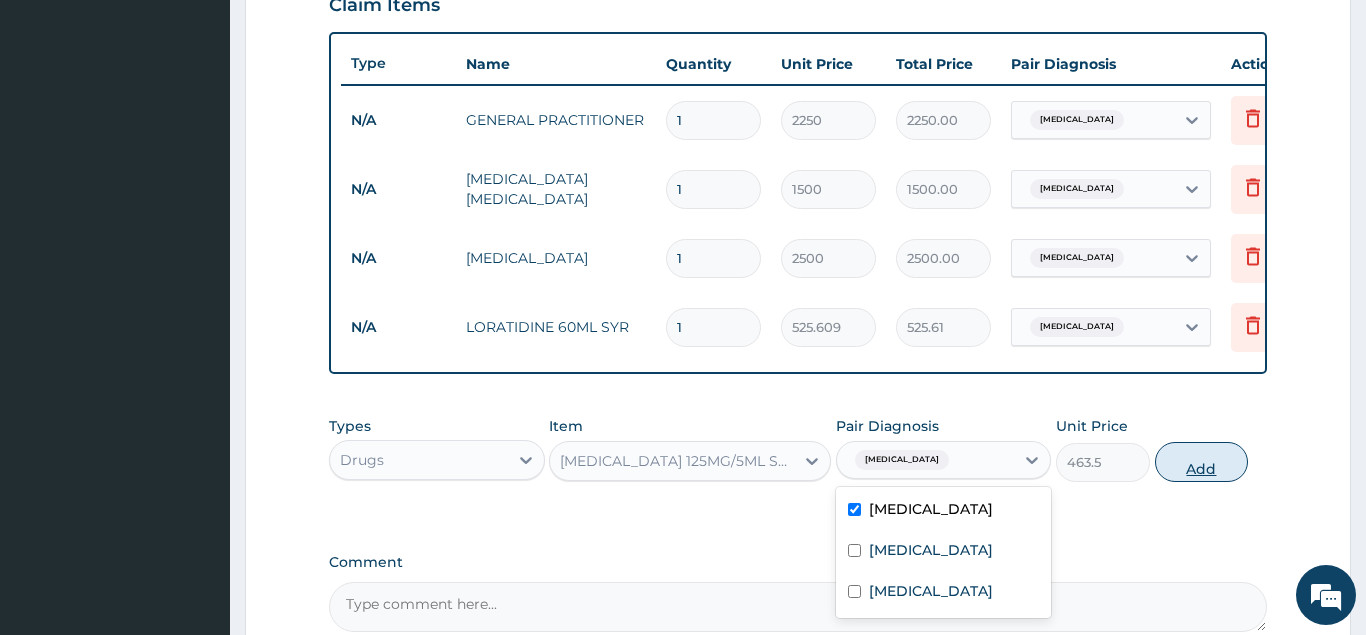 click on "Add" at bounding box center (1202, 462) 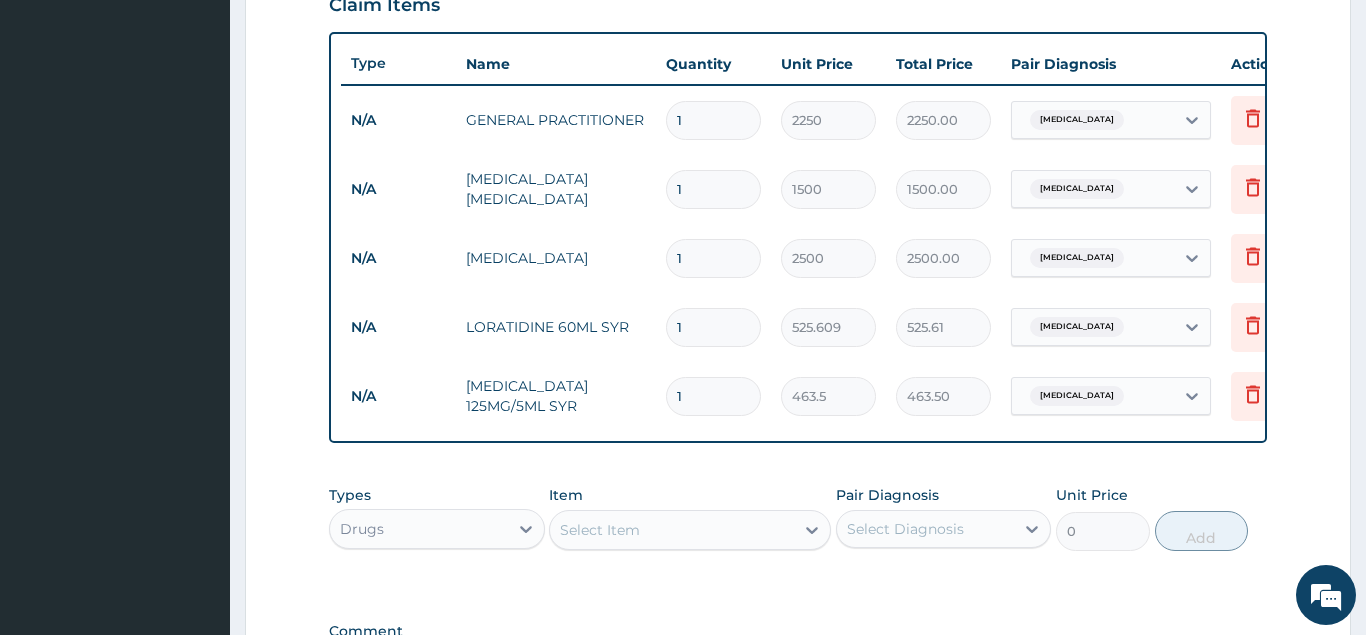 click on "Select Item" at bounding box center (672, 530) 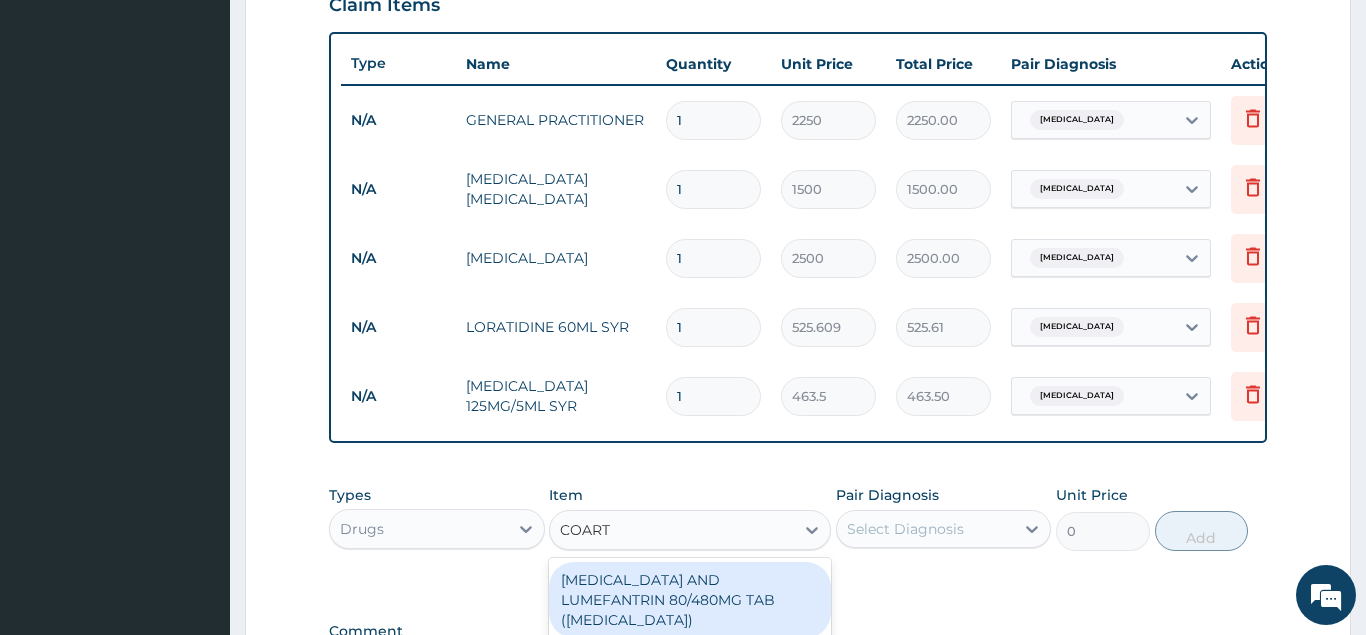 type on "COARTE" 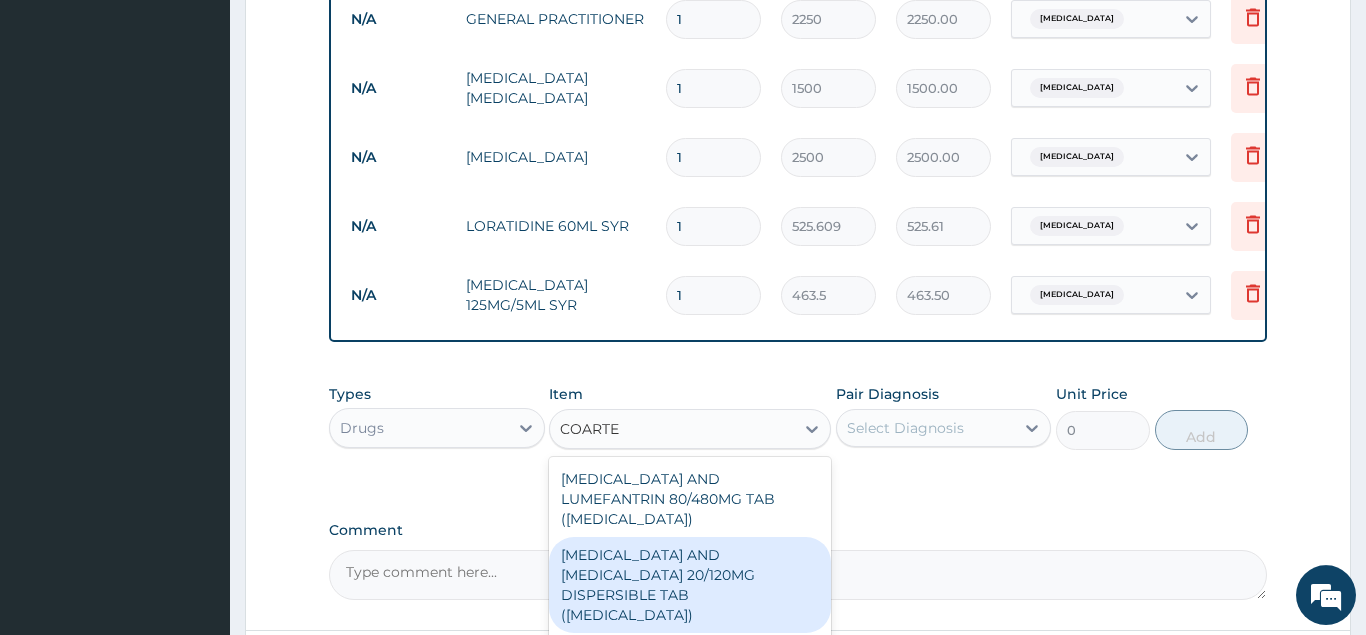 scroll, scrollTop: 814, scrollLeft: 0, axis: vertical 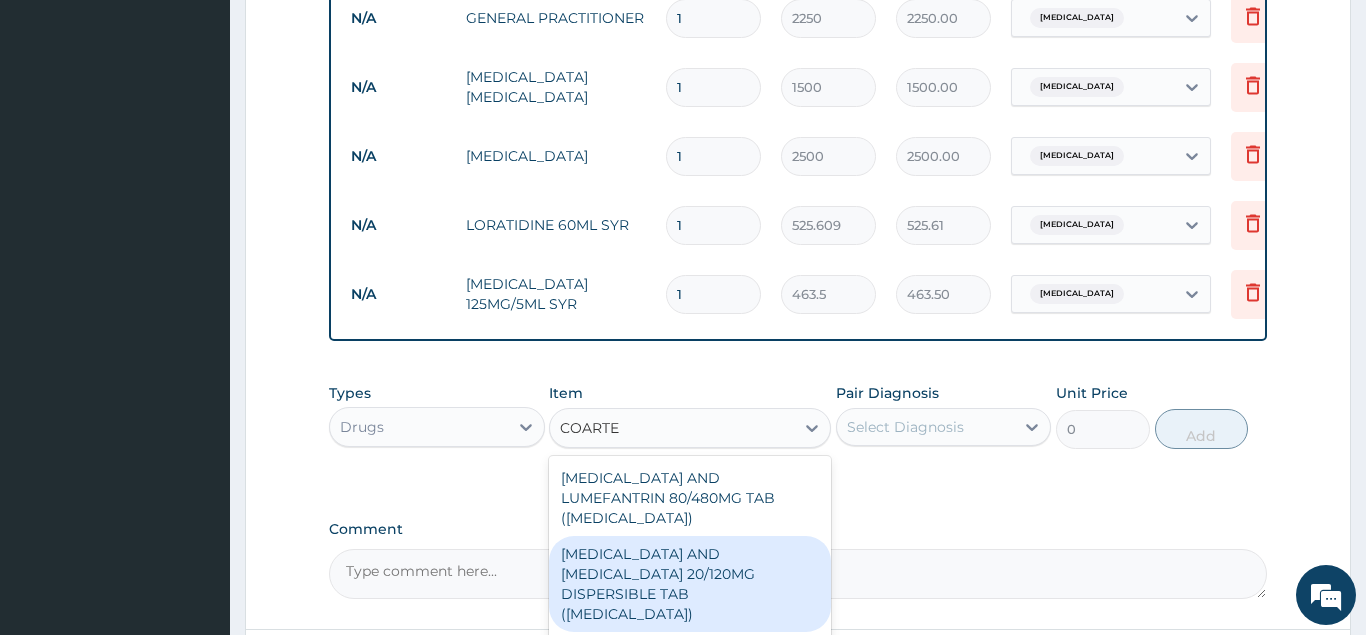 click on "ARTEMETHER AND LUMEFANTRINE 20/120MG DISPERSIBLE TAB (COARTEM)" at bounding box center (690, 584) 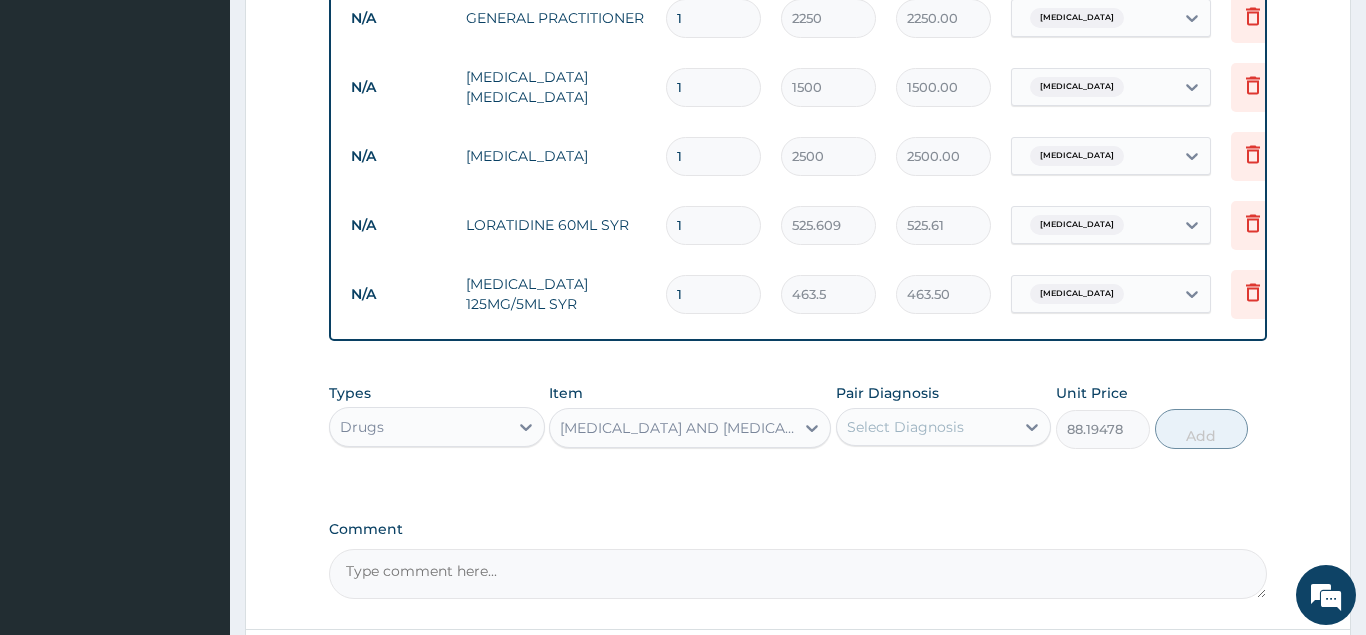 click on "Select Diagnosis" at bounding box center (905, 427) 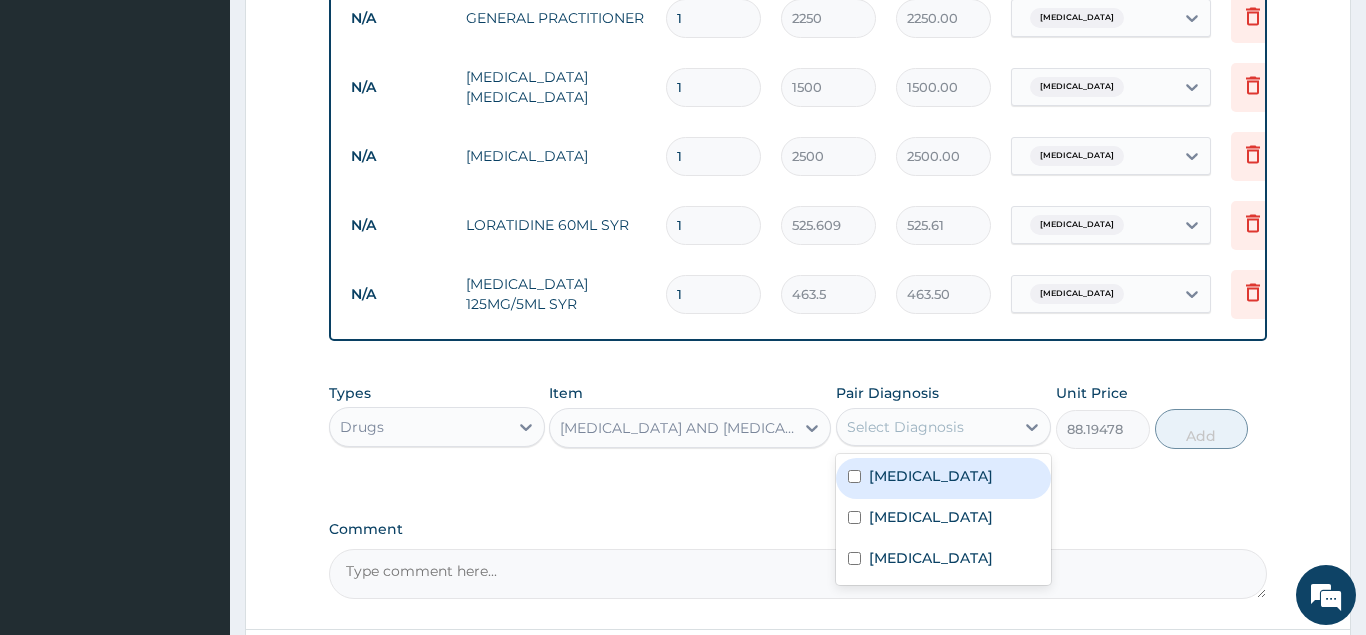 click on "Malaria" at bounding box center [931, 476] 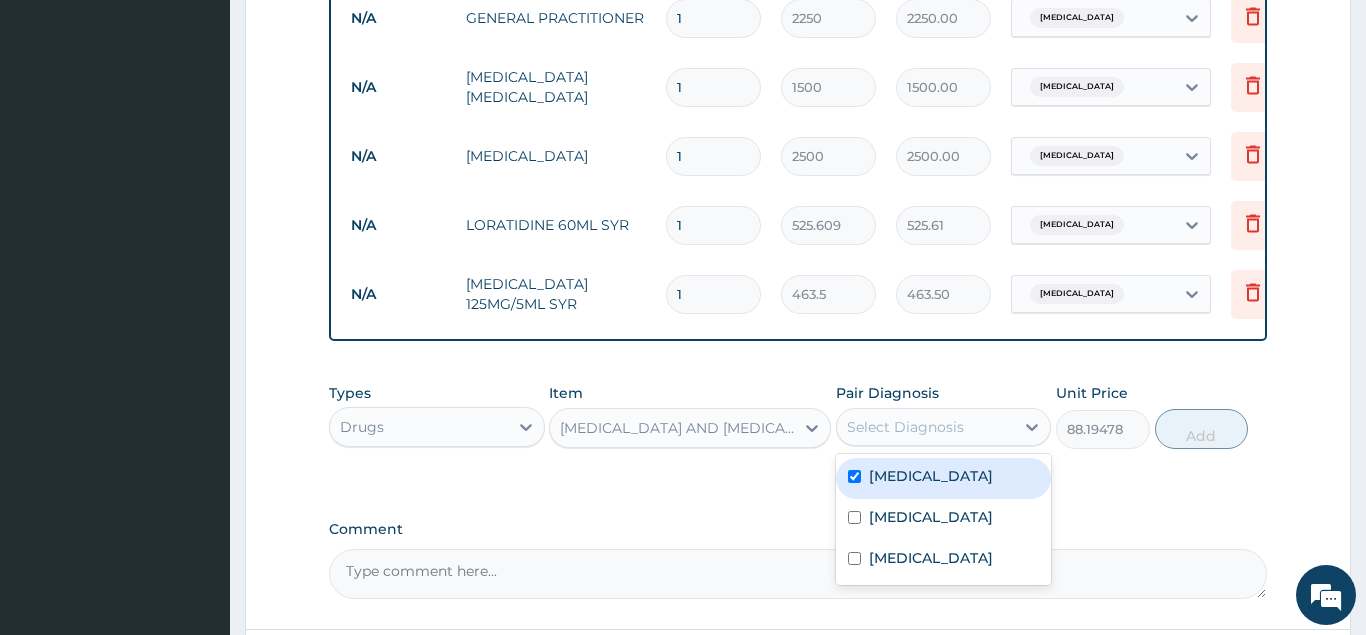 checkbox on "true" 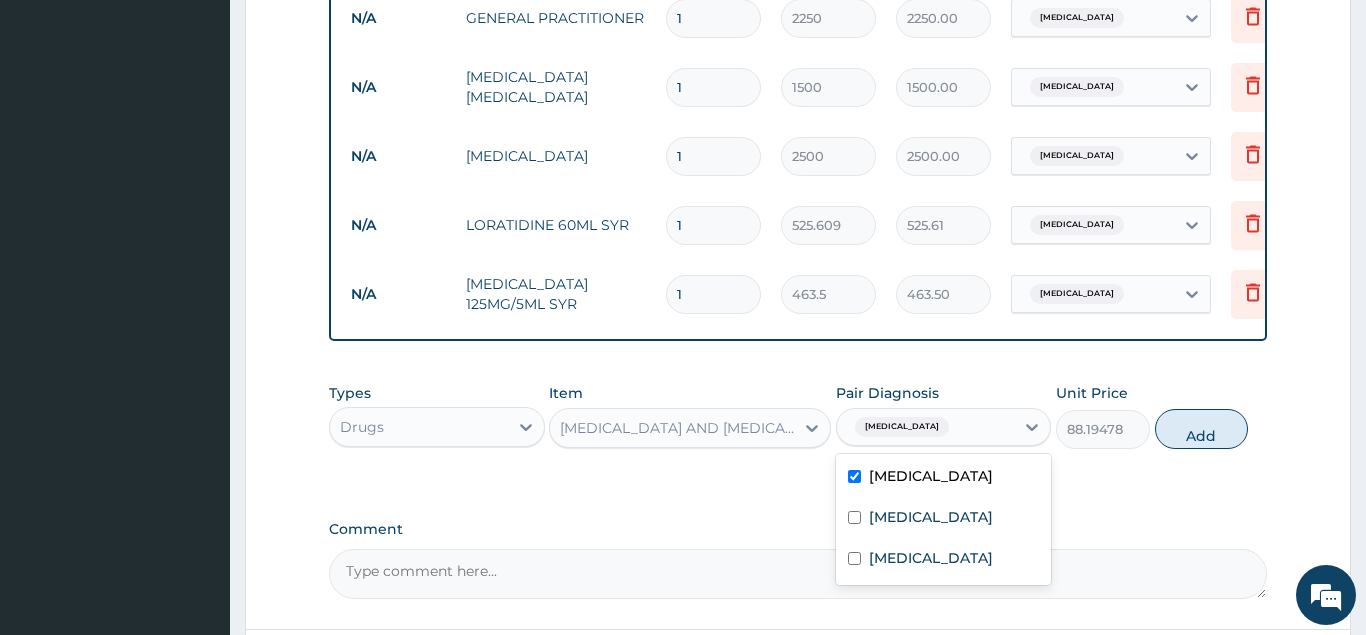 drag, startPoint x: 1201, startPoint y: 436, endPoint x: 1147, endPoint y: 445, distance: 54.74486 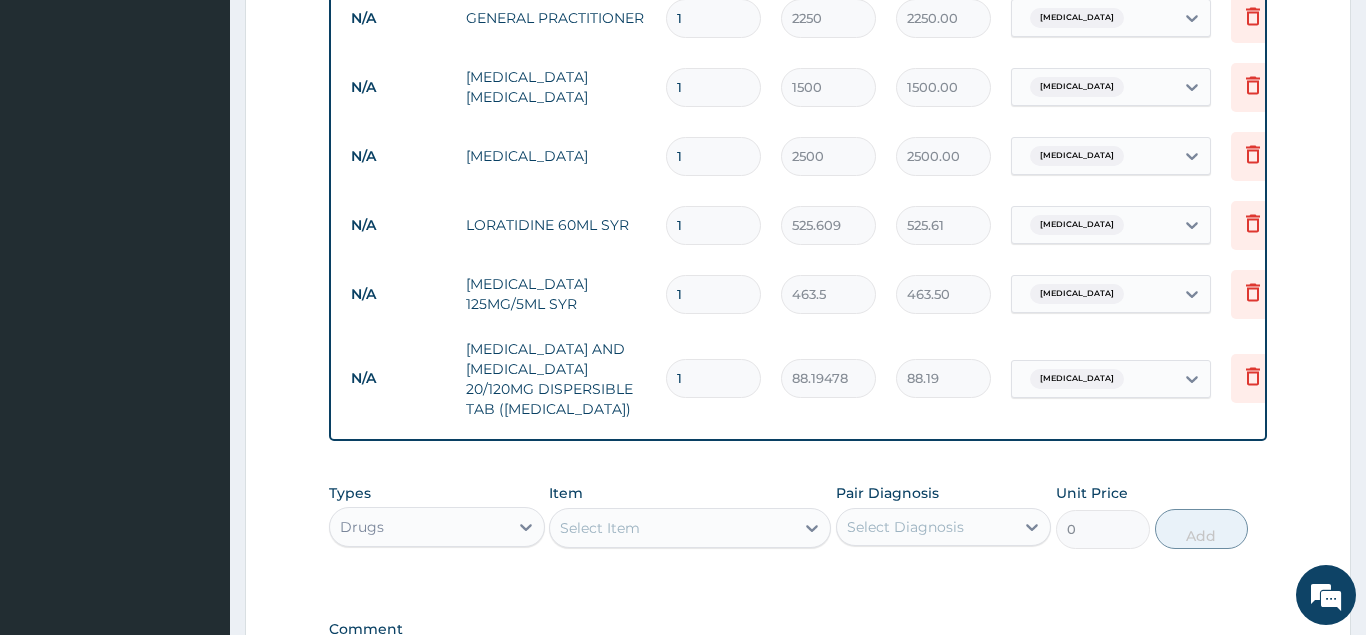 type on "12" 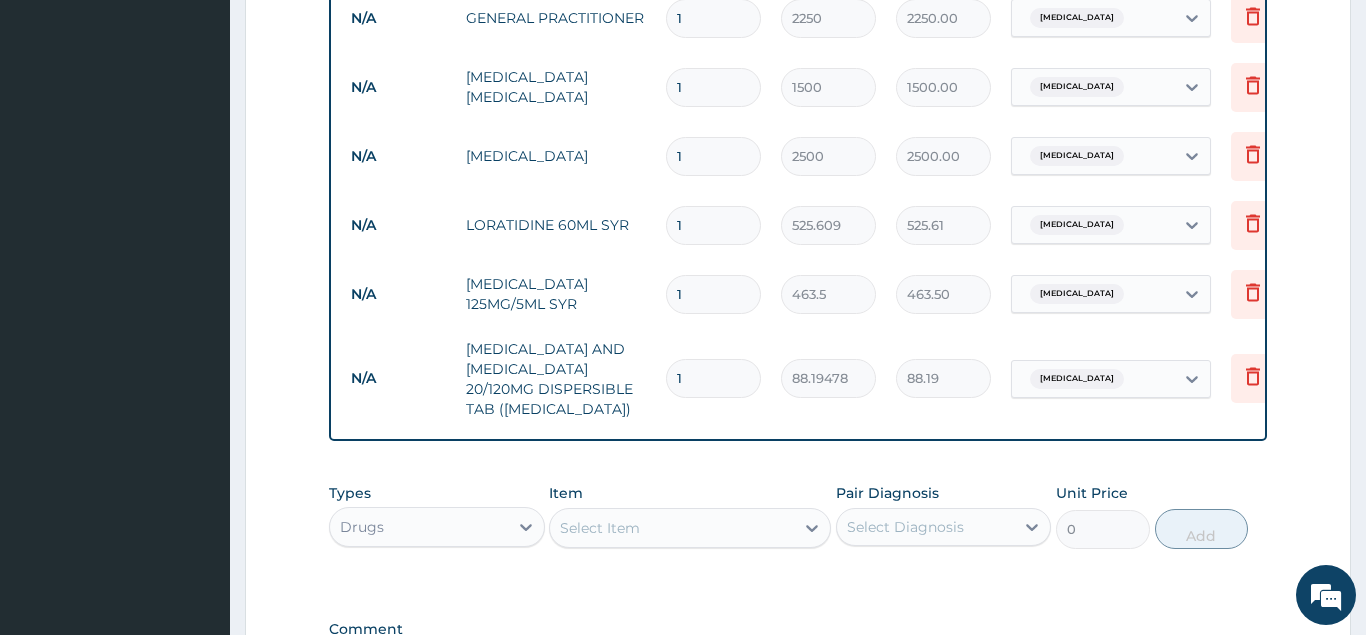 type on "1058.34" 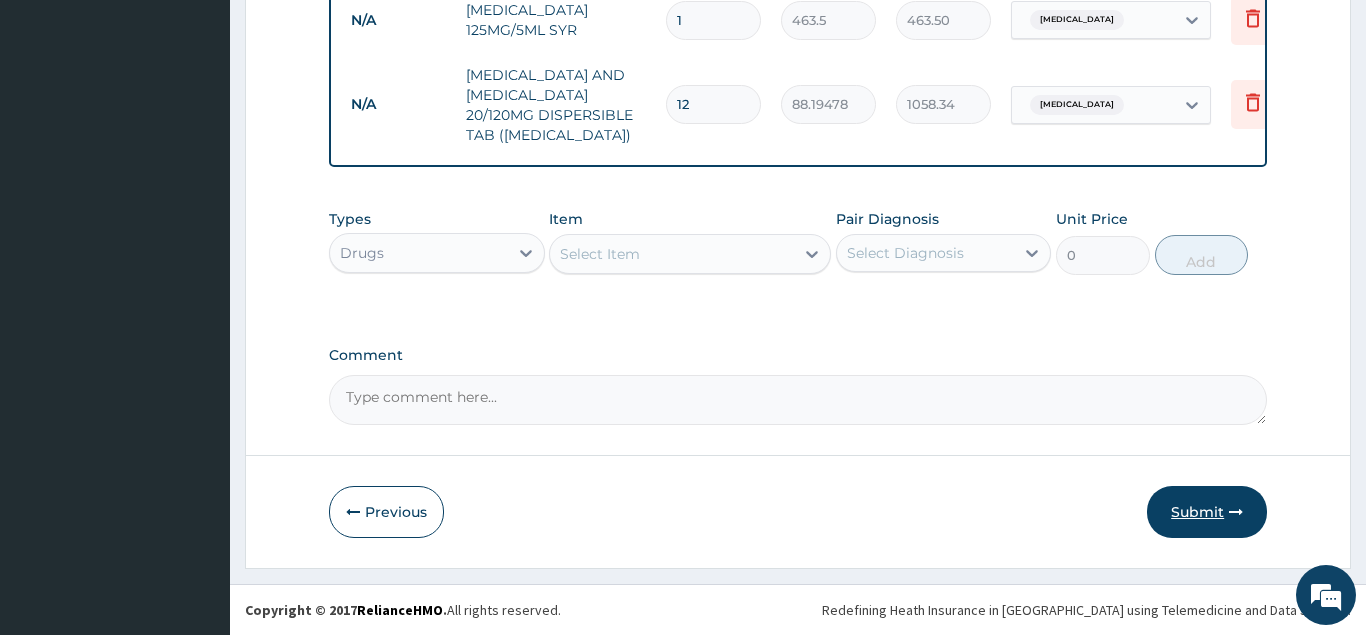 type on "12" 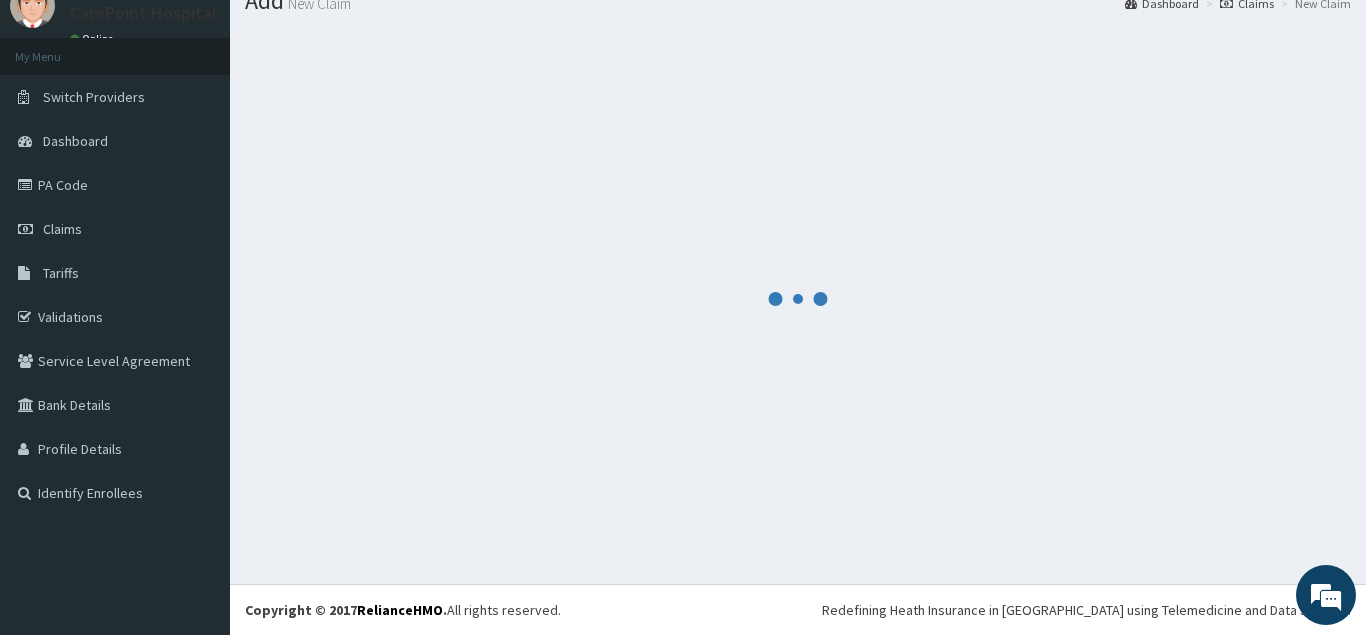 scroll, scrollTop: 77, scrollLeft: 0, axis: vertical 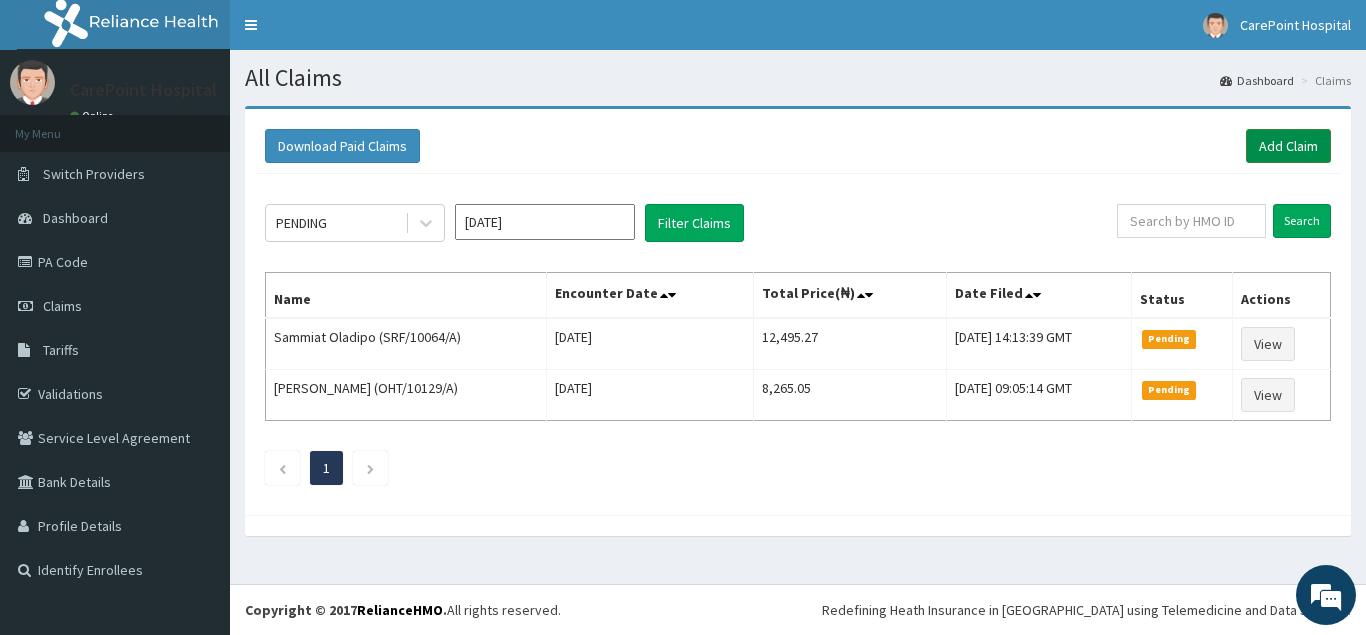 click on "Add Claim" at bounding box center [1288, 146] 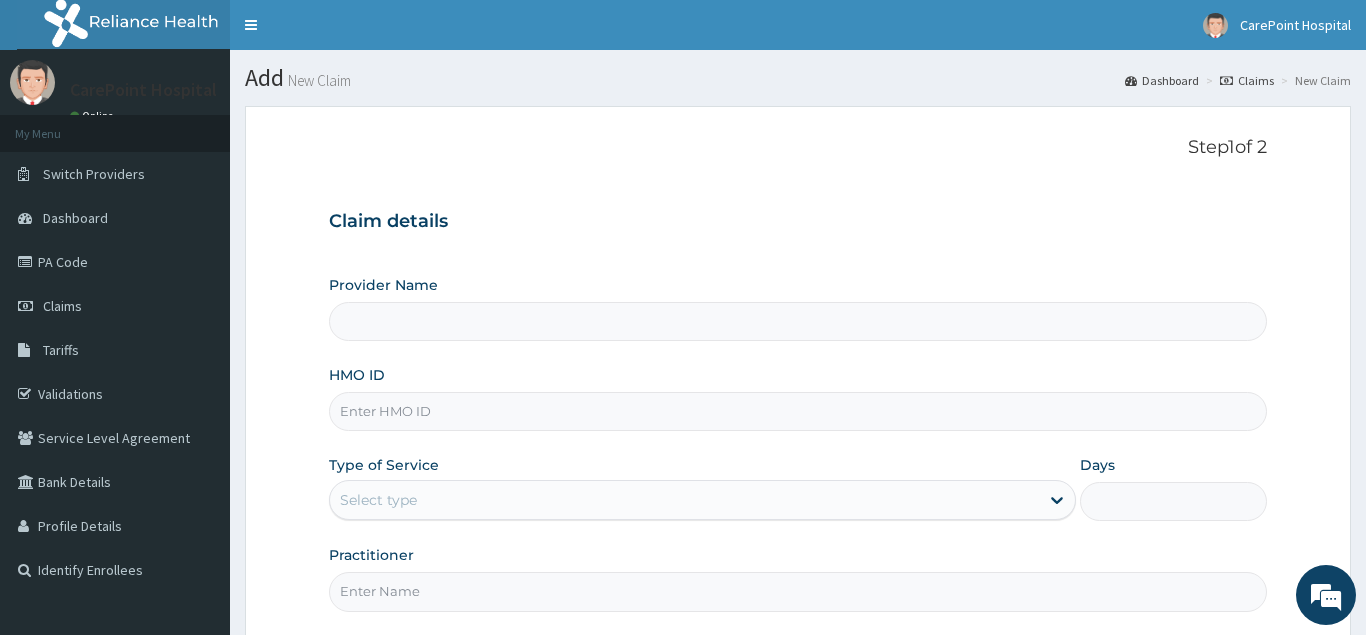 scroll, scrollTop: 0, scrollLeft: 0, axis: both 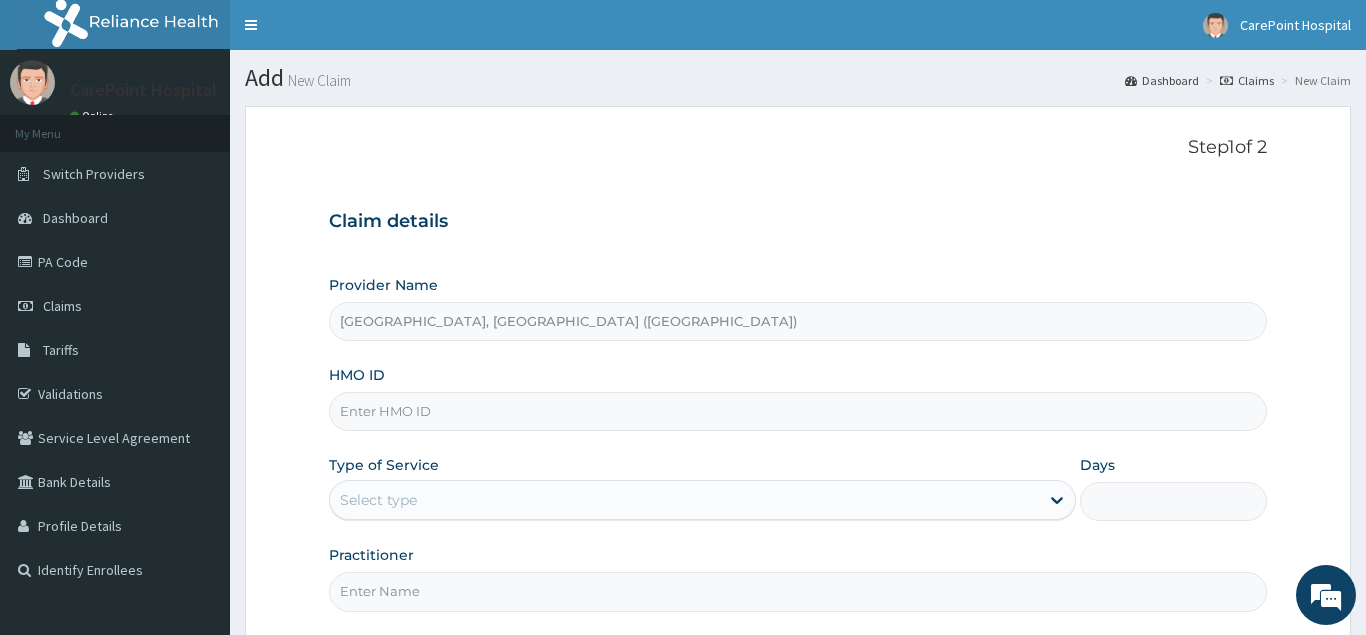 paste on "ZTE/10022/A" 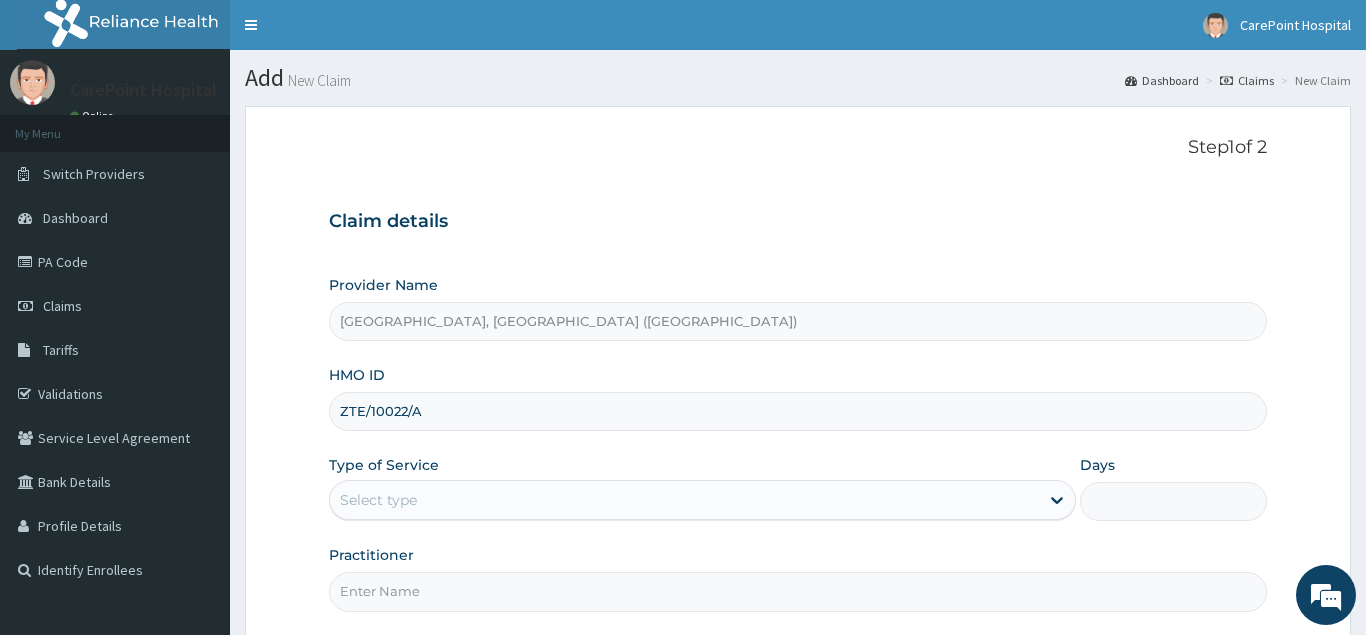 type on "ZTE/10022/A" 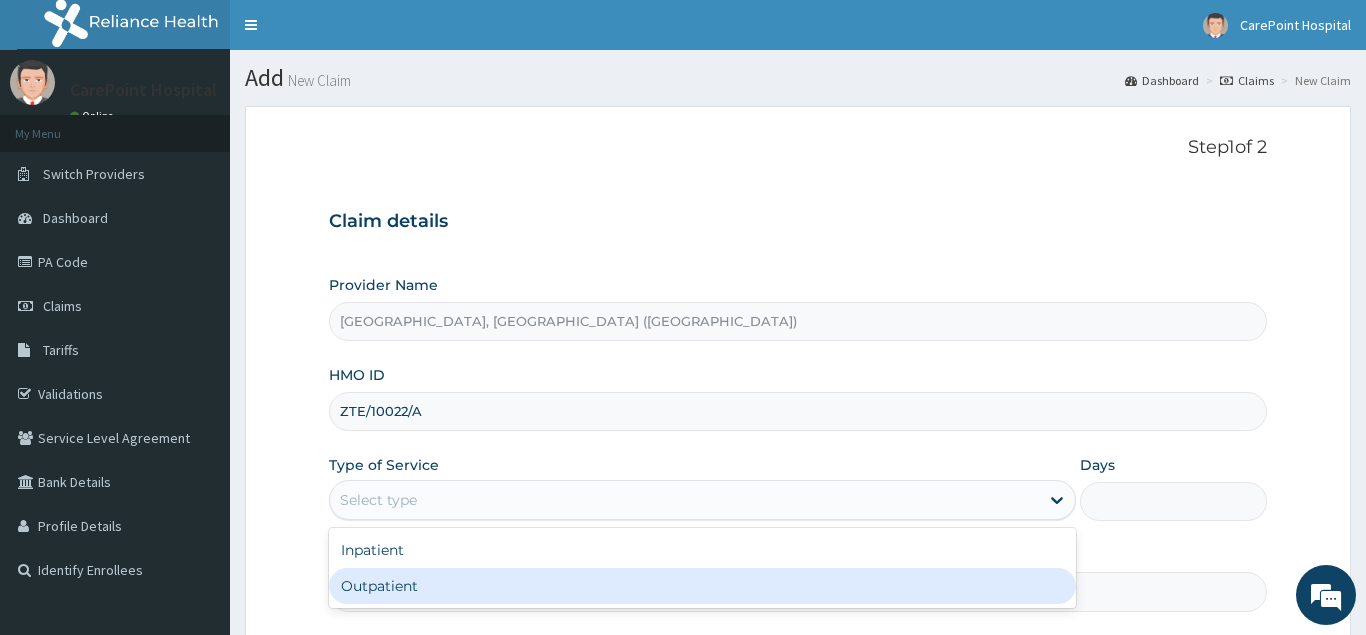 drag, startPoint x: 385, startPoint y: 587, endPoint x: 395, endPoint y: 588, distance: 10.049875 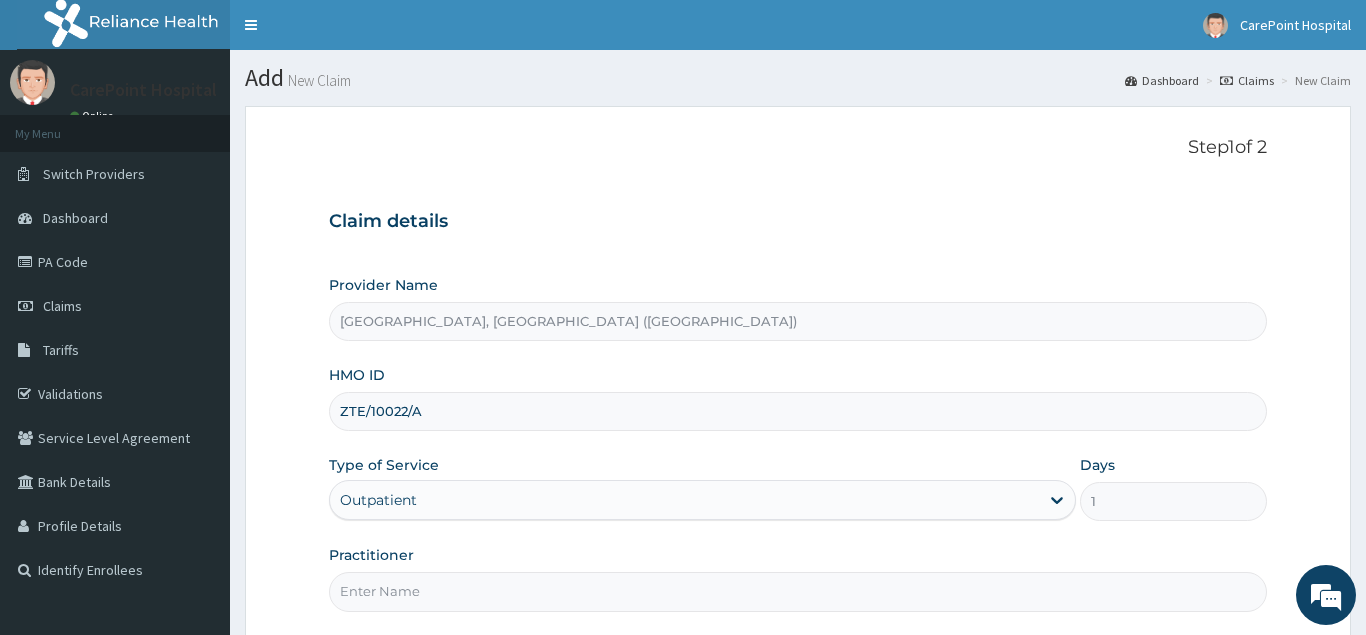 click on "Practitioner" at bounding box center (798, 591) 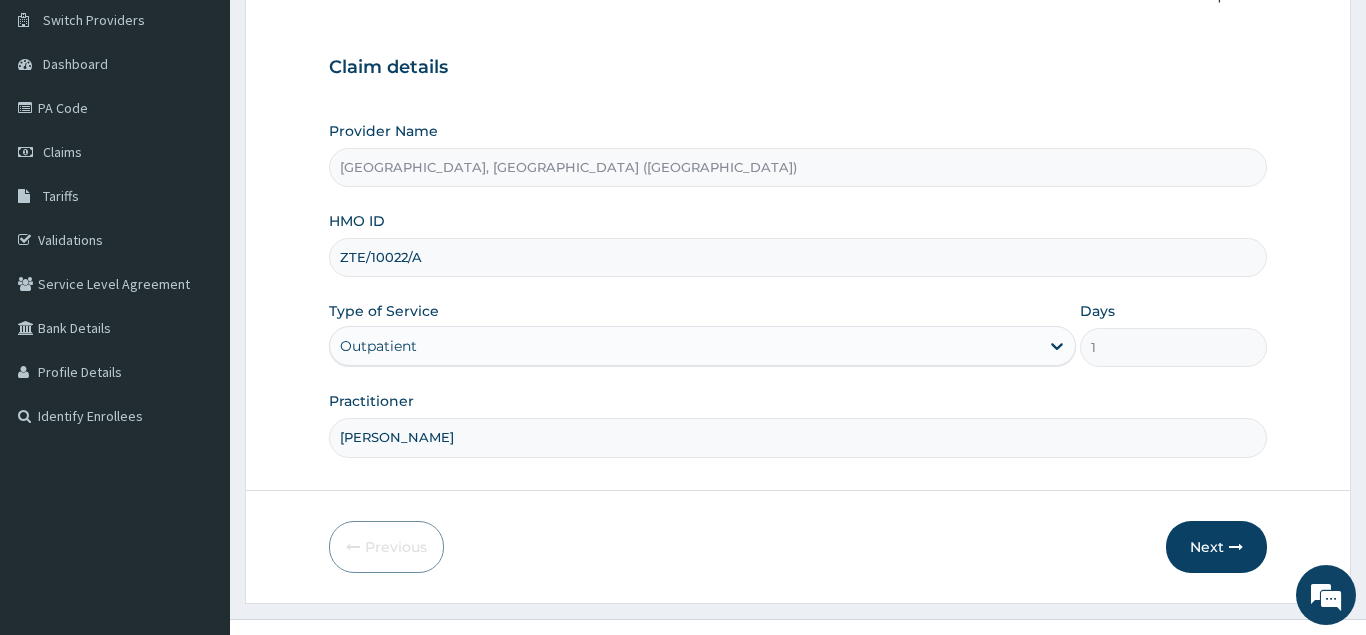 scroll, scrollTop: 189, scrollLeft: 0, axis: vertical 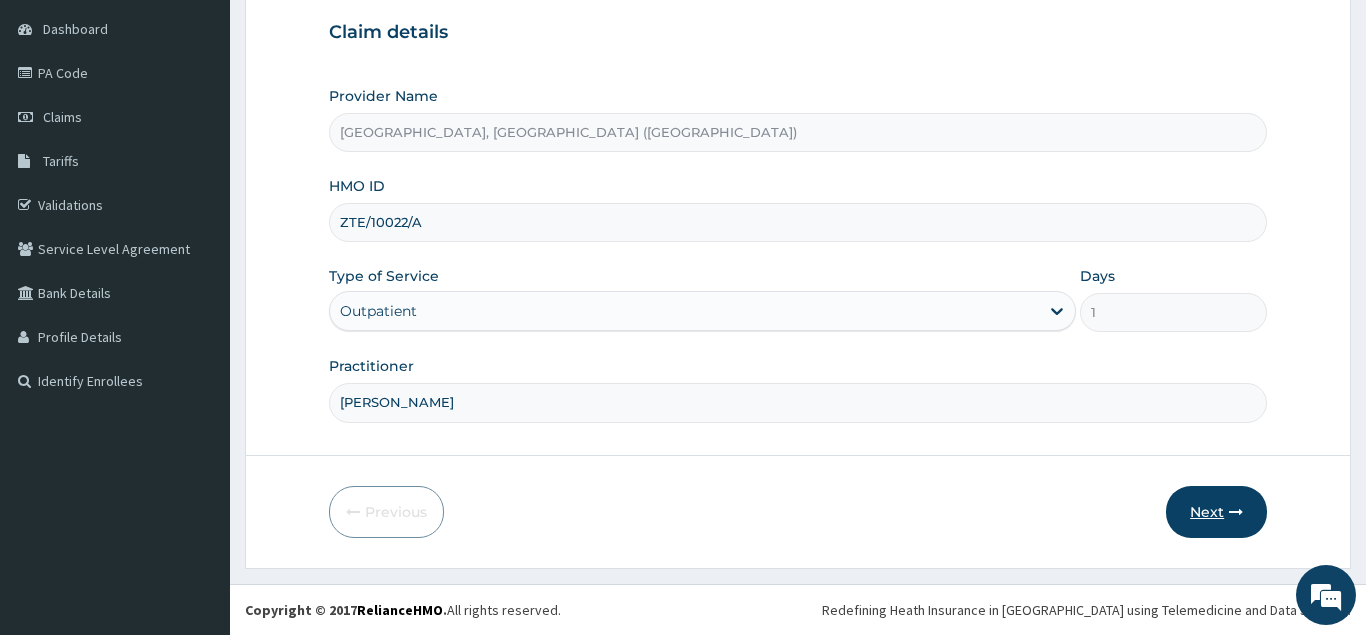 type on "DR AMADI" 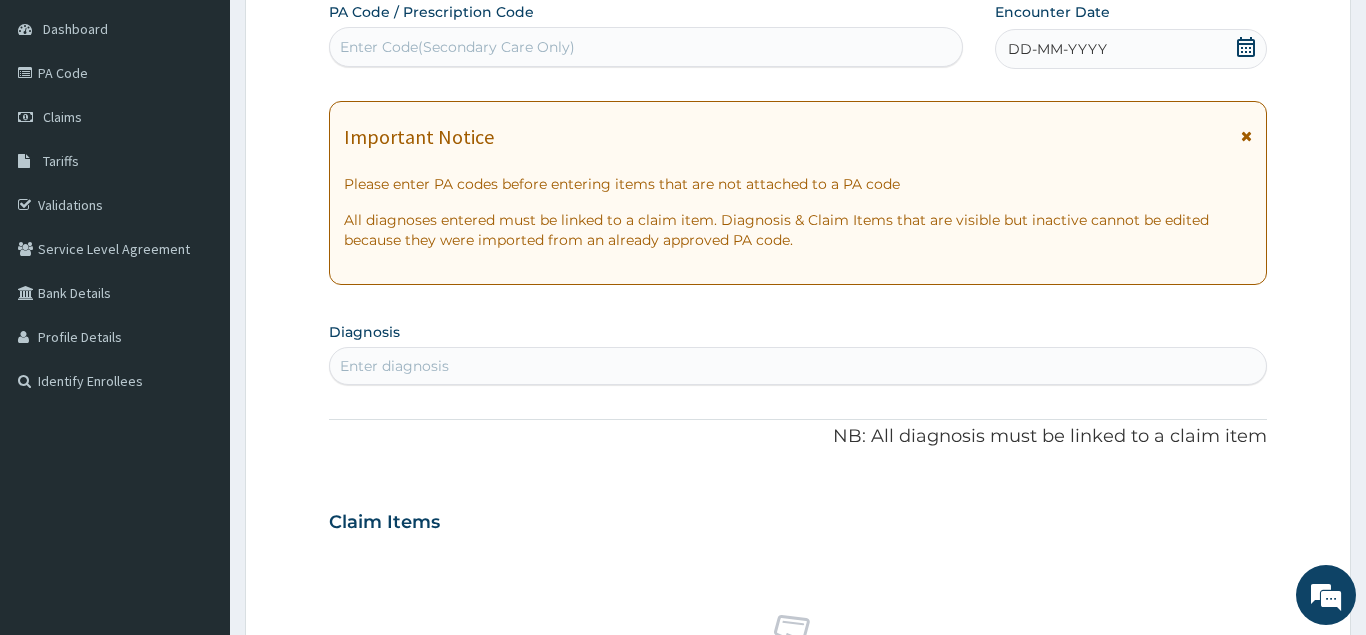 click on "Enter Code(Secondary Care Only)" at bounding box center [457, 47] 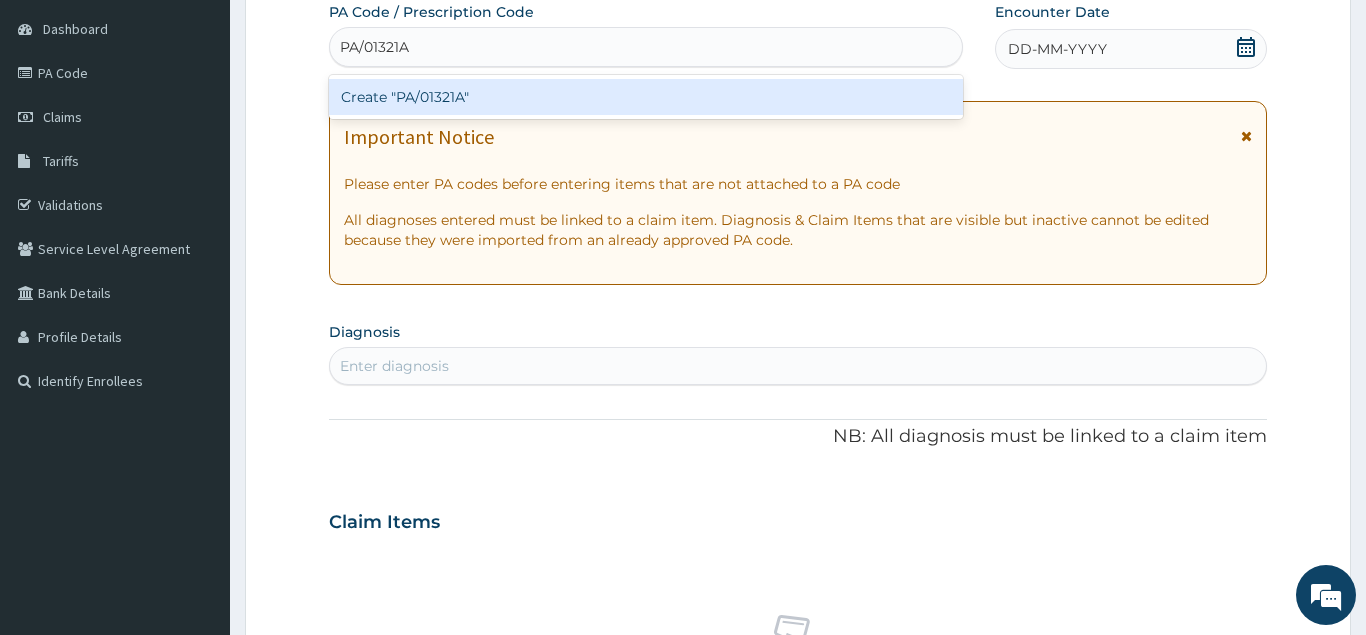 click on "Create "PA/01321A"" at bounding box center (646, 97) 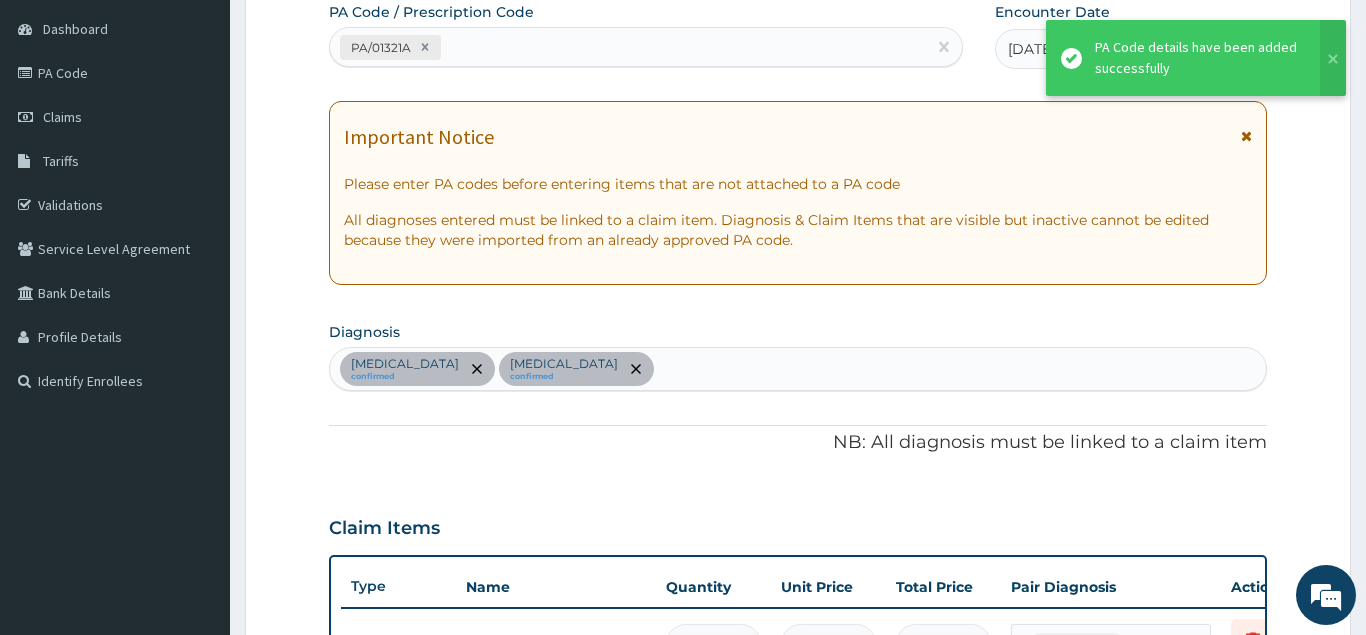 scroll, scrollTop: 584, scrollLeft: 0, axis: vertical 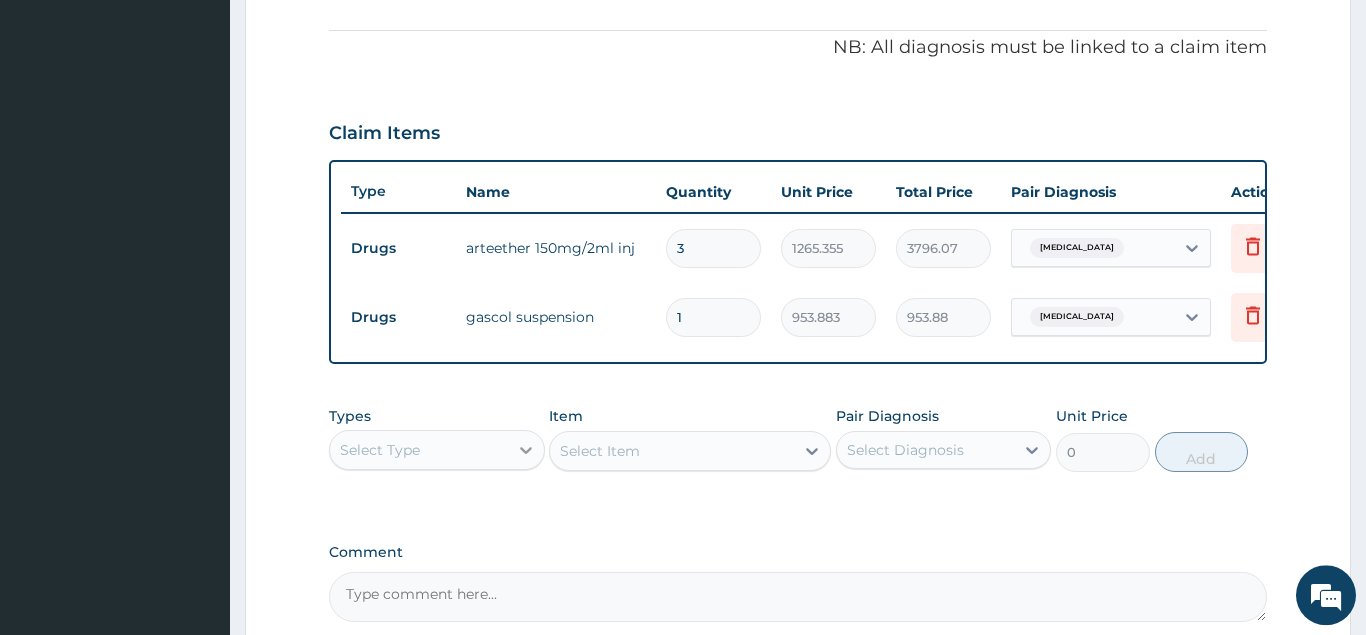 click 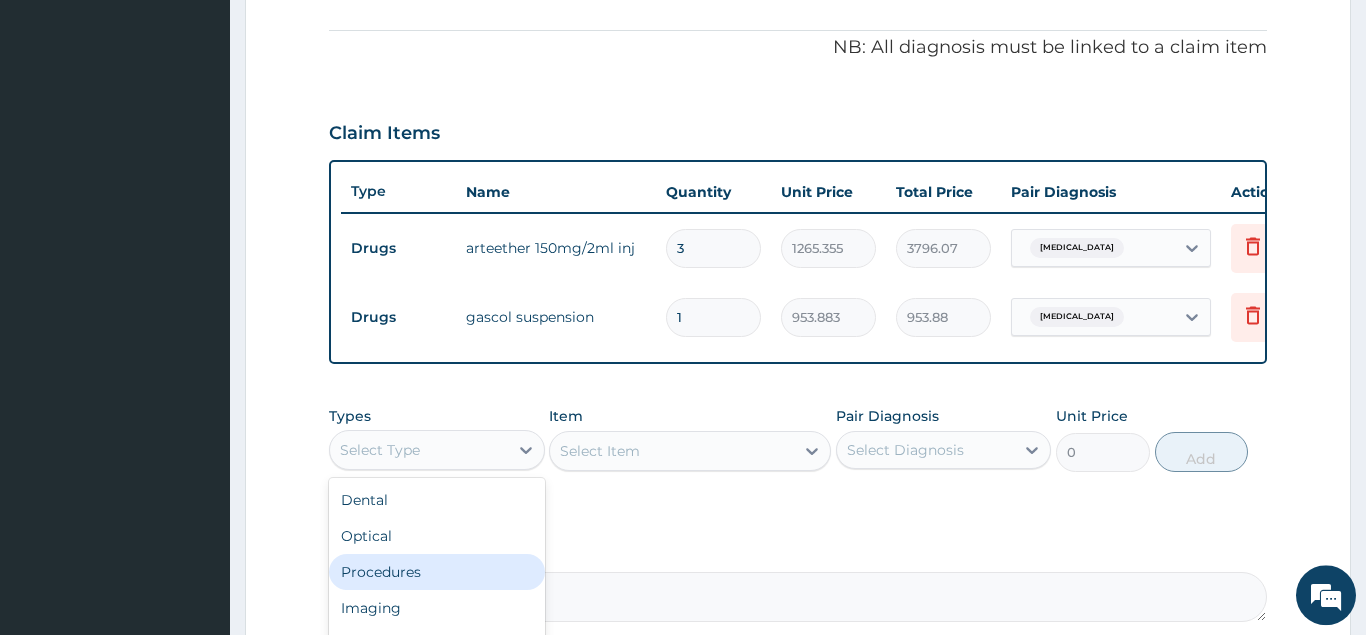 click on "Procedures" at bounding box center (437, 572) 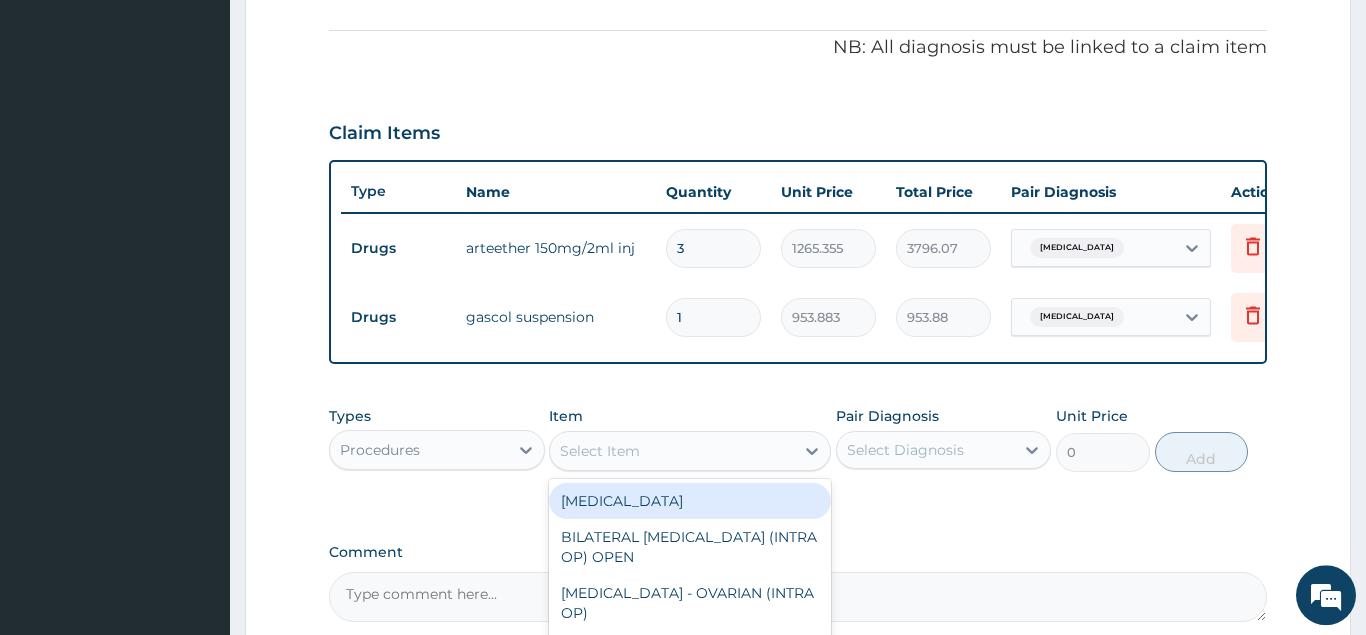 click on "Select Item" at bounding box center (672, 451) 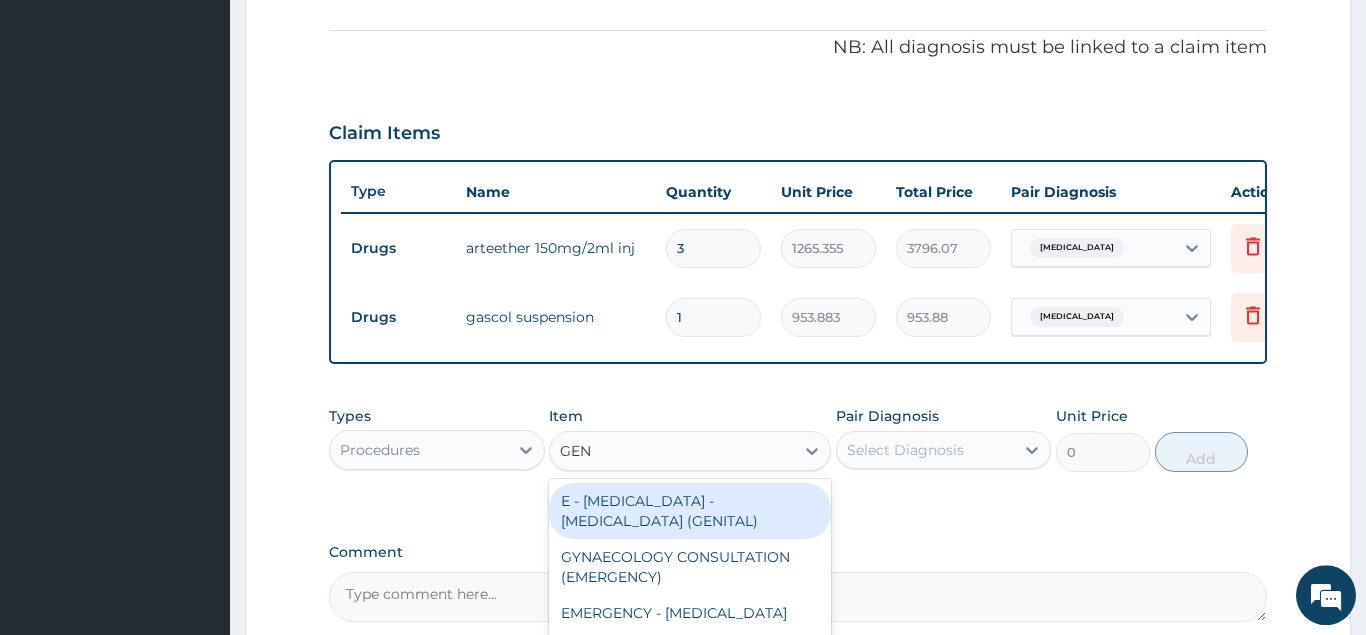 type on "GENE" 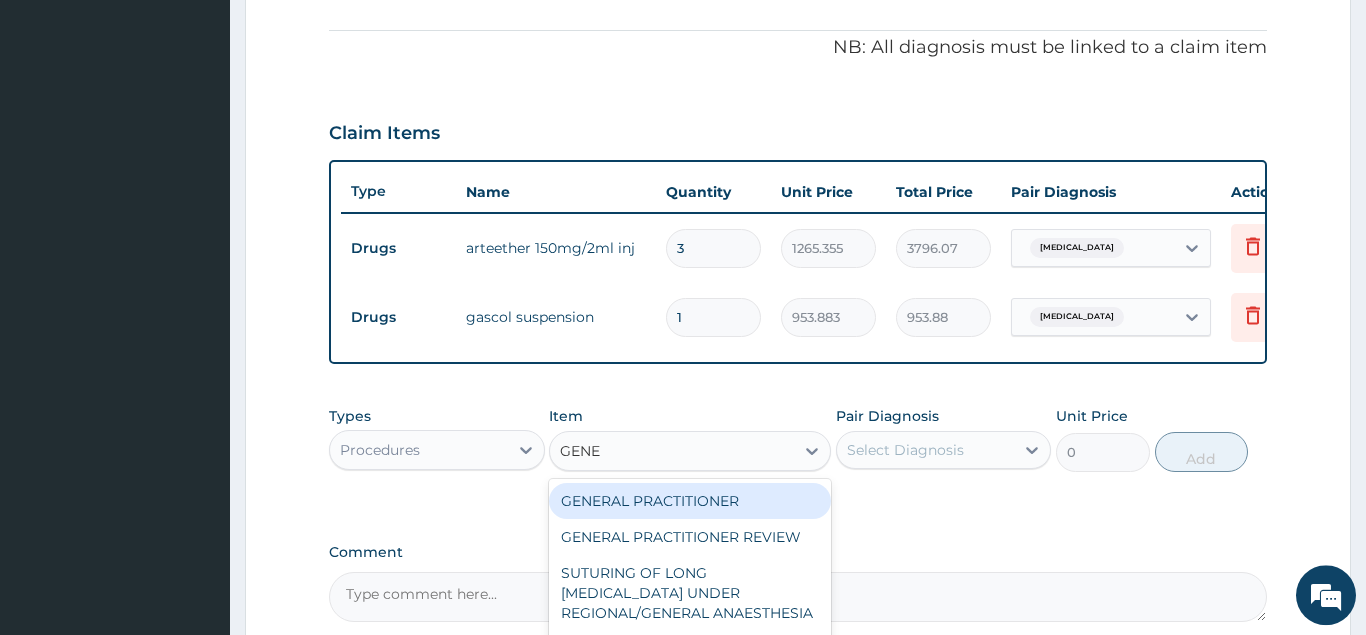 drag, startPoint x: 741, startPoint y: 501, endPoint x: 793, endPoint y: 493, distance: 52.611786 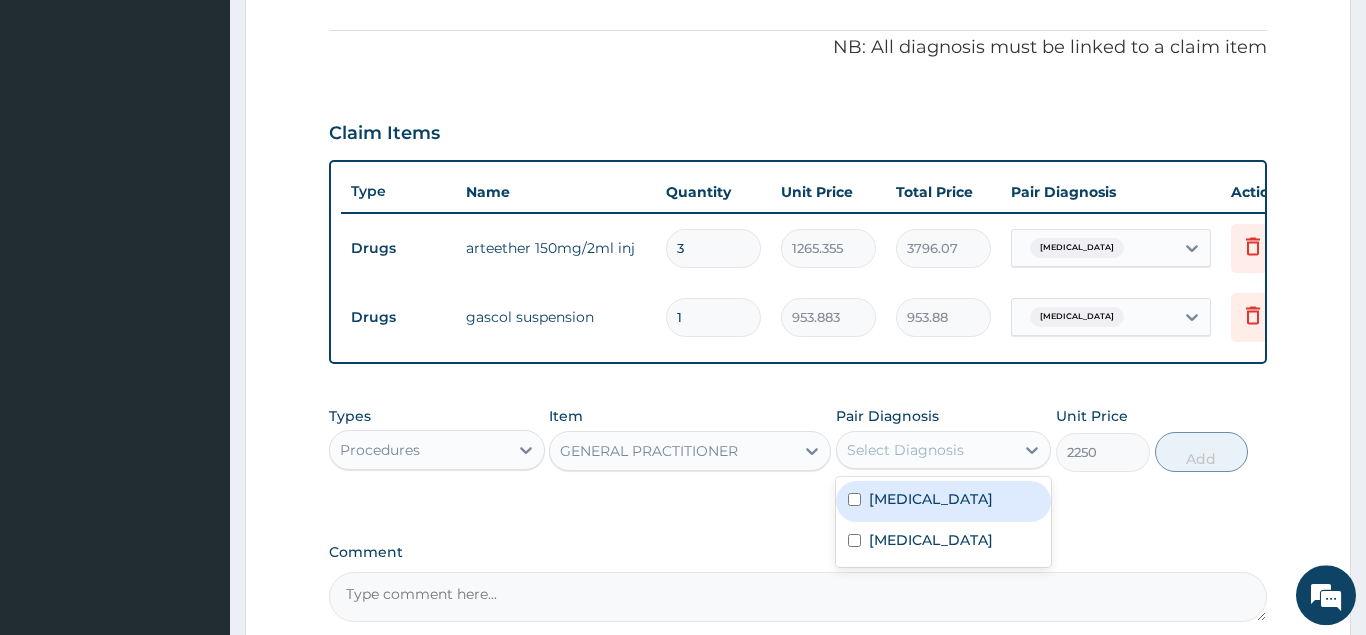 click on "Select Diagnosis" at bounding box center (944, 450) 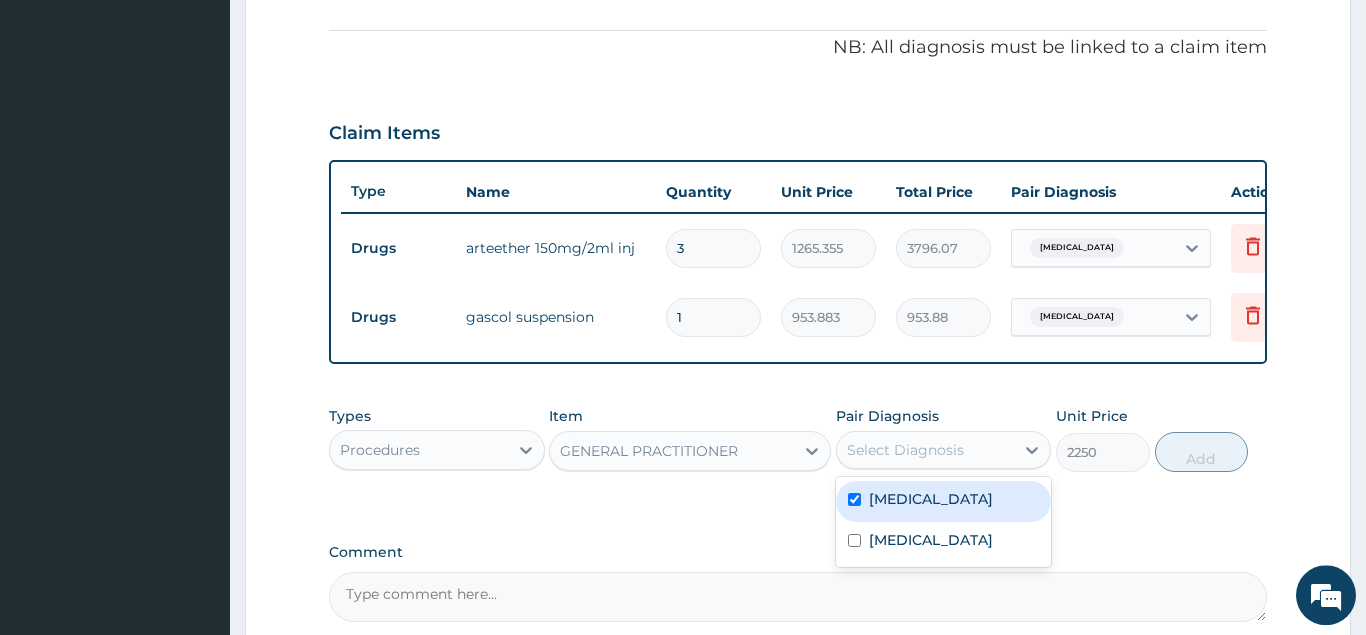 checkbox on "true" 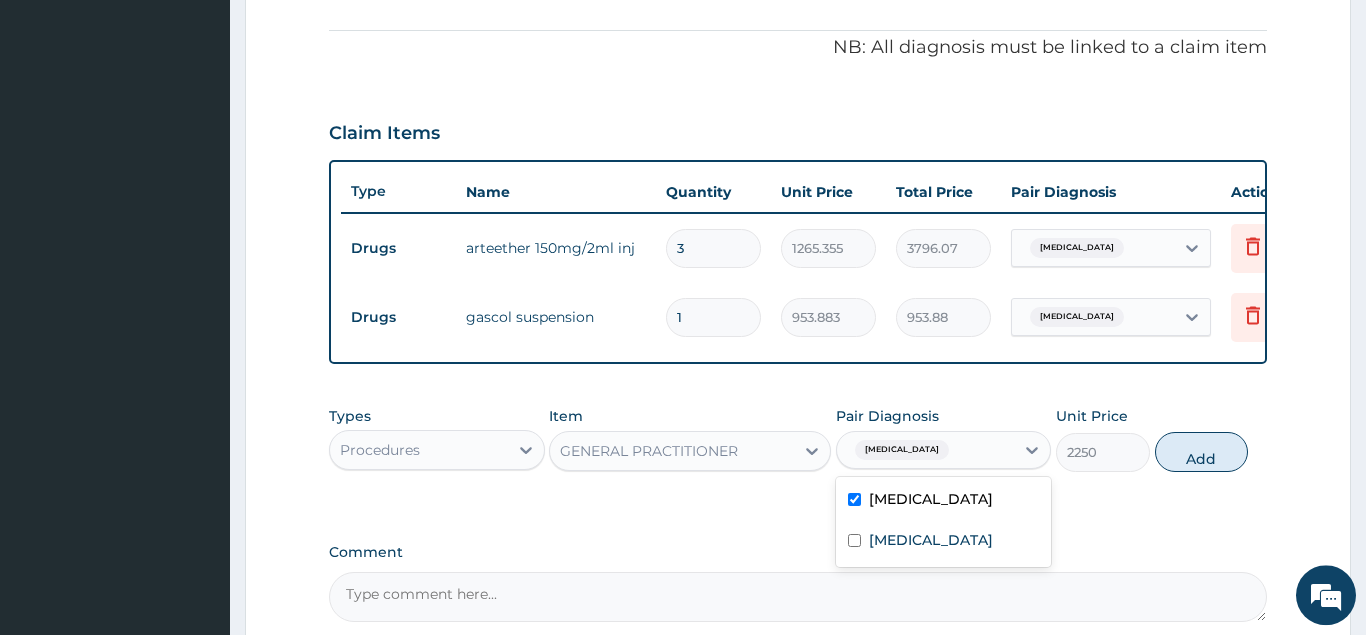 drag, startPoint x: 1190, startPoint y: 455, endPoint x: 1171, endPoint y: 459, distance: 19.416489 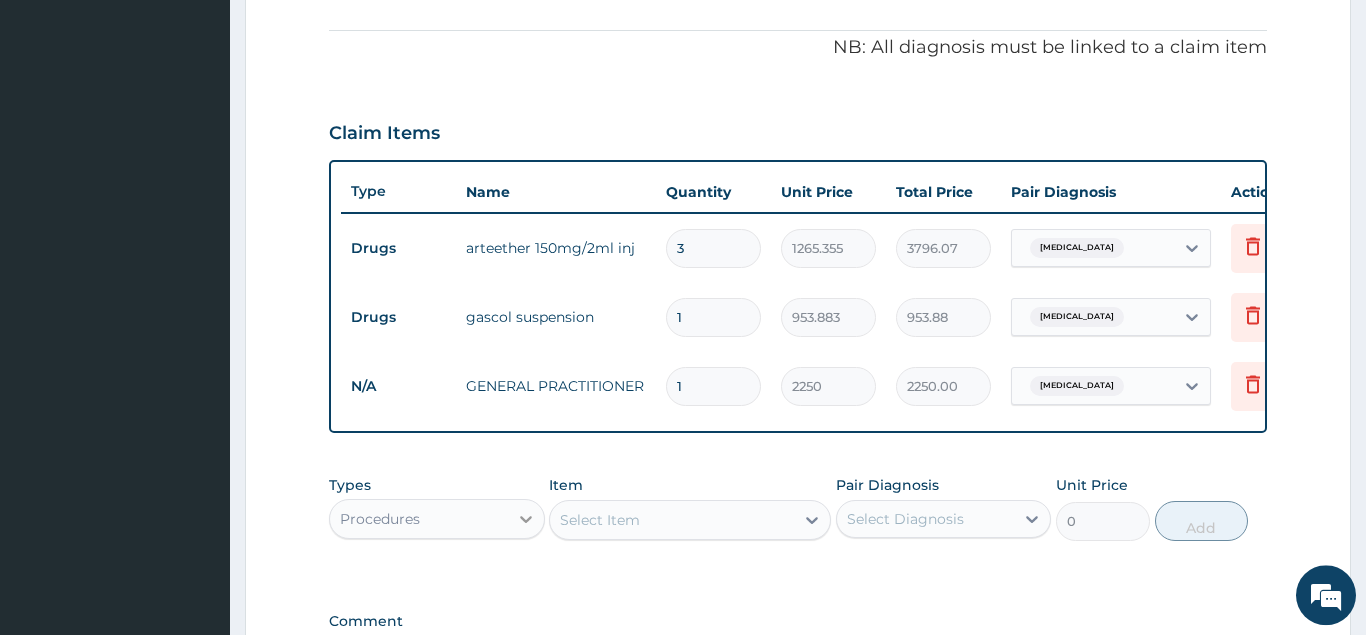click at bounding box center [526, 519] 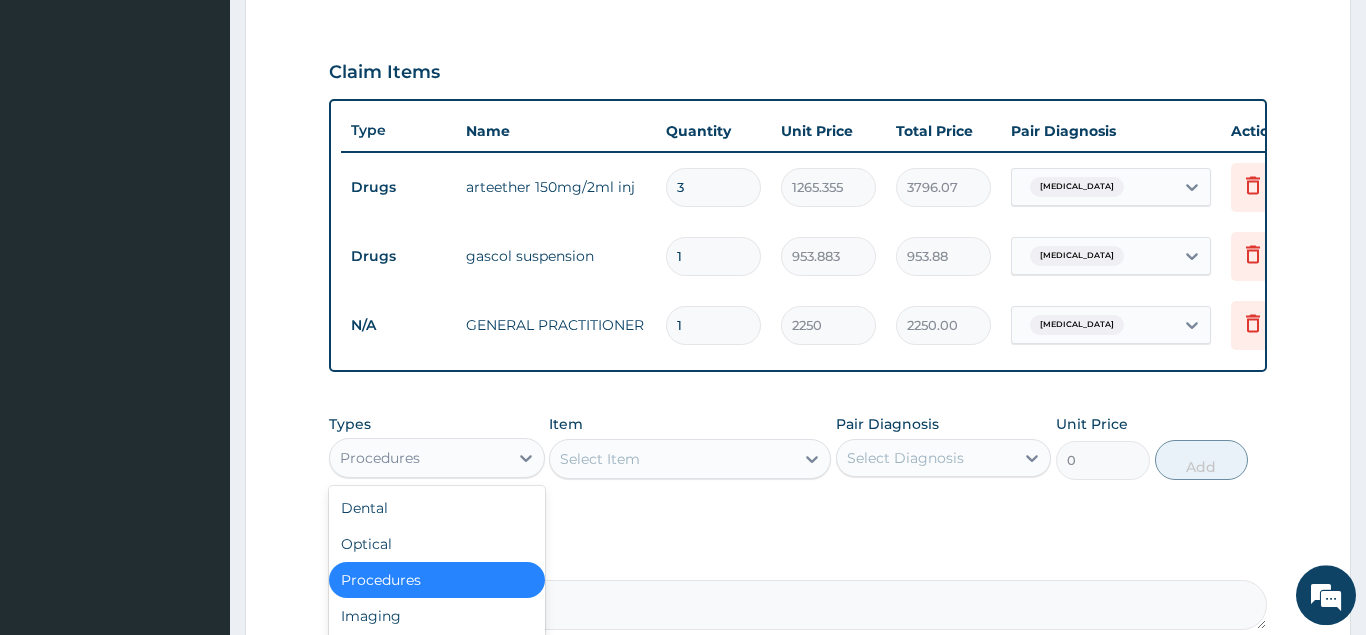 scroll, scrollTop: 686, scrollLeft: 0, axis: vertical 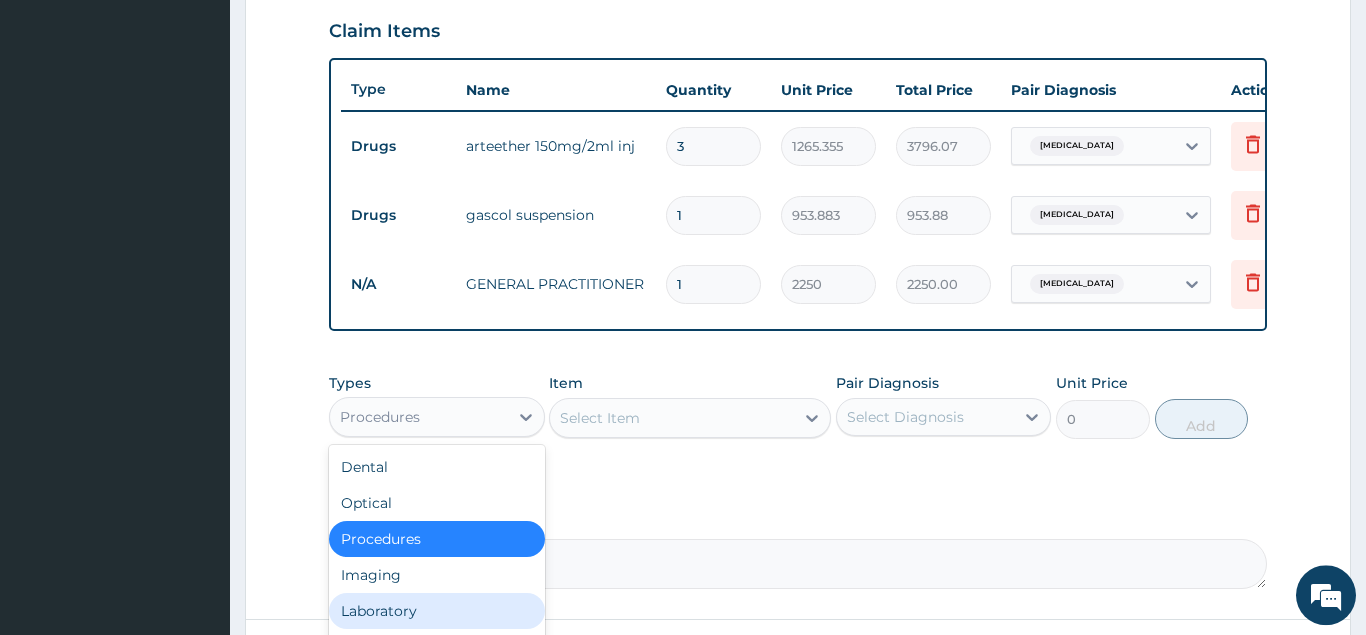 drag, startPoint x: 405, startPoint y: 612, endPoint x: 415, endPoint y: 607, distance: 11.18034 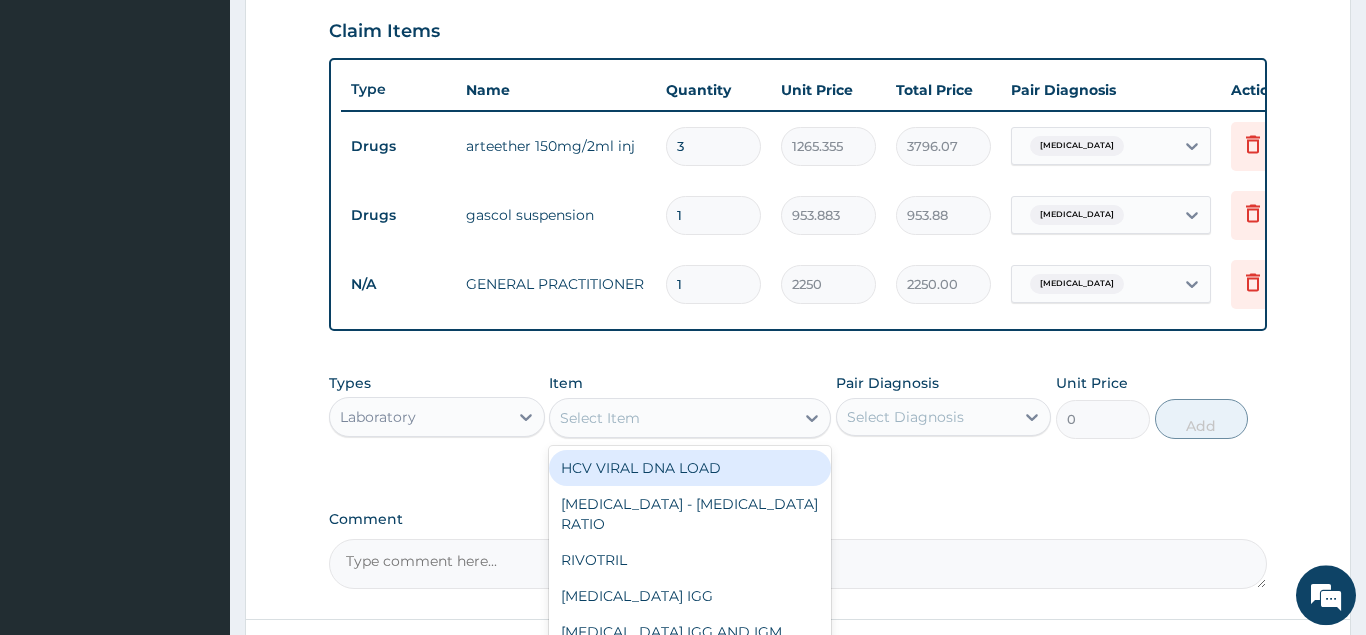 click on "Select Item" at bounding box center [672, 418] 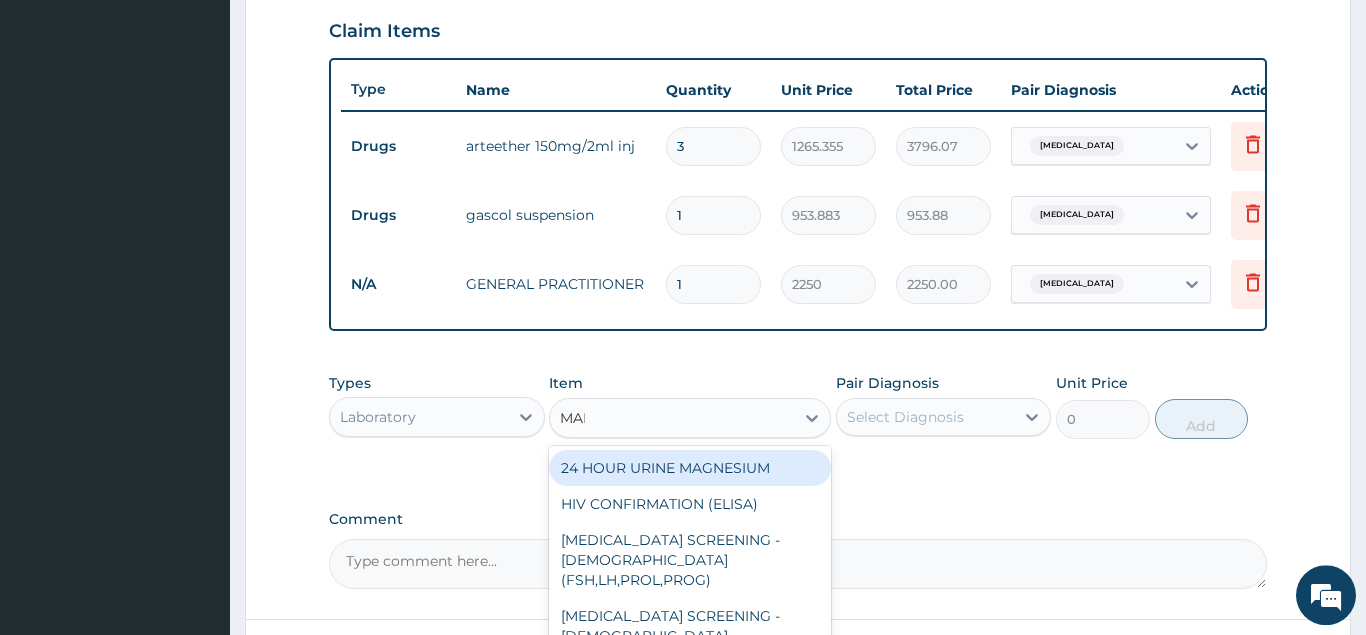 type on "MALA" 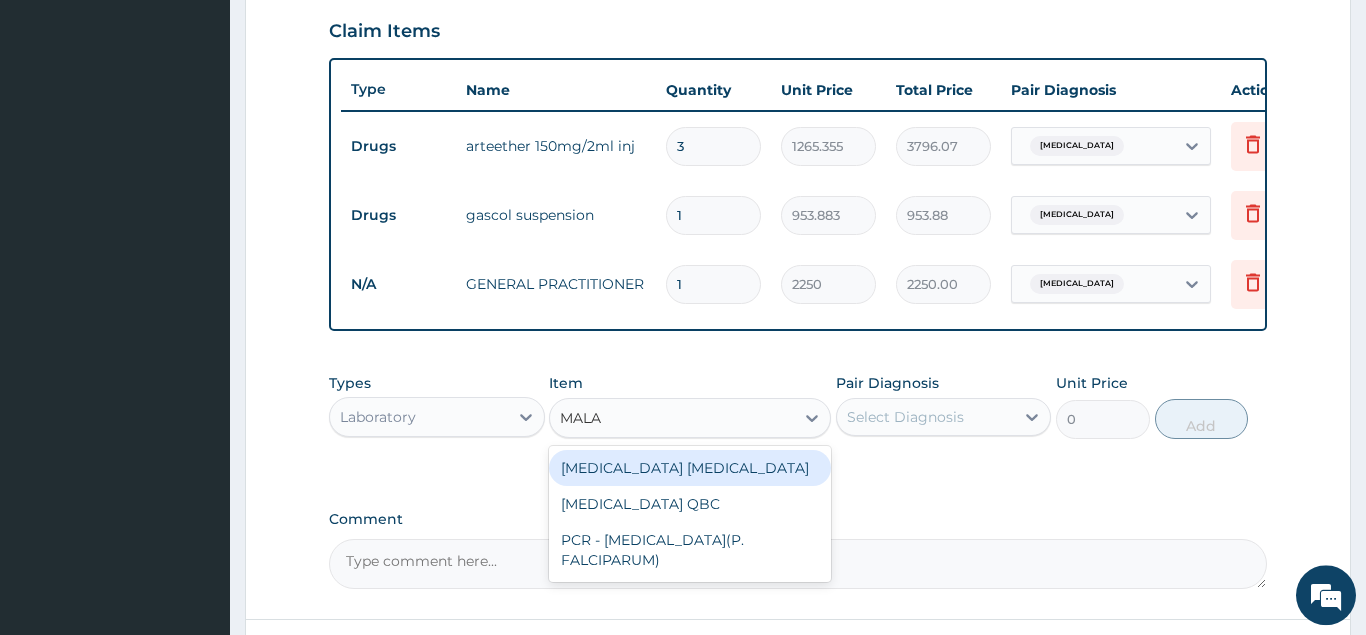 drag, startPoint x: 685, startPoint y: 468, endPoint x: 898, endPoint y: 462, distance: 213.08449 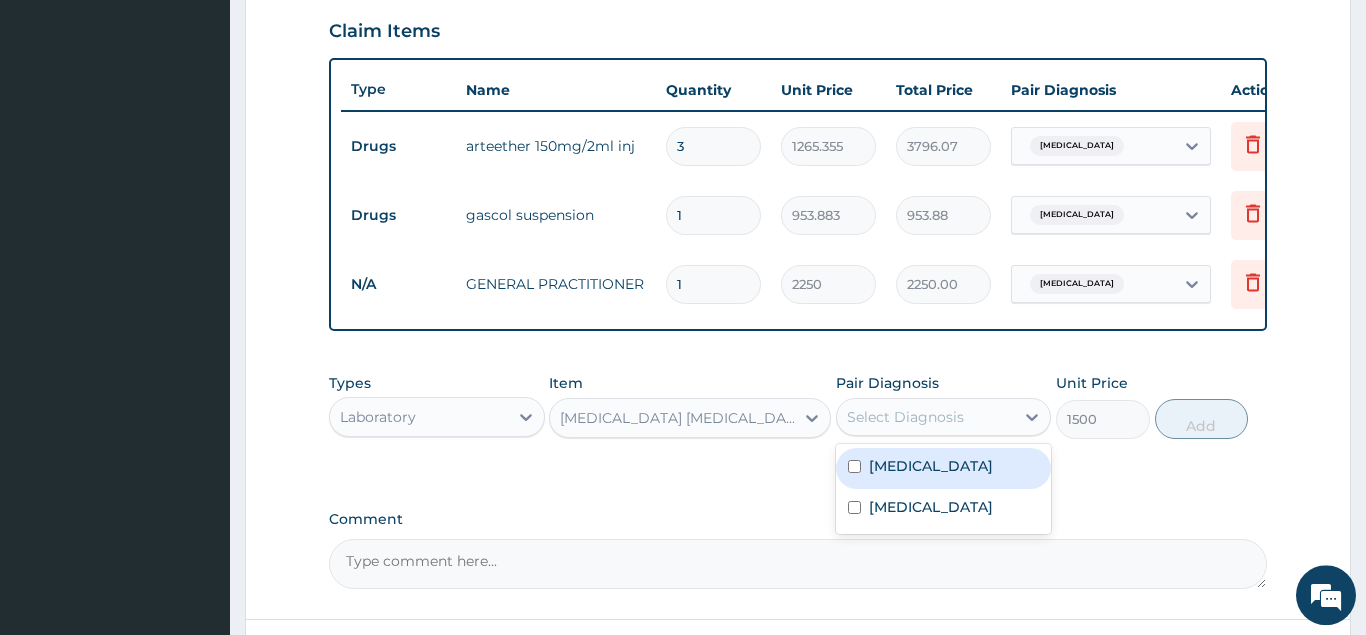 click on "Select Diagnosis" at bounding box center (944, 417) 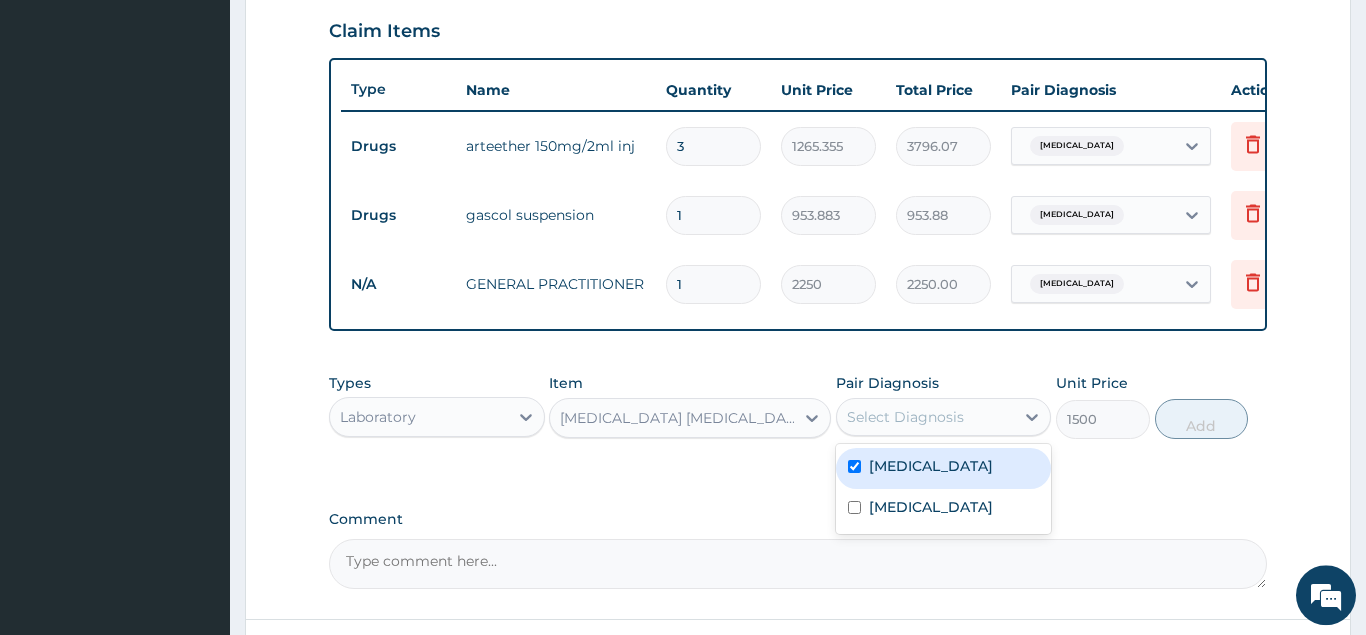 checkbox on "true" 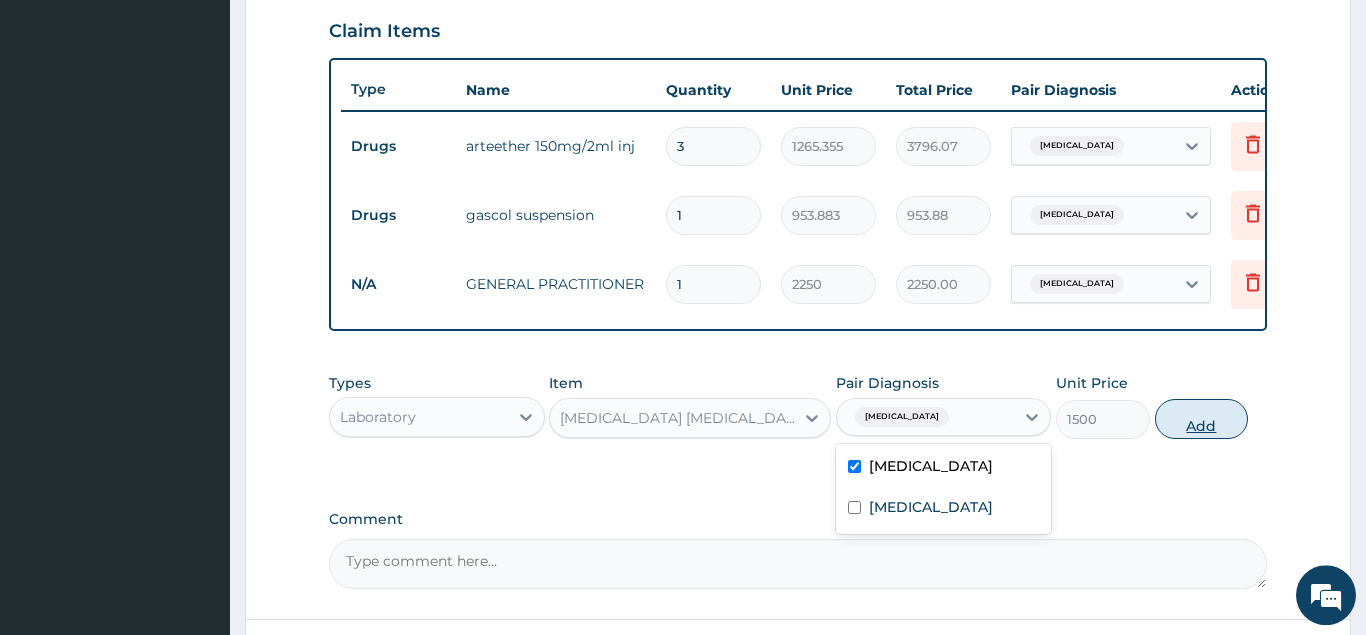 click on "Add" at bounding box center [1202, 419] 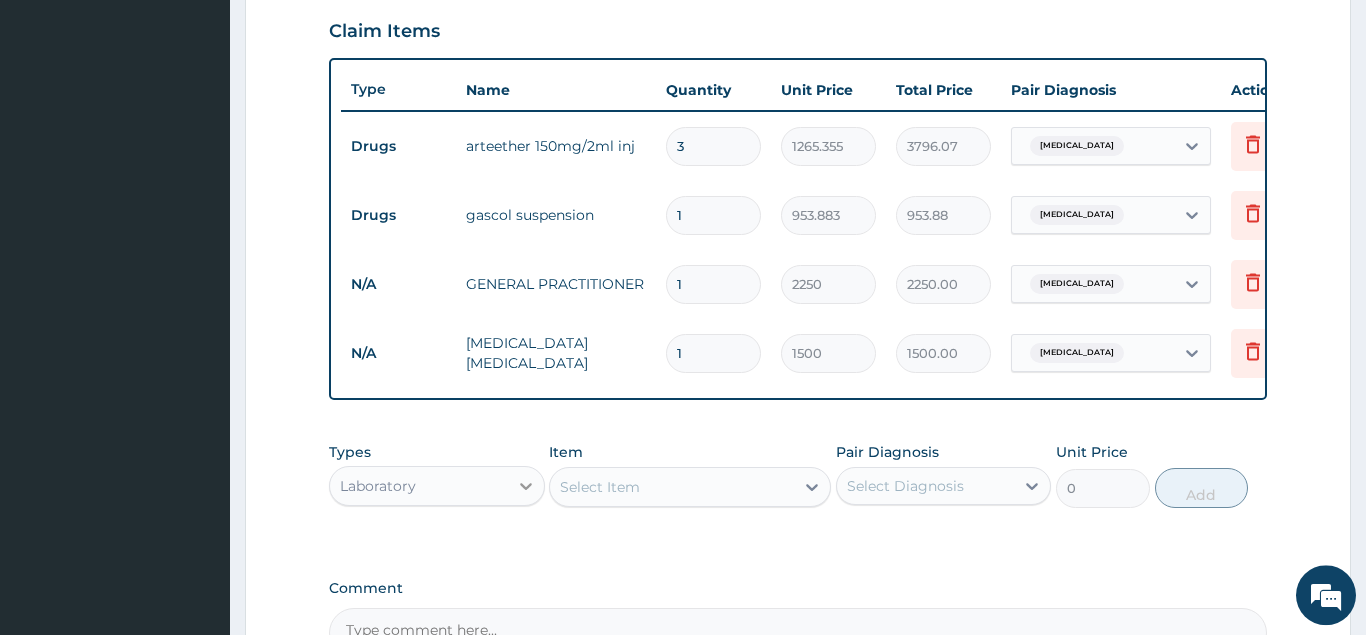 click 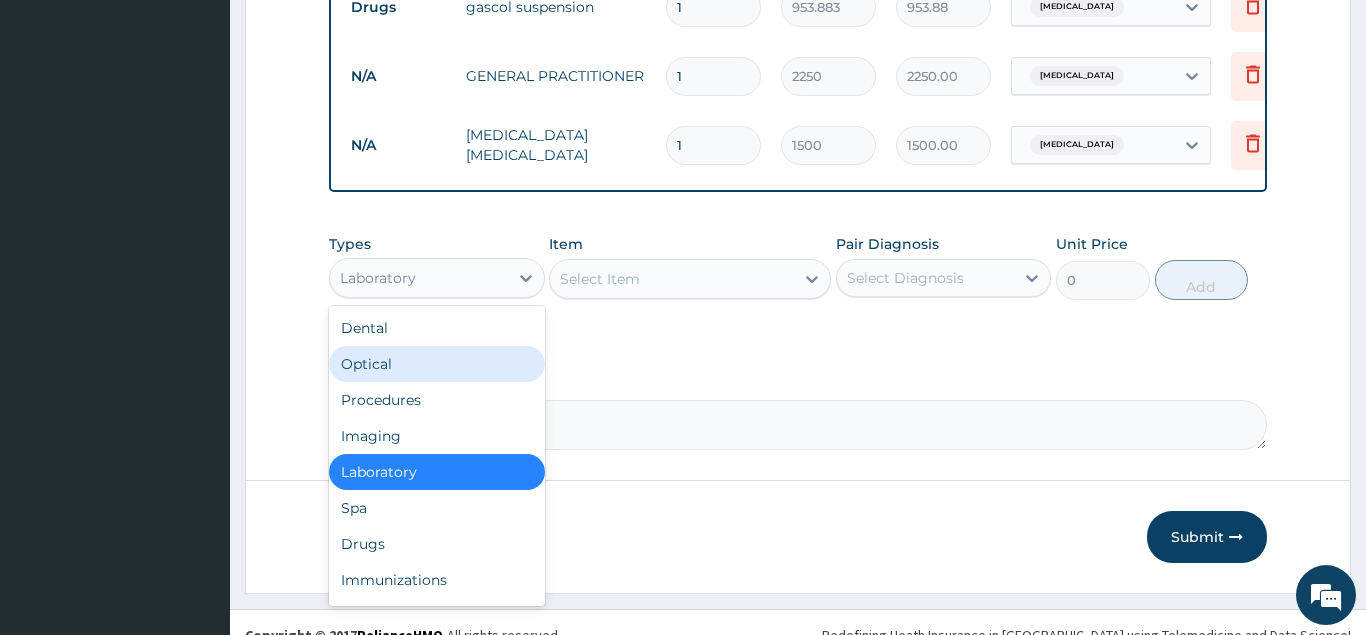 scroll, scrollTop: 919, scrollLeft: 0, axis: vertical 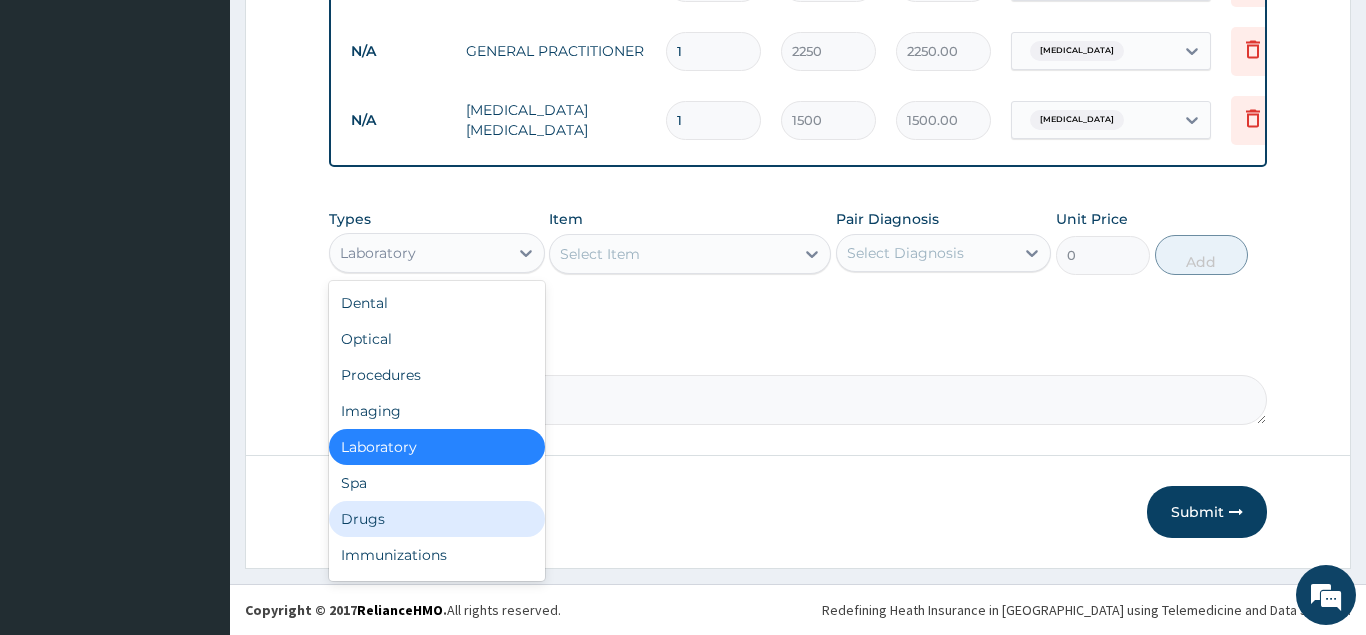 click on "Drugs" at bounding box center (437, 519) 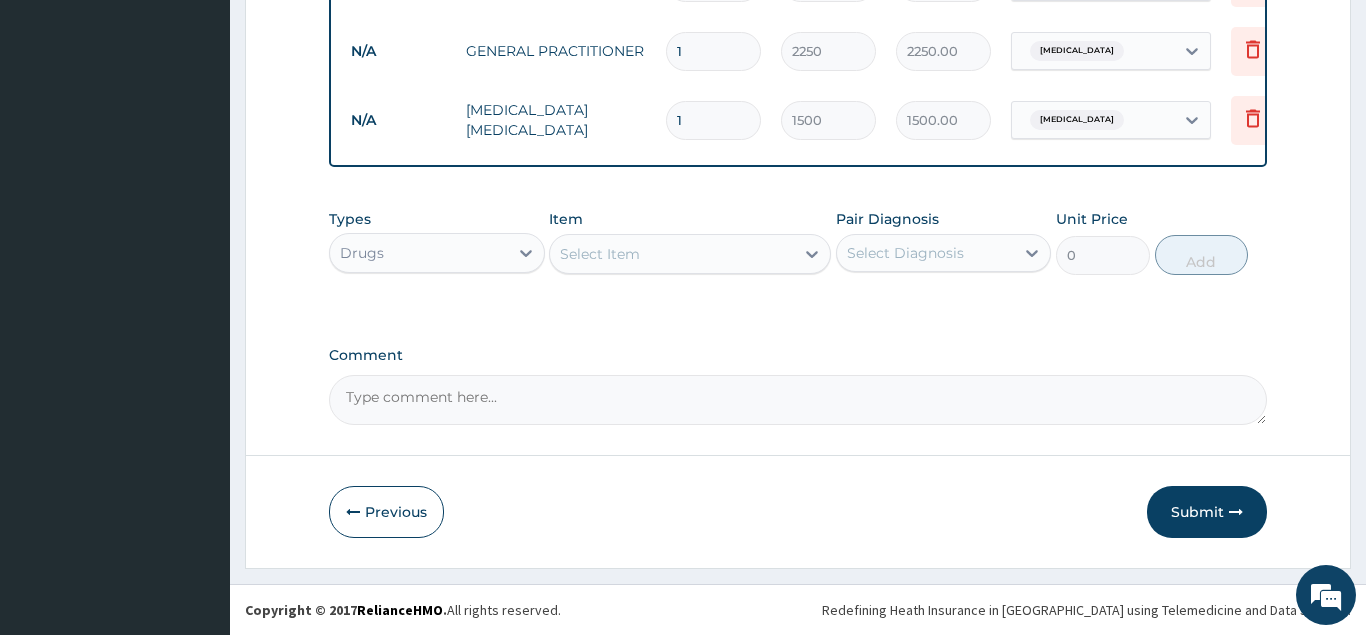 click on "Select Item" at bounding box center [672, 254] 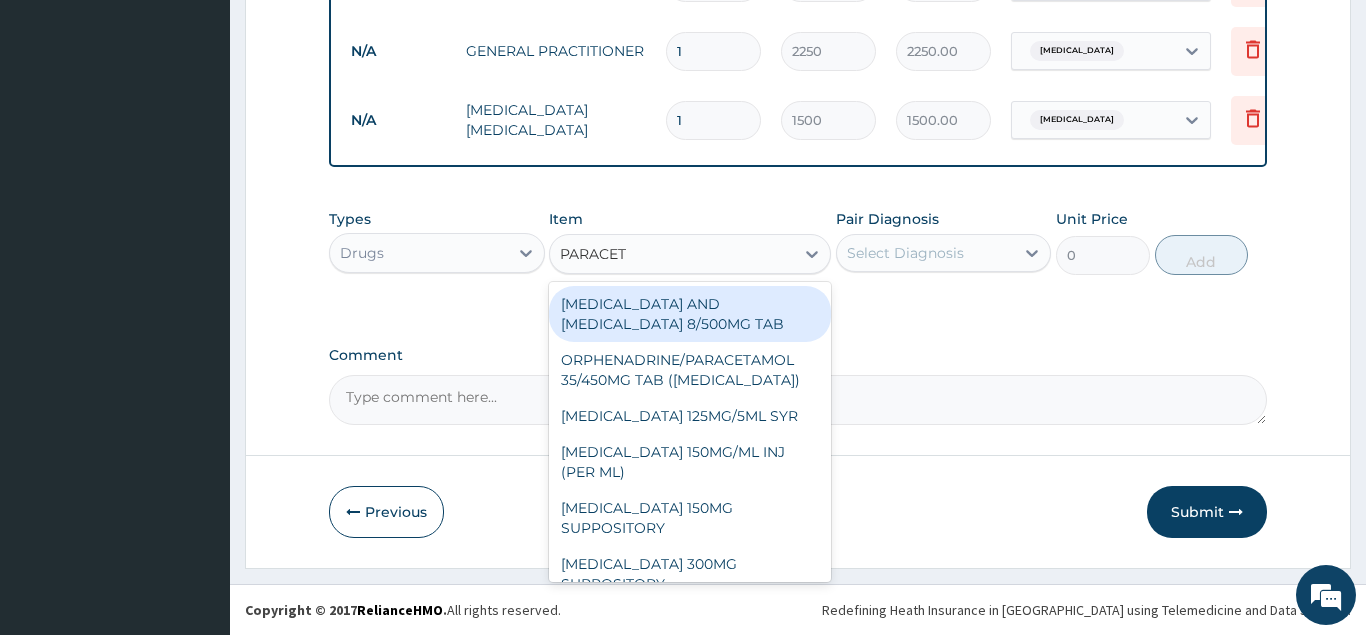 type on "PARACETA" 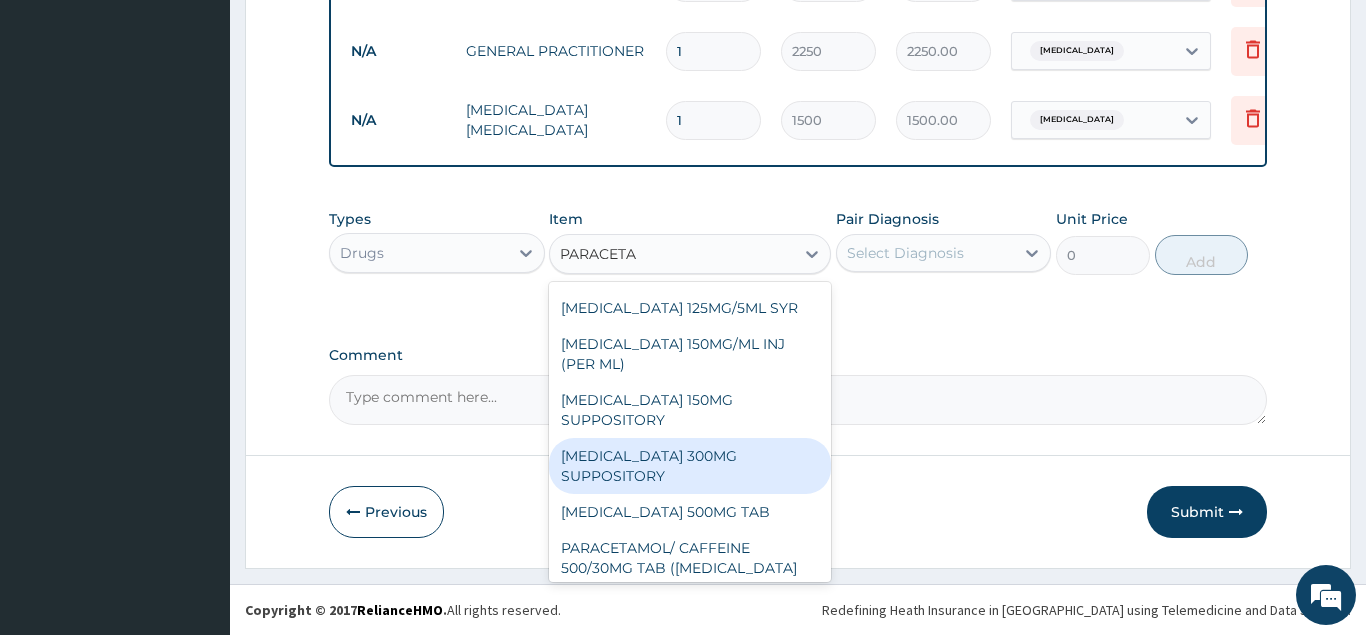 scroll, scrollTop: 152, scrollLeft: 0, axis: vertical 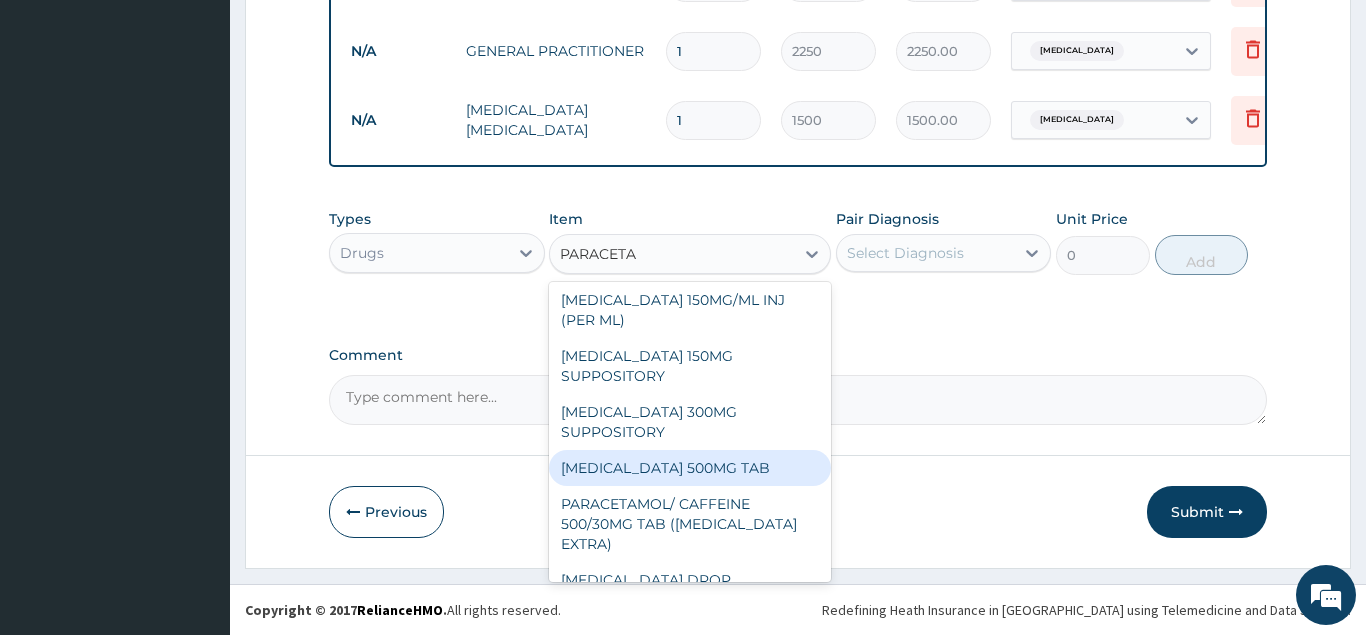 click on "PARACETAMOL 500MG TAB" at bounding box center (690, 468) 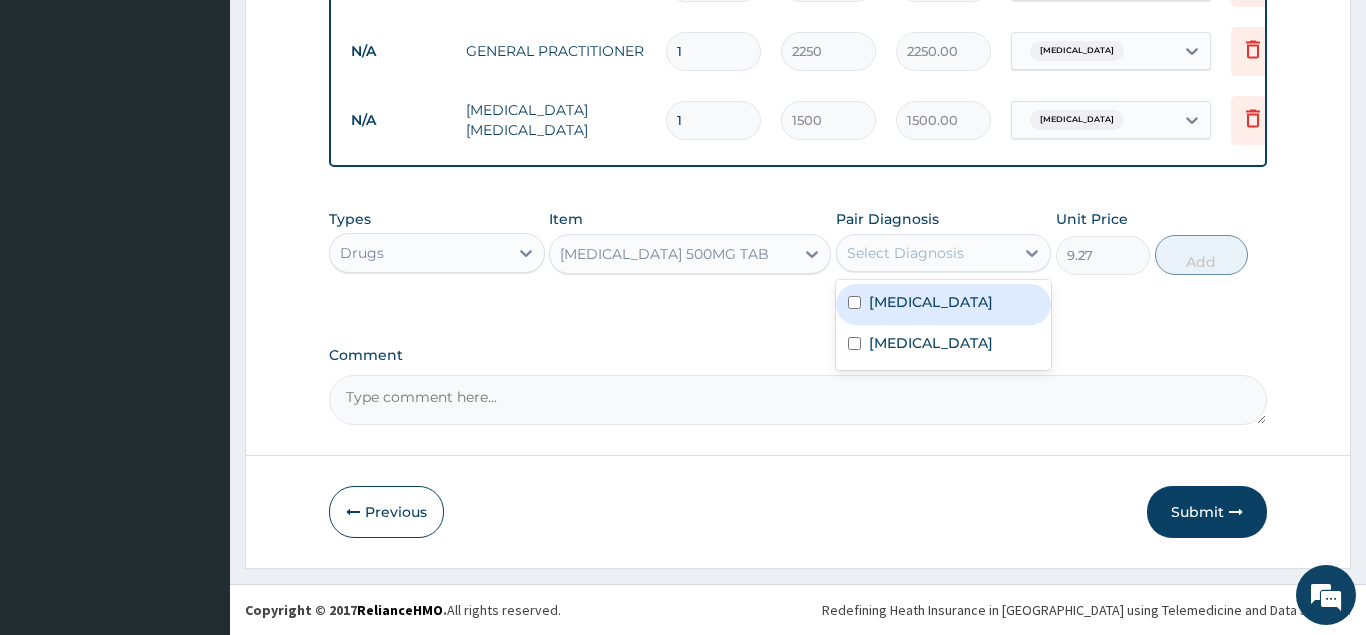 drag, startPoint x: 940, startPoint y: 251, endPoint x: 945, endPoint y: 263, distance: 13 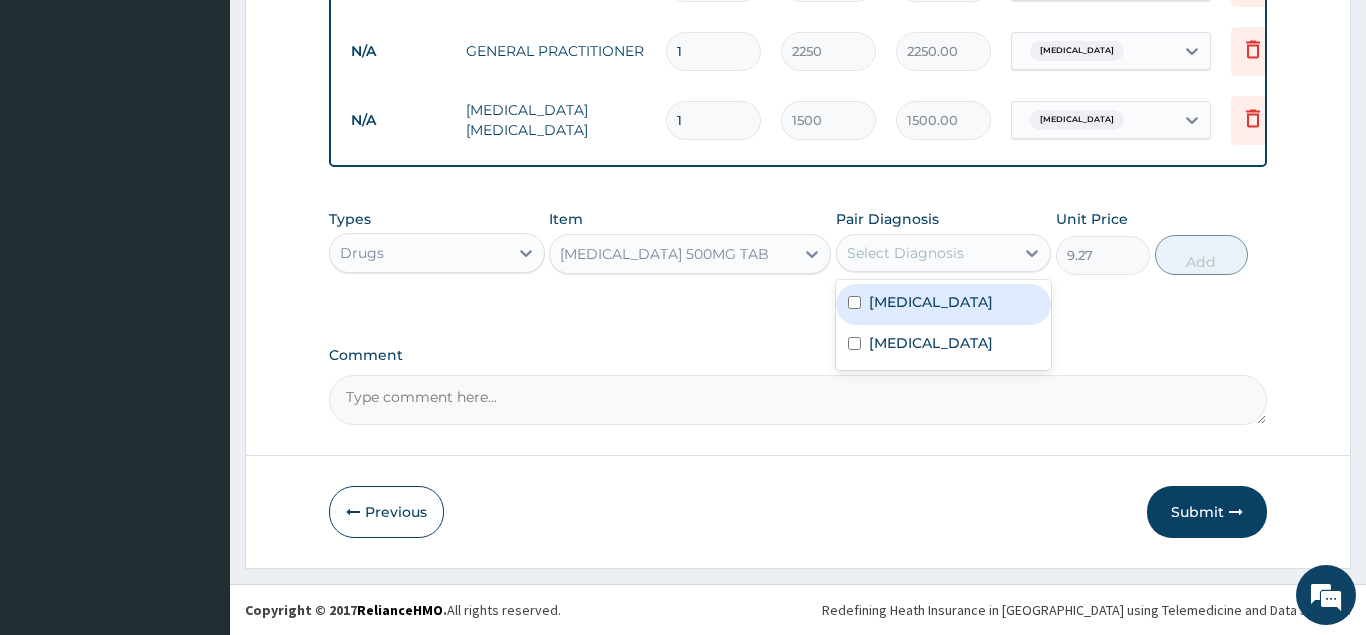 click on "Malaria" at bounding box center (931, 302) 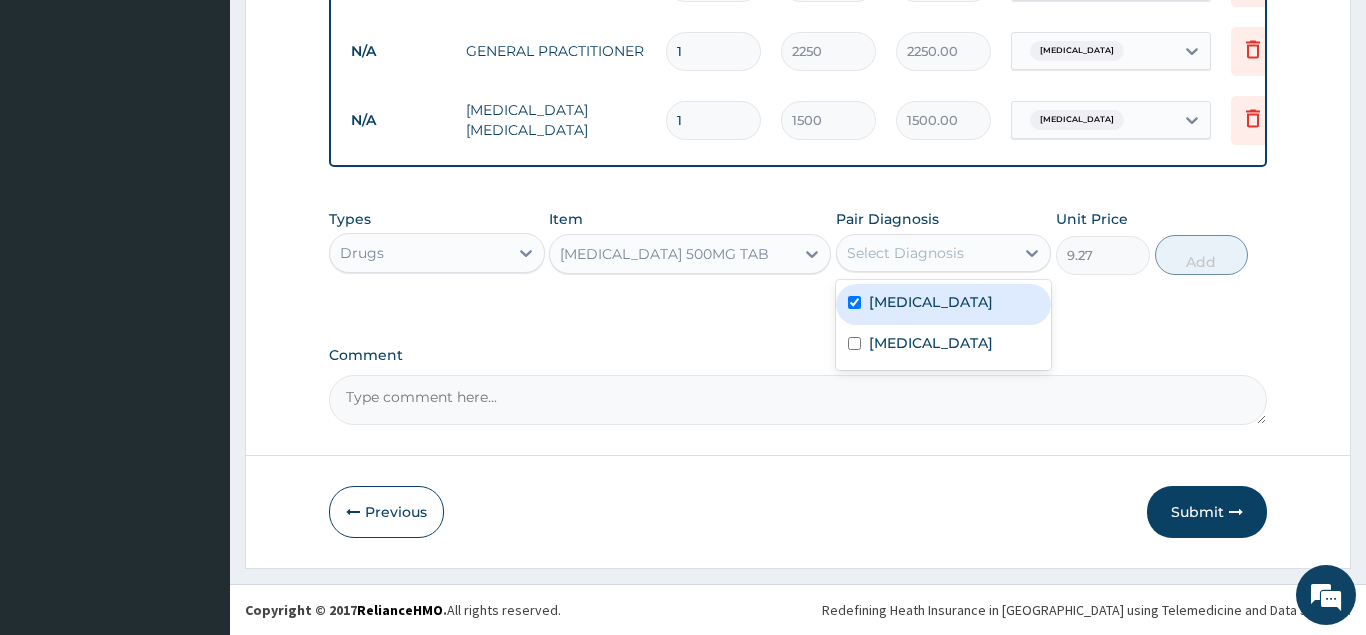 checkbox on "true" 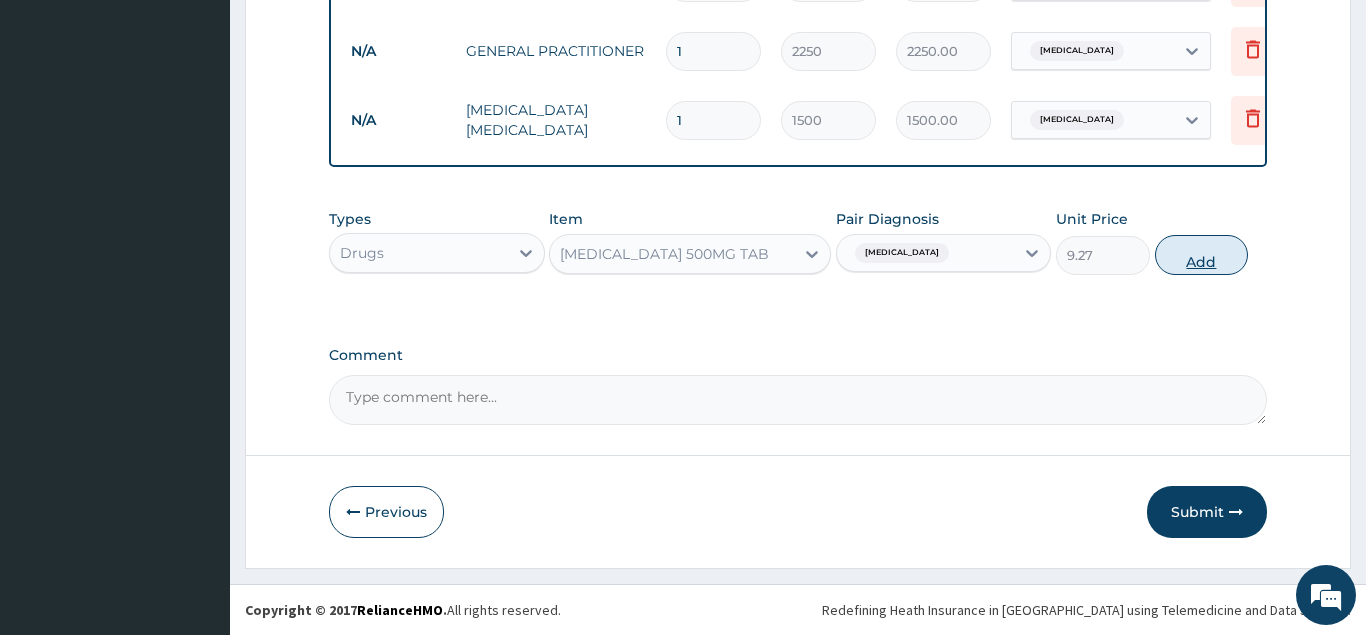 click on "Add" at bounding box center (1202, 255) 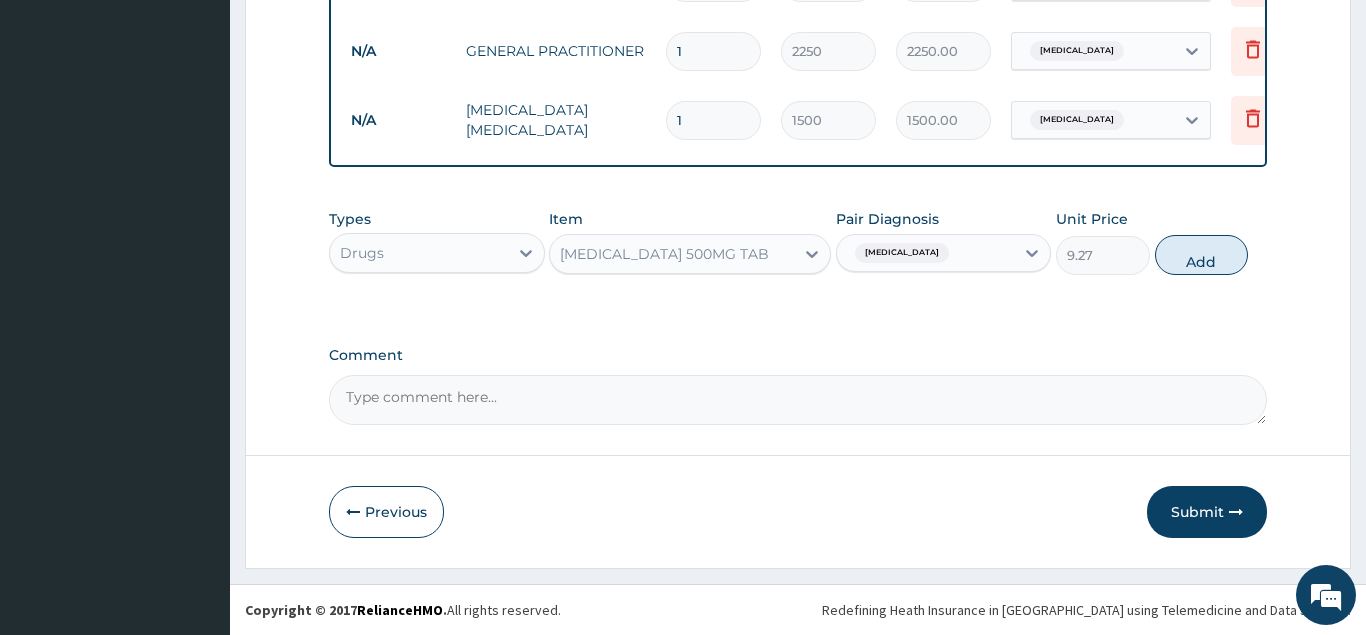 type on "0" 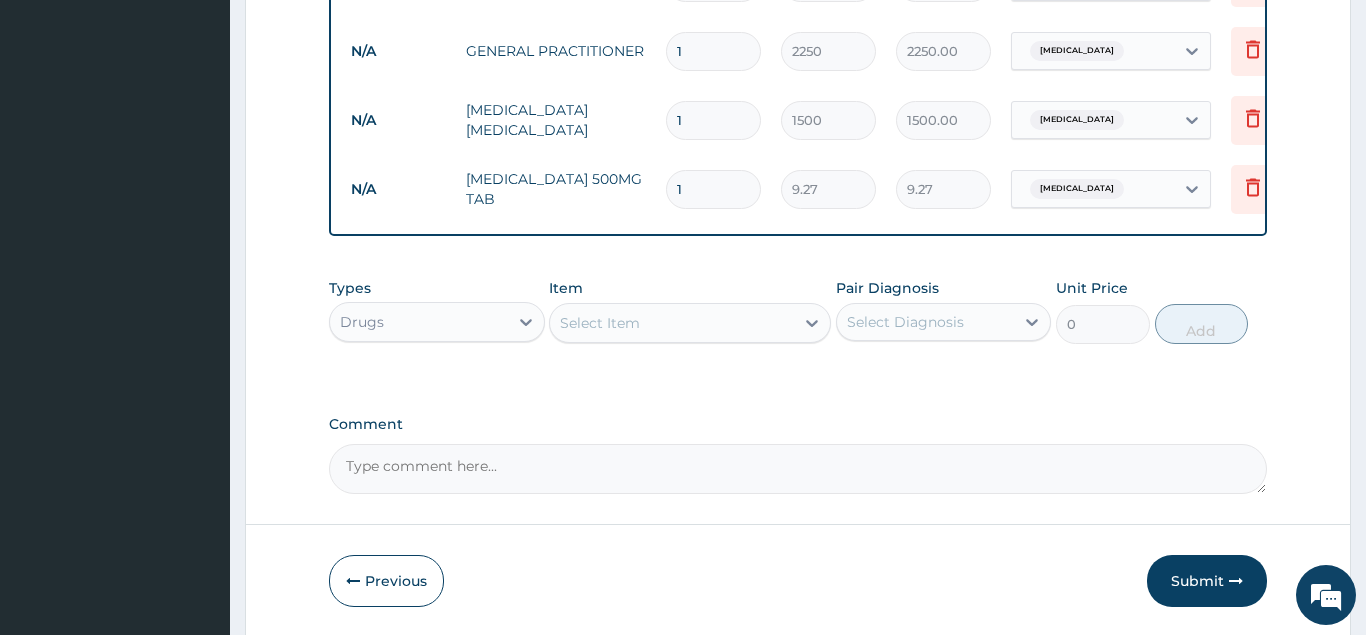 type on "18" 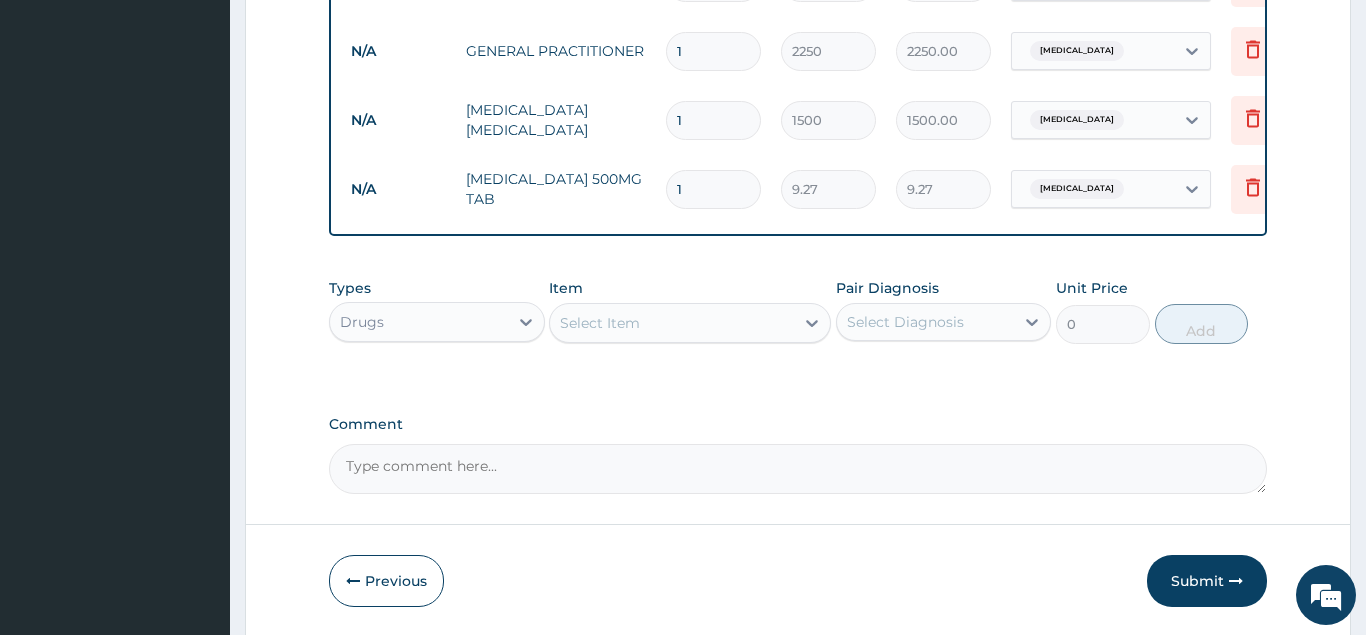 type on "166.86" 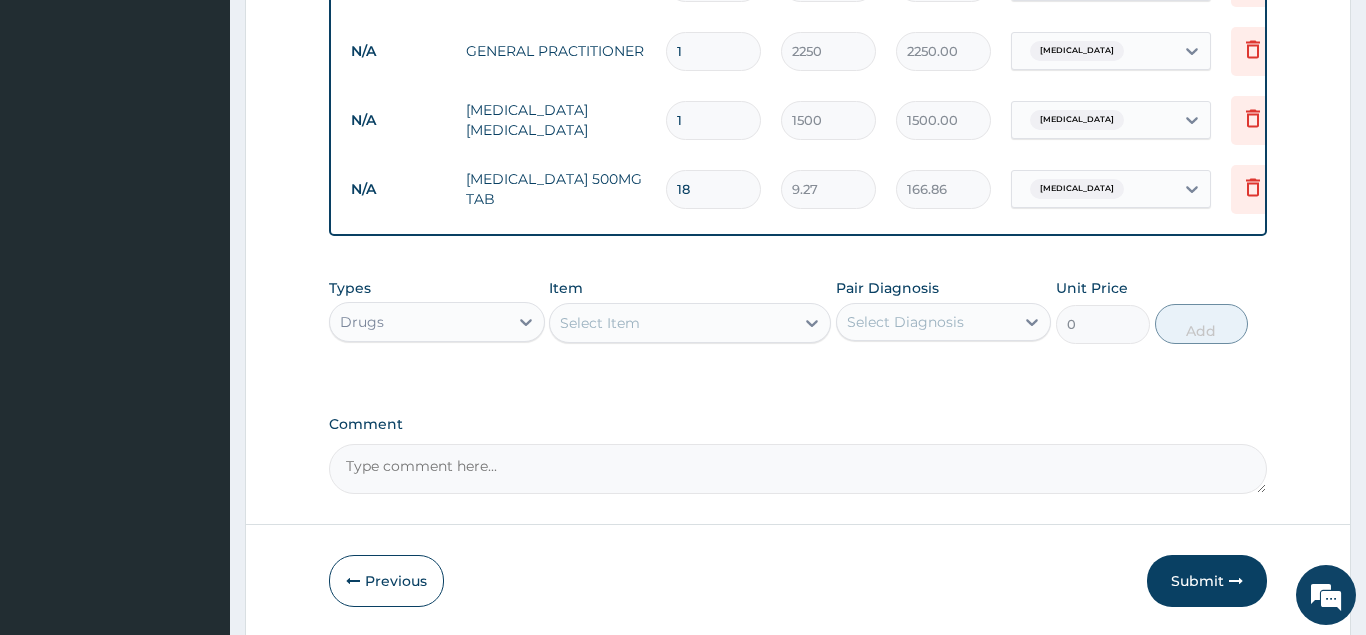 type on "18" 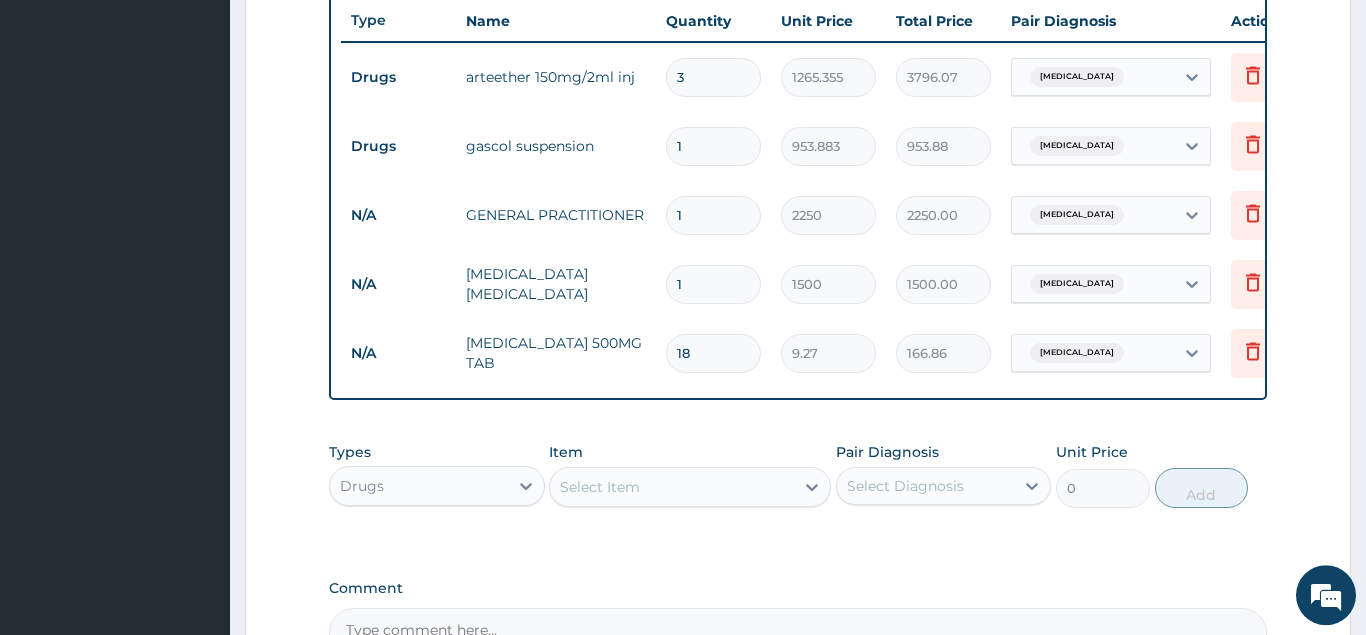 scroll, scrollTop: 715, scrollLeft: 0, axis: vertical 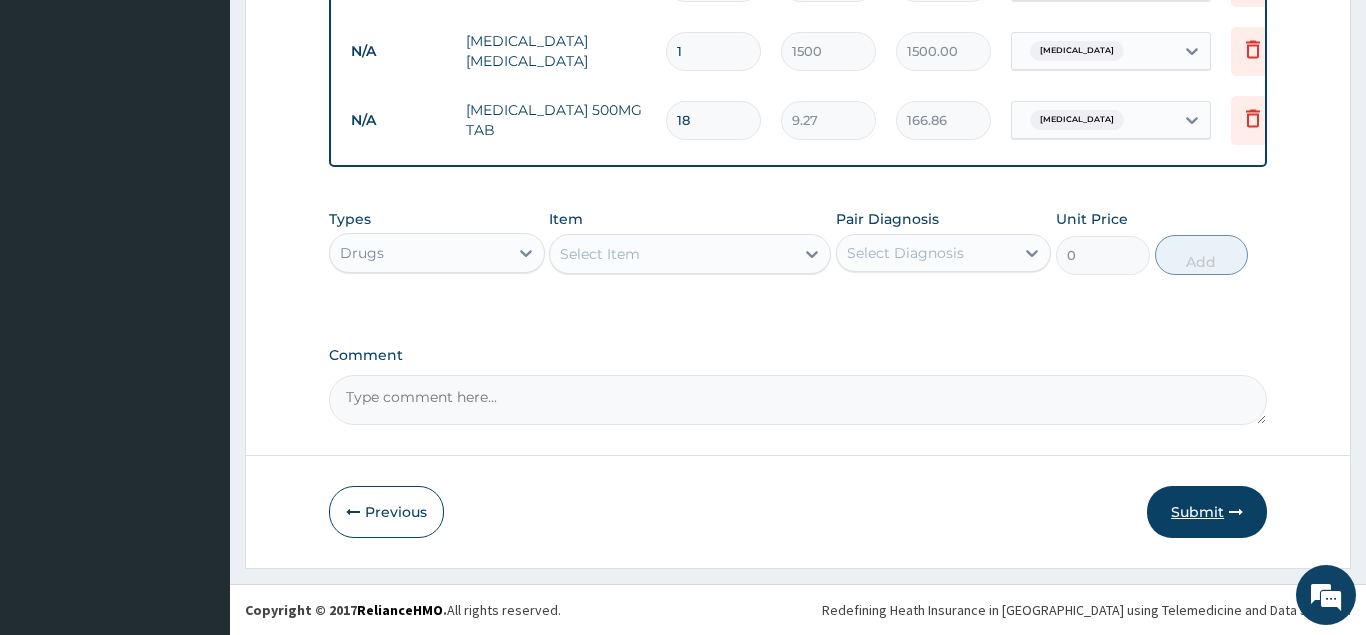click on "Submit" at bounding box center [1207, 512] 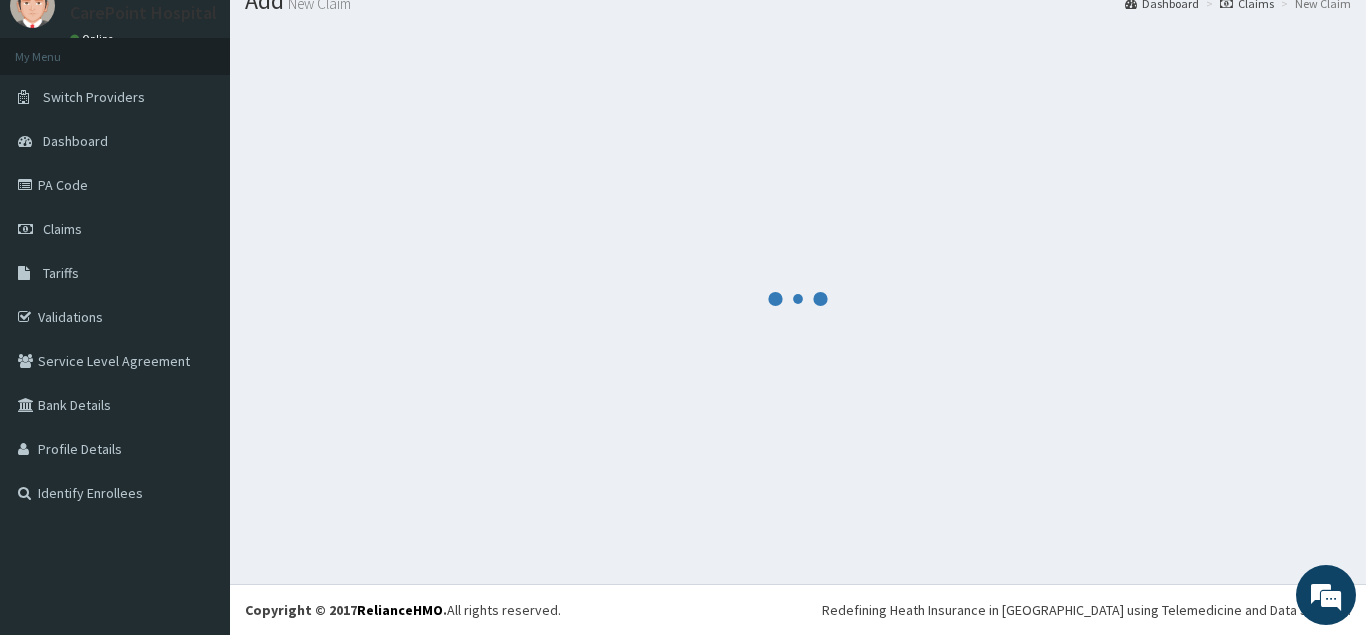 scroll, scrollTop: 77, scrollLeft: 0, axis: vertical 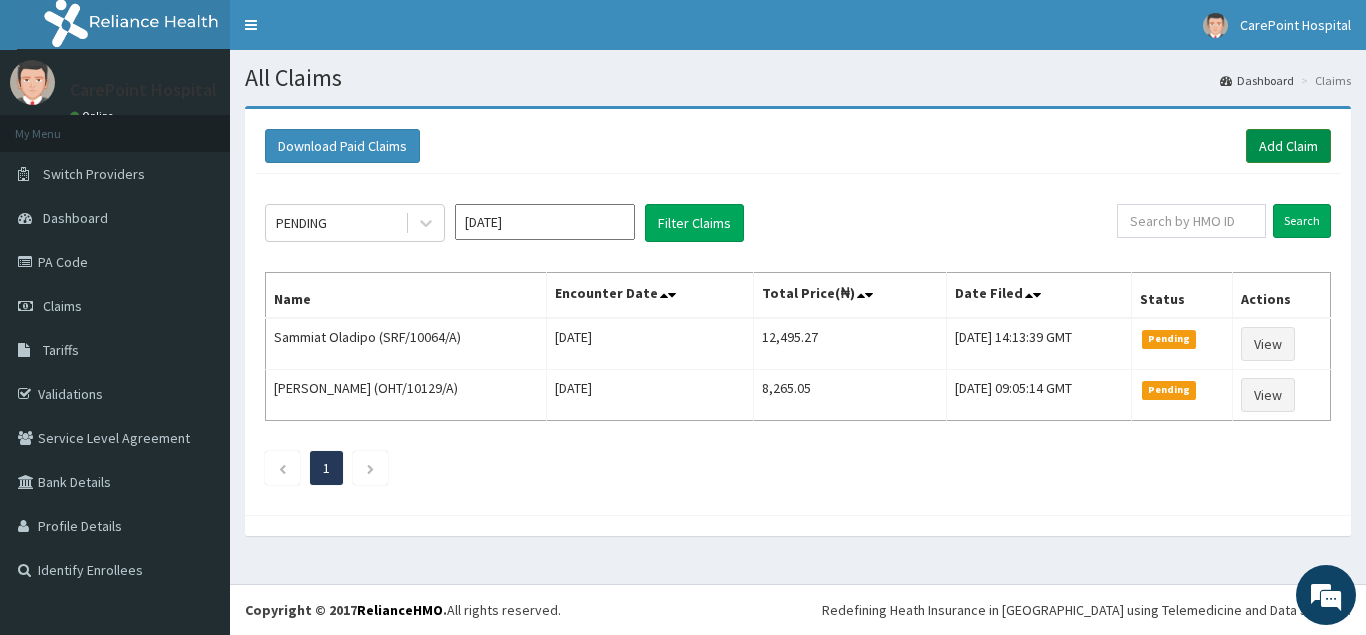 click on "Add Claim" at bounding box center [1288, 146] 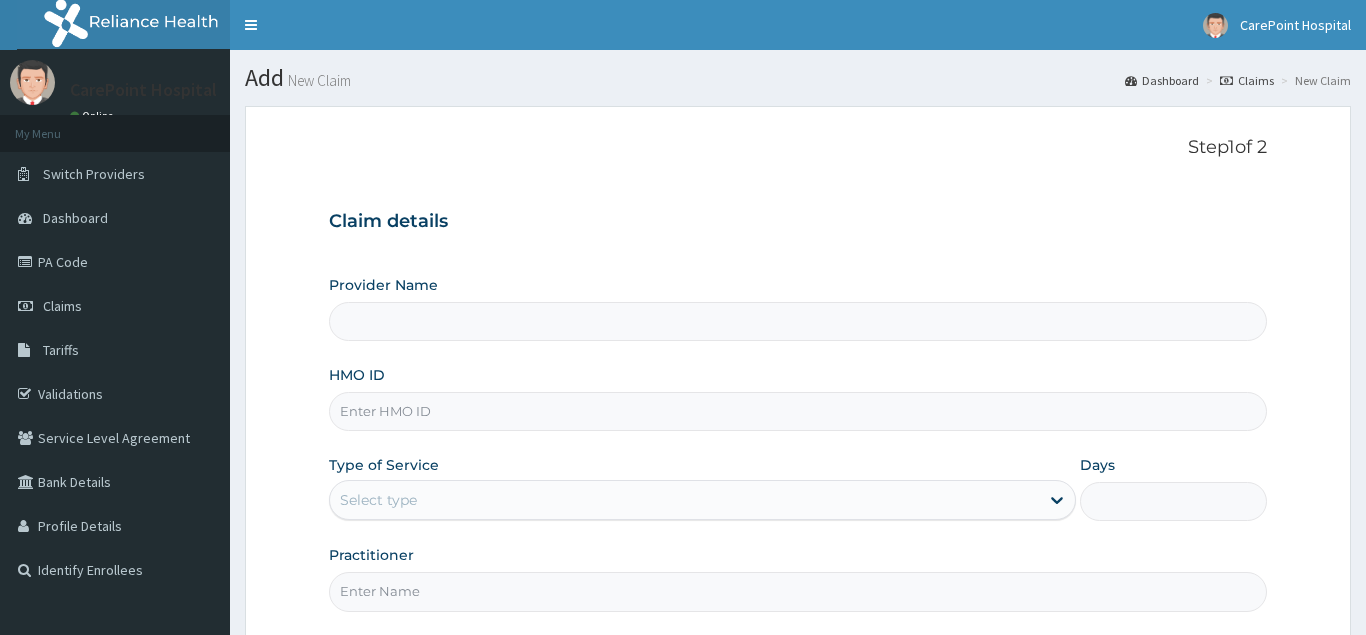 scroll, scrollTop: 0, scrollLeft: 0, axis: both 